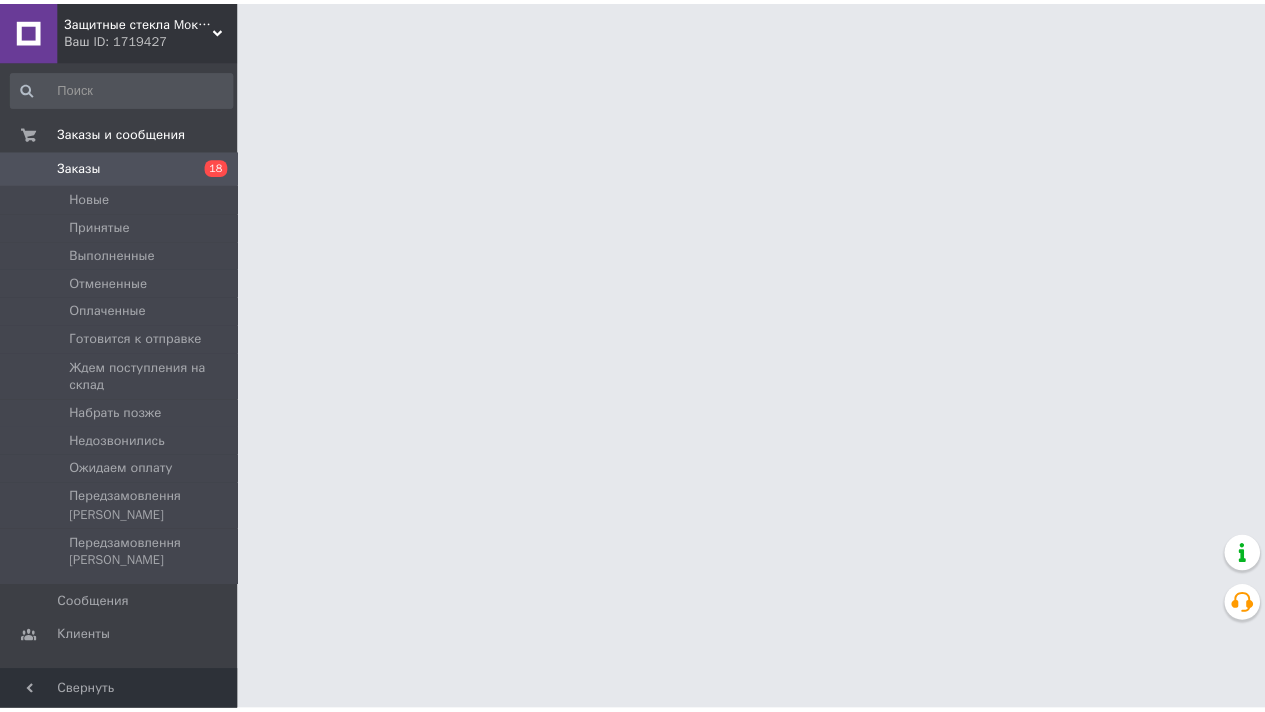 scroll, scrollTop: 0, scrollLeft: 0, axis: both 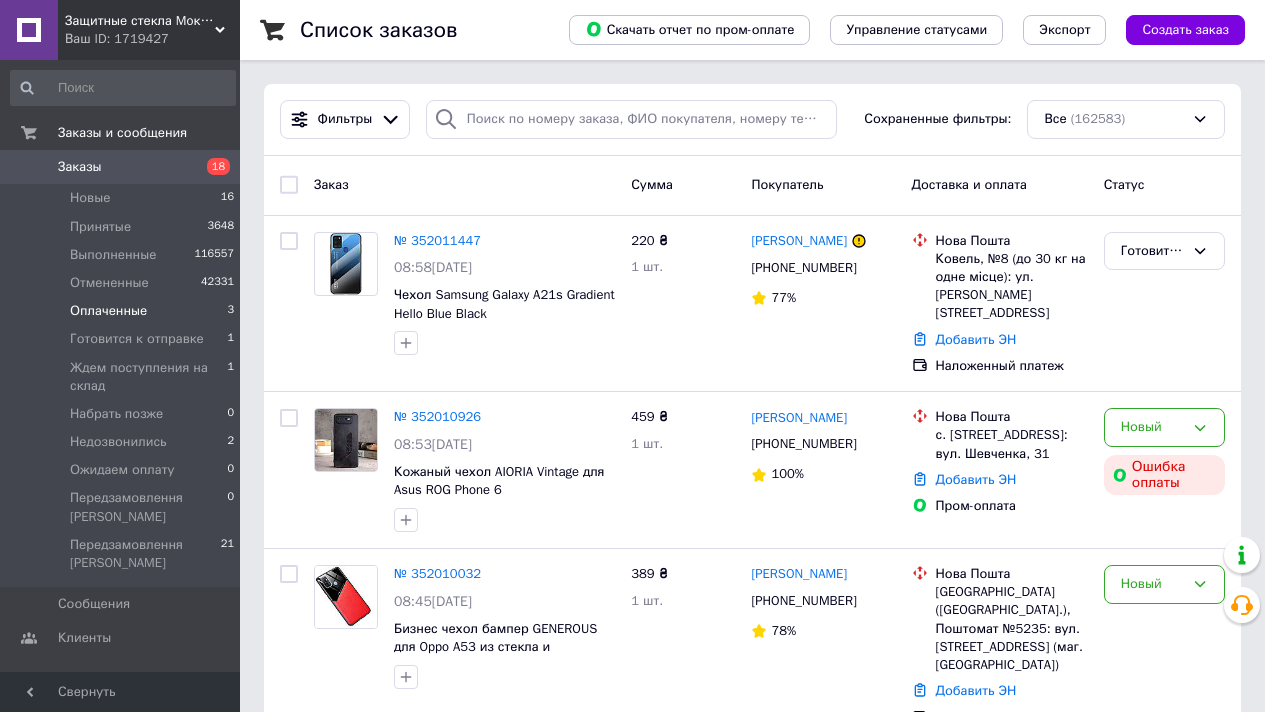 click on "Оплаченные" at bounding box center [108, 311] 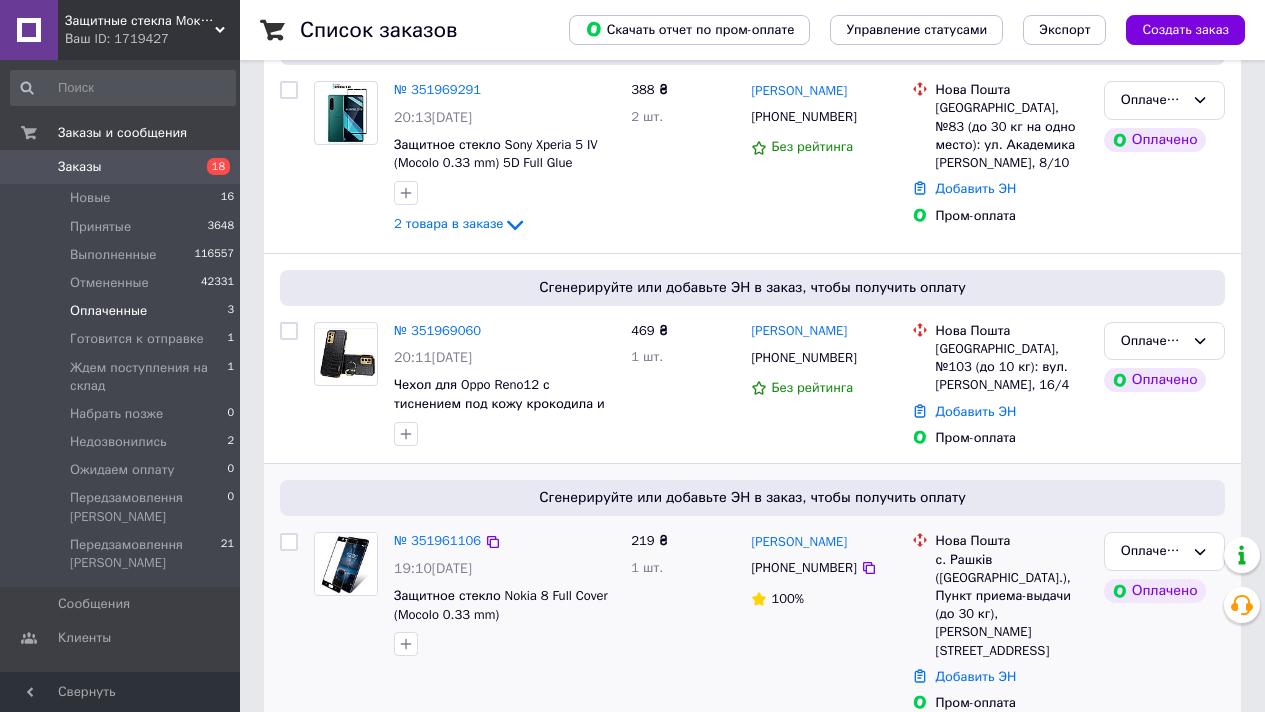 scroll, scrollTop: 274, scrollLeft: 0, axis: vertical 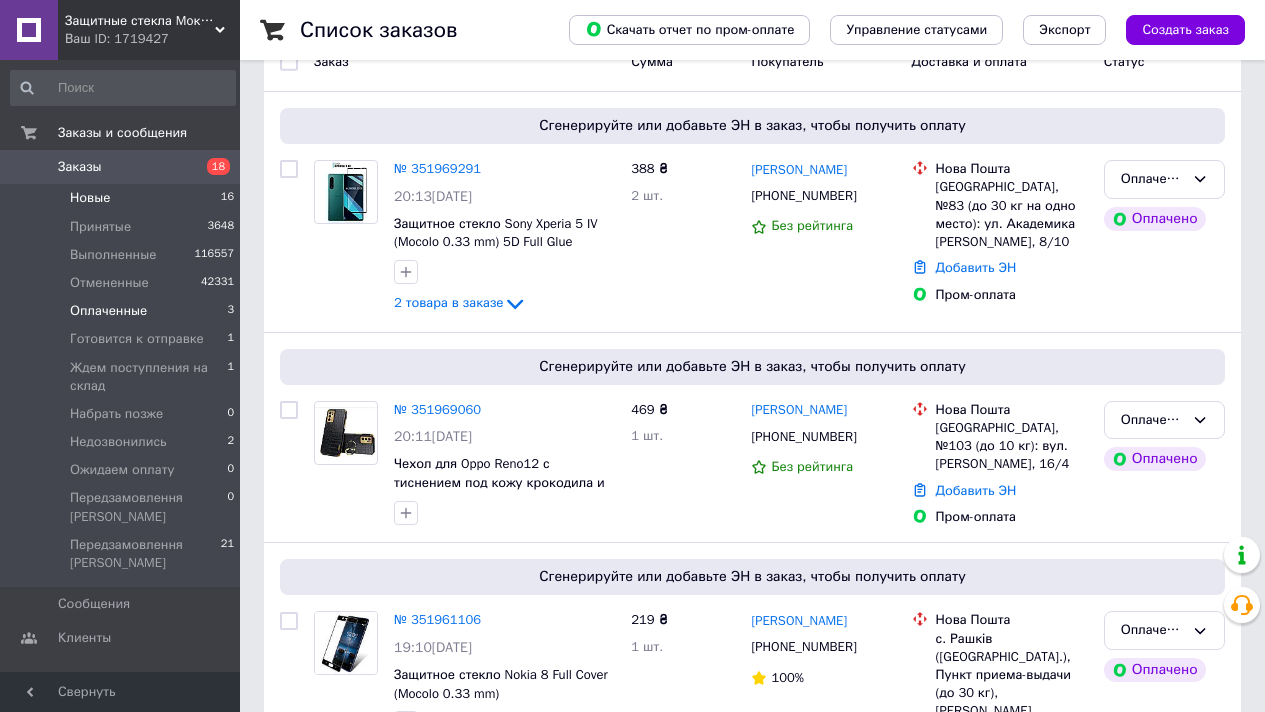 click on "Новые" at bounding box center [90, 198] 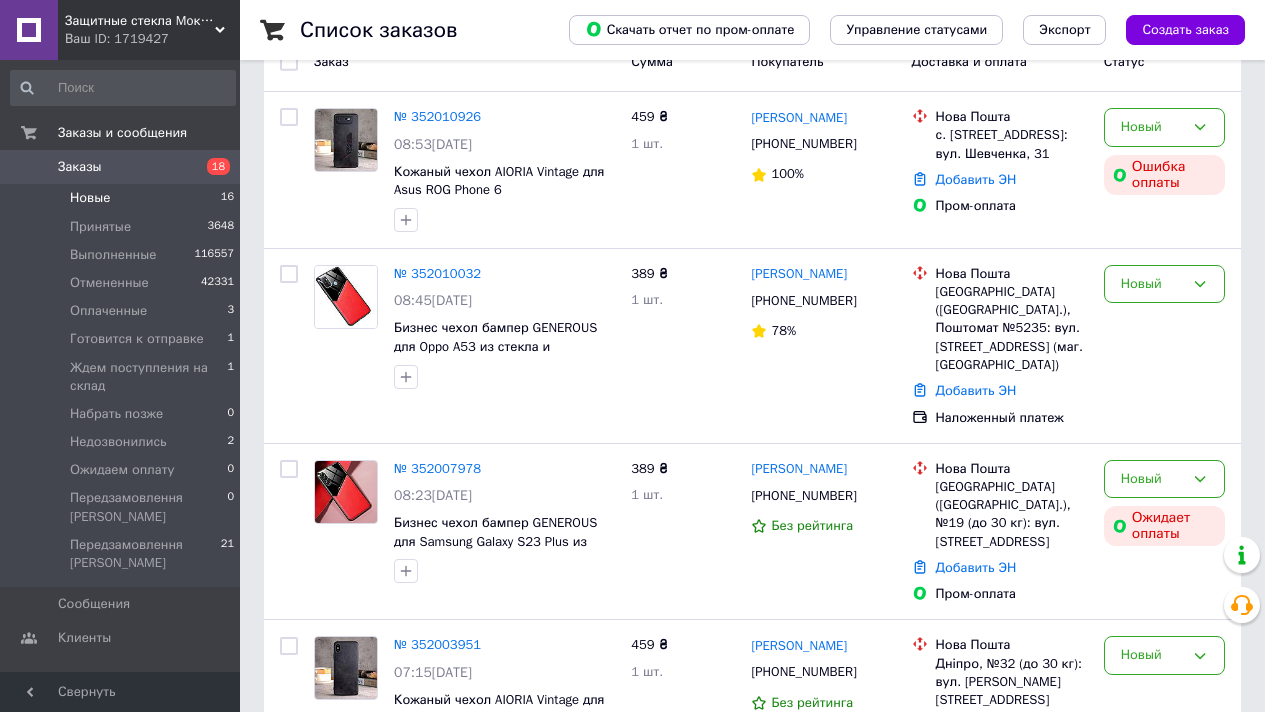 scroll, scrollTop: 0, scrollLeft: 0, axis: both 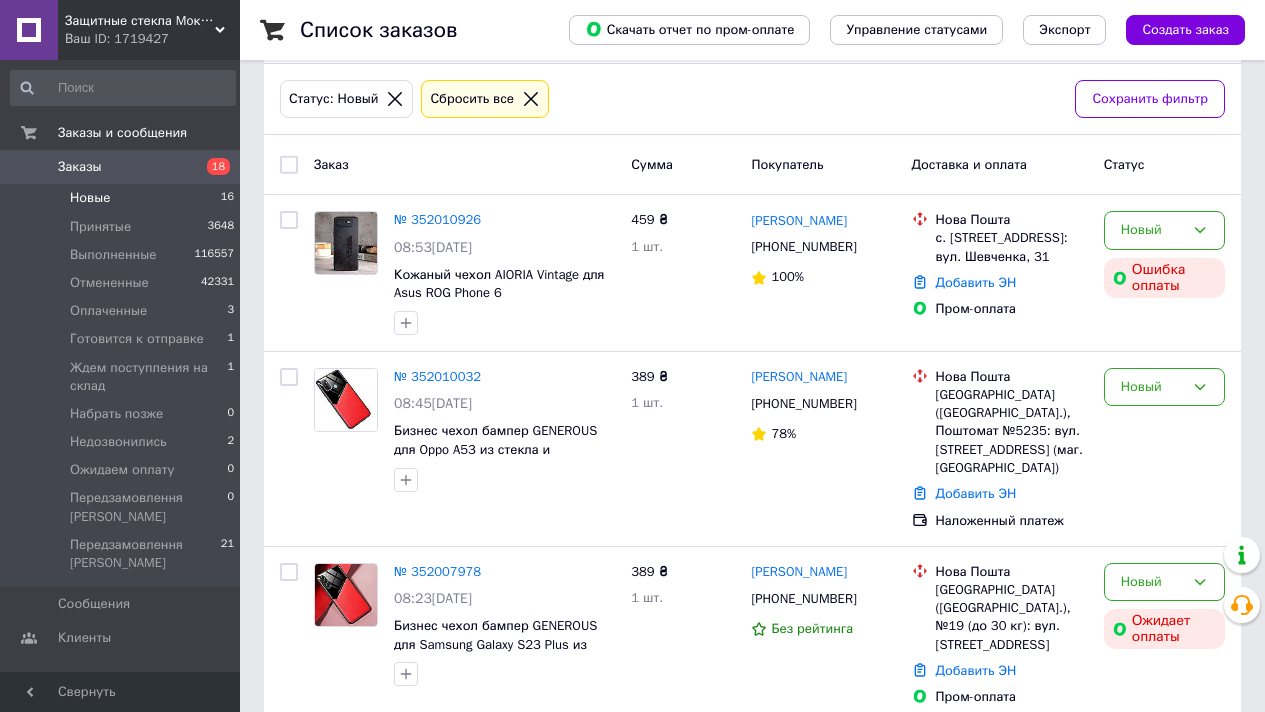 click 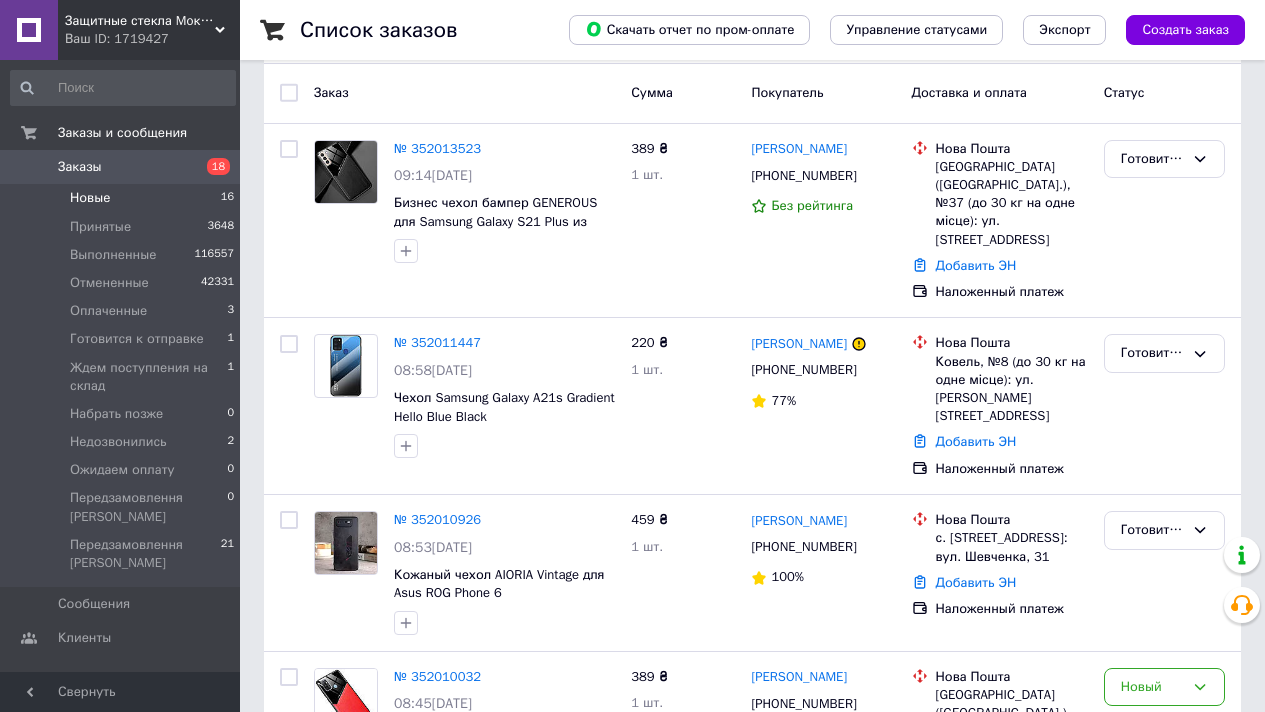 scroll, scrollTop: 0, scrollLeft: 0, axis: both 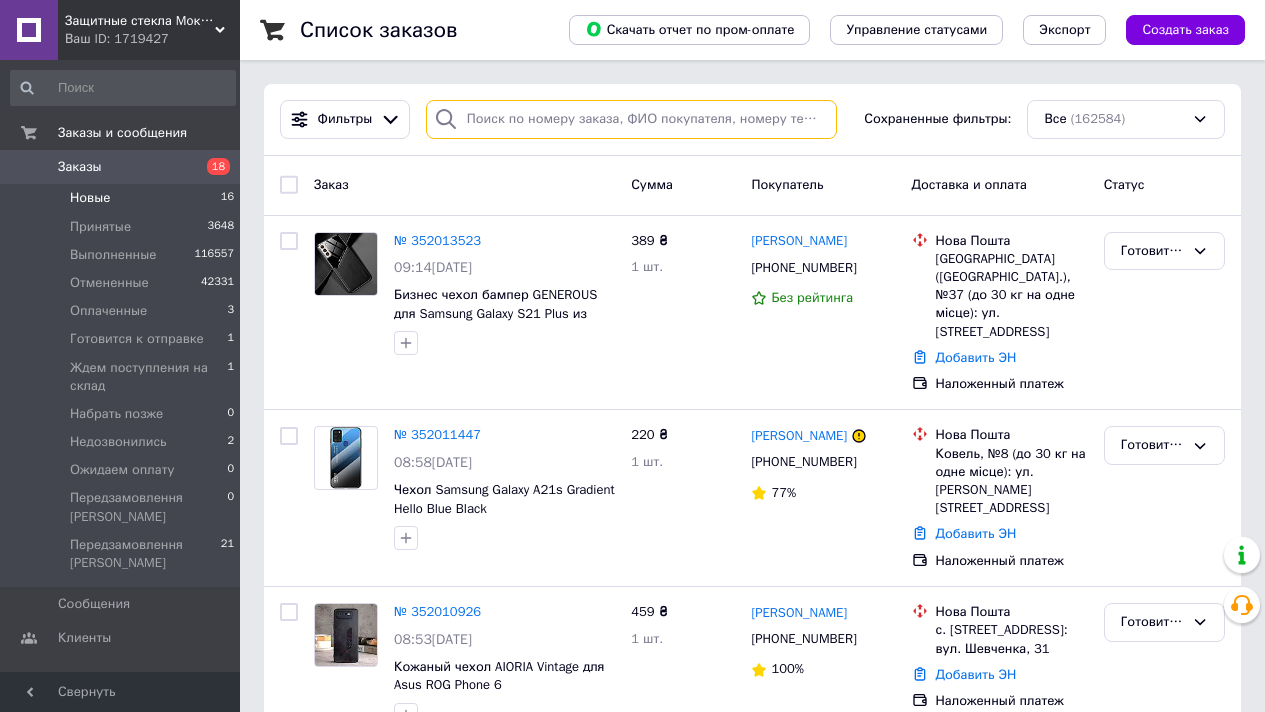 click at bounding box center [631, 119] 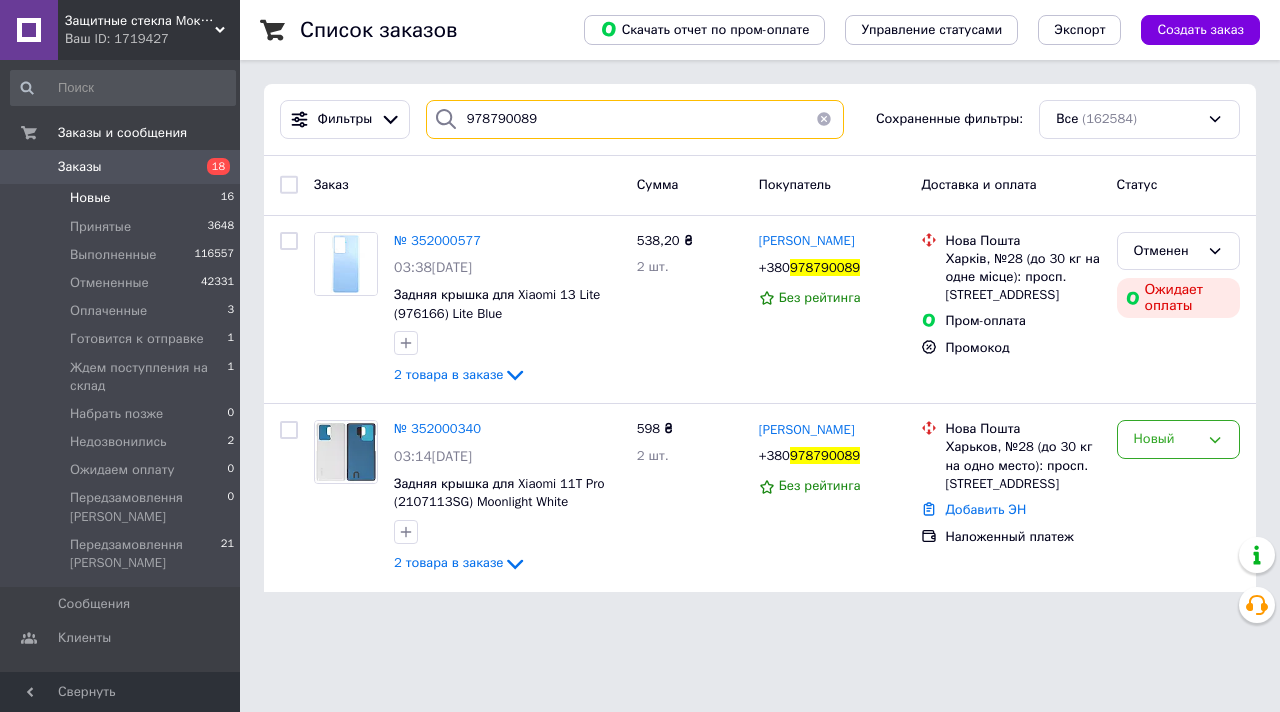 click on "978790089" at bounding box center (635, 119) 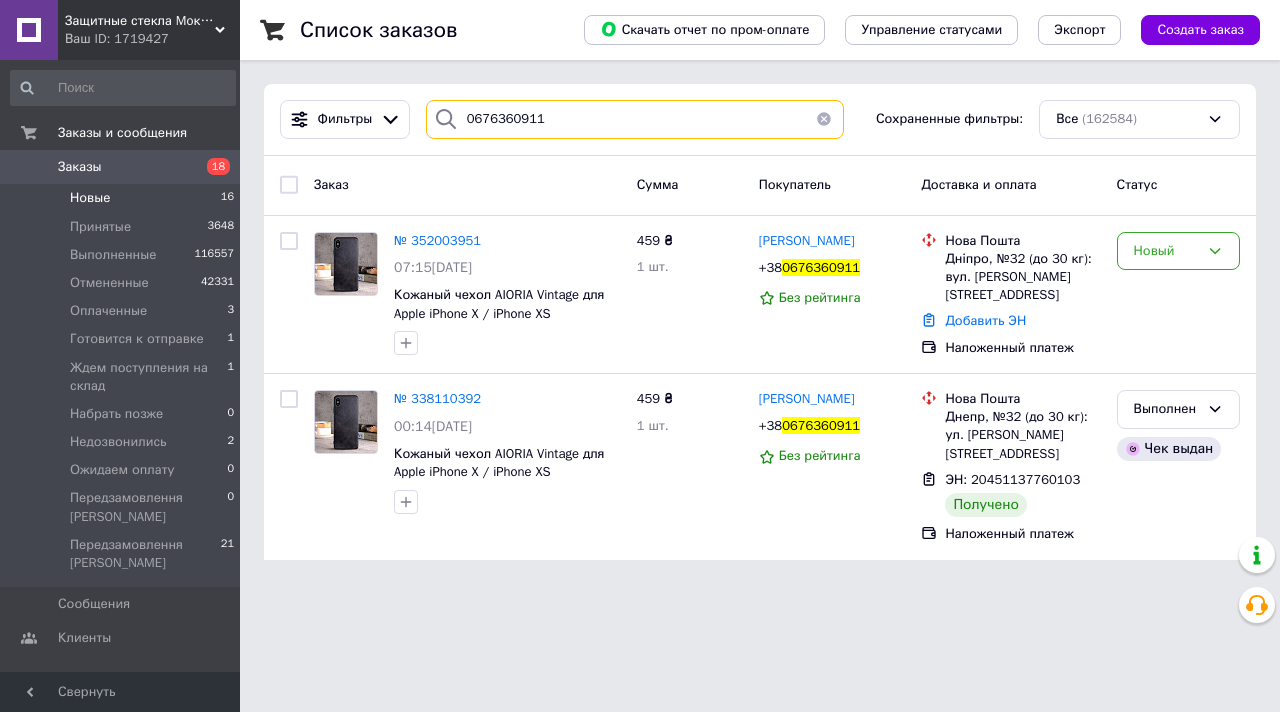 click on "0676360911" at bounding box center [635, 119] 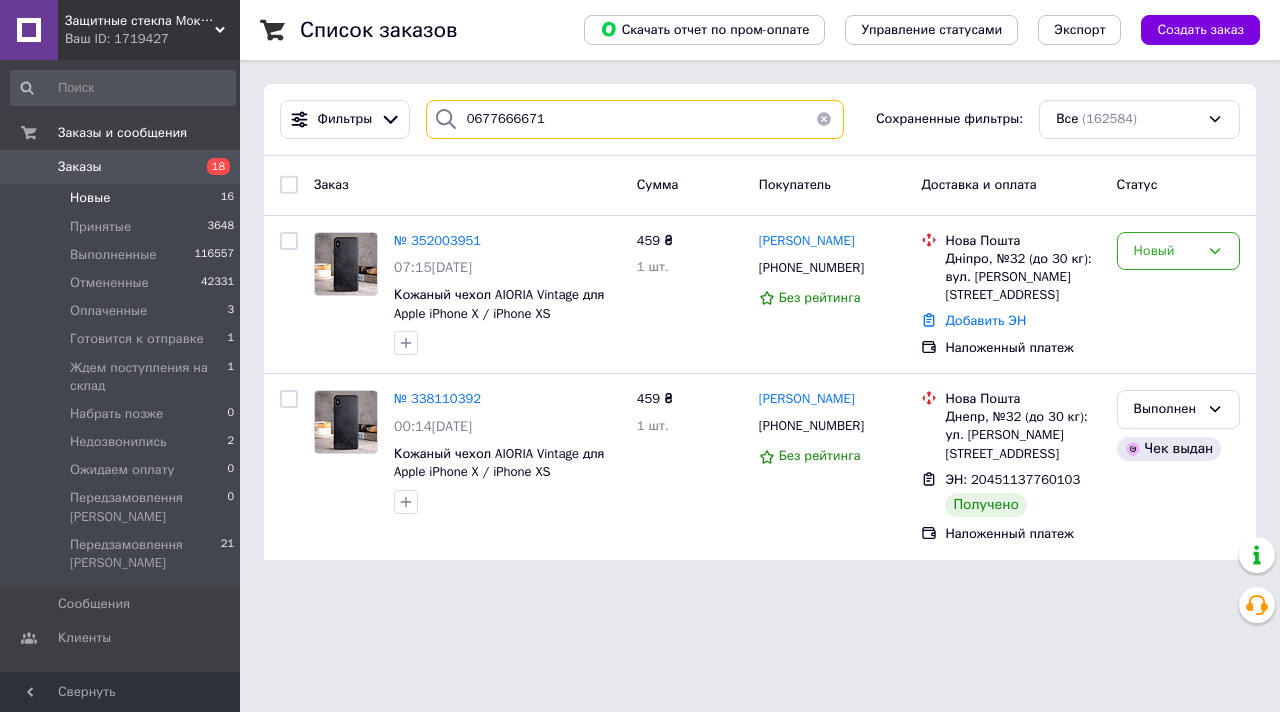 type on "0677666671" 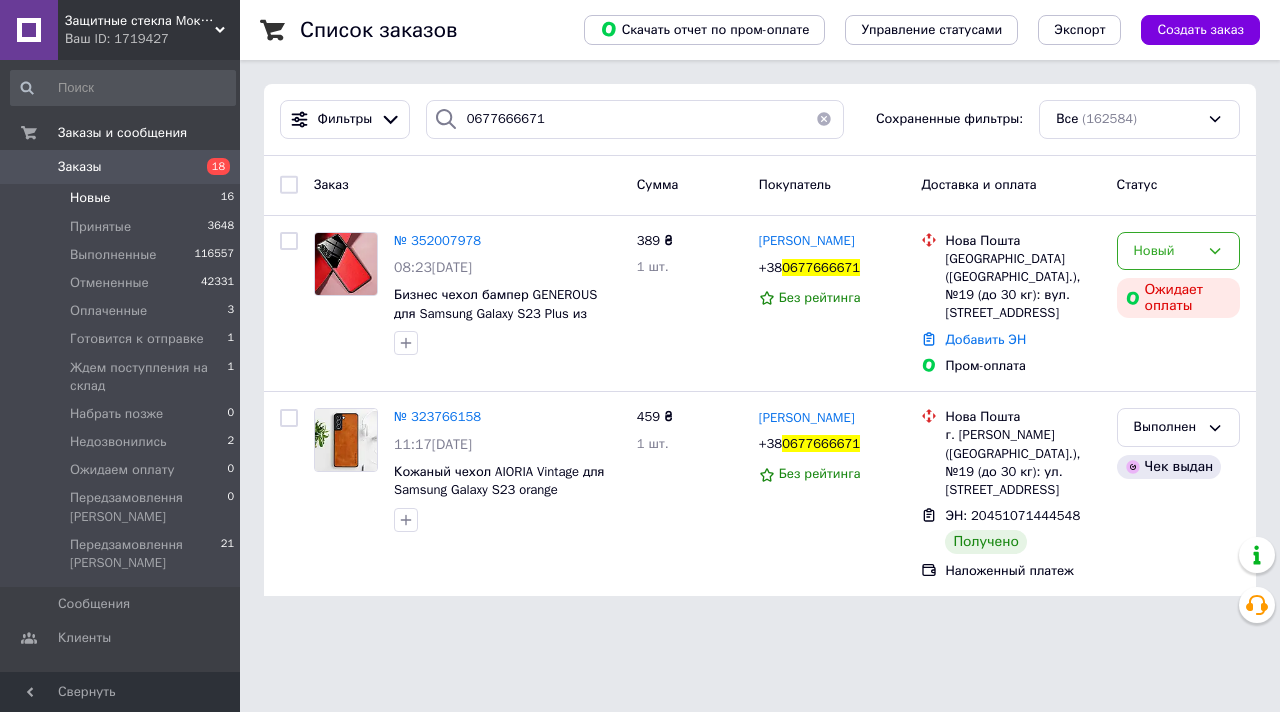 click at bounding box center (824, 119) 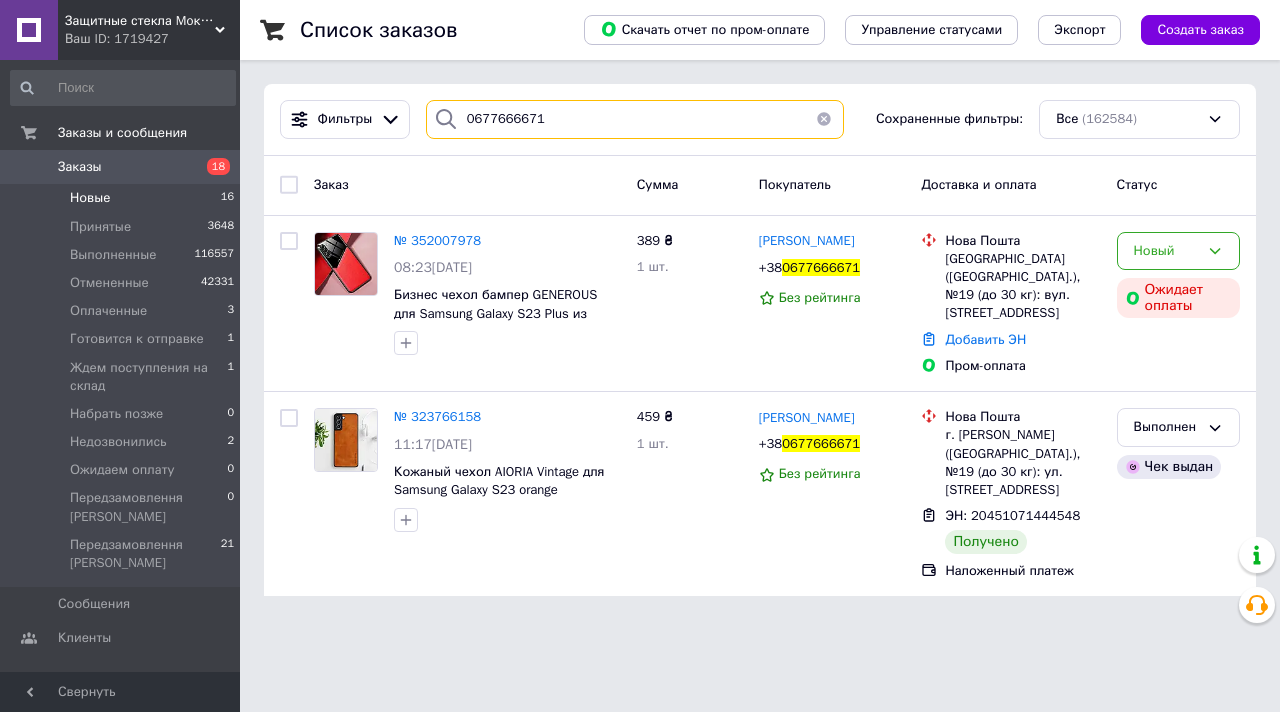 type 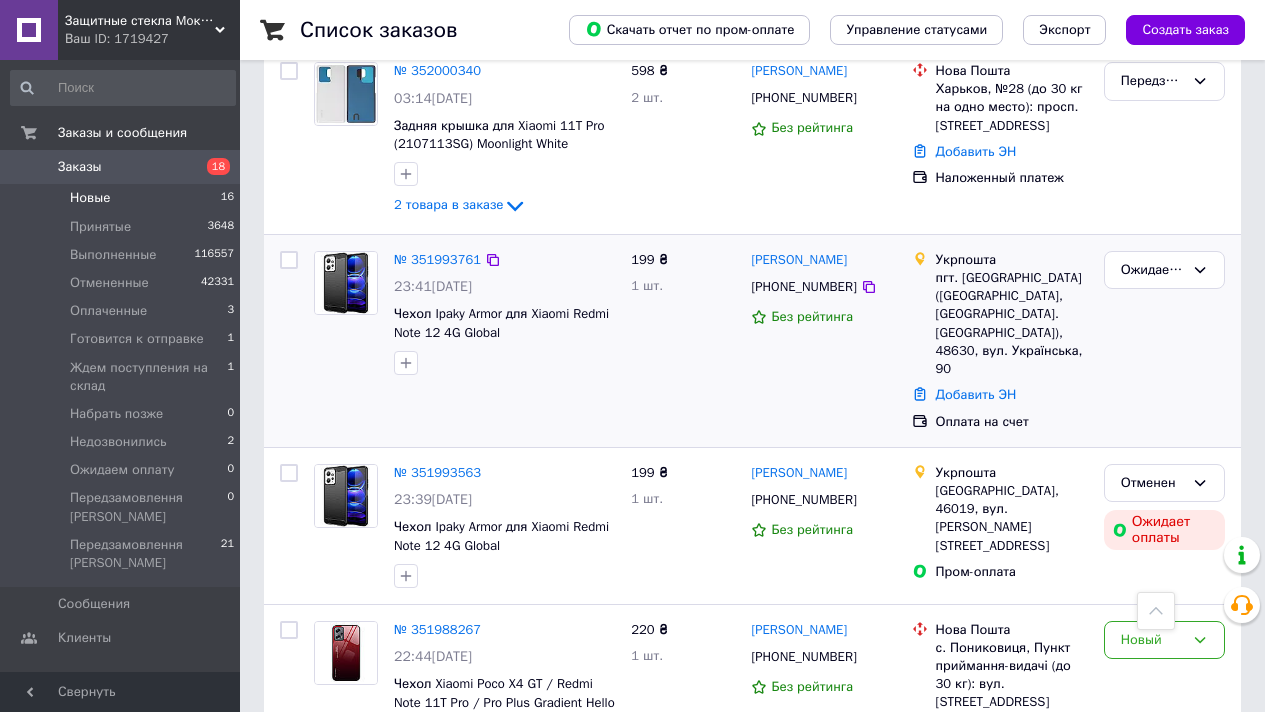 scroll, scrollTop: 1995, scrollLeft: 0, axis: vertical 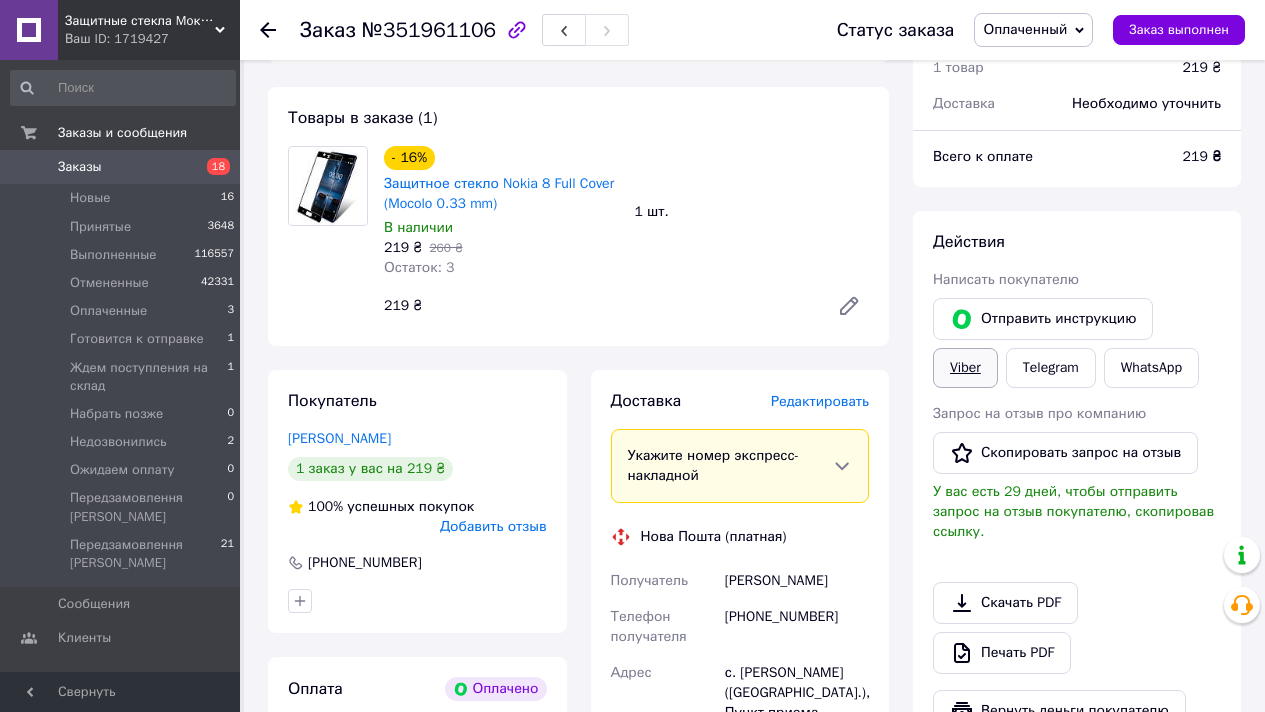click on "Viber" at bounding box center [965, 368] 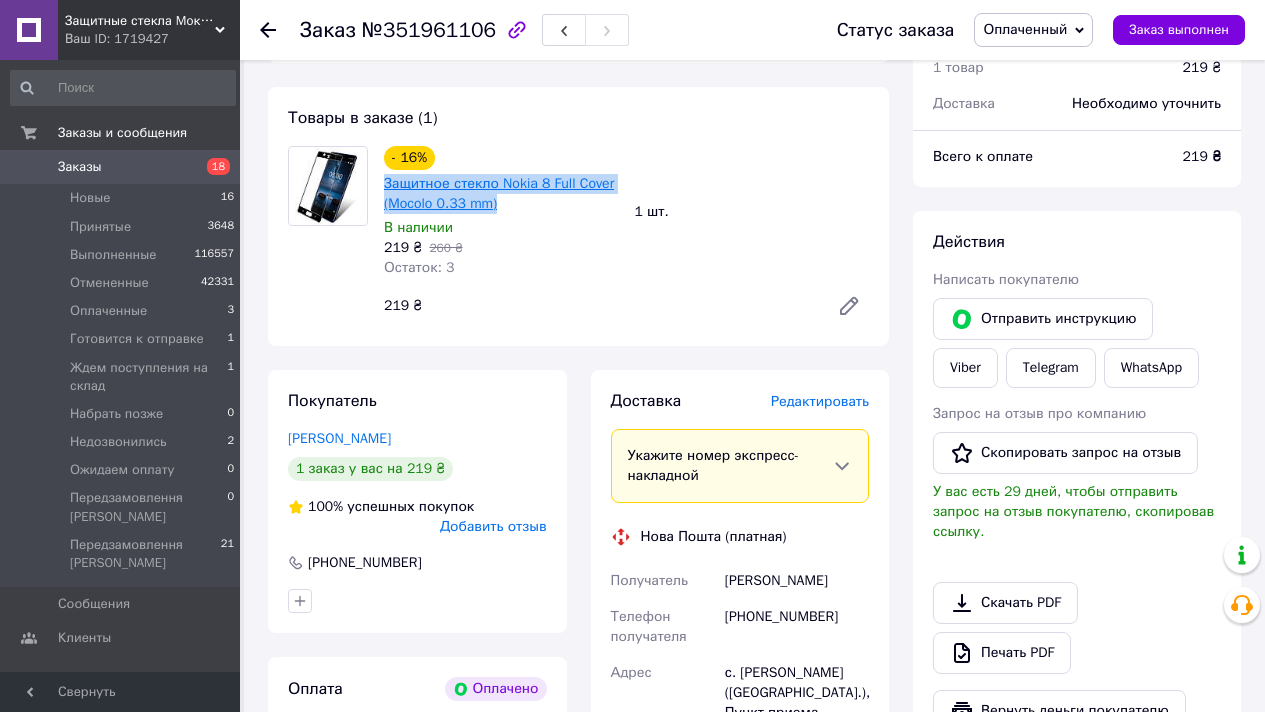 copy on "Защитное стекло Nokia 8 Full Cover (Mocolo 0.33 mm)" 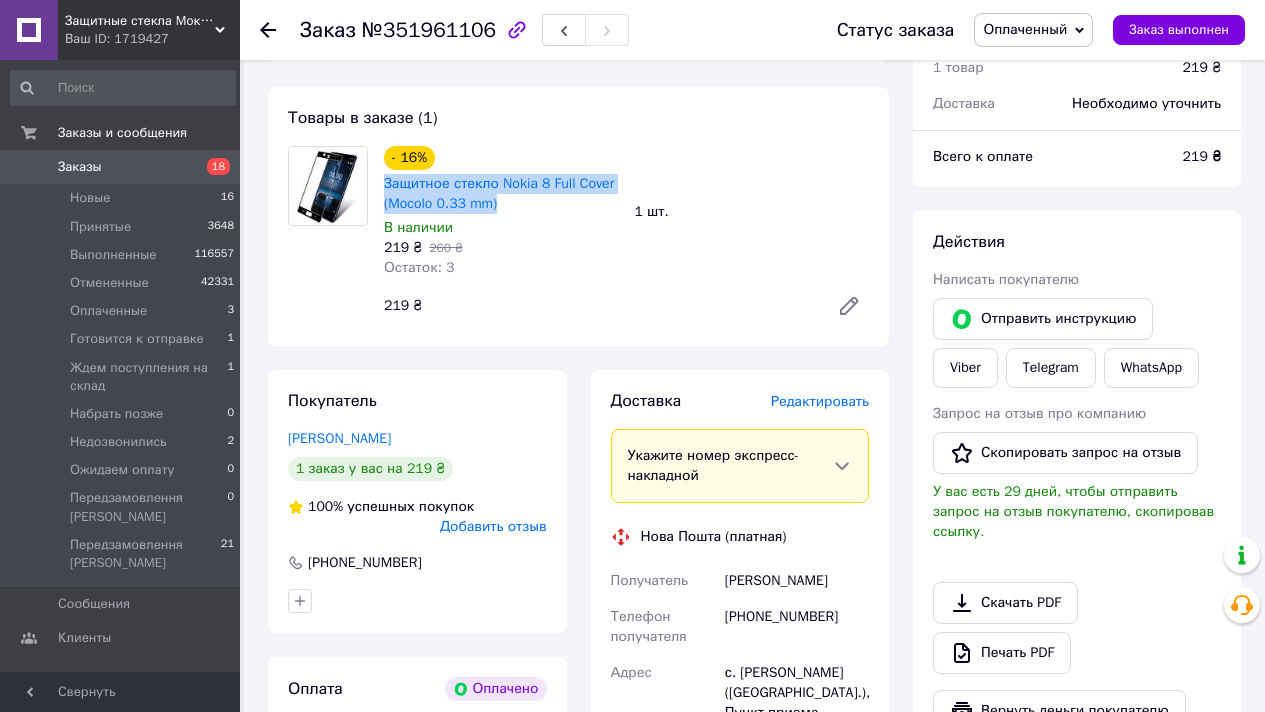 click on "Оплаченный" at bounding box center (1033, 30) 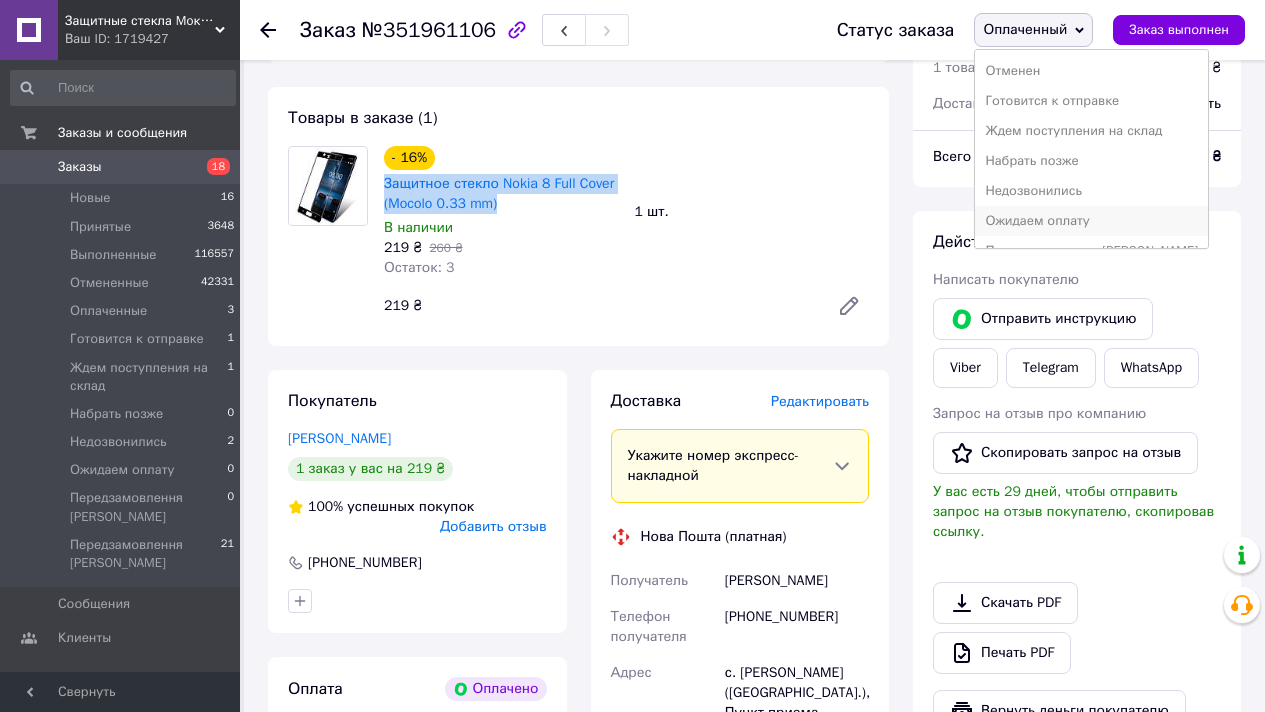 scroll, scrollTop: 112, scrollLeft: 0, axis: vertical 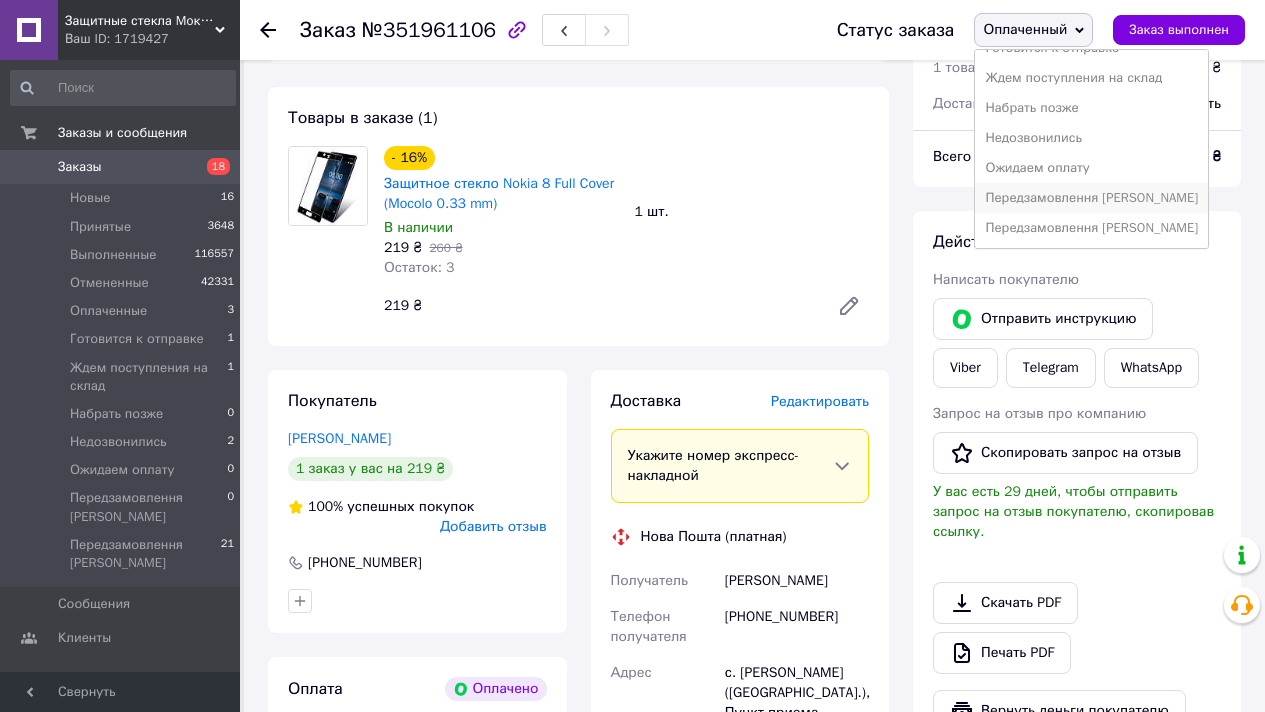 click on "Передзамовлення [PERSON_NAME]" at bounding box center [1091, 198] 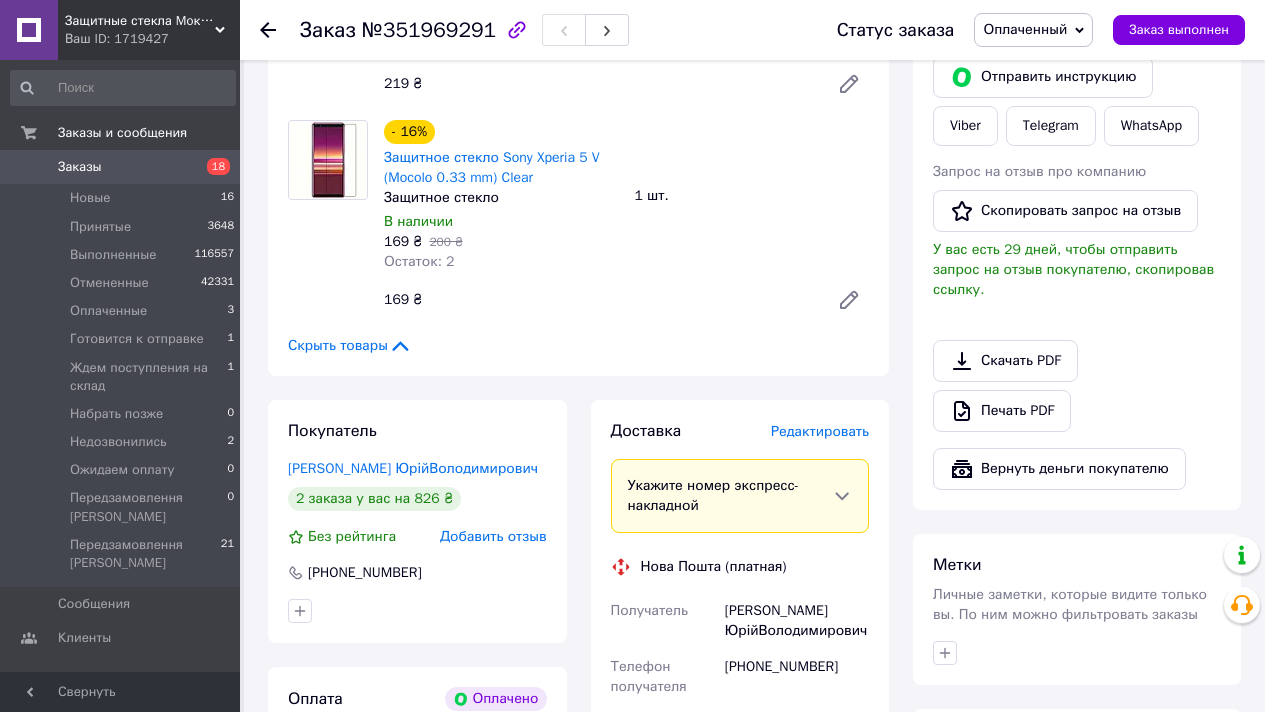 scroll, scrollTop: 290, scrollLeft: 0, axis: vertical 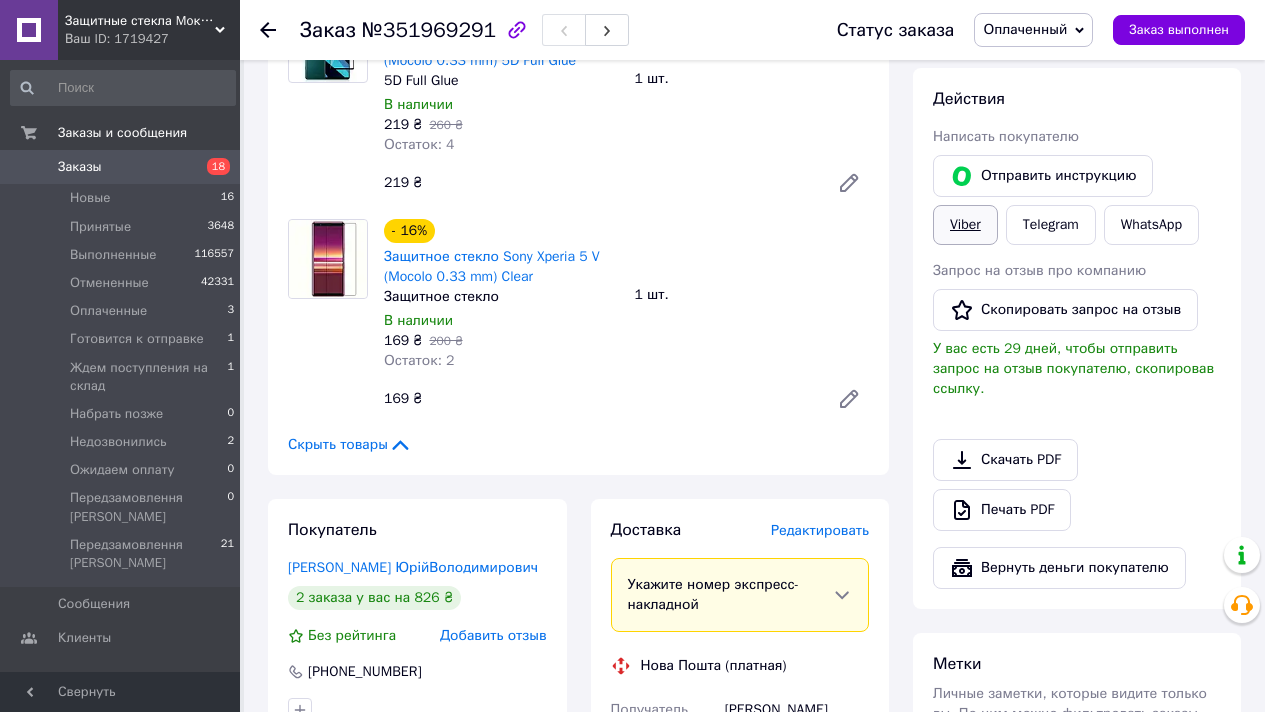 click on "Viber" at bounding box center (965, 225) 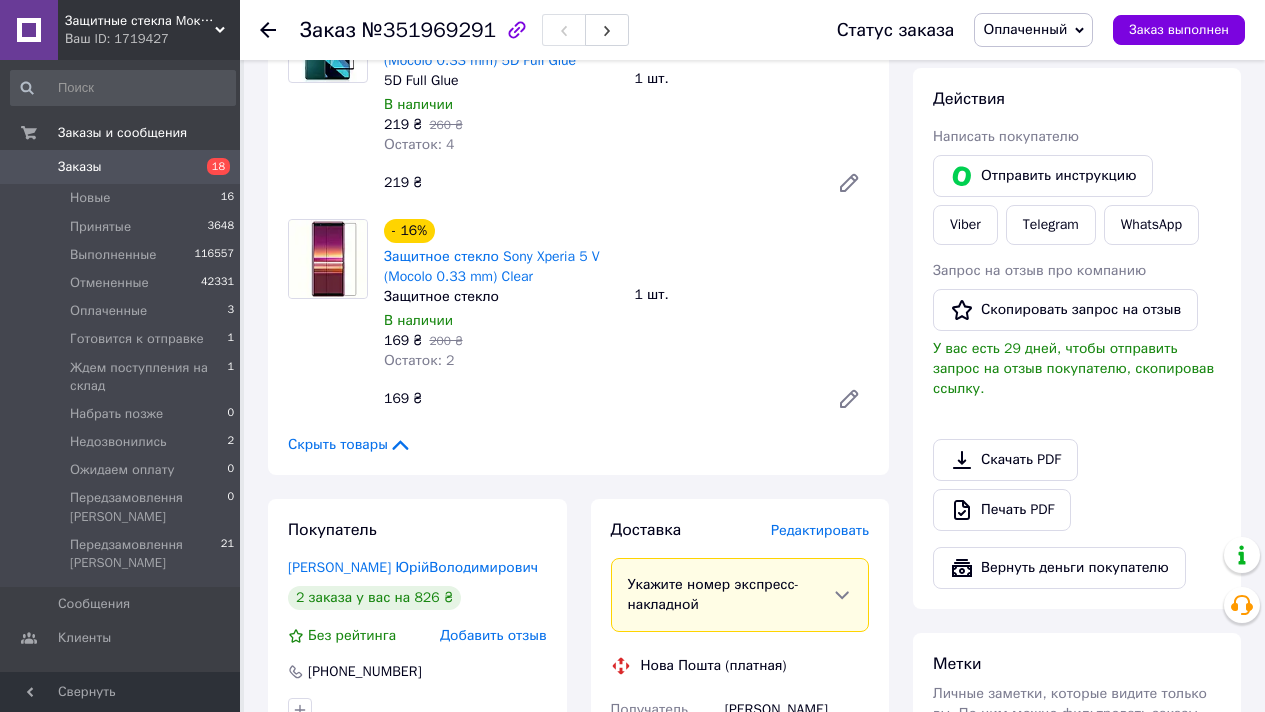 scroll, scrollTop: 122, scrollLeft: 0, axis: vertical 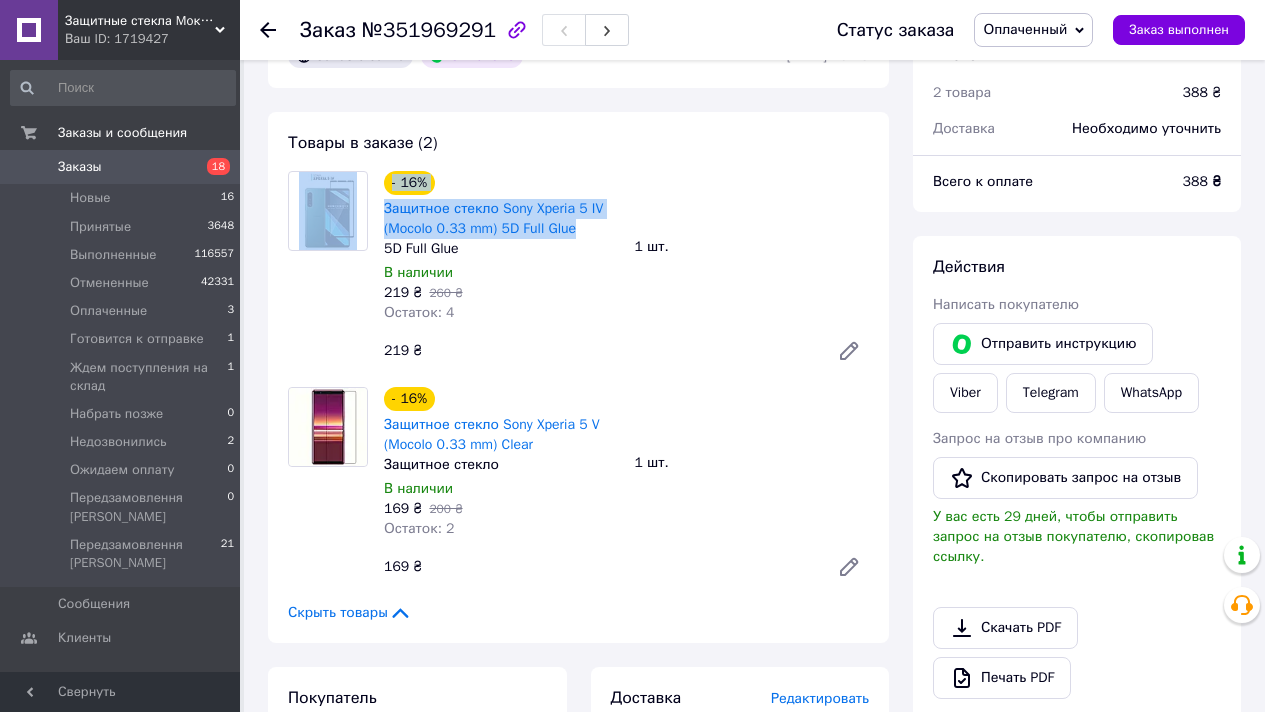 drag, startPoint x: 570, startPoint y: 231, endPoint x: 375, endPoint y: 210, distance: 196.1275 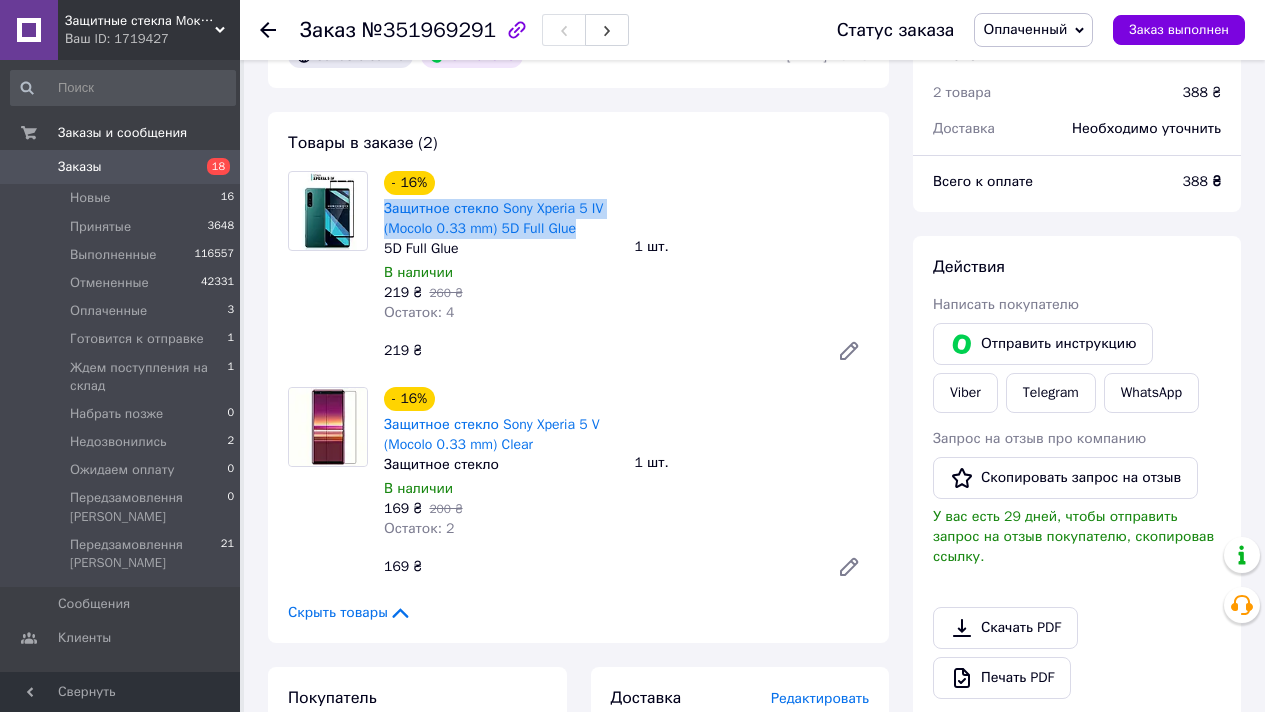 drag, startPoint x: 594, startPoint y: 224, endPoint x: 378, endPoint y: 214, distance: 216.23135 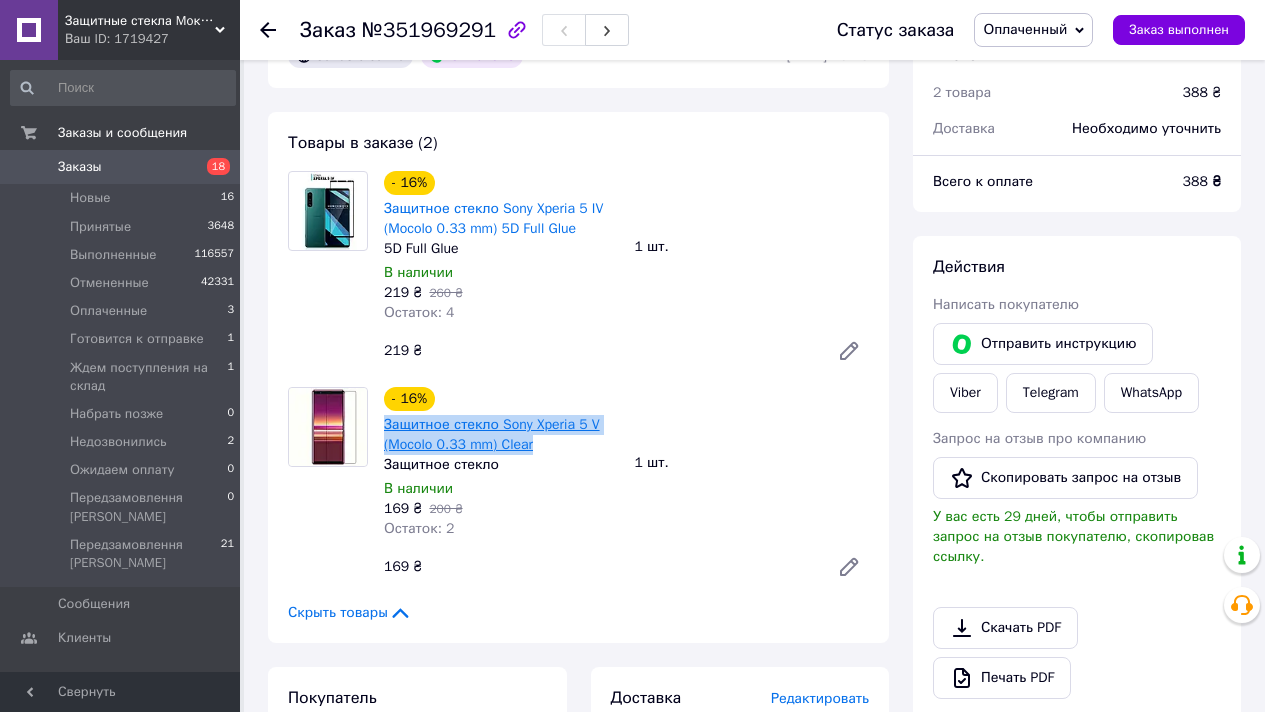 copy on "Защитное стекло Sony Xperia 5 V (Mocolo 0.33 mm) Clear" 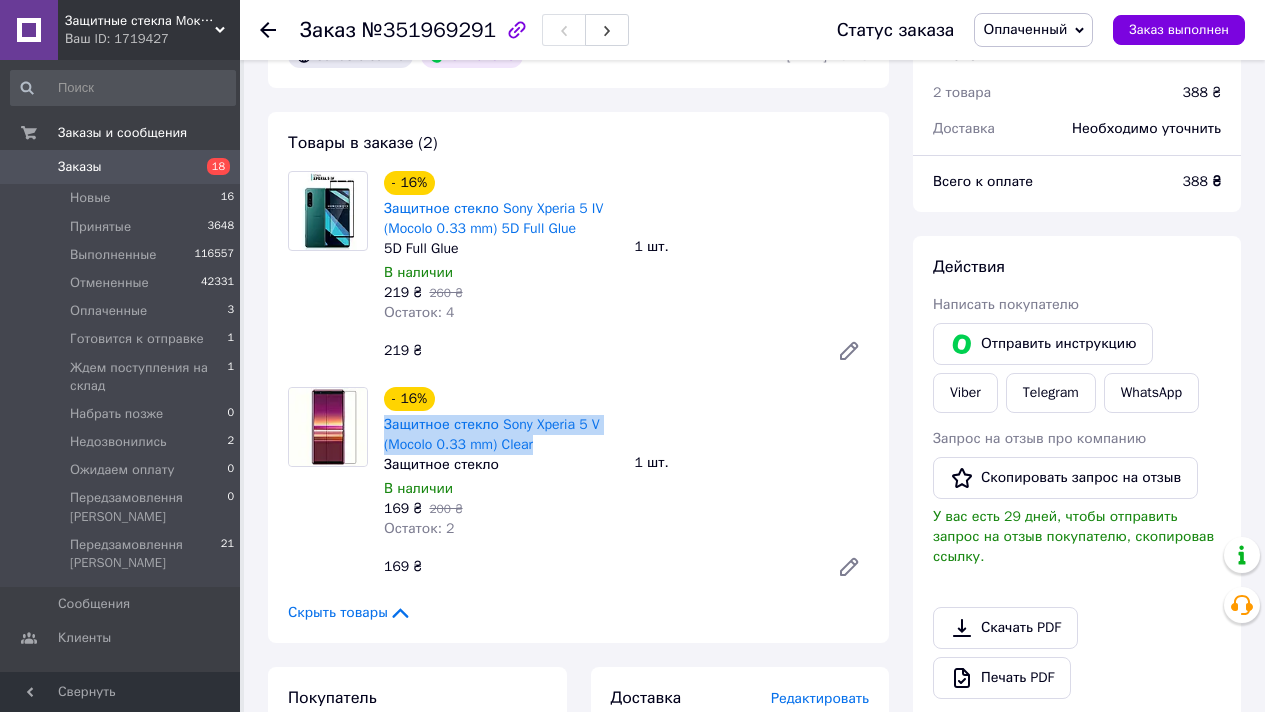 click on "Оплаченный" at bounding box center (1033, 30) 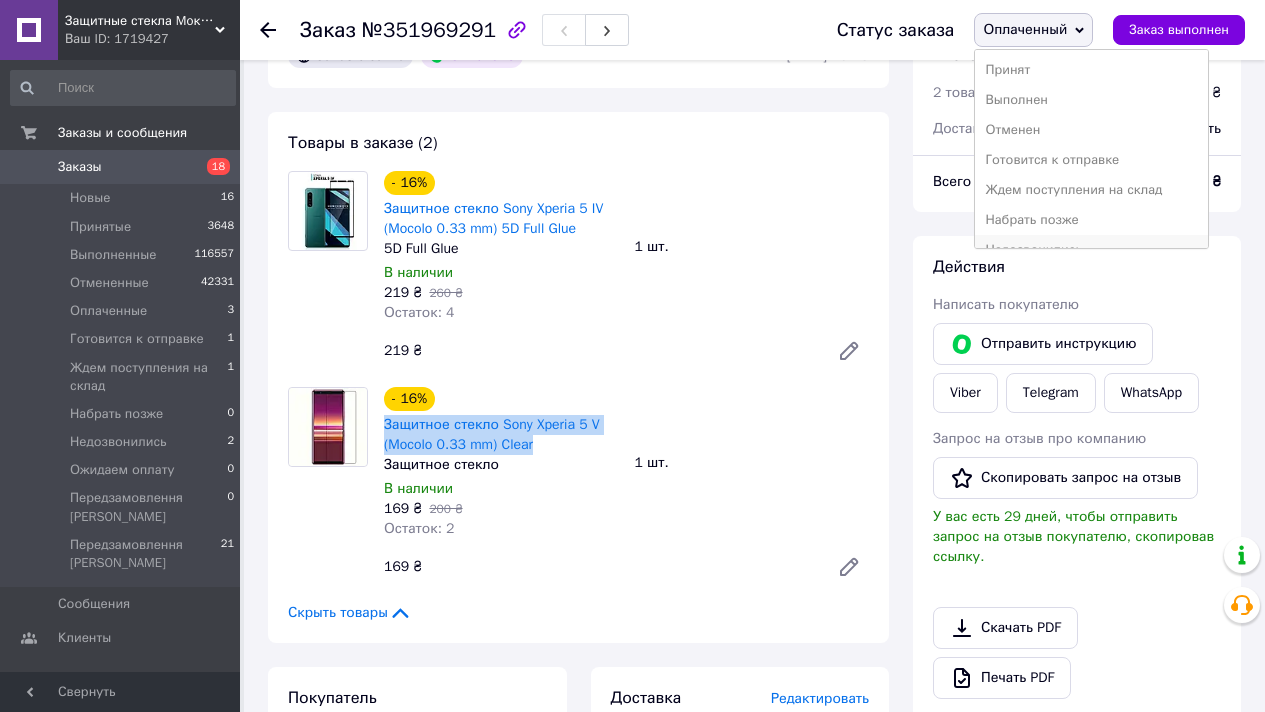 scroll, scrollTop: 112, scrollLeft: 0, axis: vertical 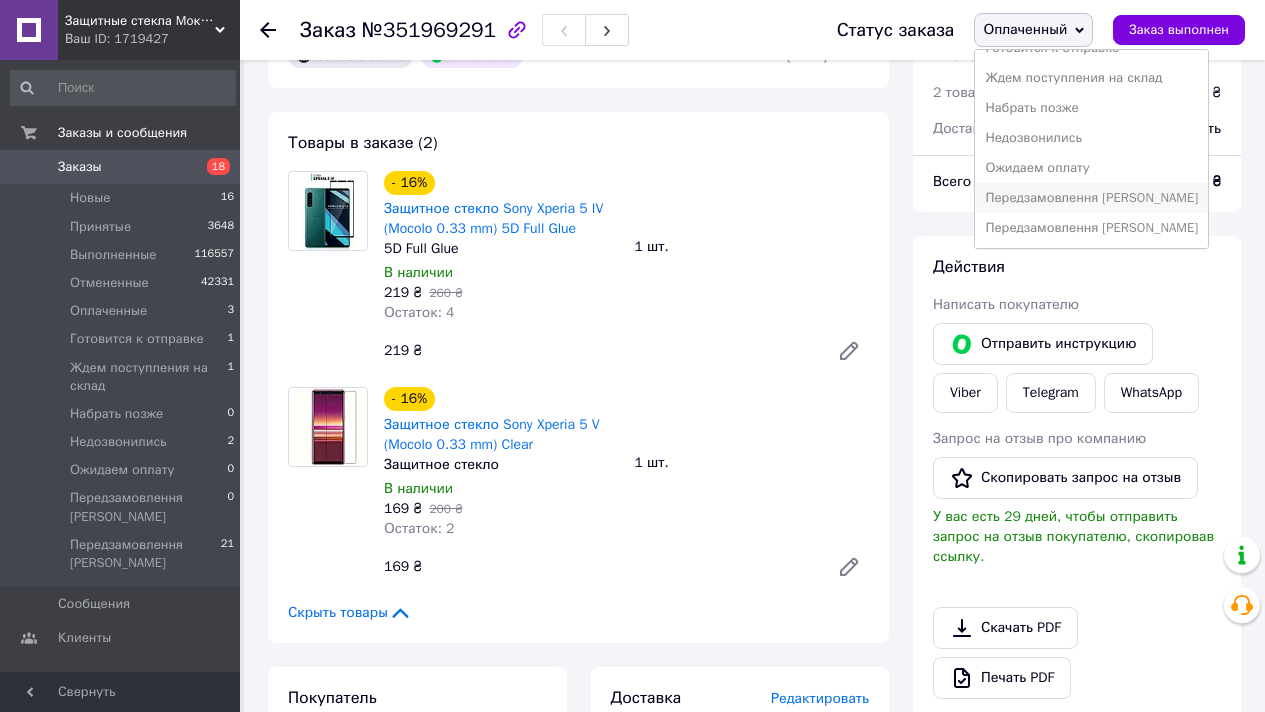 click on "Передзамовлення [PERSON_NAME]" at bounding box center [1091, 198] 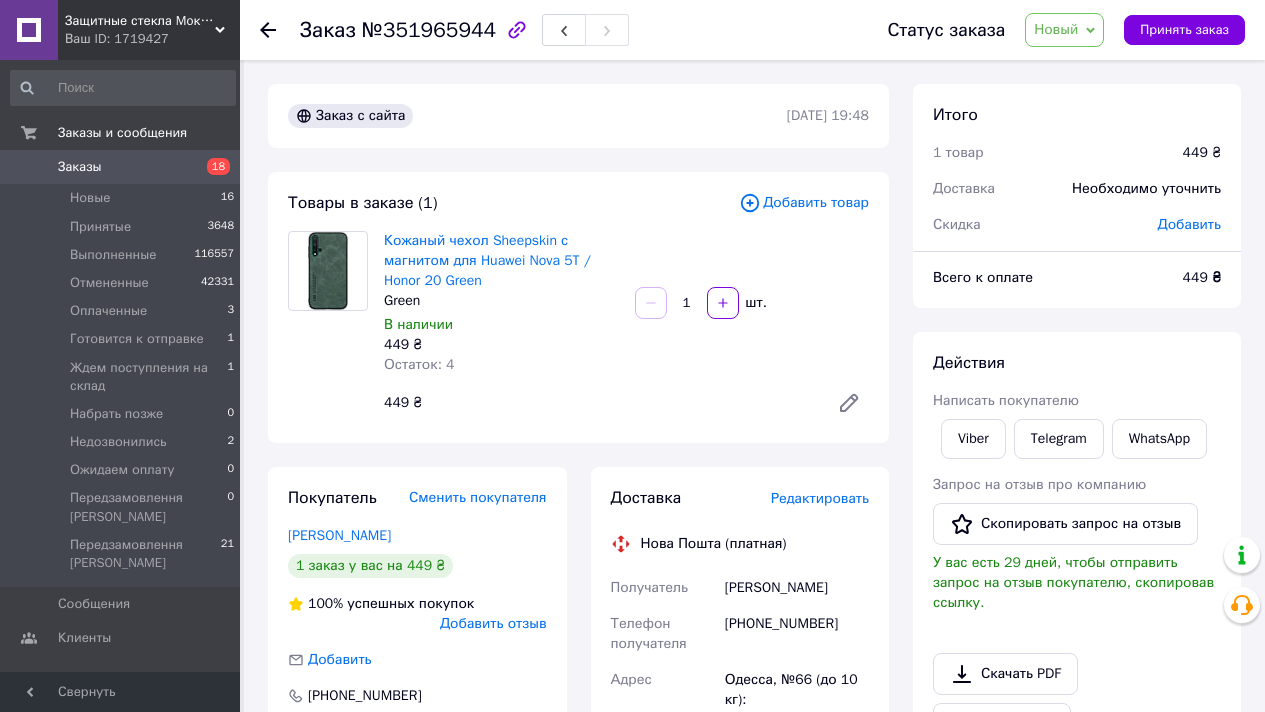 scroll, scrollTop: 0, scrollLeft: 0, axis: both 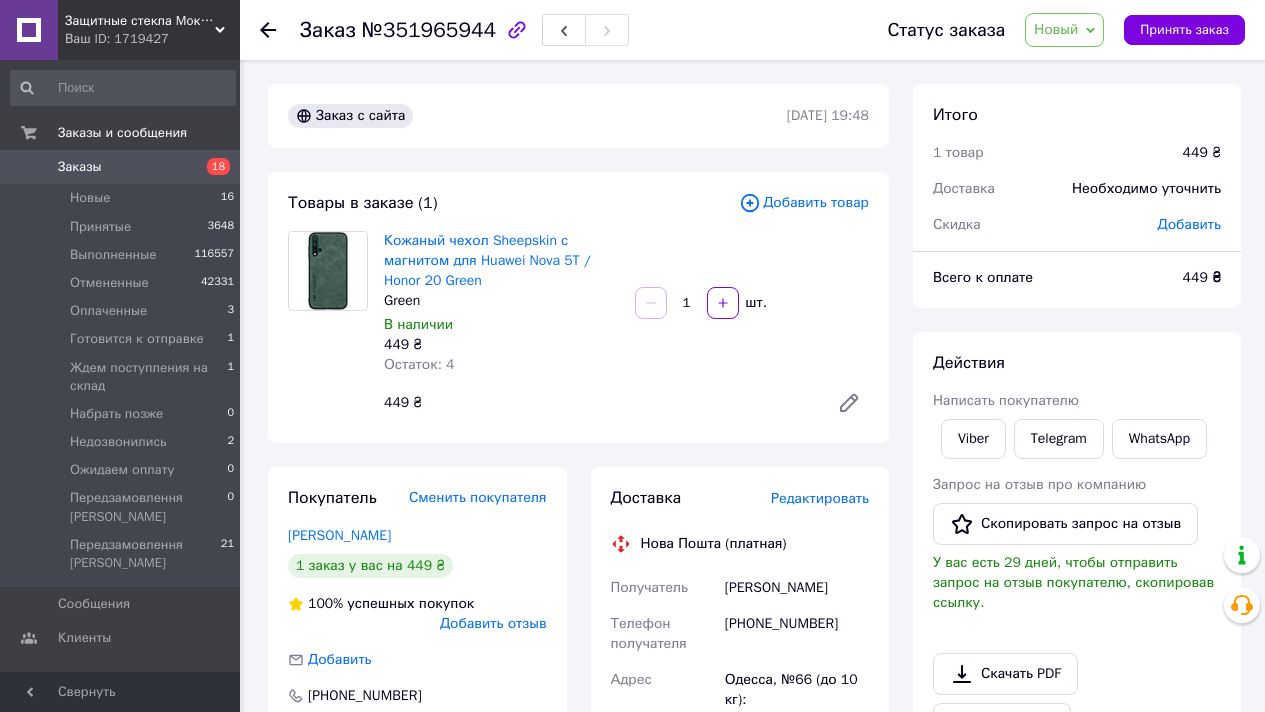 click on "Новый" at bounding box center (1064, 30) 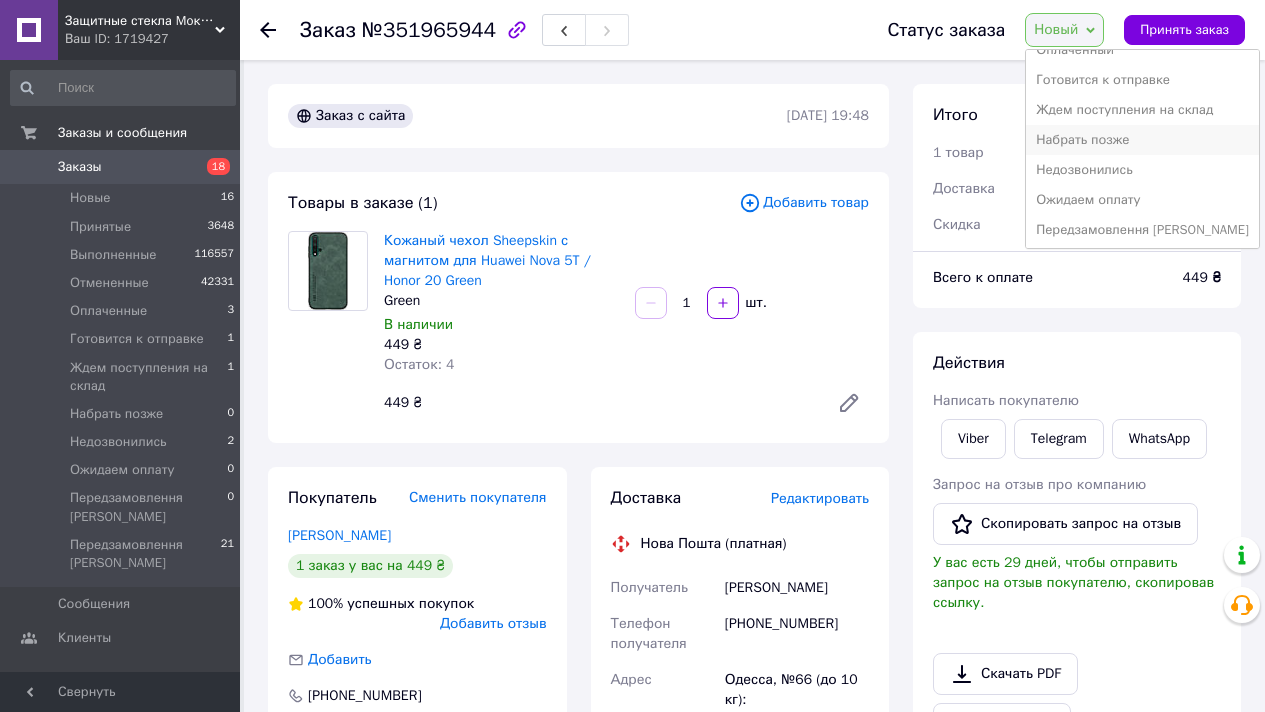 scroll, scrollTop: 142, scrollLeft: 0, axis: vertical 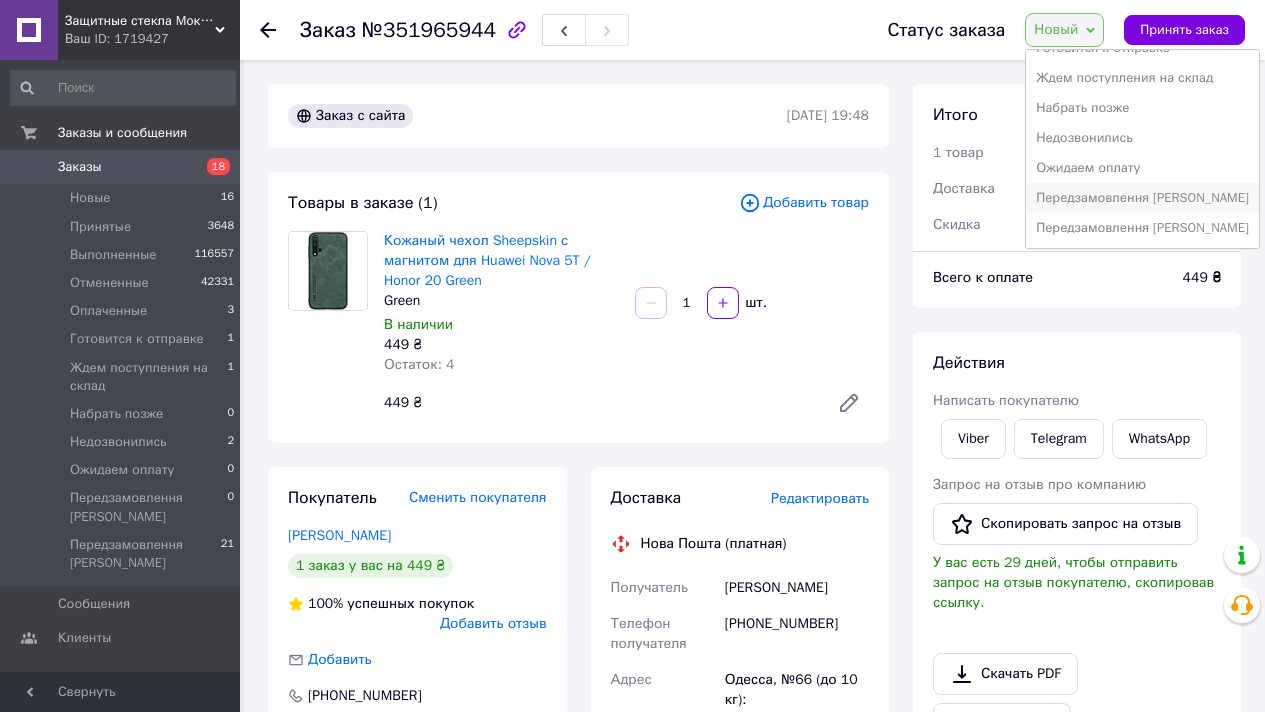 click on "Передзамовлення [PERSON_NAME]" at bounding box center (1142, 198) 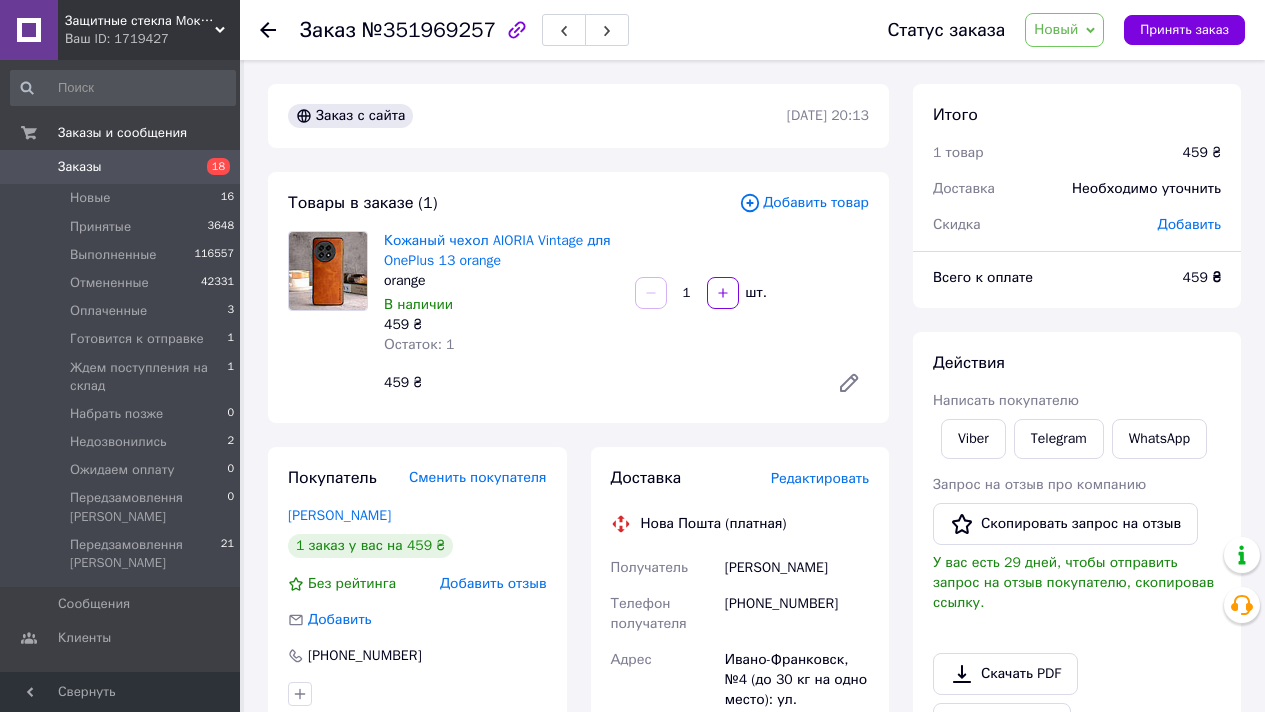 scroll, scrollTop: 0, scrollLeft: 0, axis: both 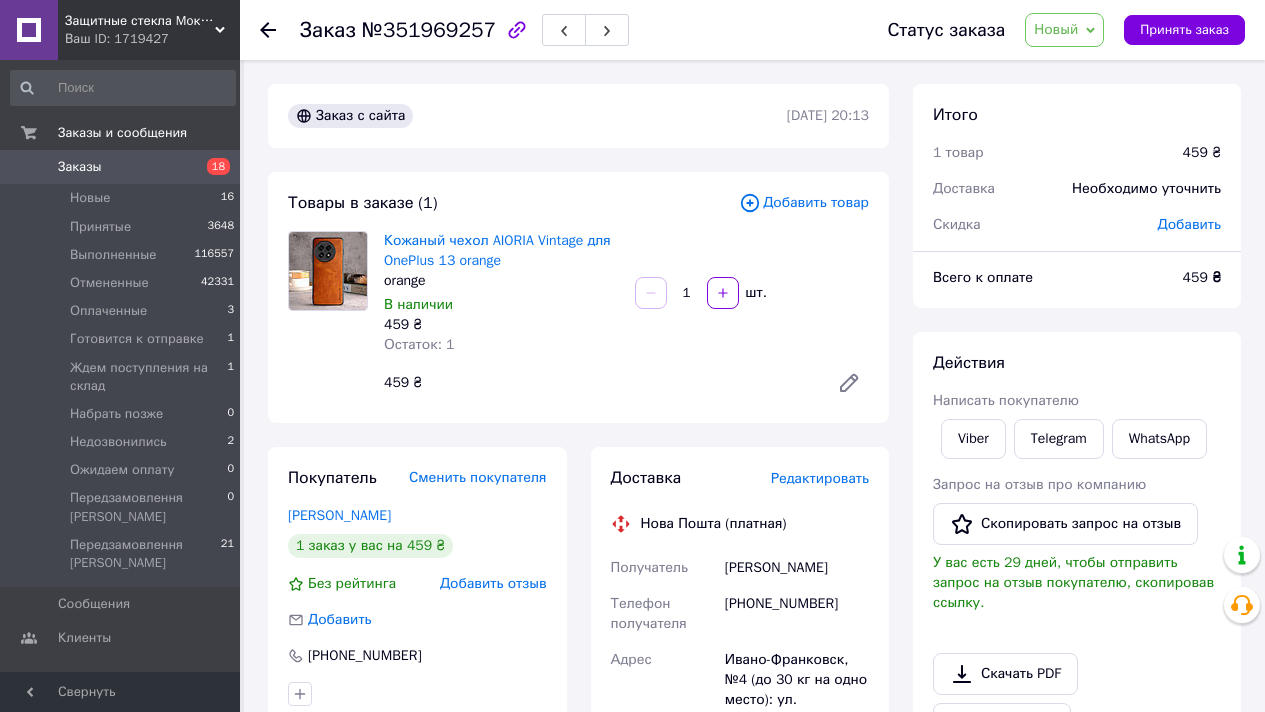 click on "Новый" at bounding box center [1064, 30] 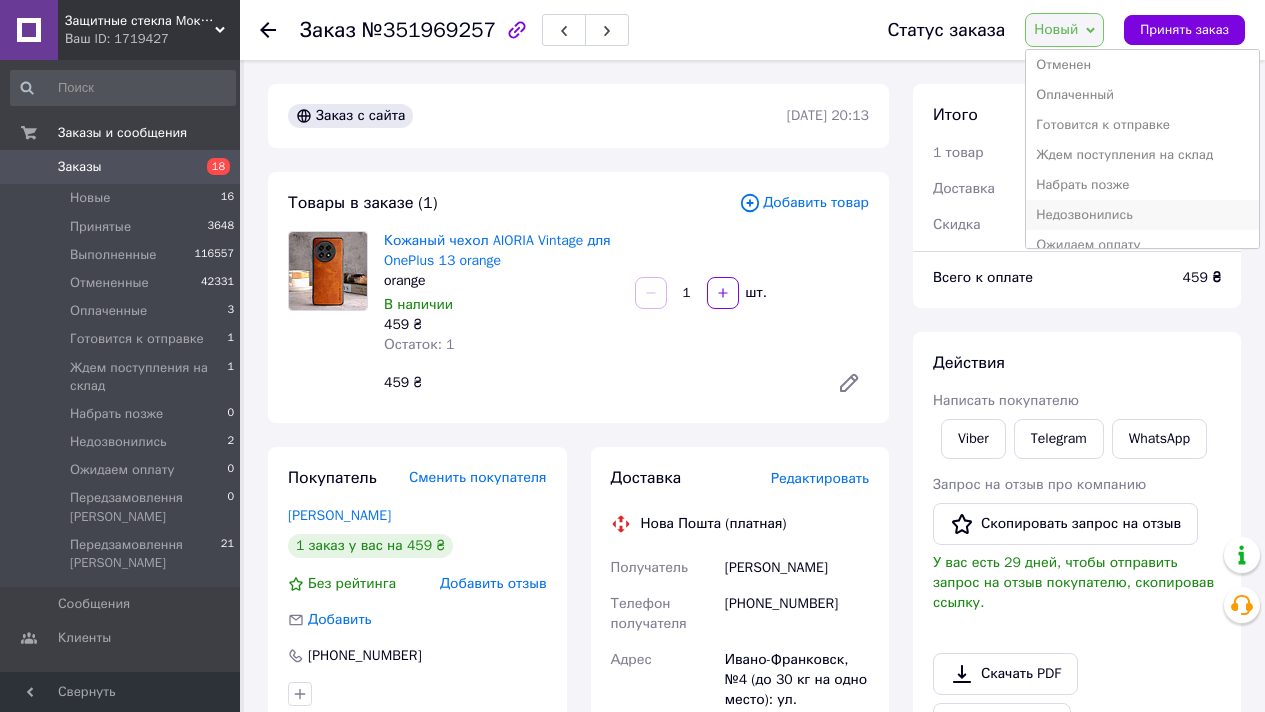 scroll, scrollTop: 142, scrollLeft: 0, axis: vertical 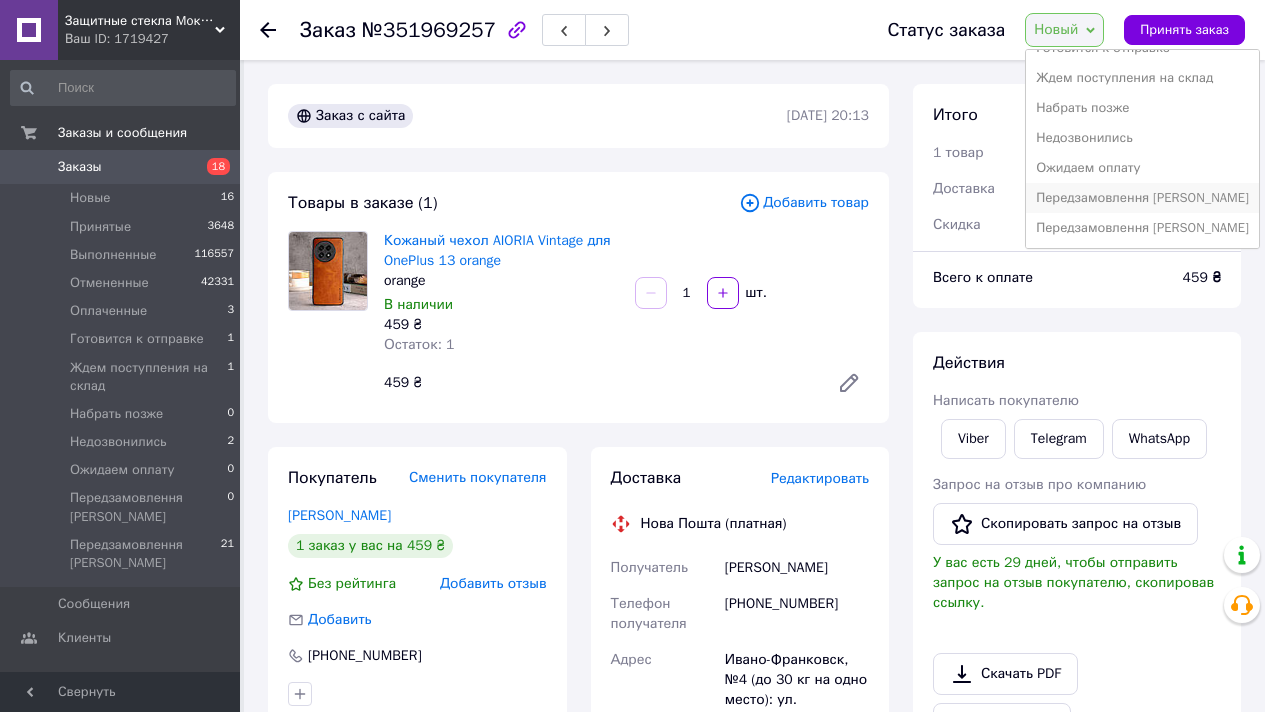 click on "Передзамовлення [PERSON_NAME]" at bounding box center (1142, 198) 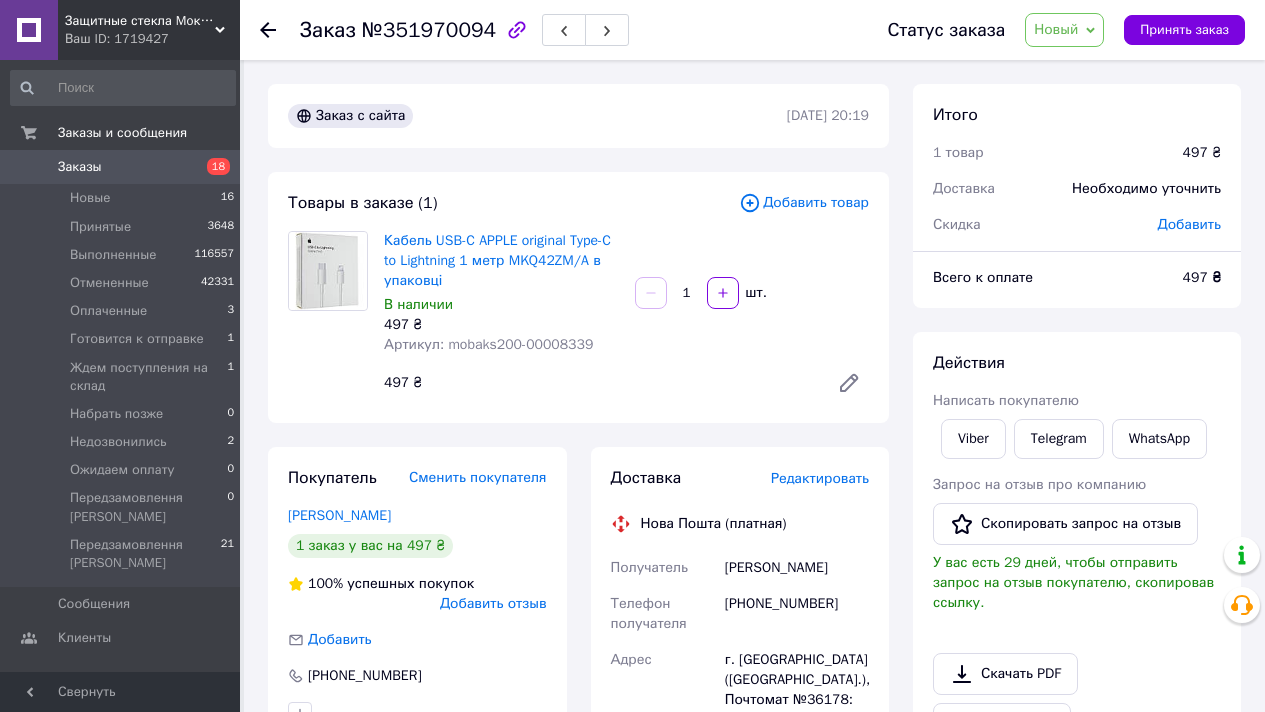 scroll, scrollTop: 0, scrollLeft: 0, axis: both 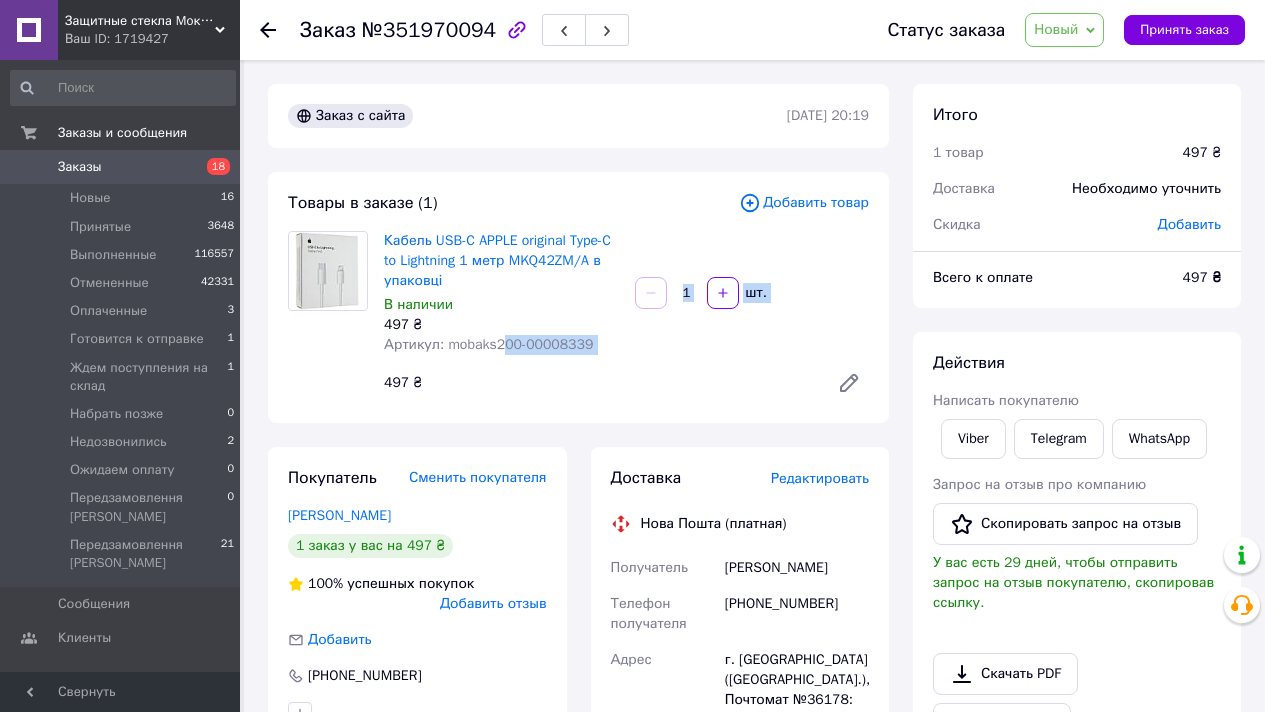 drag, startPoint x: 504, startPoint y: 342, endPoint x: 659, endPoint y: 356, distance: 155.63097 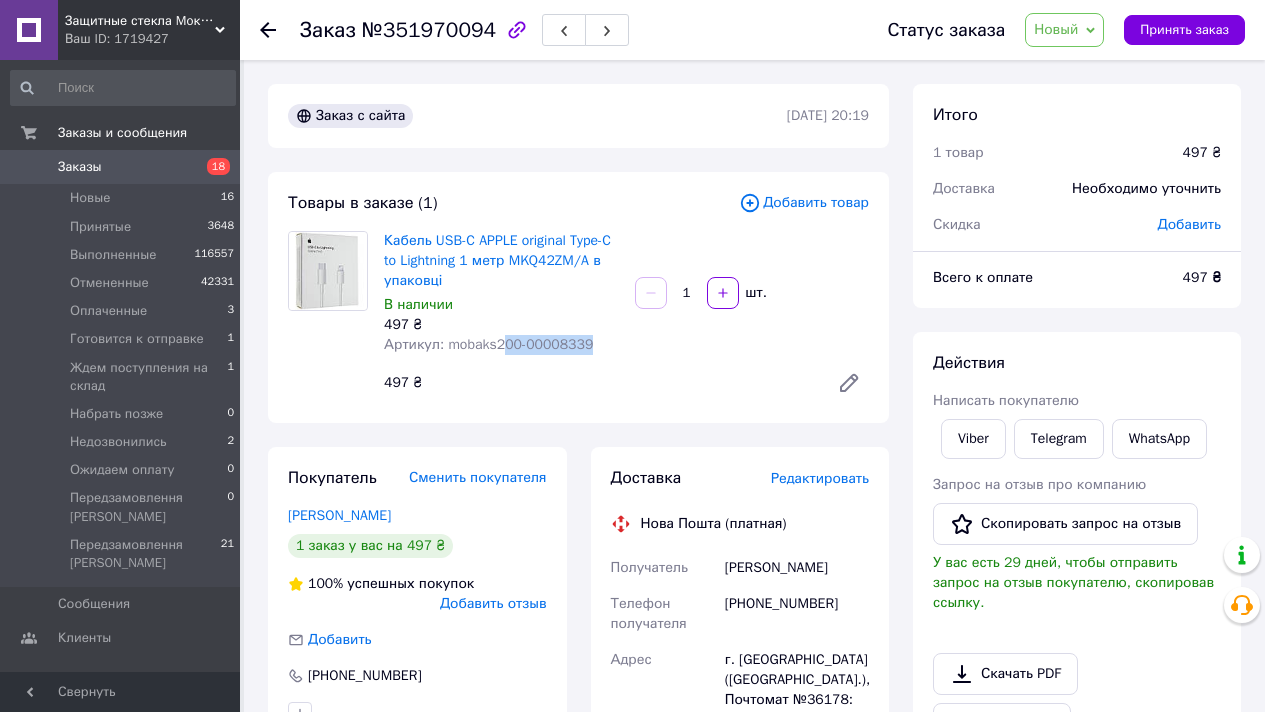 drag, startPoint x: 619, startPoint y: 345, endPoint x: 503, endPoint y: 340, distance: 116.10771 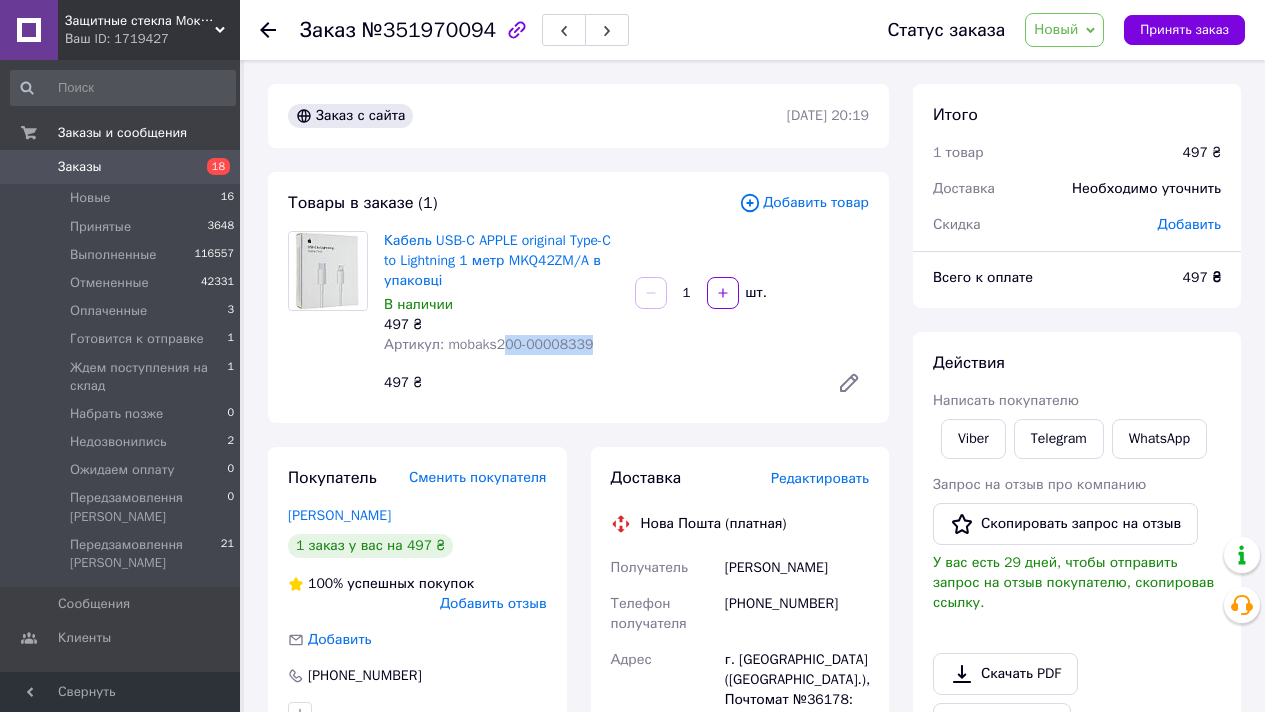 copy on "00-00008339" 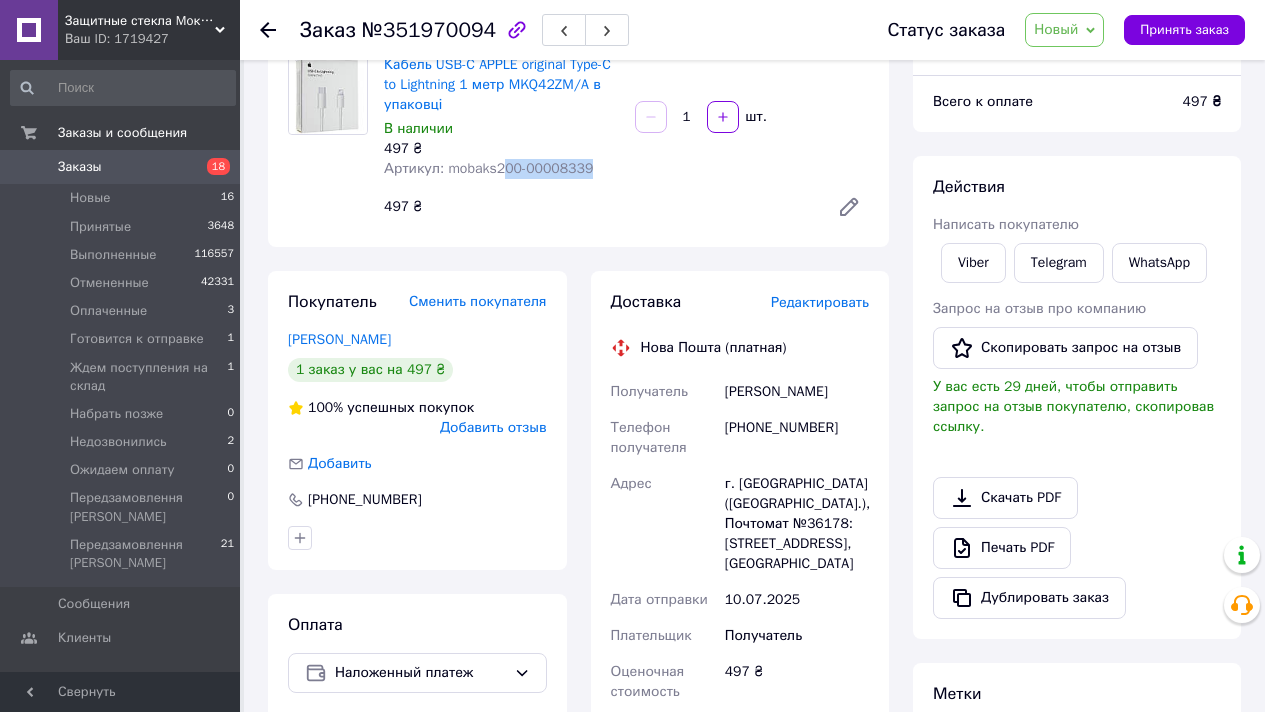 scroll, scrollTop: 0, scrollLeft: 0, axis: both 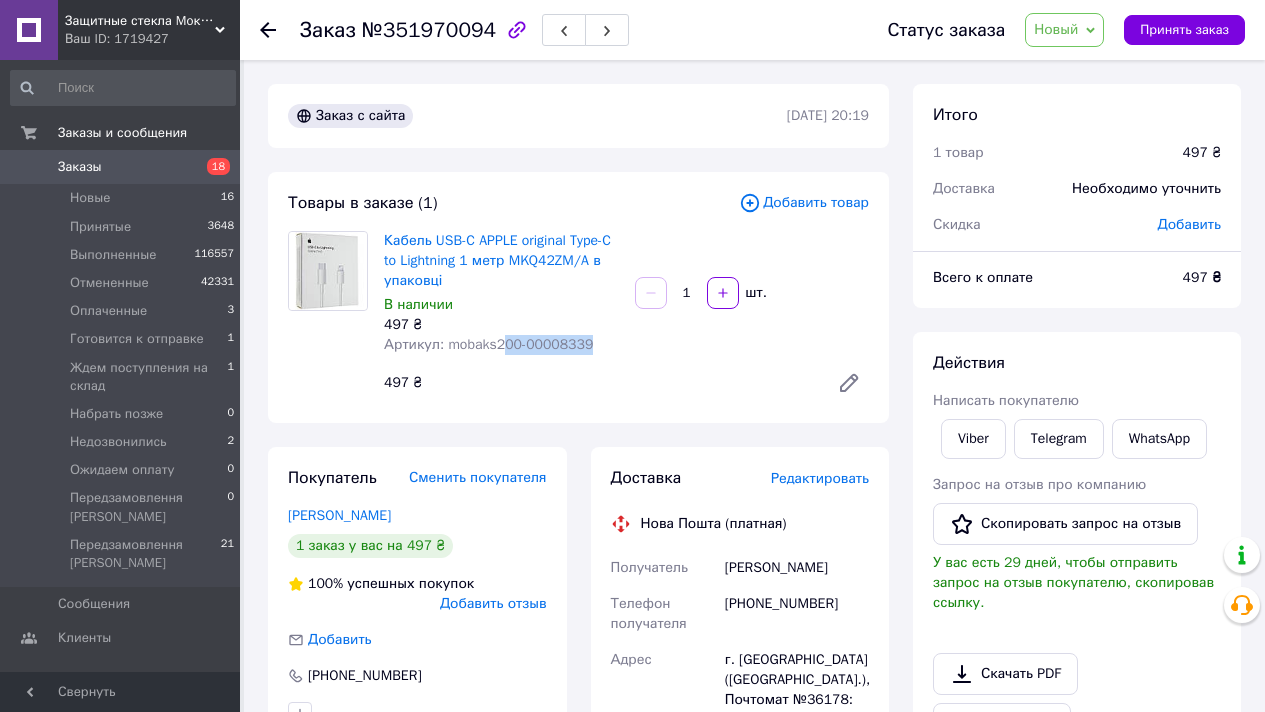click on "Новый" at bounding box center [1056, 29] 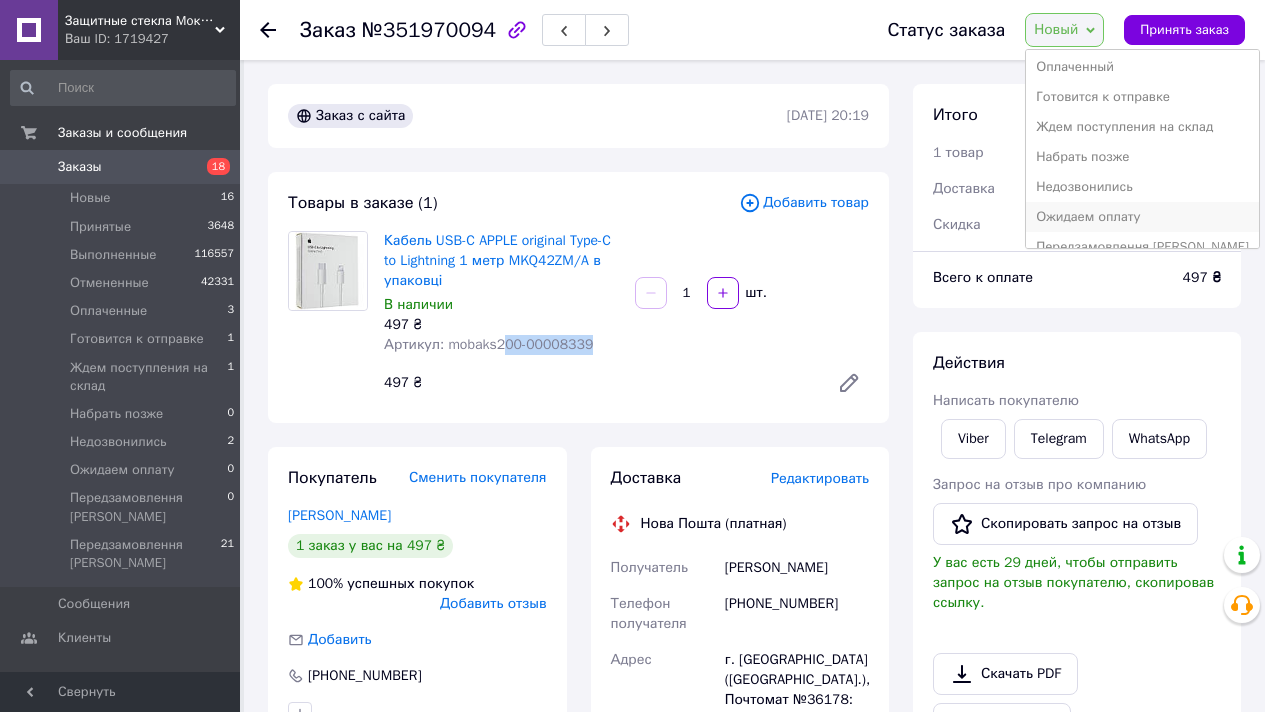 scroll, scrollTop: 142, scrollLeft: 0, axis: vertical 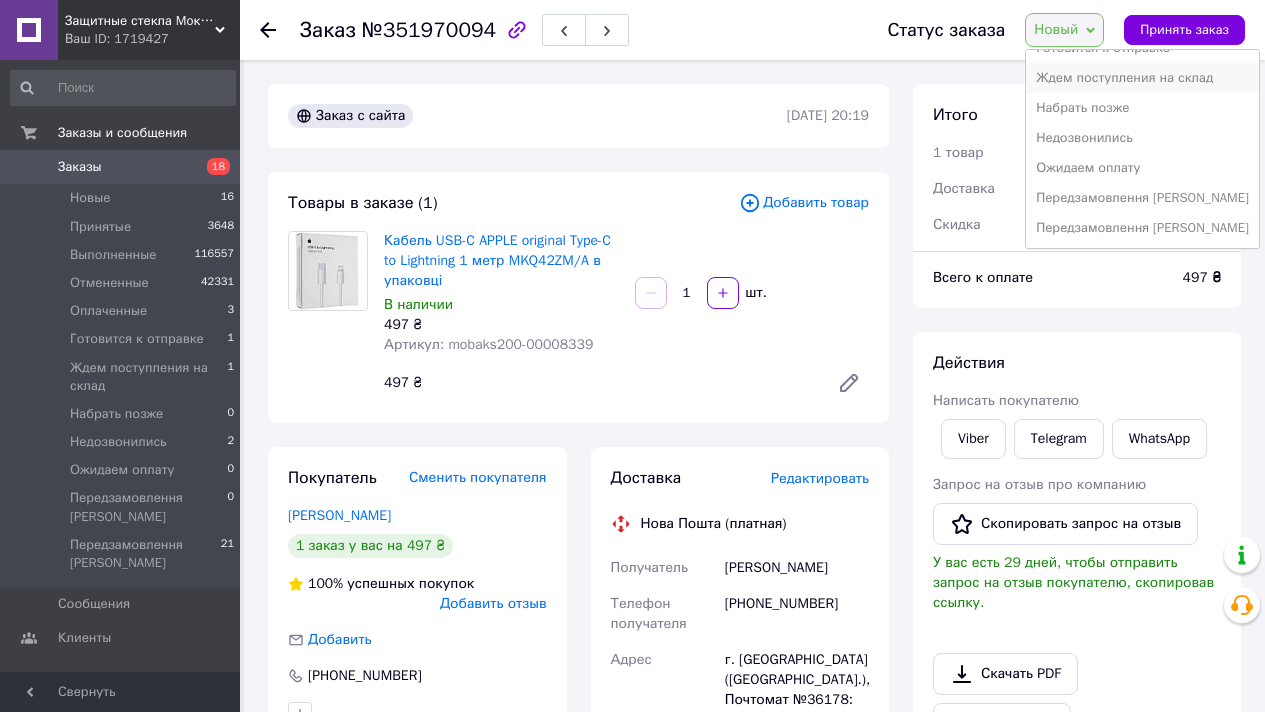 click on "Ждем поступления на склад" at bounding box center [1142, 78] 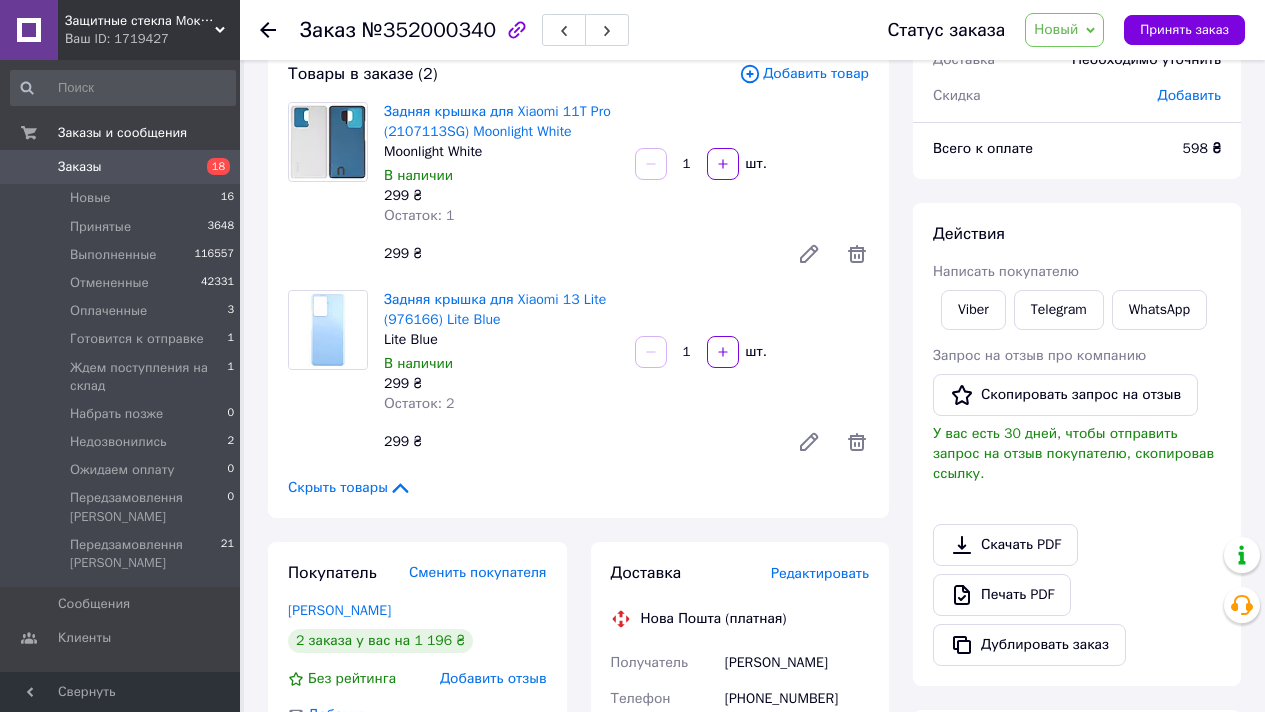 scroll, scrollTop: 125, scrollLeft: 0, axis: vertical 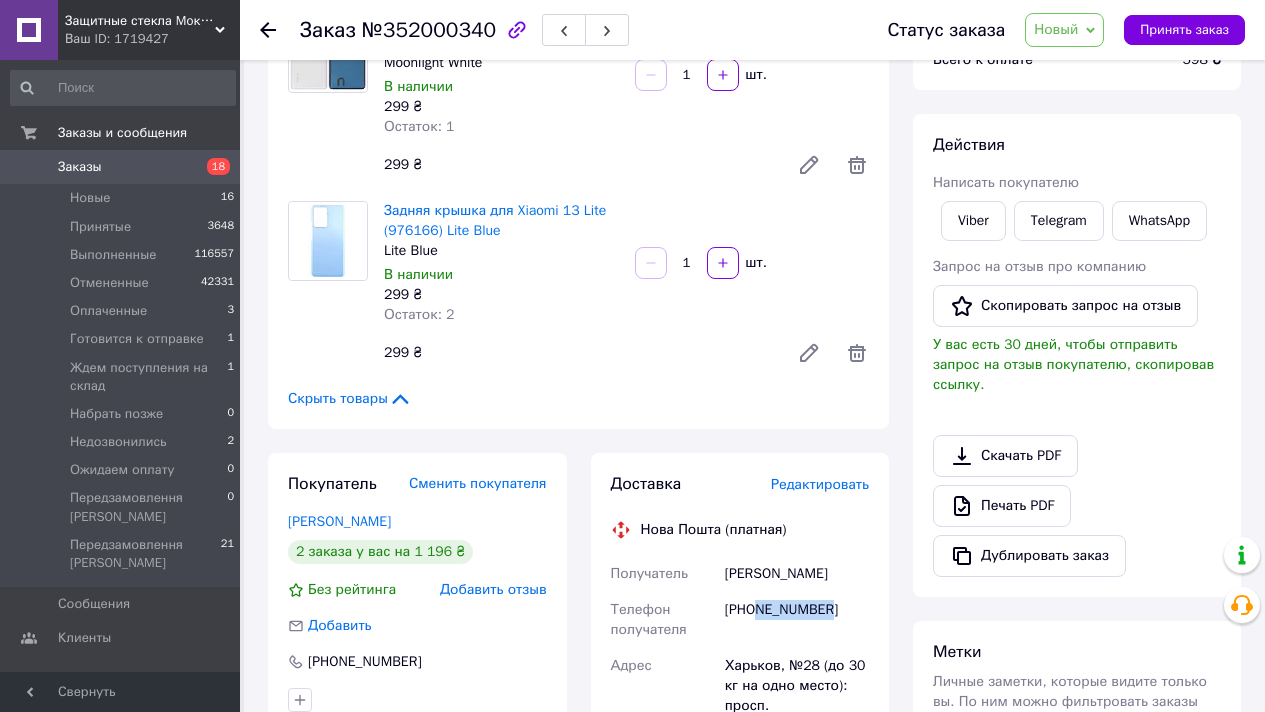 drag, startPoint x: 777, startPoint y: 705, endPoint x: 888, endPoint y: 607, distance: 148.07092 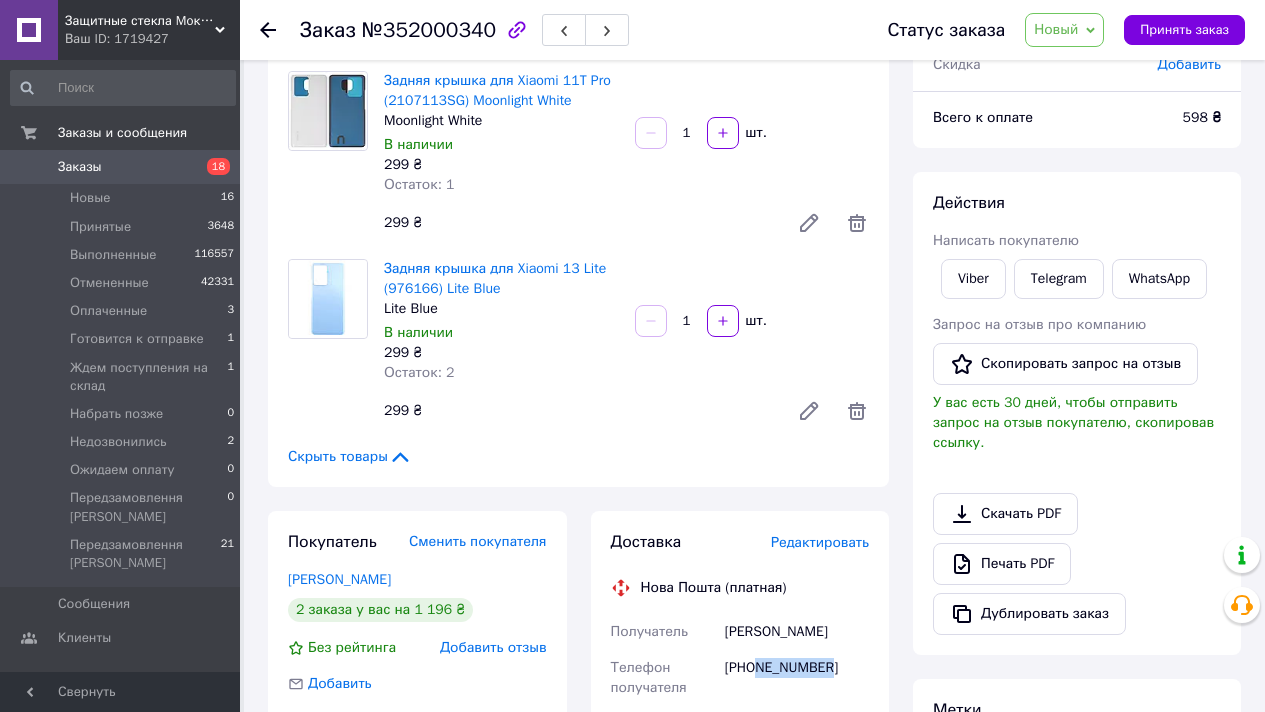 scroll, scrollTop: 0, scrollLeft: 0, axis: both 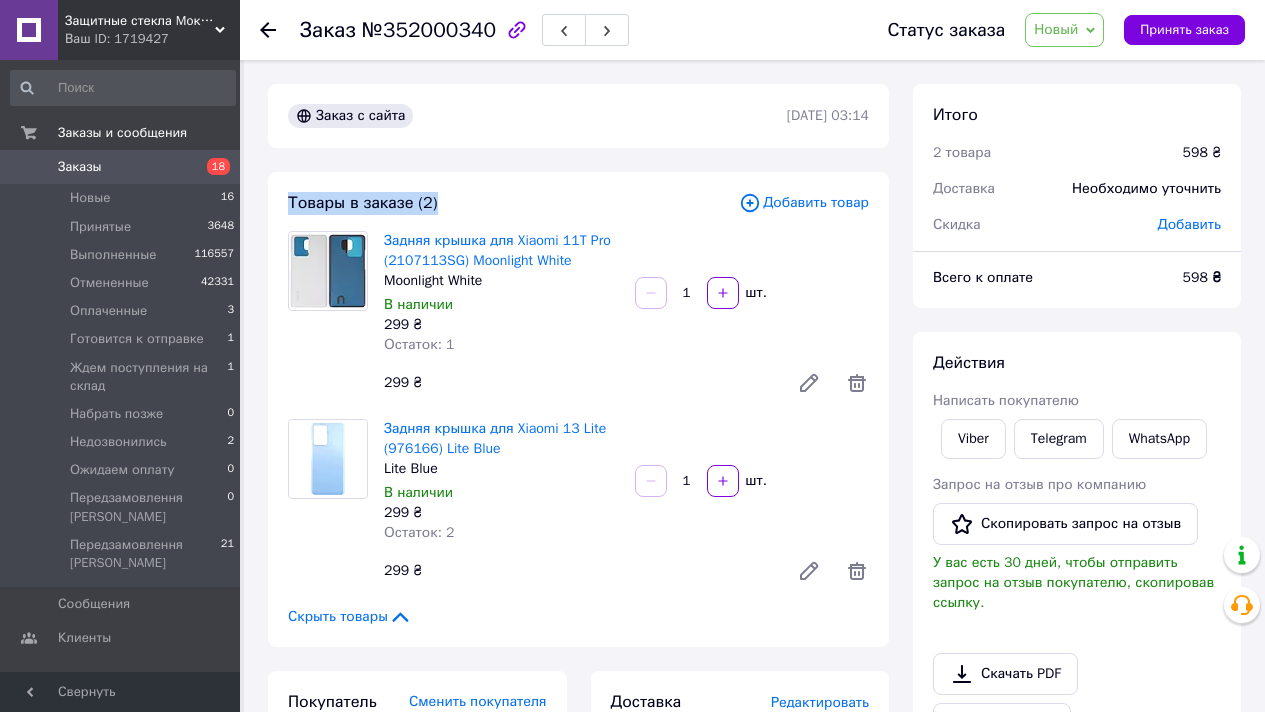 drag, startPoint x: 459, startPoint y: 199, endPoint x: 291, endPoint y: 206, distance: 168.14577 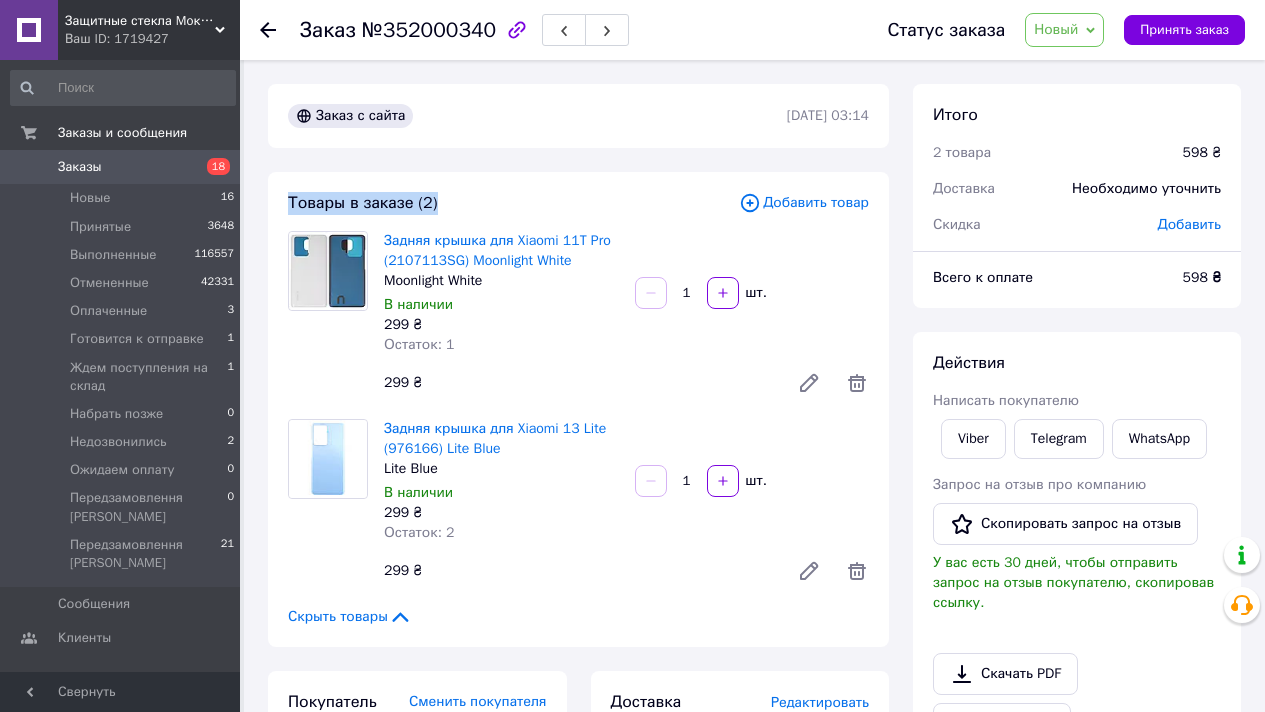 drag, startPoint x: 460, startPoint y: 202, endPoint x: 288, endPoint y: 201, distance: 172.00291 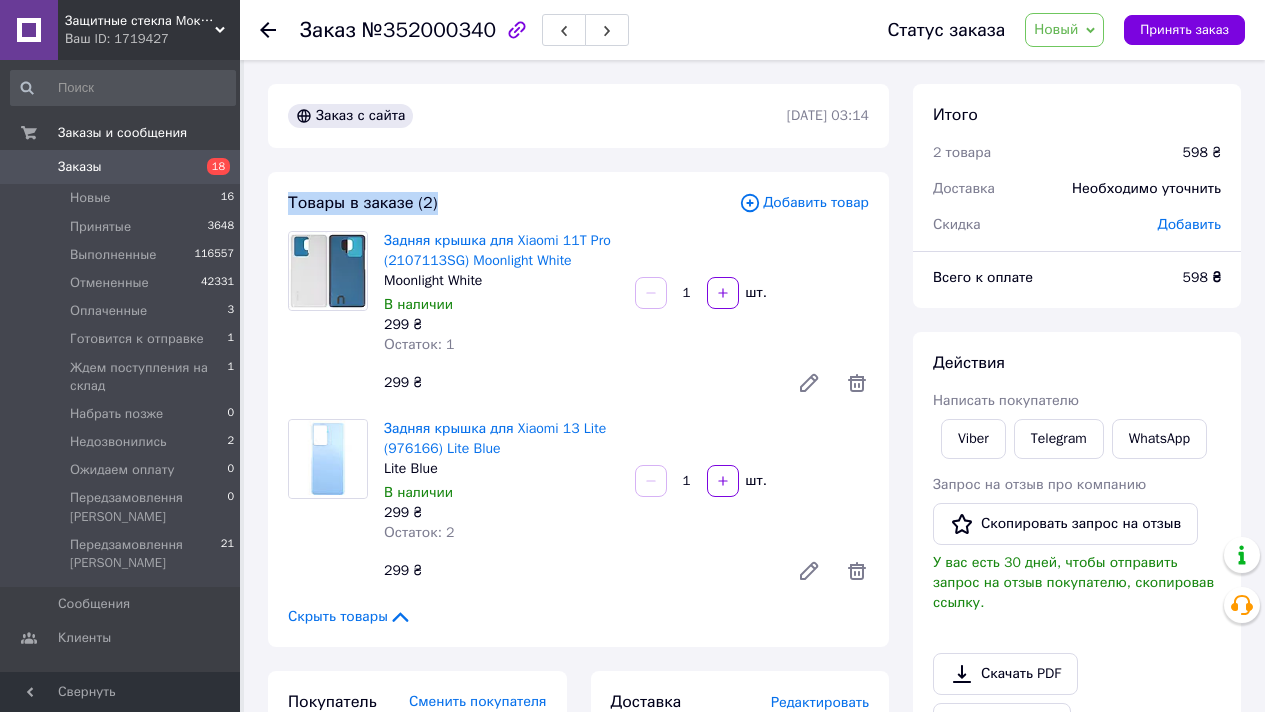 drag, startPoint x: 451, startPoint y: 205, endPoint x: 290, endPoint y: 204, distance: 161.00311 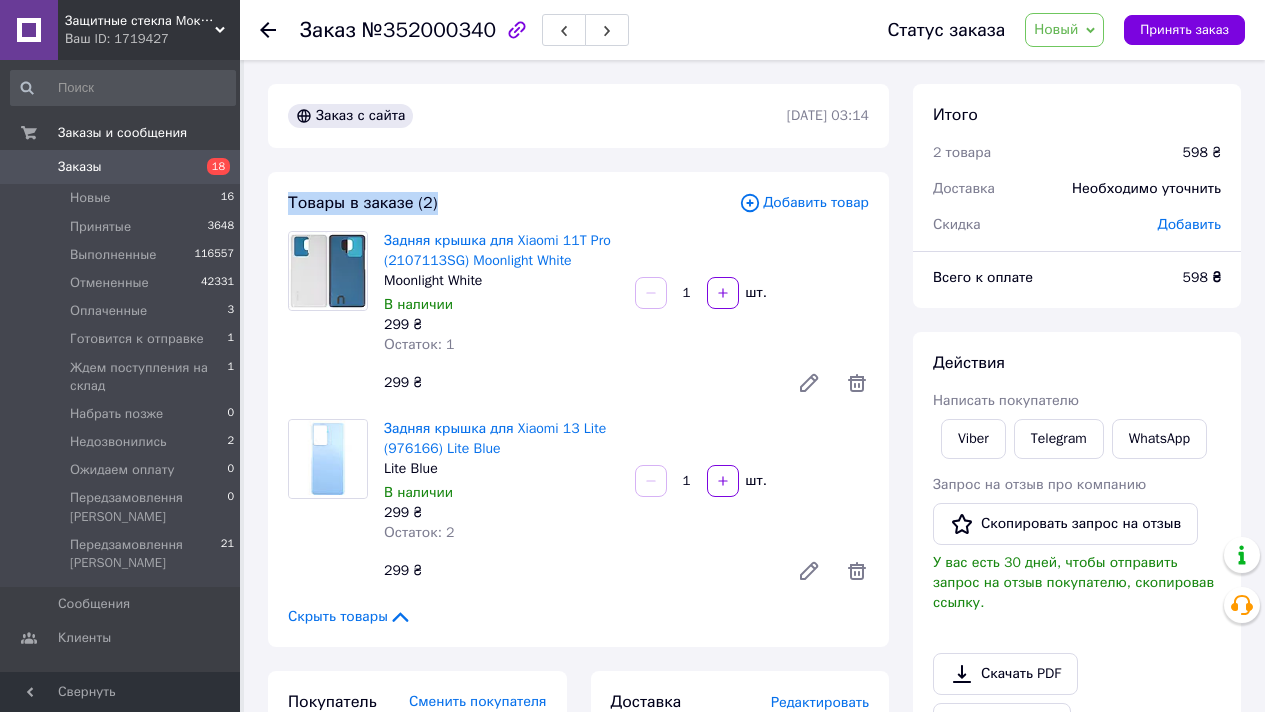 drag, startPoint x: 472, startPoint y: 200, endPoint x: 290, endPoint y: 200, distance: 182 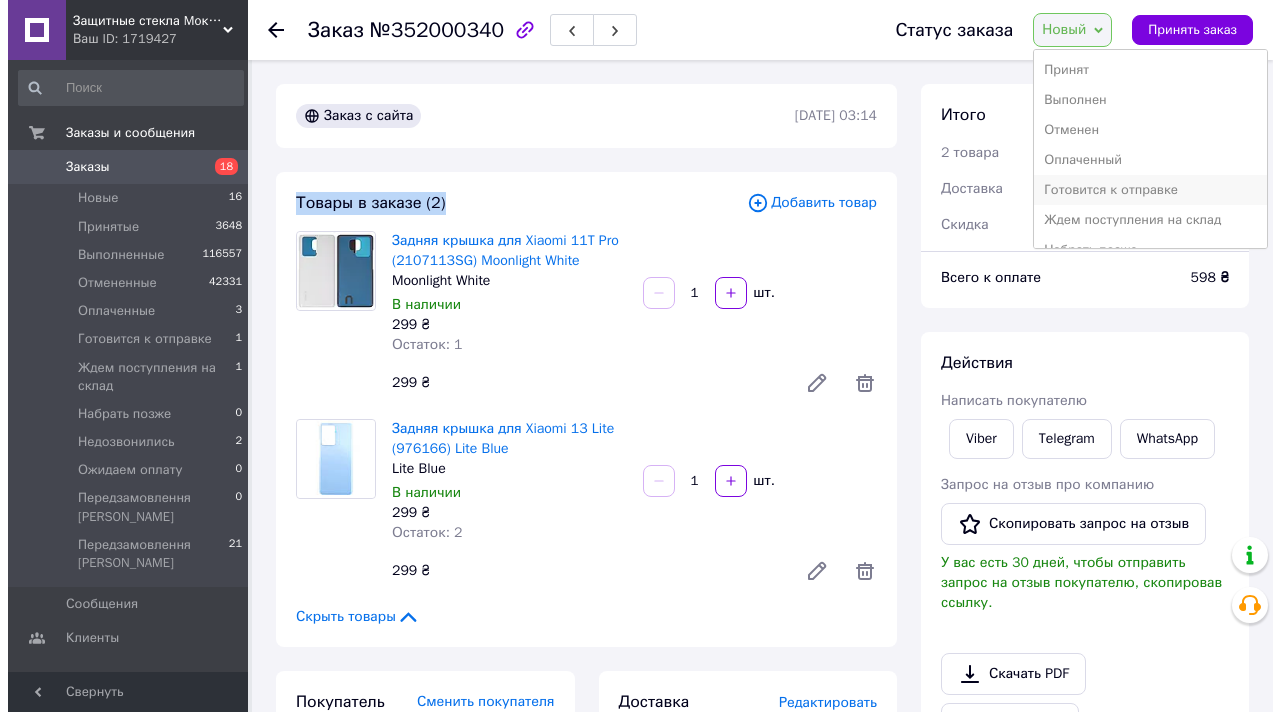 scroll, scrollTop: 142, scrollLeft: 0, axis: vertical 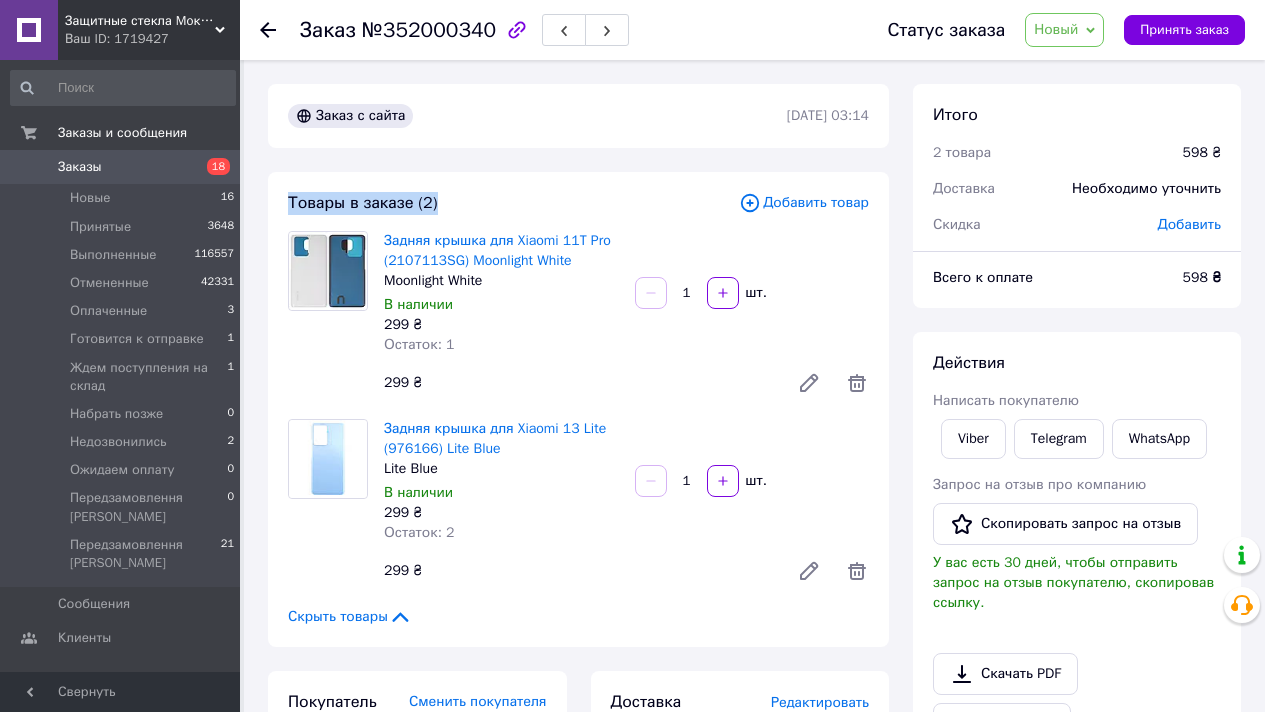click on "Товары в заказе (2)" at bounding box center (513, 203) 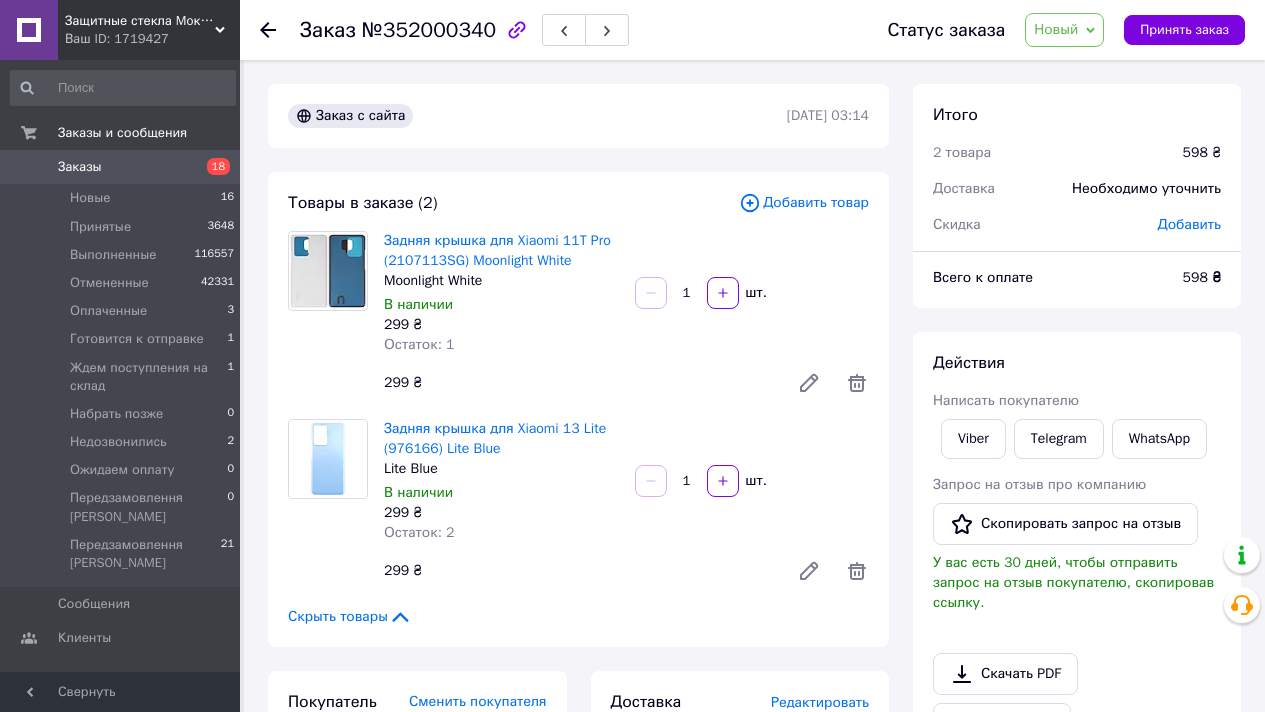 click on "Добавить товар" at bounding box center (804, 203) 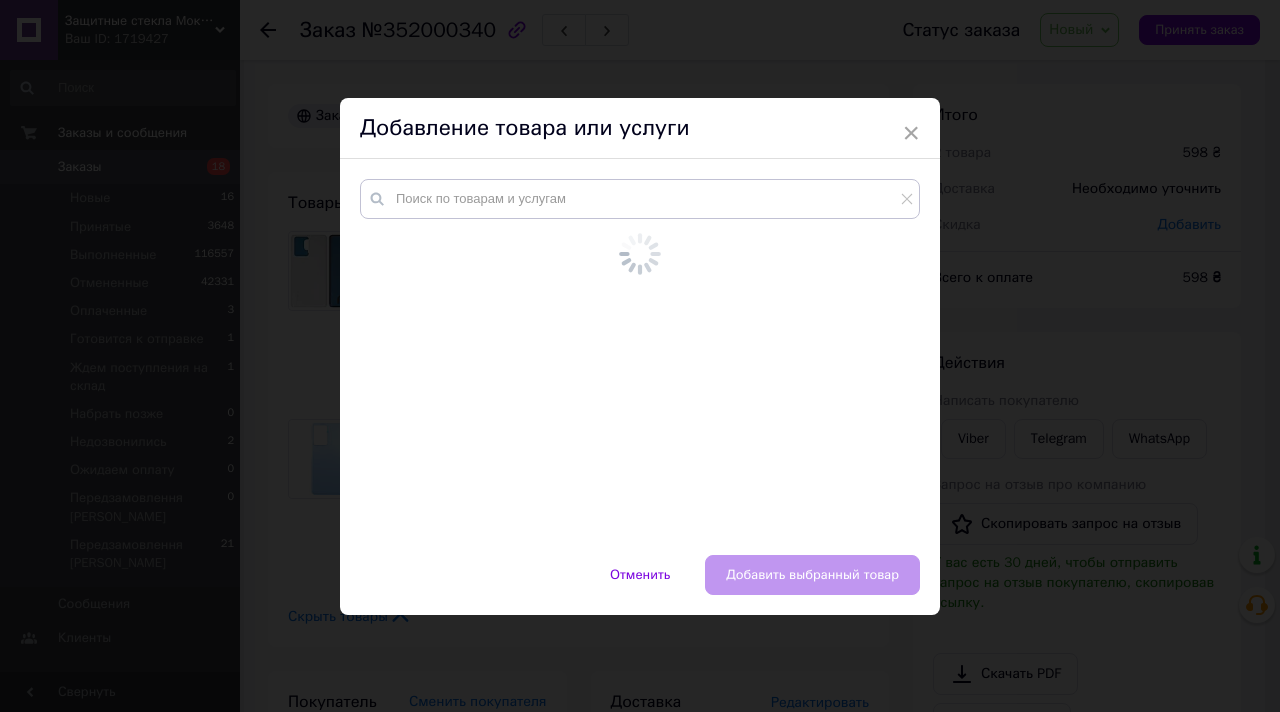 click on "× Добавление товара или услуги Отменить   Добавить выбранный товар" at bounding box center [640, 356] 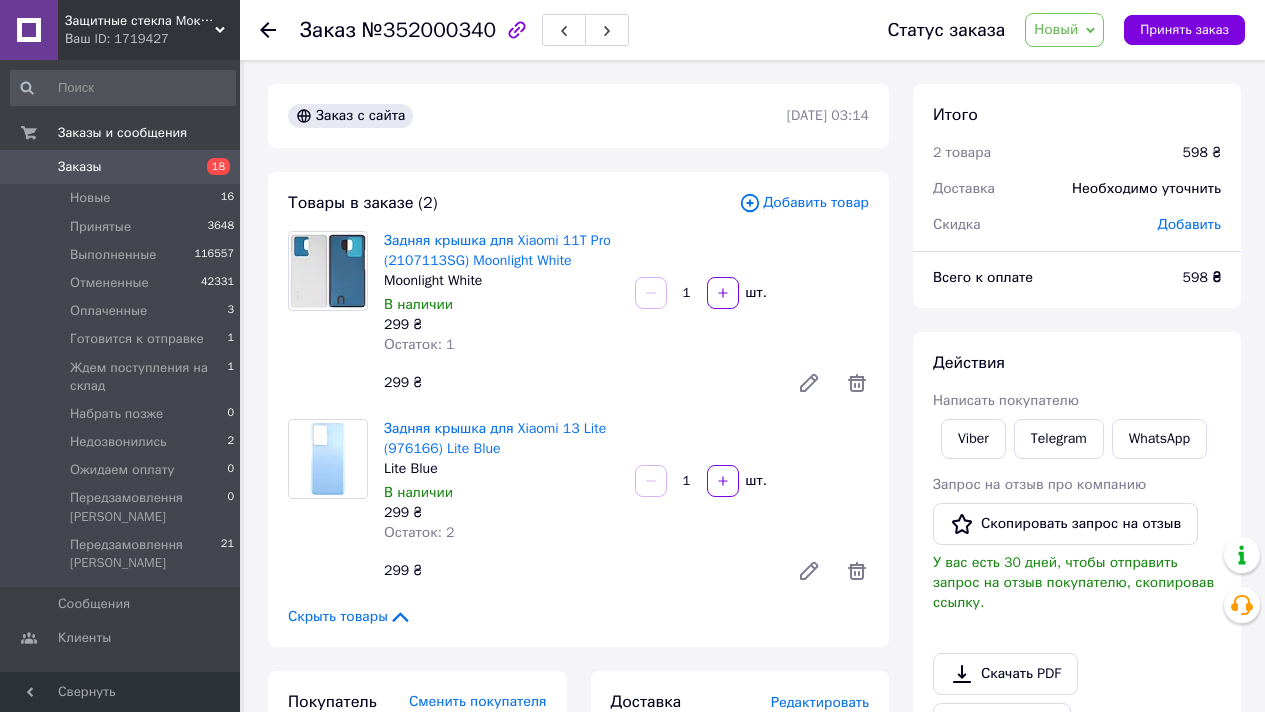 click on "Добавить товар" at bounding box center (804, 203) 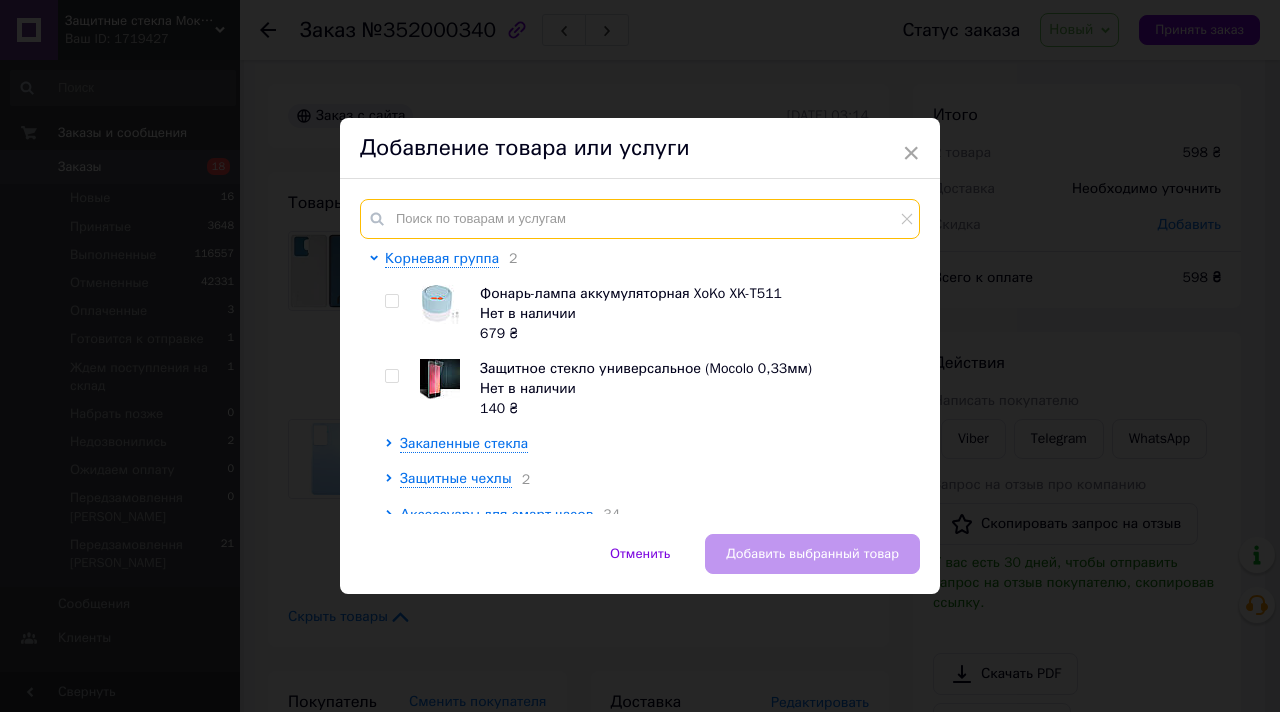 click at bounding box center [640, 219] 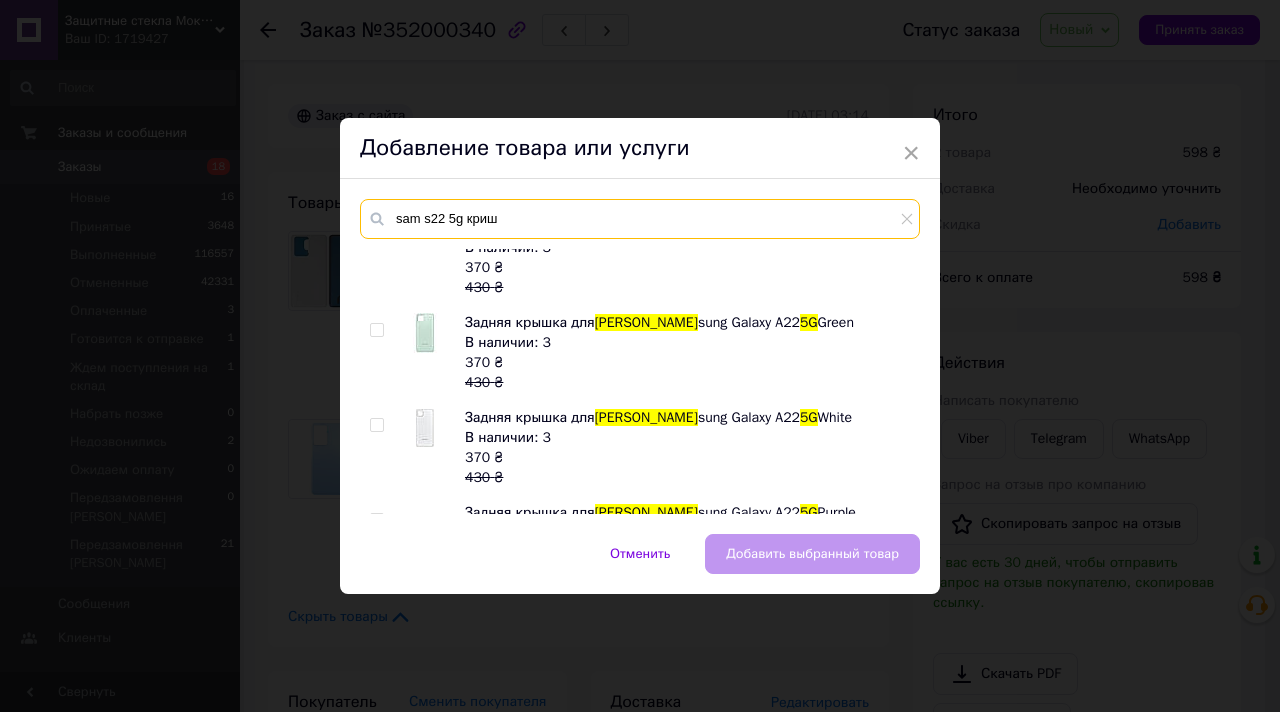 scroll, scrollTop: 100, scrollLeft: 0, axis: vertical 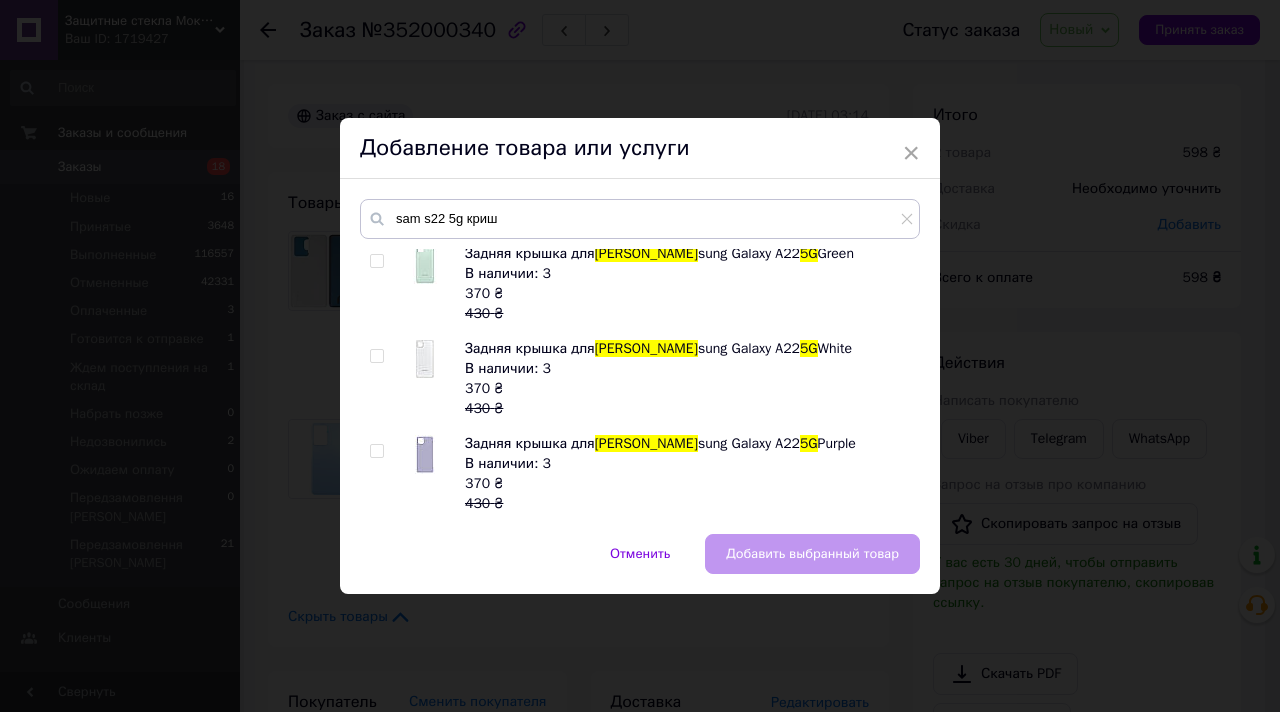 drag, startPoint x: 916, startPoint y: 366, endPoint x: 915, endPoint y: 353, distance: 13.038404 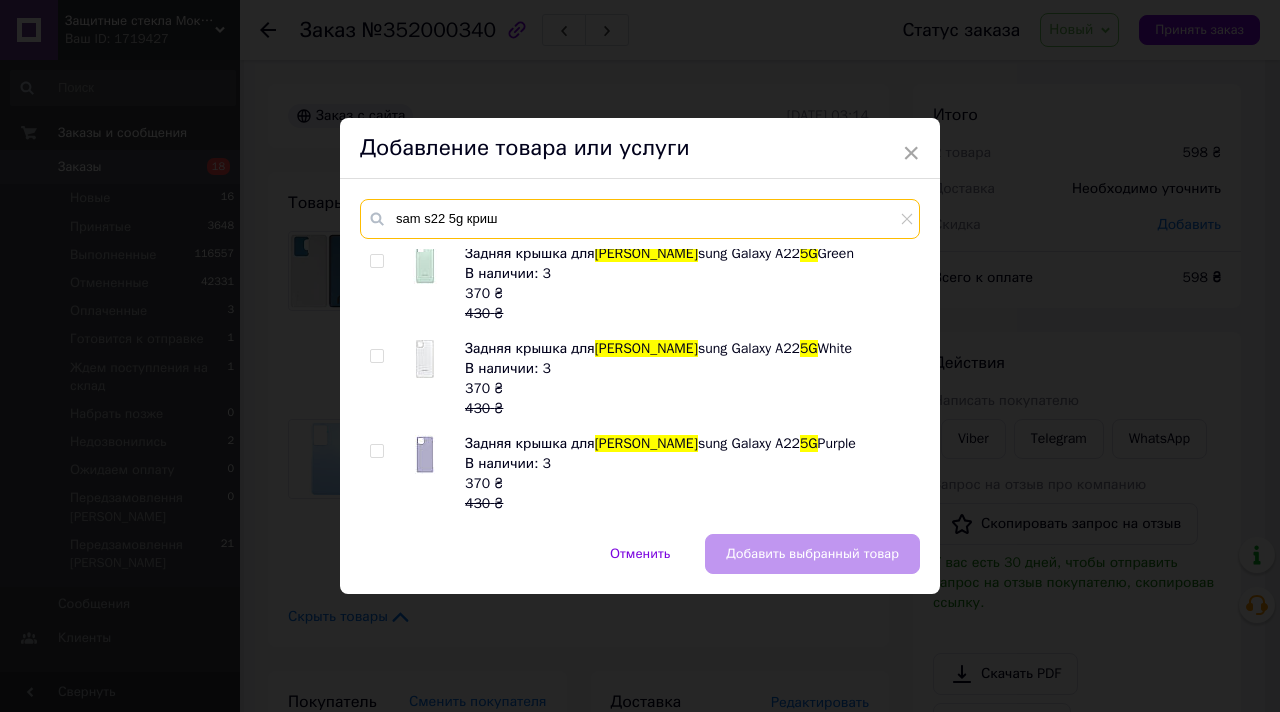 click on "sam s22 5g криш" at bounding box center (640, 219) 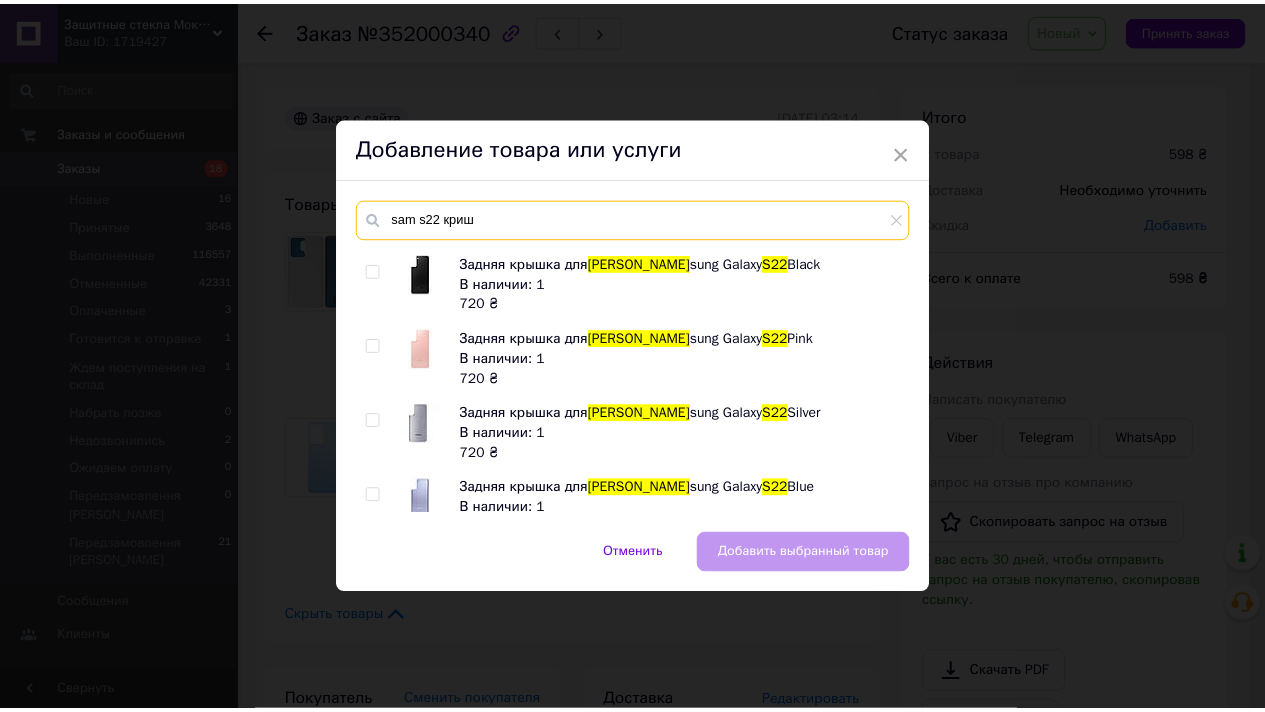 scroll, scrollTop: 846, scrollLeft: 0, axis: vertical 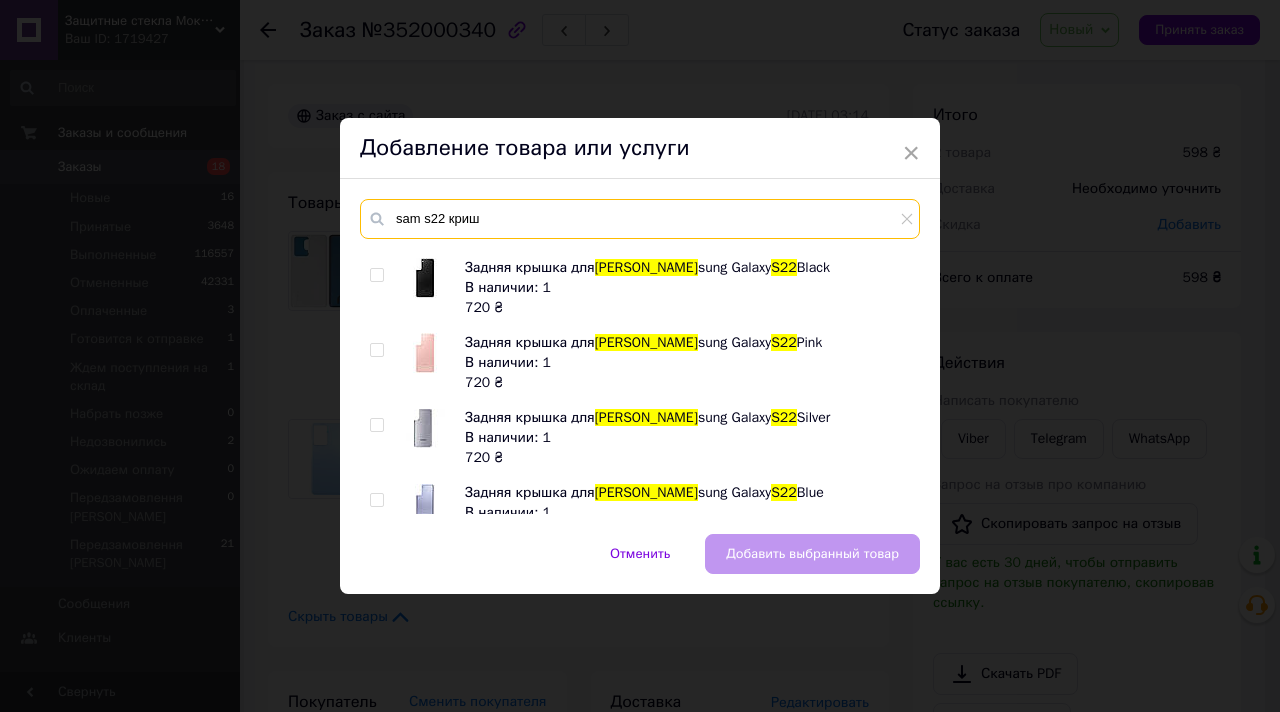 type on "sam s22 криш" 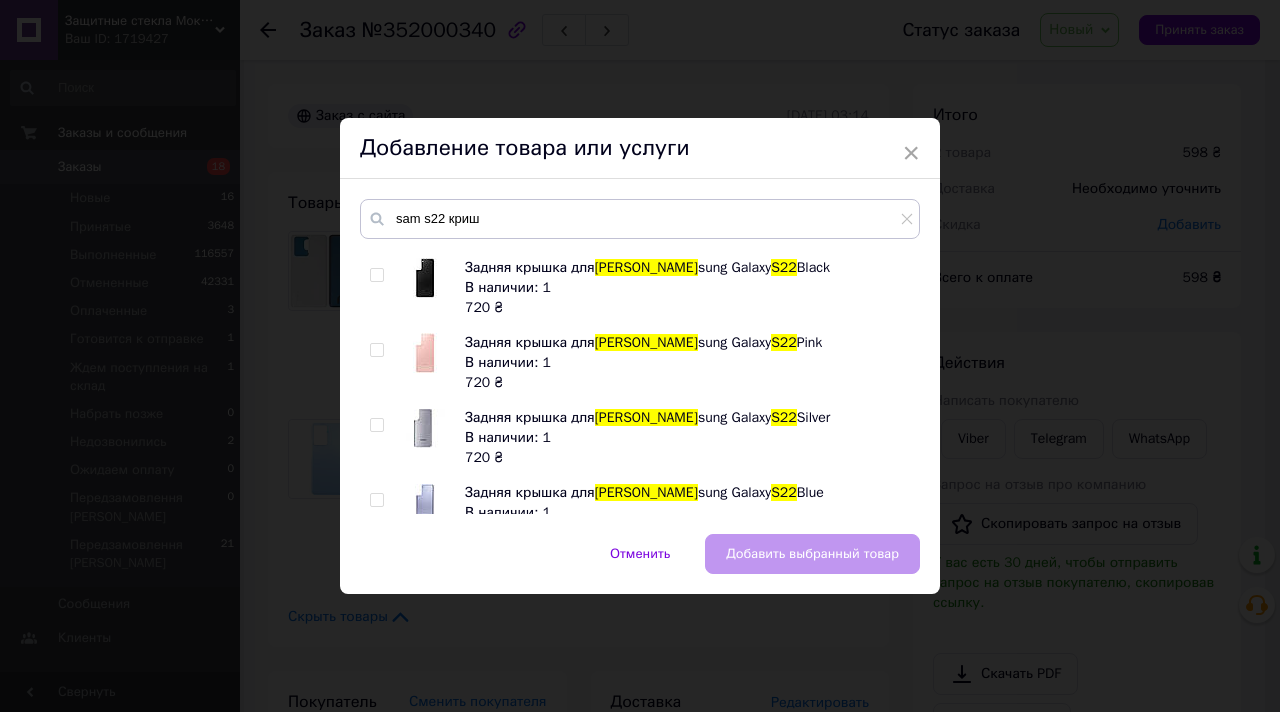 click at bounding box center [376, 275] 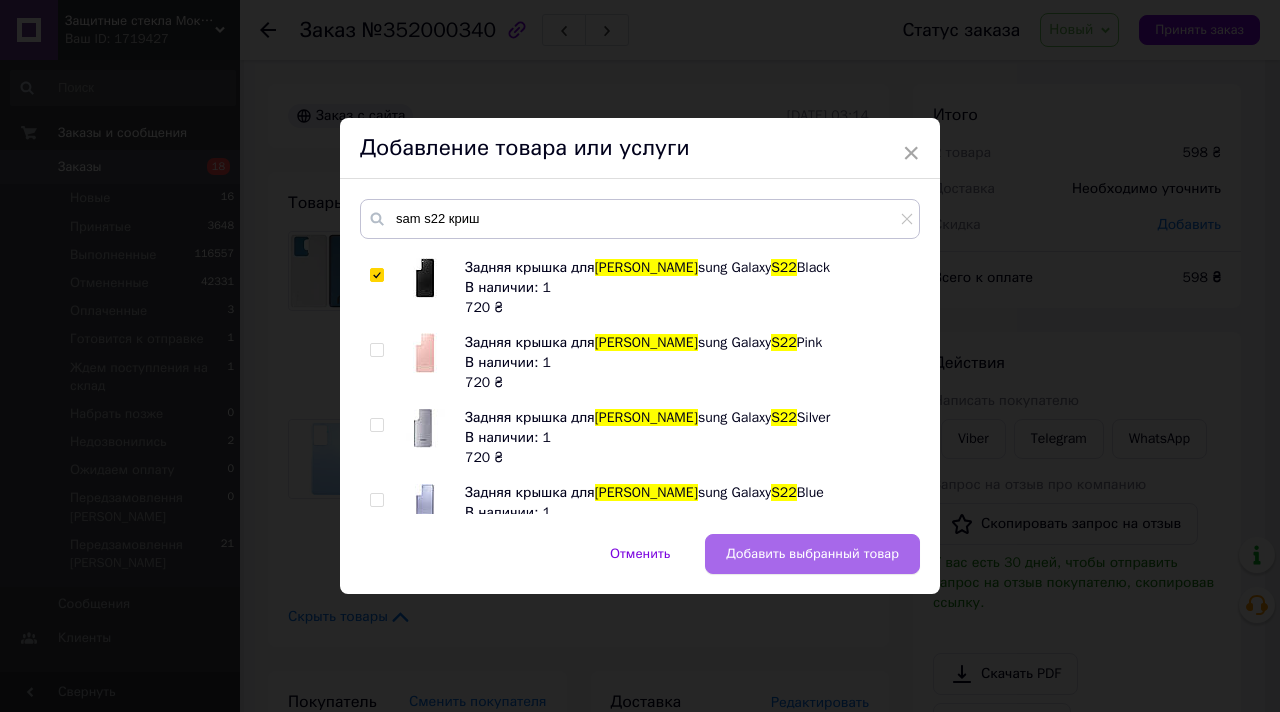 click on "Добавить выбранный товар" at bounding box center (812, 554) 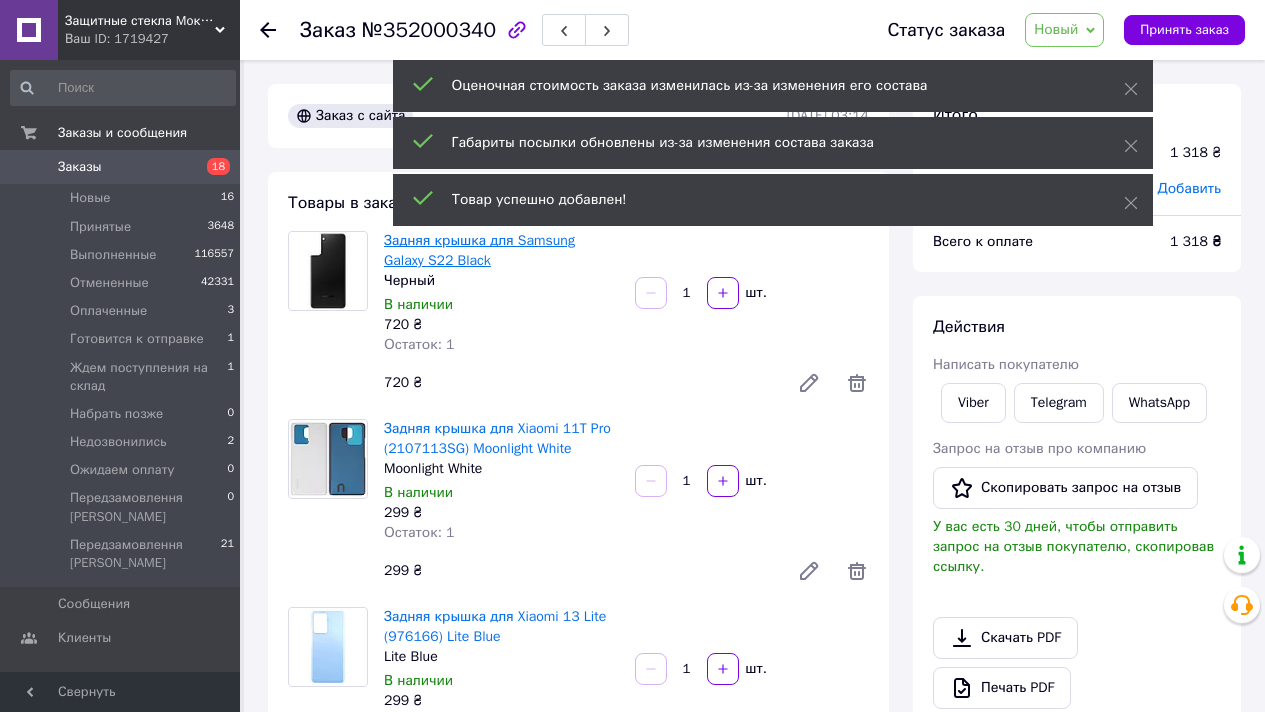 click on "Задняя крышка для Samsung Galaxy S22 Black" at bounding box center (479, 250) 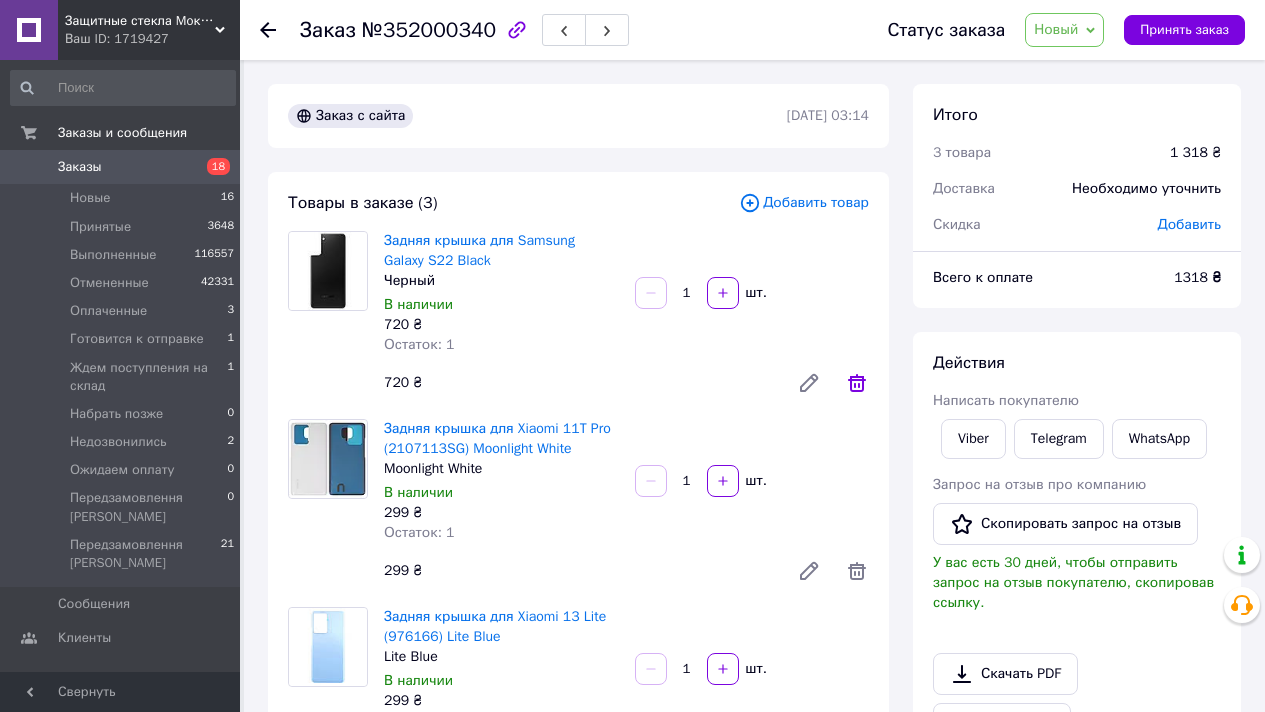 click 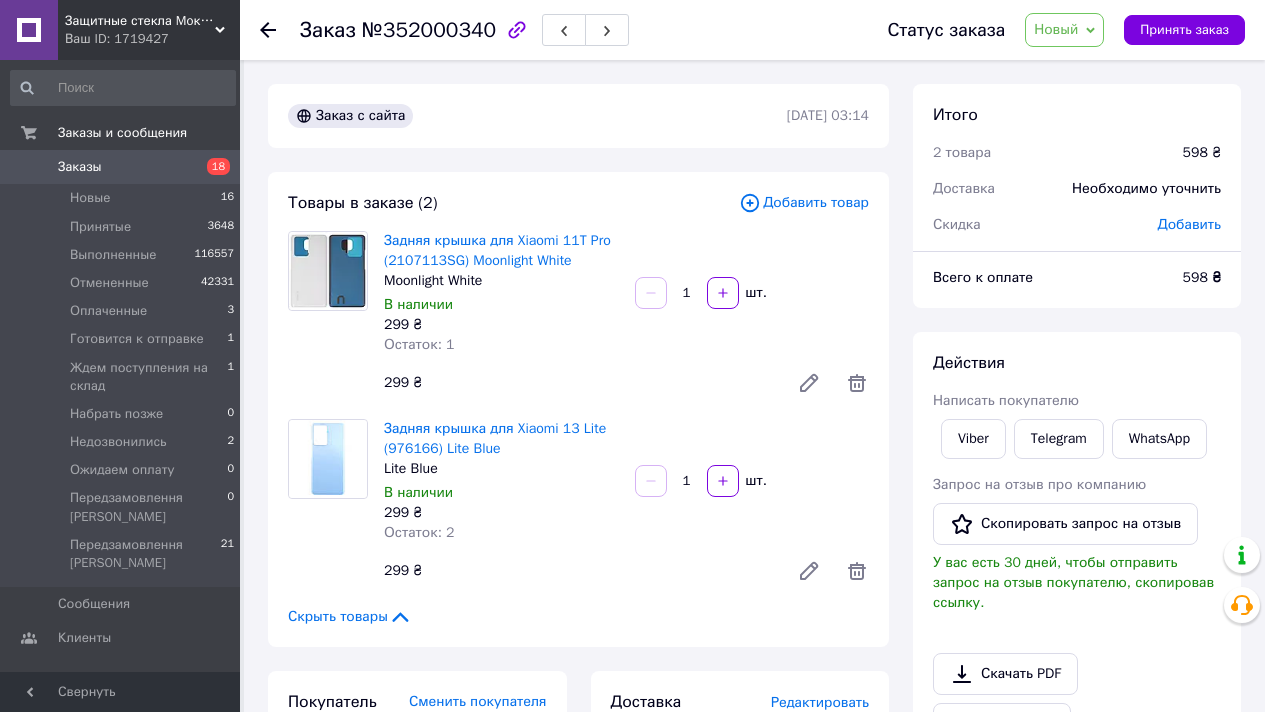 click on "Новый" at bounding box center (1056, 29) 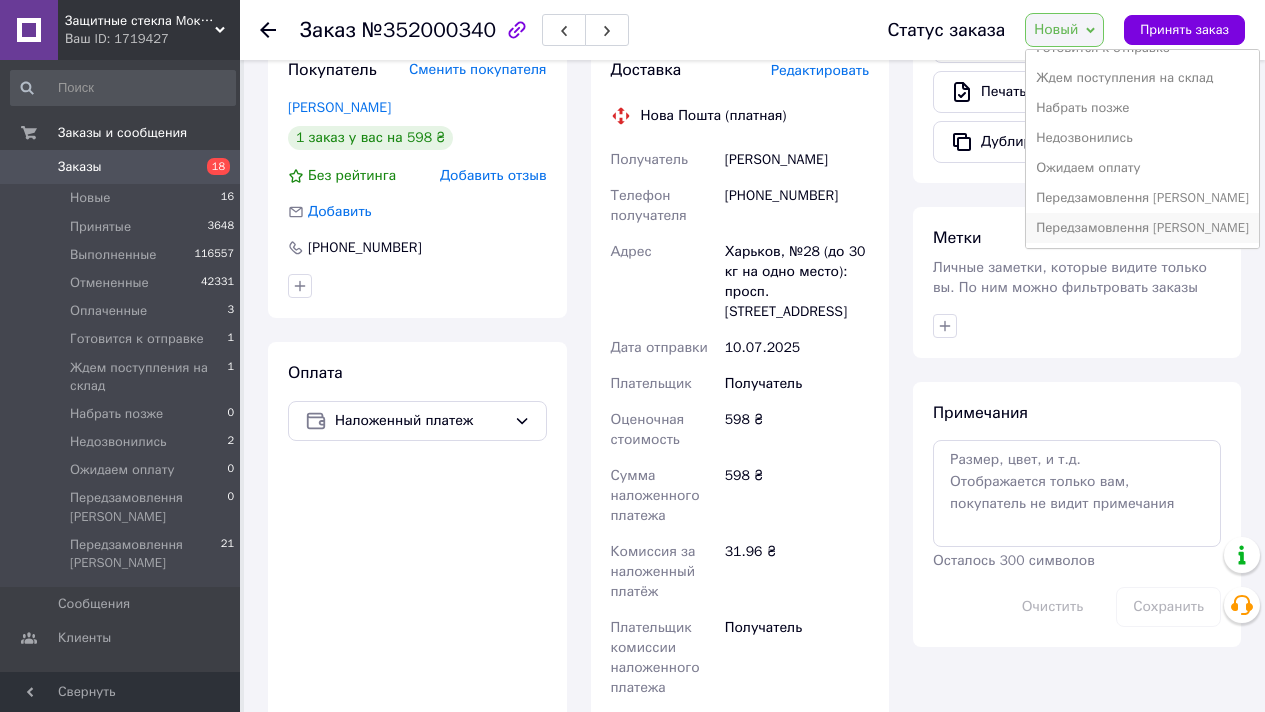 scroll, scrollTop: 651, scrollLeft: 0, axis: vertical 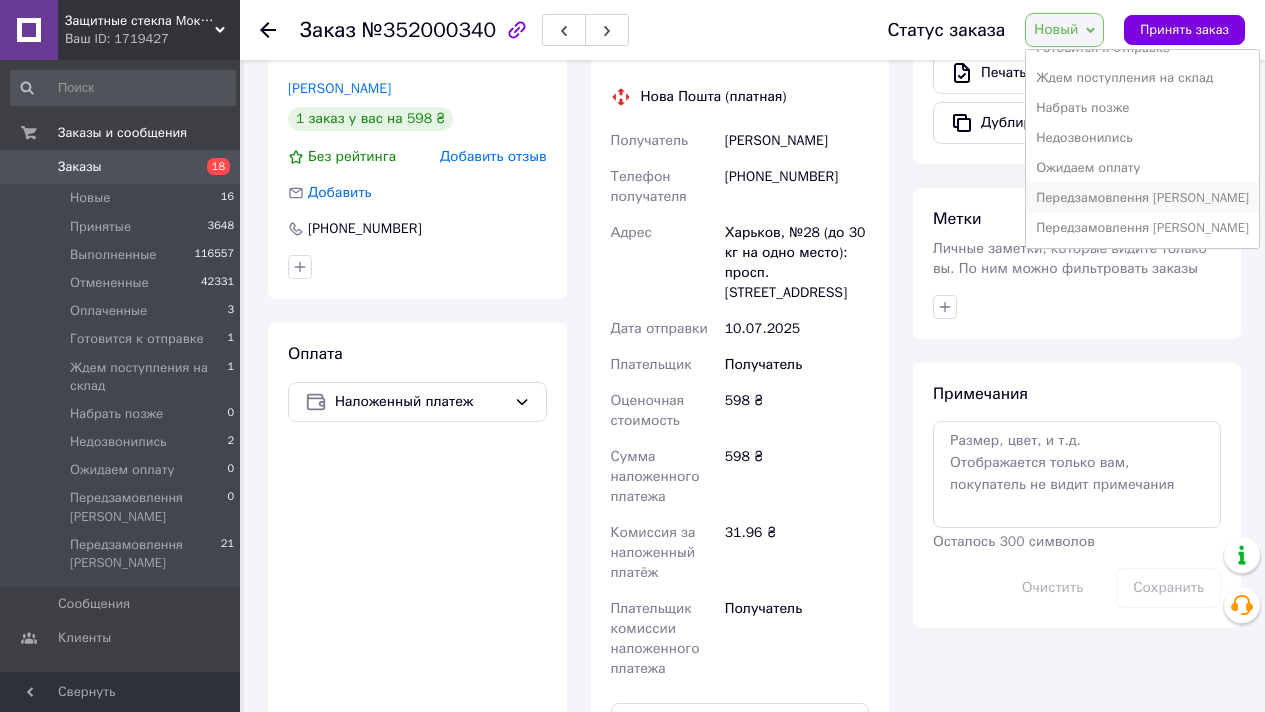 click on "Передзамовлення [PERSON_NAME]" at bounding box center [1142, 198] 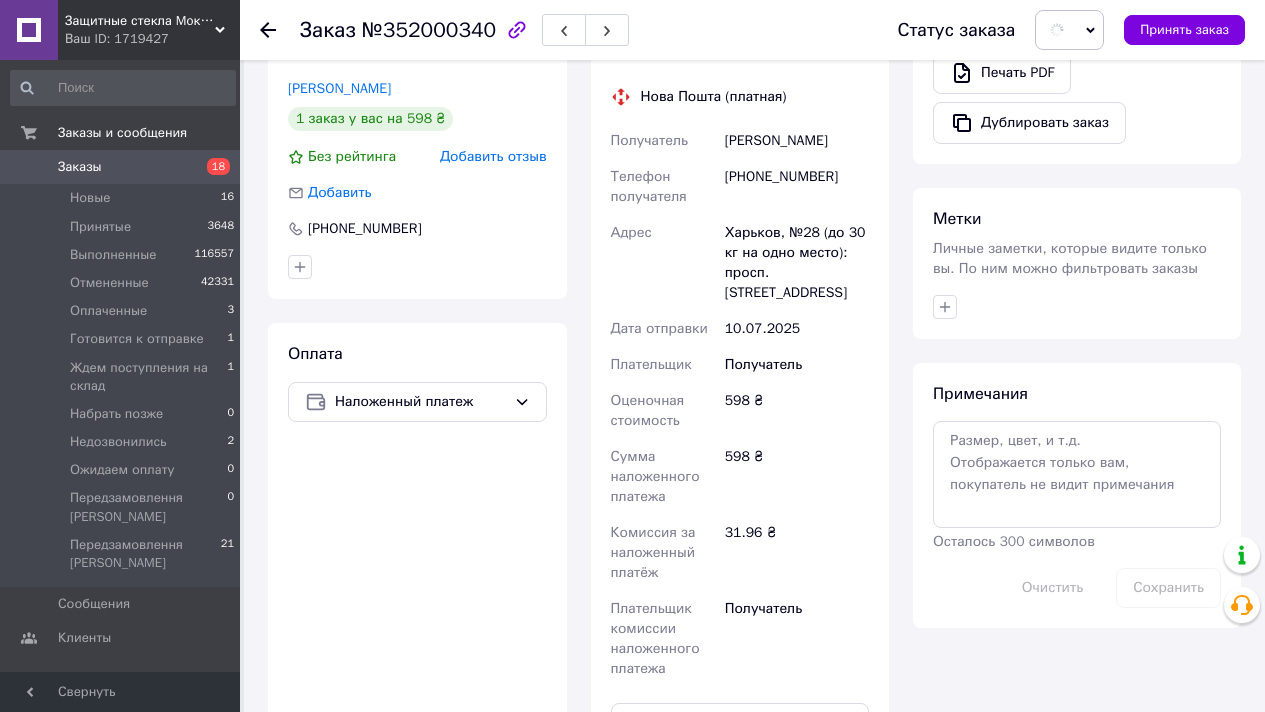 scroll, scrollTop: 0, scrollLeft: 0, axis: both 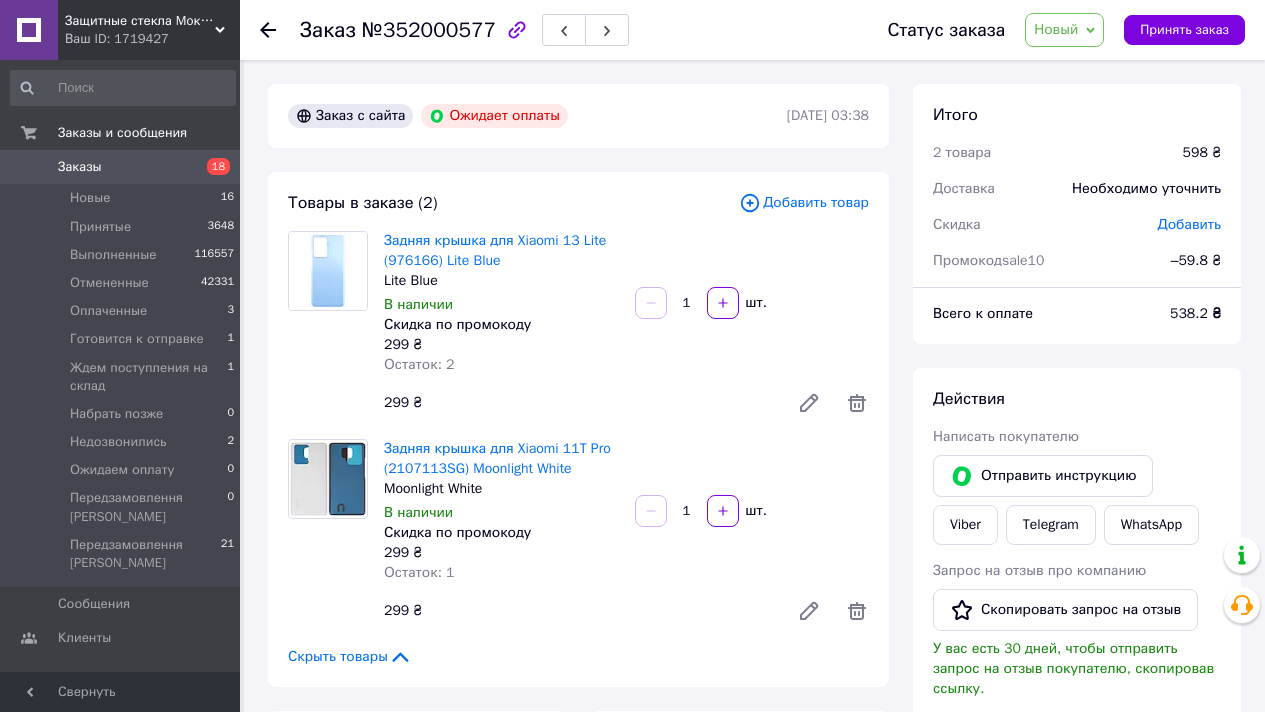 click on "Новый" at bounding box center (1056, 29) 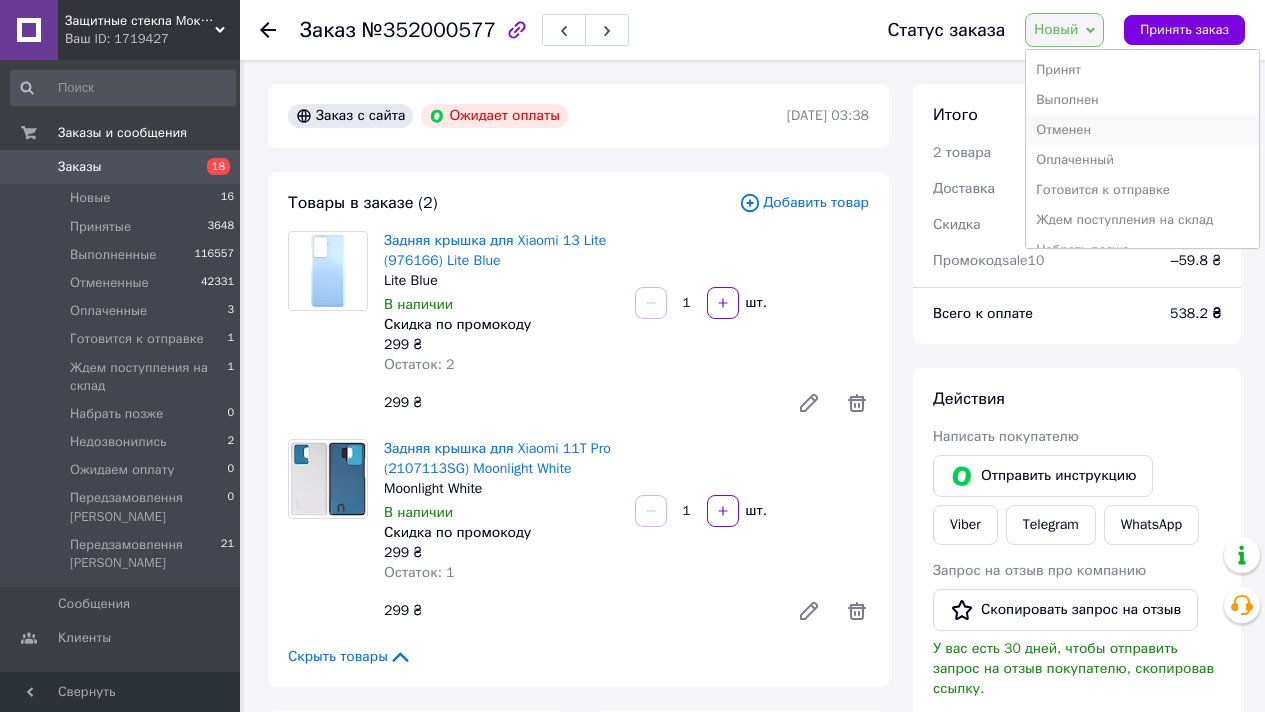 click on "Отменен" at bounding box center (1142, 130) 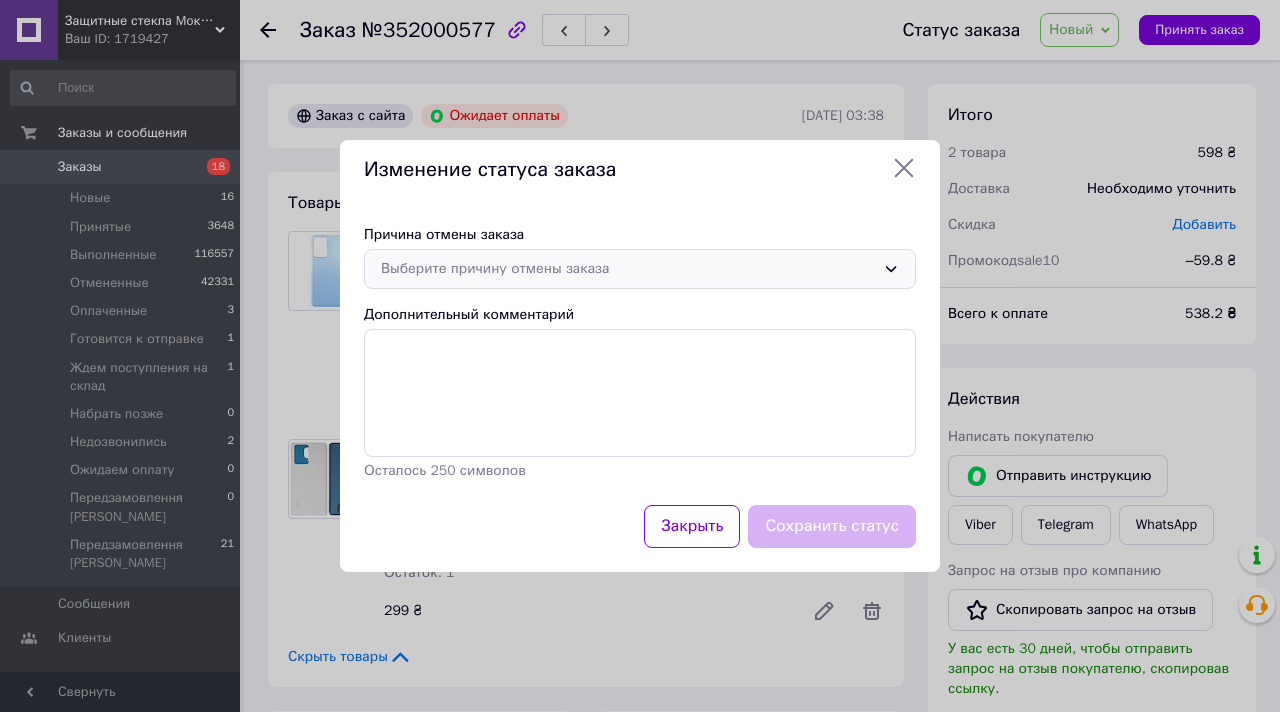 click on "Выберите причину отмены заказа" at bounding box center (628, 269) 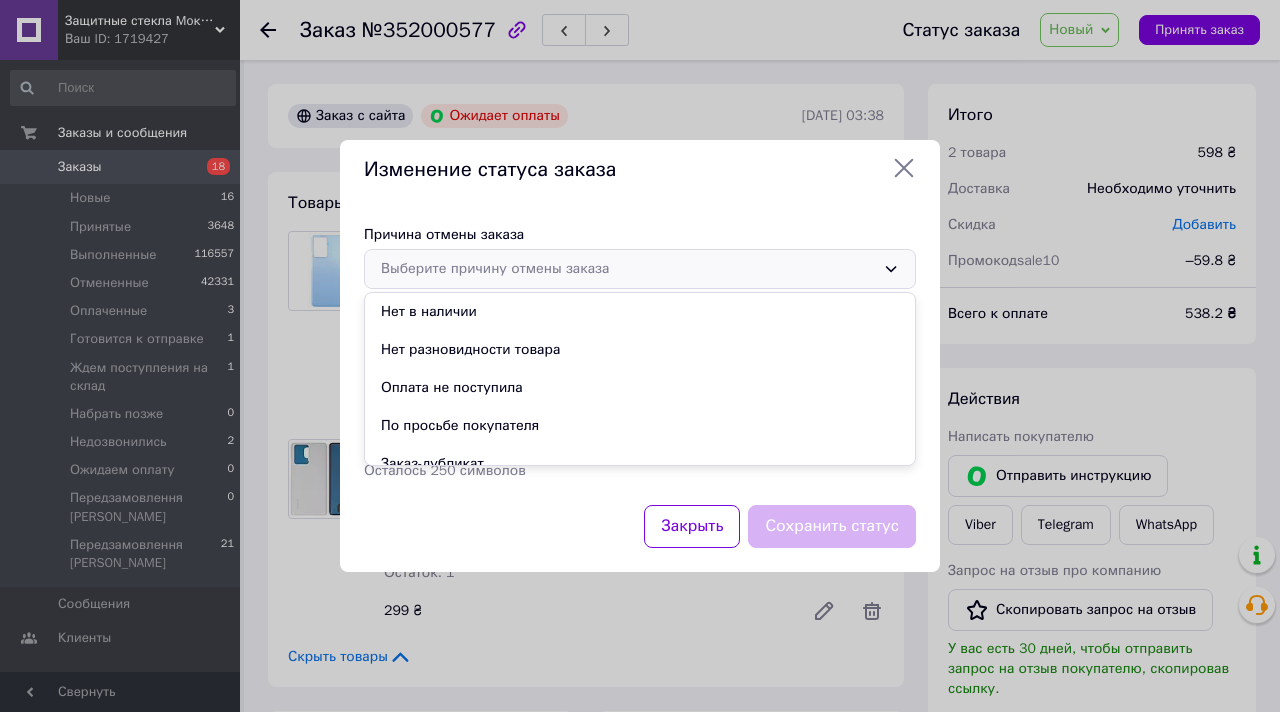 drag, startPoint x: 469, startPoint y: 458, endPoint x: 573, endPoint y: 470, distance: 104.69002 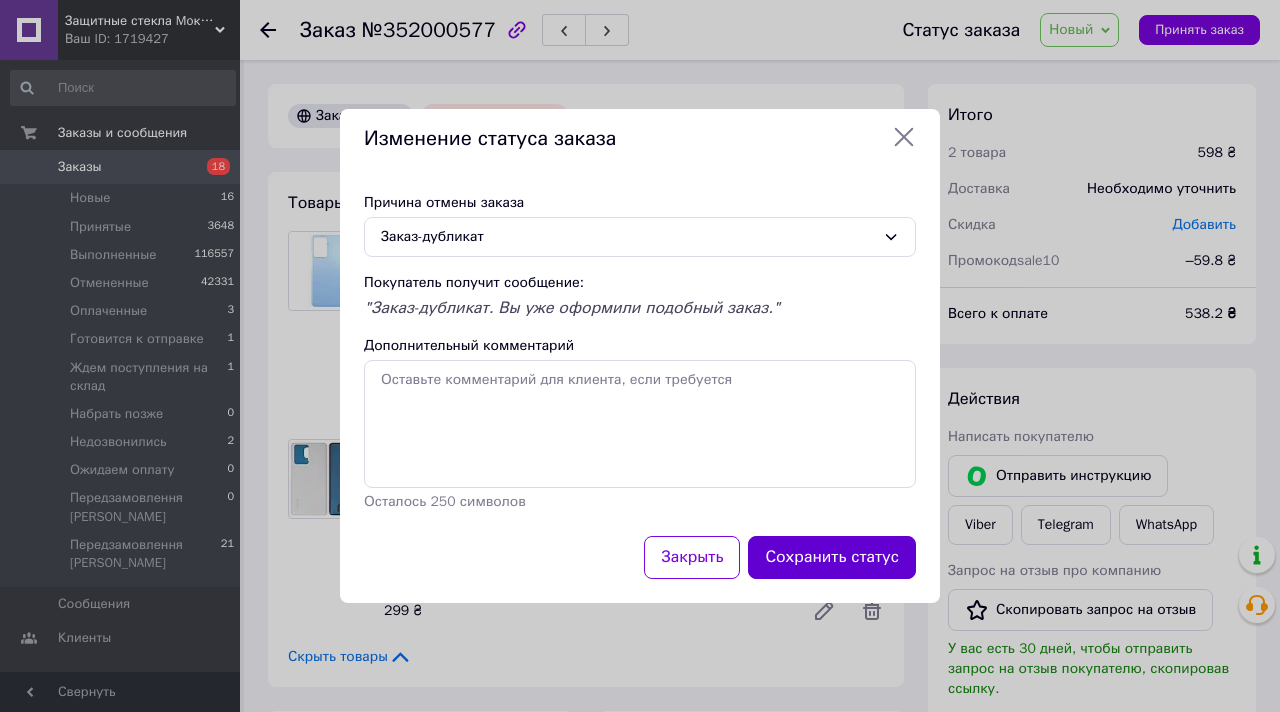 click on "Сохранить статус" at bounding box center (832, 557) 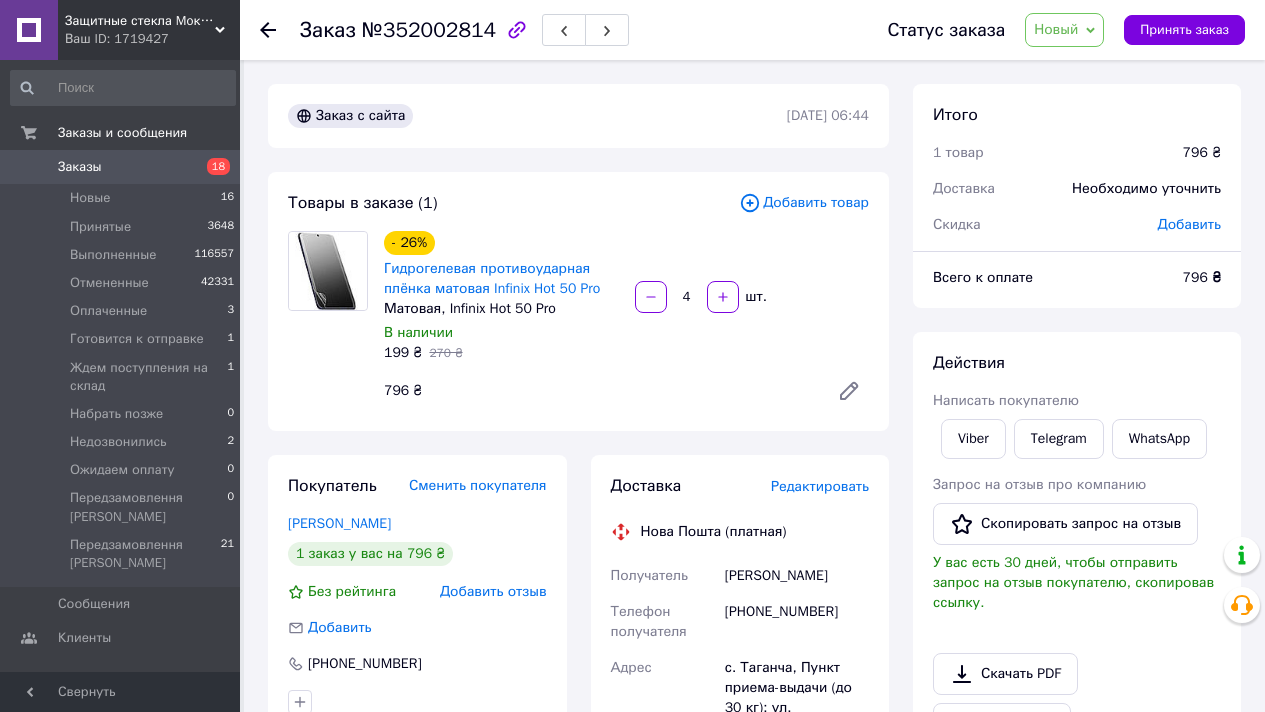 scroll, scrollTop: 0, scrollLeft: 0, axis: both 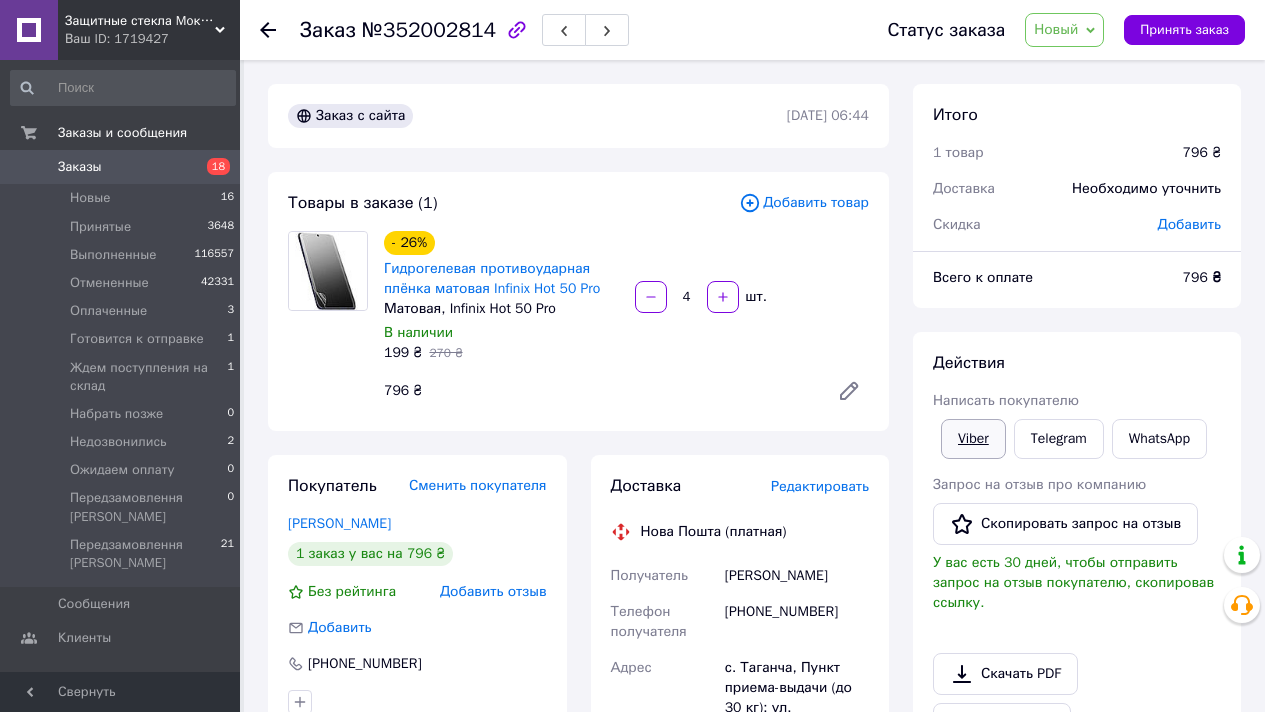 click on "Viber" at bounding box center [973, 439] 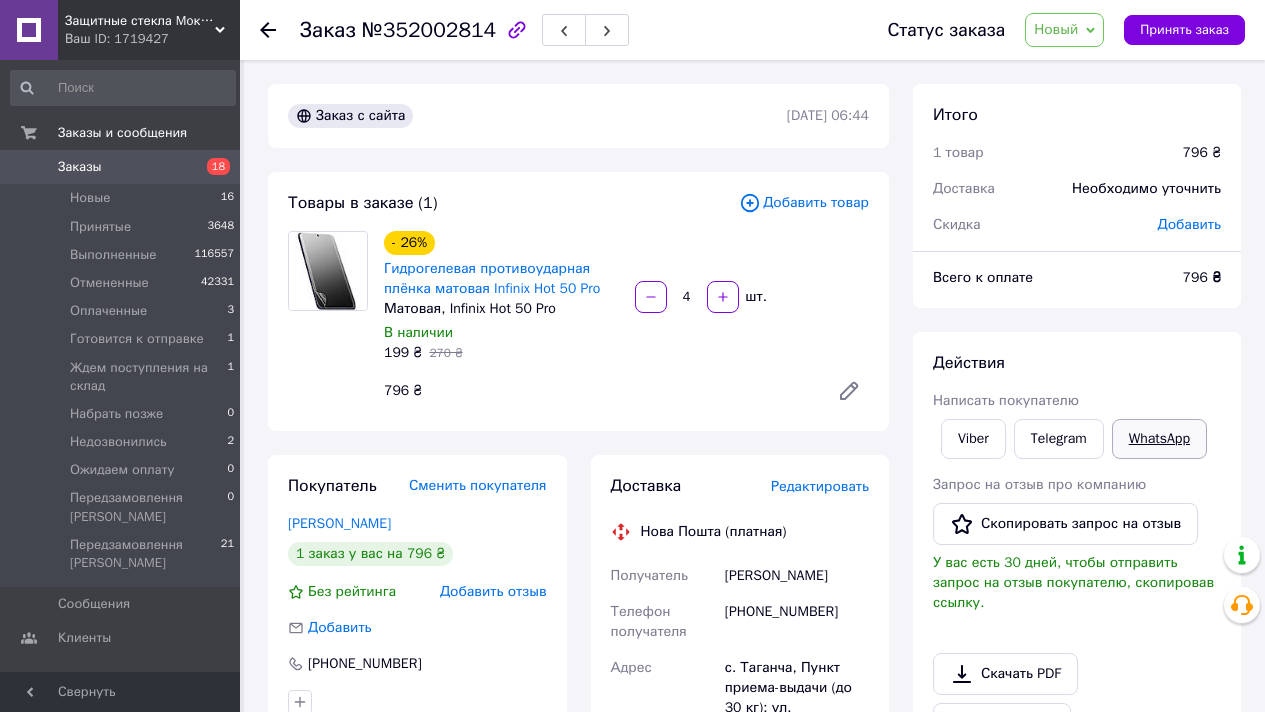 click on "WhatsApp" at bounding box center (1159, 439) 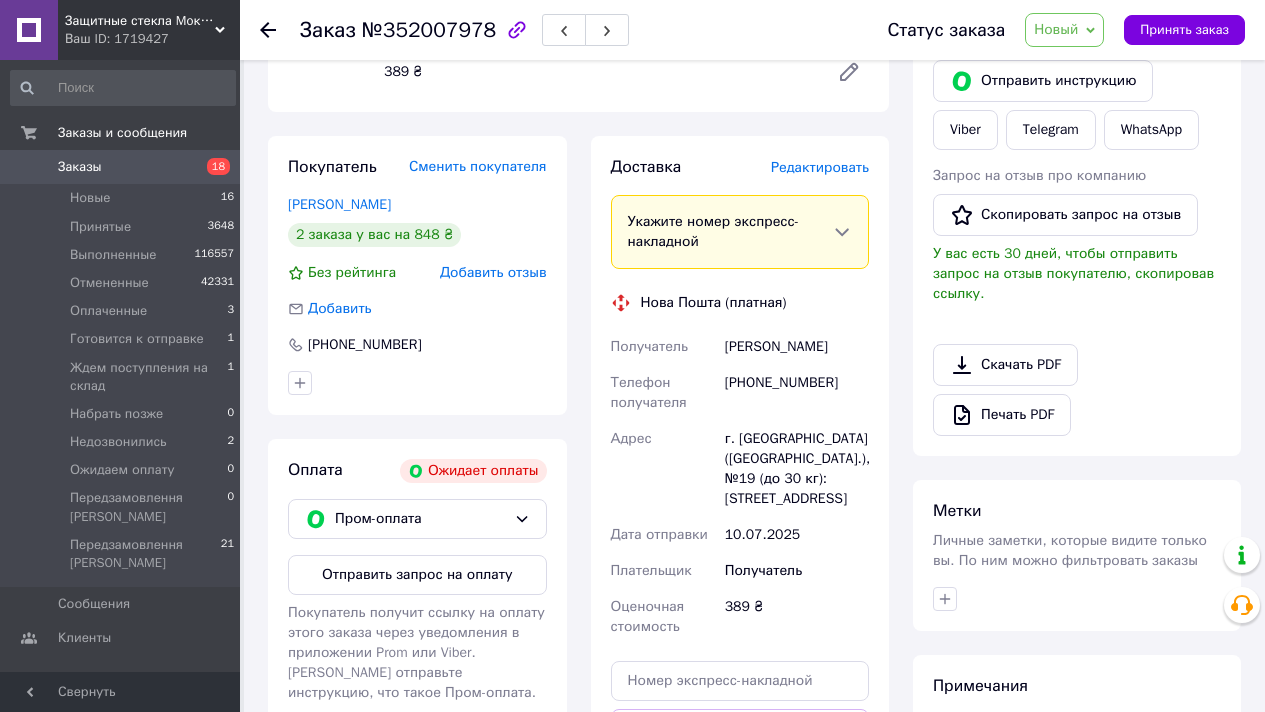 scroll, scrollTop: 402, scrollLeft: 0, axis: vertical 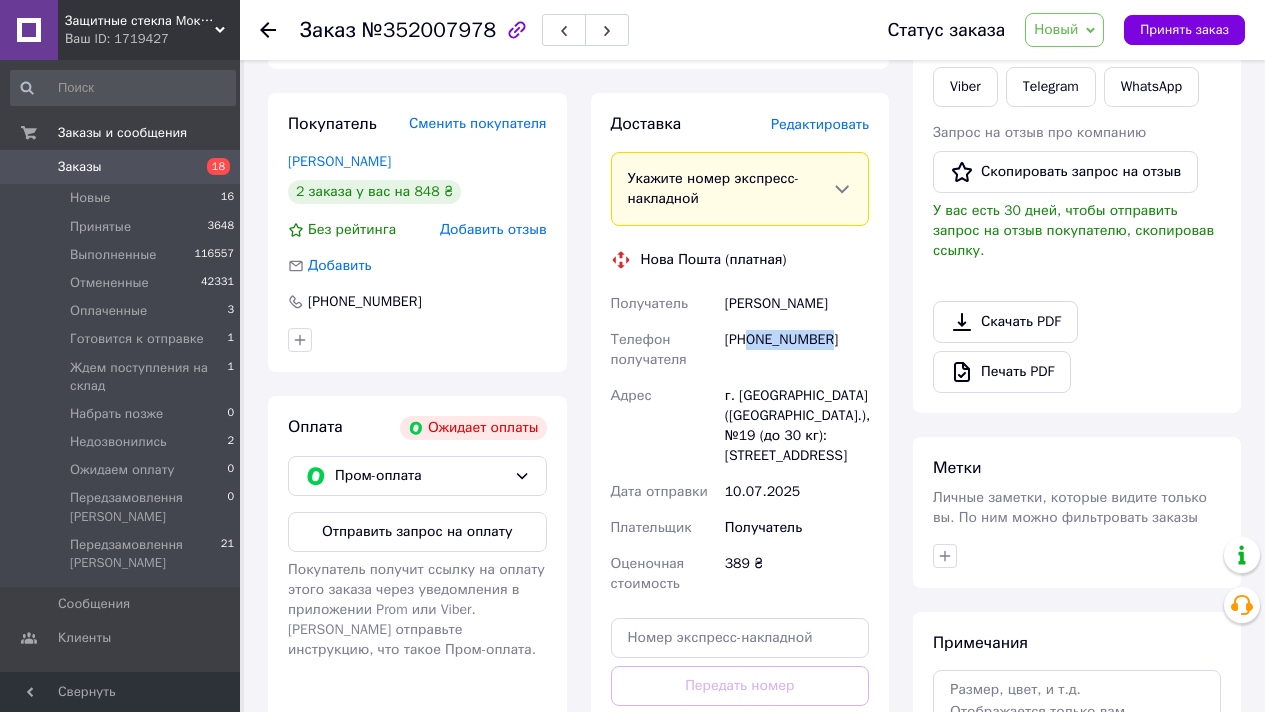 drag, startPoint x: 752, startPoint y: 339, endPoint x: 833, endPoint y: 346, distance: 81.3019 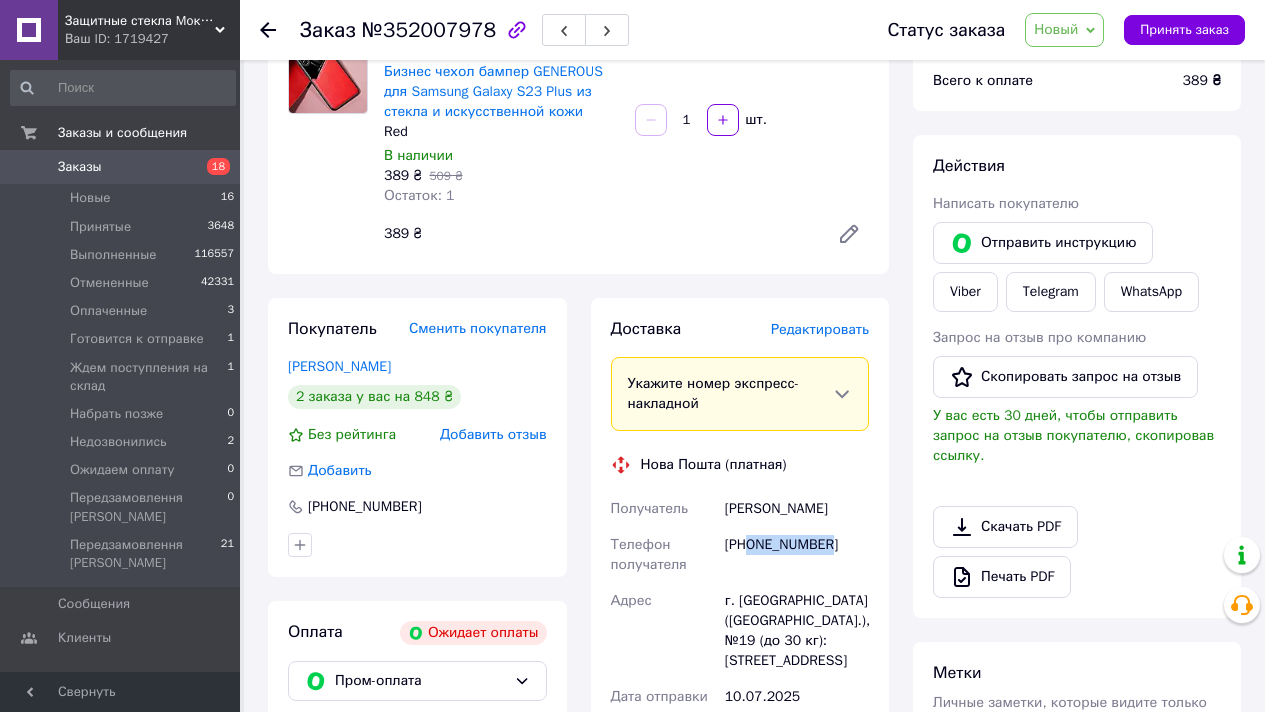 scroll, scrollTop: 0, scrollLeft: 0, axis: both 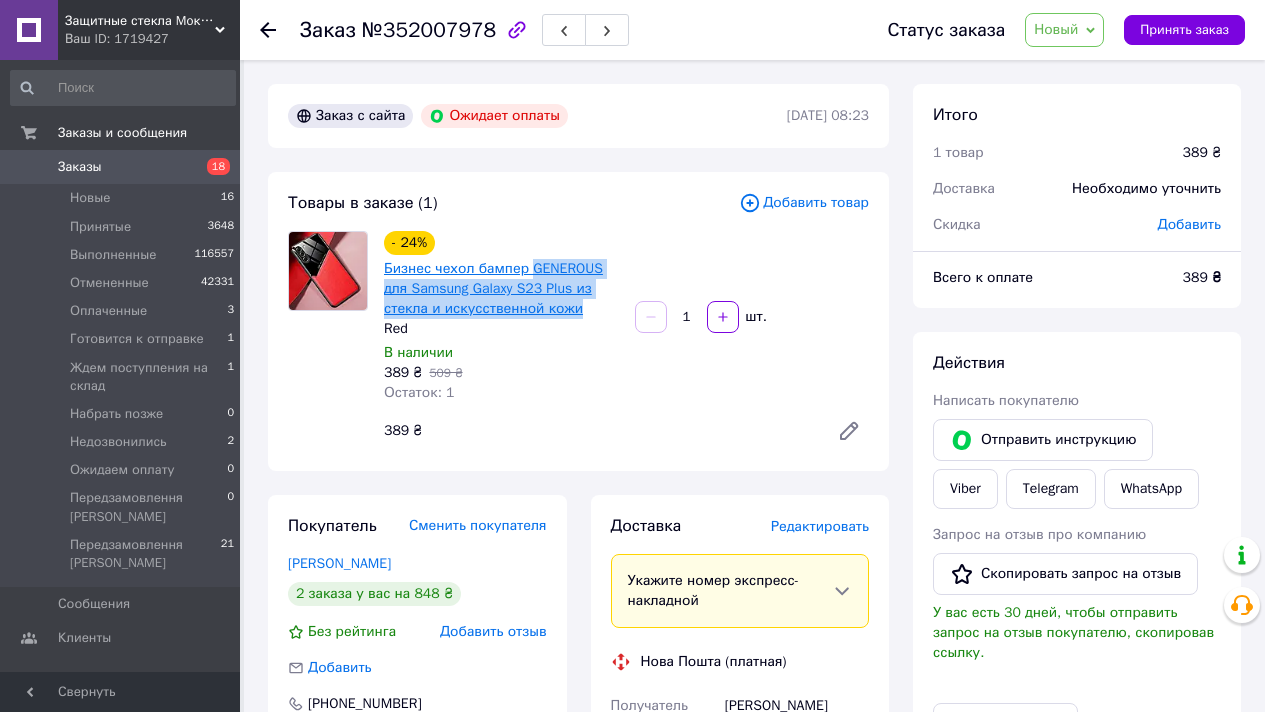 drag, startPoint x: 595, startPoint y: 316, endPoint x: 534, endPoint y: 270, distance: 76.40026 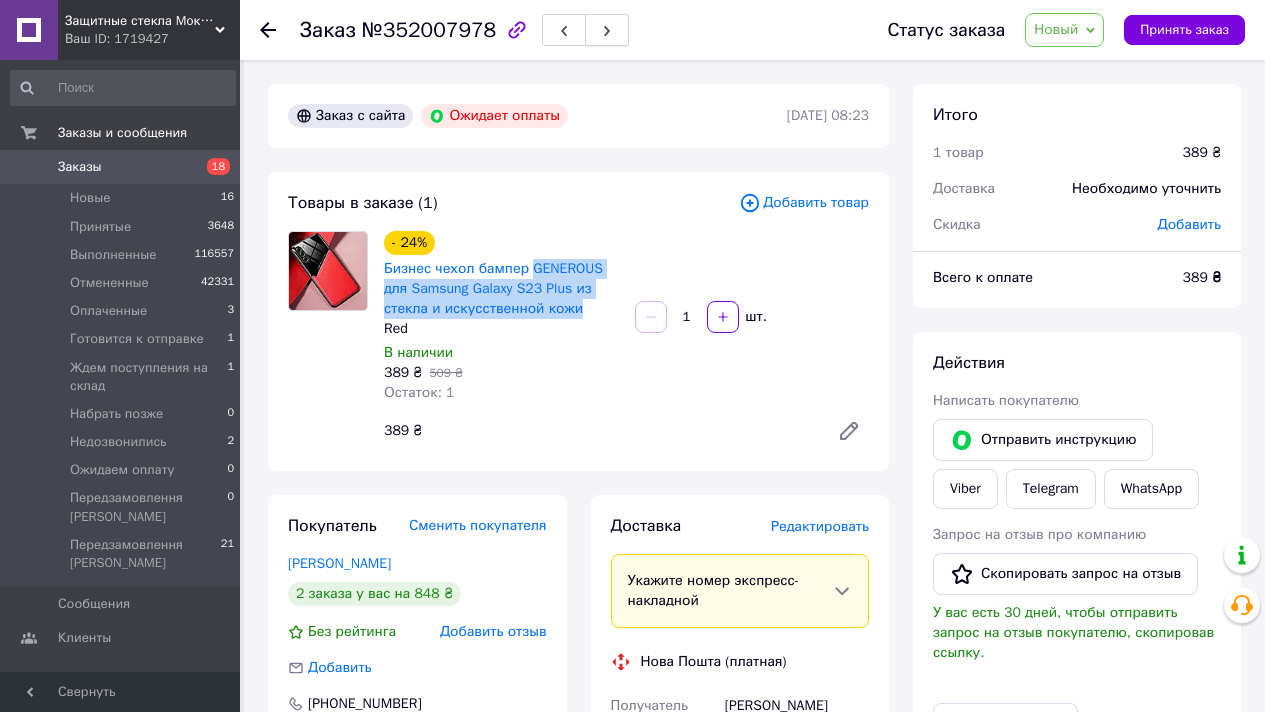 copy on "GENEROUS для Samsung Galaxy S23 Plus из стекла и искусственной кожи" 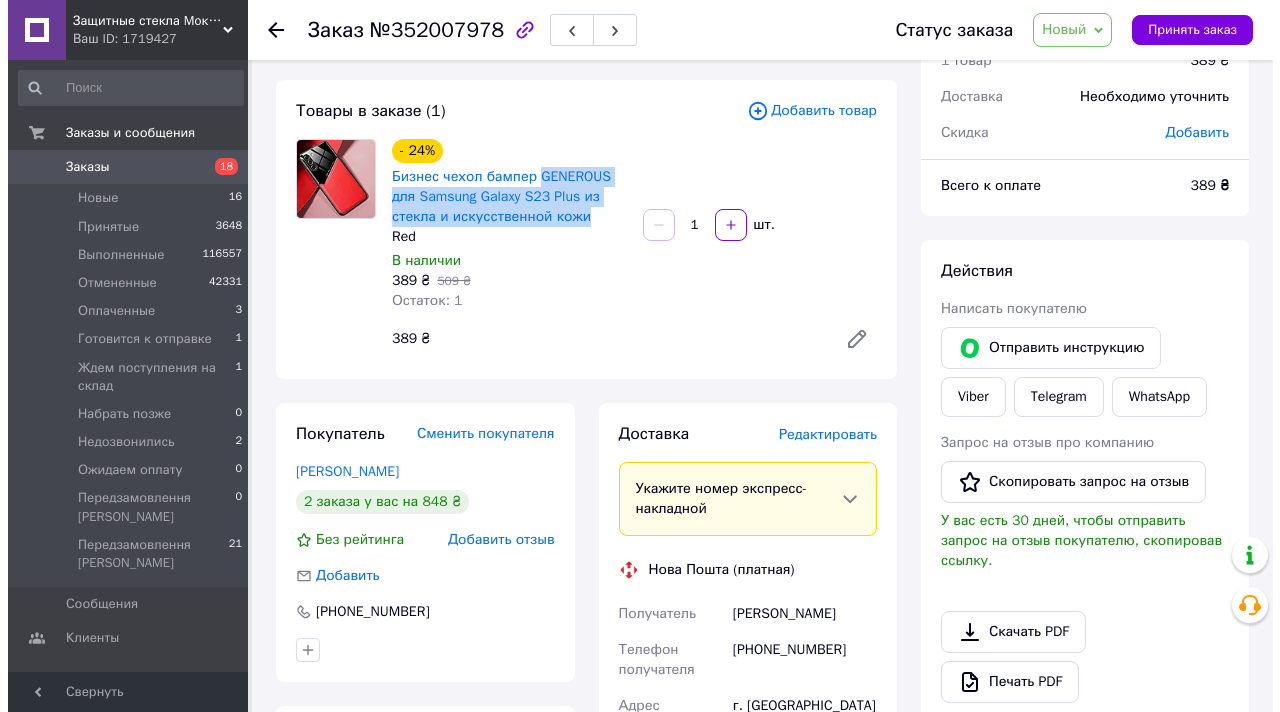 scroll, scrollTop: 95, scrollLeft: 0, axis: vertical 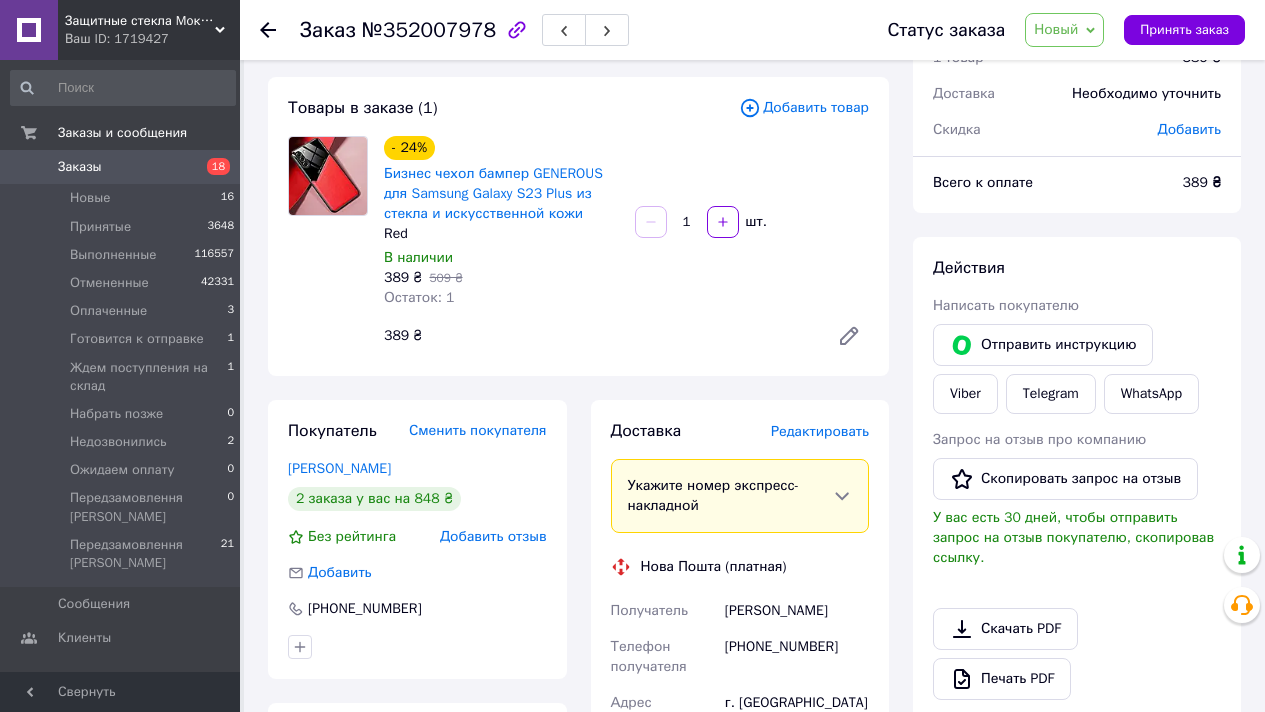 click on "Добавить товар" at bounding box center [804, 108] 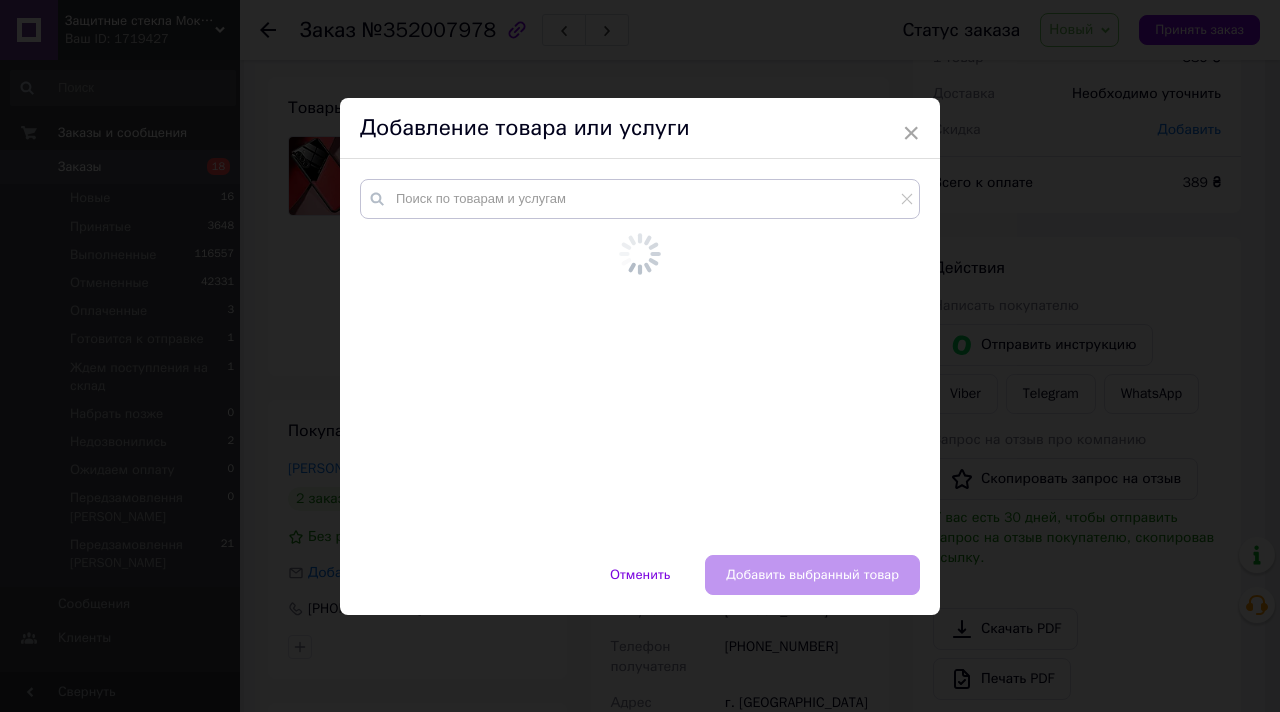 click on "Добавление товара или услуги" at bounding box center [640, 128] 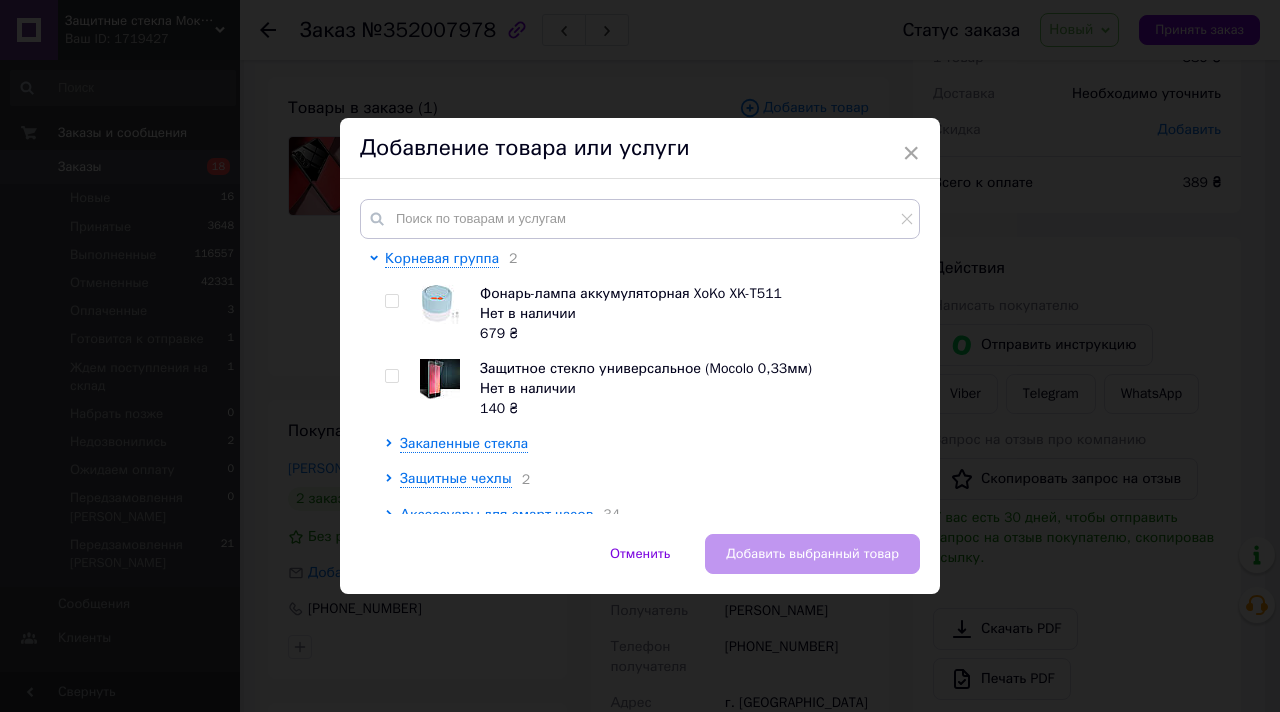click on "Корневая группа 2 Фонарь-лампа аккумуляторная XoKo XK-T511 Нет в наличии 679   ₴ Защитное стекло универсальное (Mocolo 0,33мм) Нет в наличии 140   ₴ Закаленные стекла Защитные чехлы 2 Аксессуары для смарт часов 34 Аккумуляторы для телефонов Аксессуары / запчасти для смартфонов Новинки 7 Термоса  (в группе нет доступных позиций) Книжки для телефонів 400 Силіконова протиударна карбонова накладка APPLE IPHONE із закритою камерою та низом 6 Силіконова протиударна накладка з посиленими кутами 314 HOCO Чохли та накладки 9 Чохли Silicone Case закритий низ та закрита камера 20 19 17 6 5 APPLE USB кабеля 14" at bounding box center [640, 356] 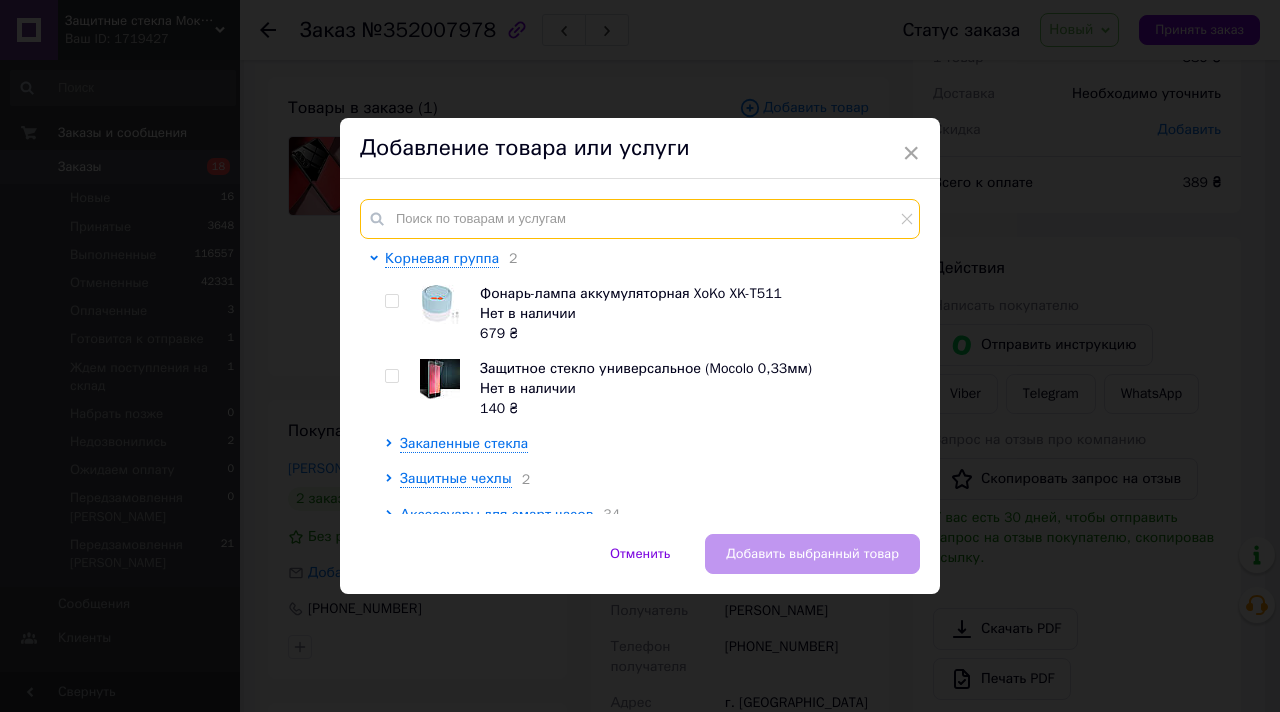 click at bounding box center (640, 219) 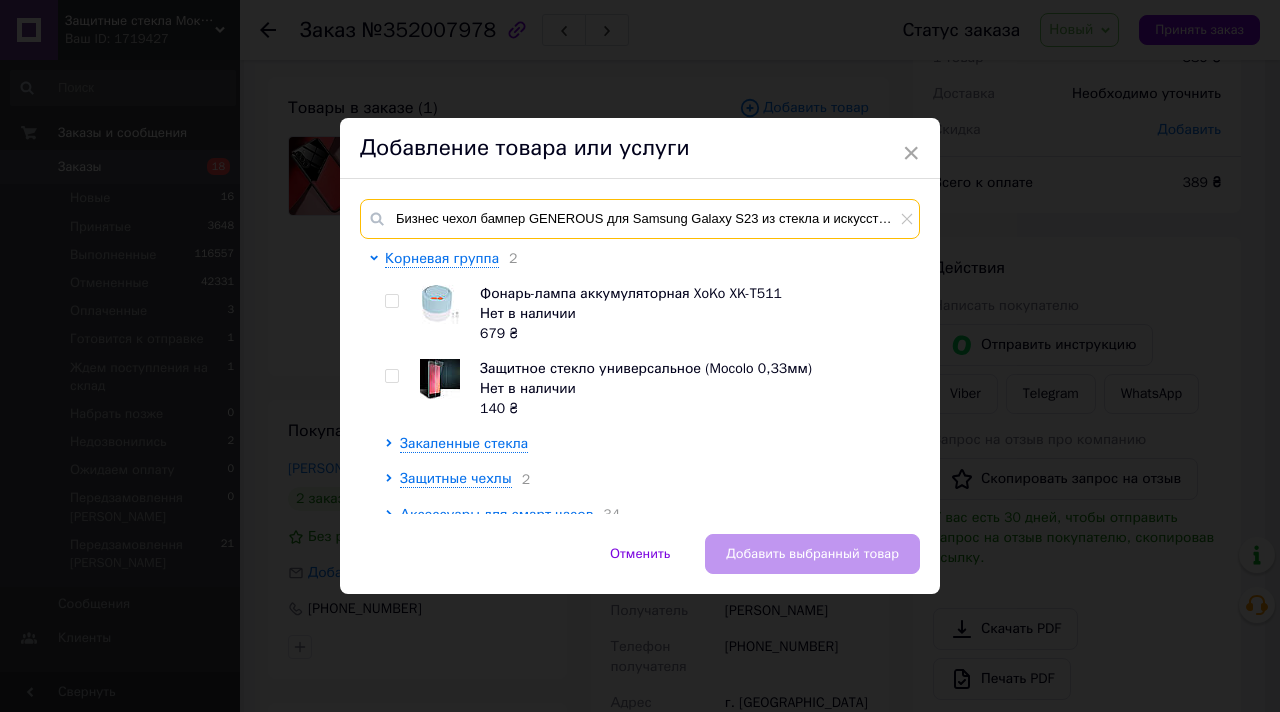 scroll, scrollTop: 0, scrollLeft: 59, axis: horizontal 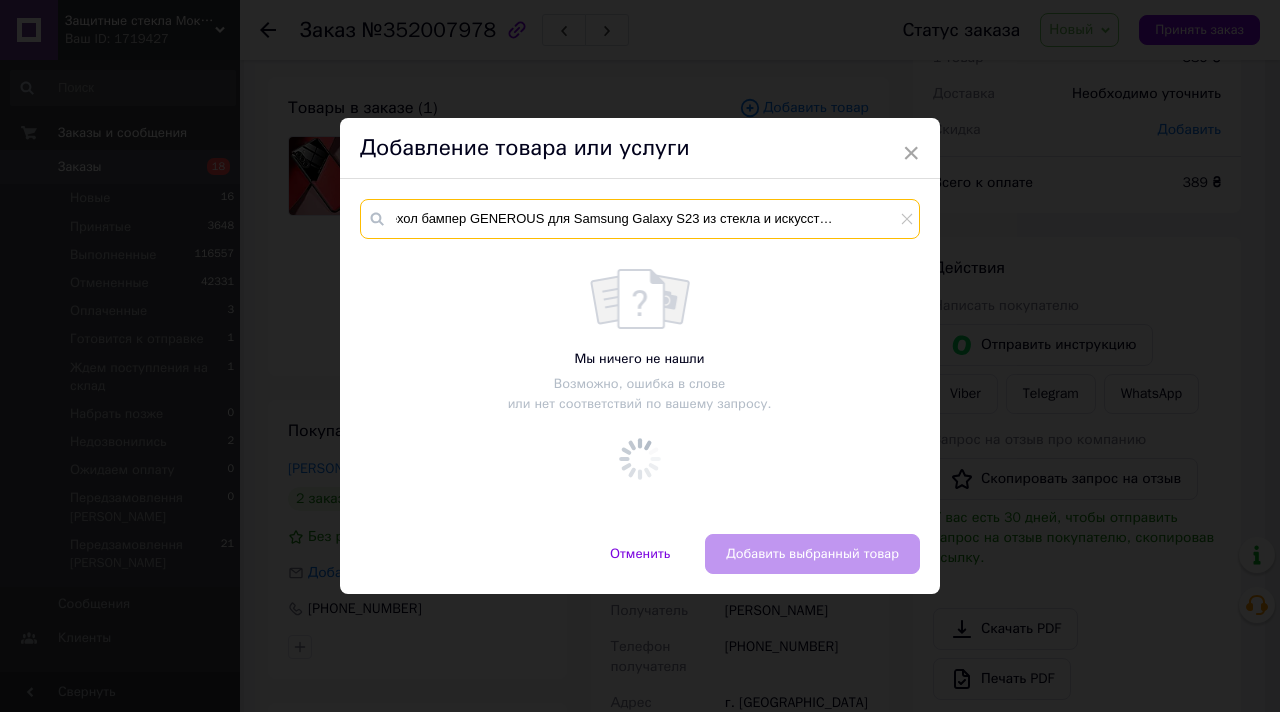 type on "Бизнес чехол бампер GENEROUS для Samsung Galaxy S23 из стекла и искусственной кожи" 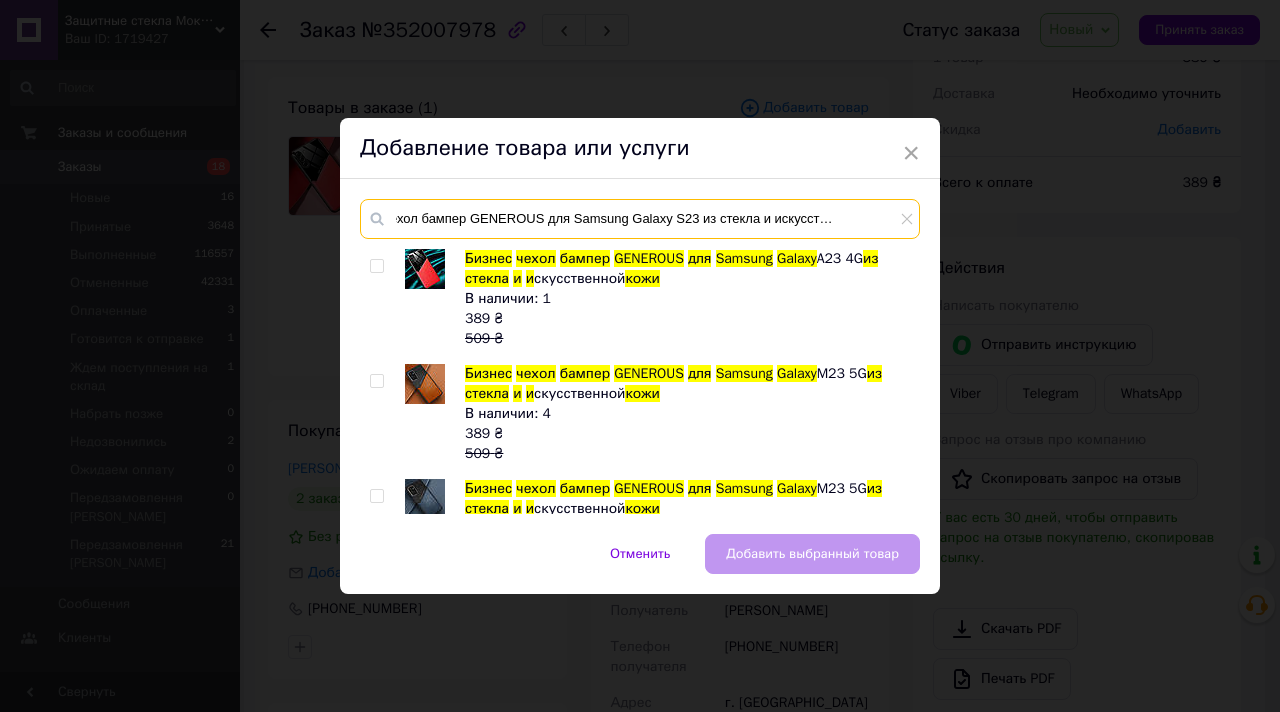 scroll, scrollTop: 0, scrollLeft: 0, axis: both 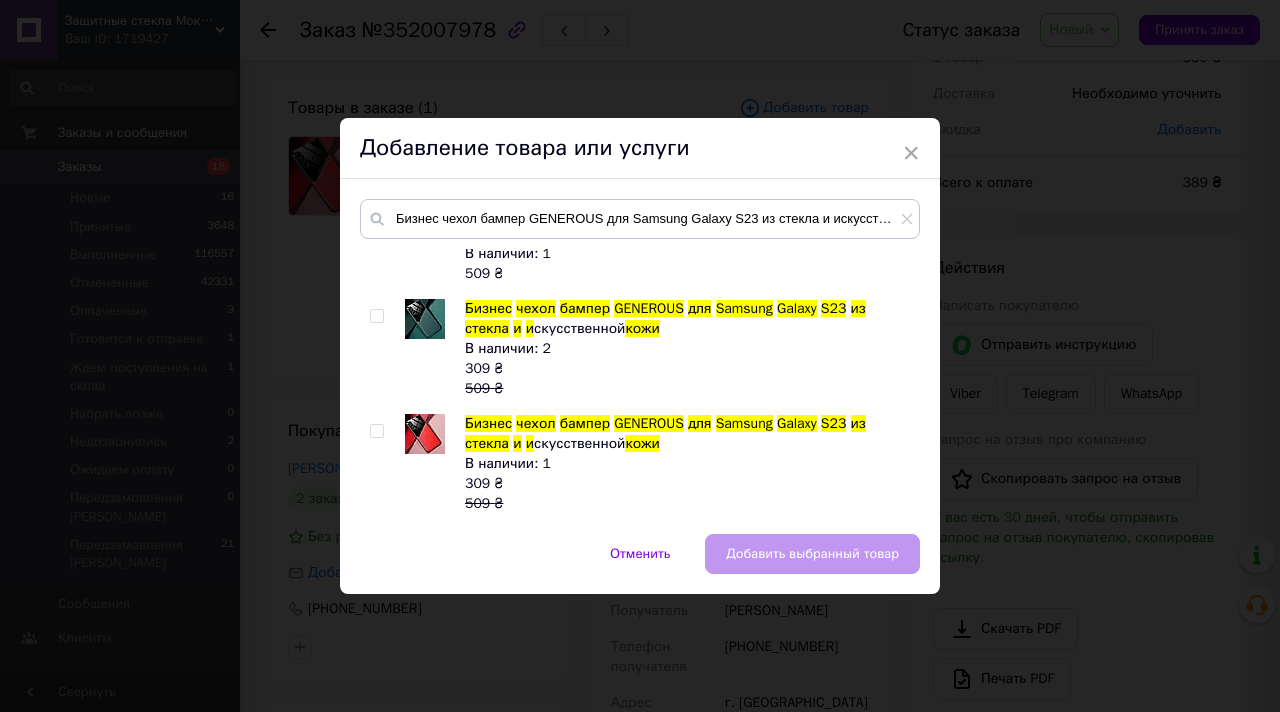 click at bounding box center [376, 431] 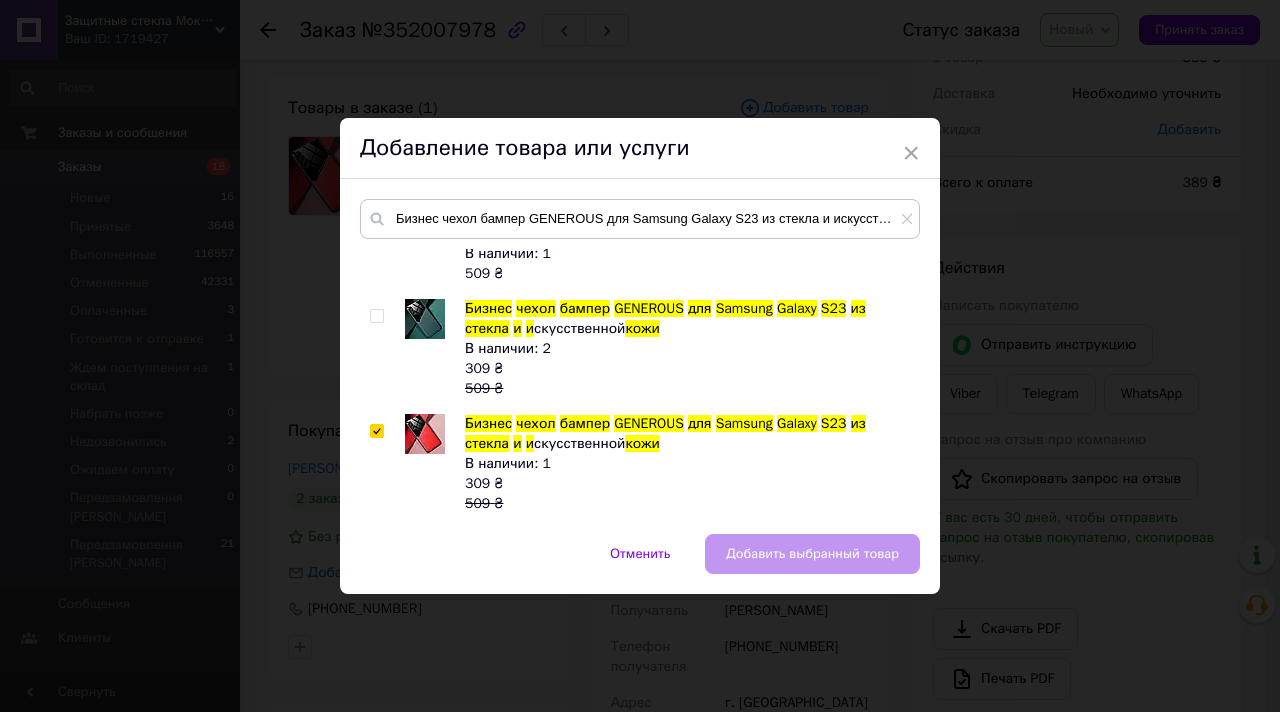 checkbox on "true" 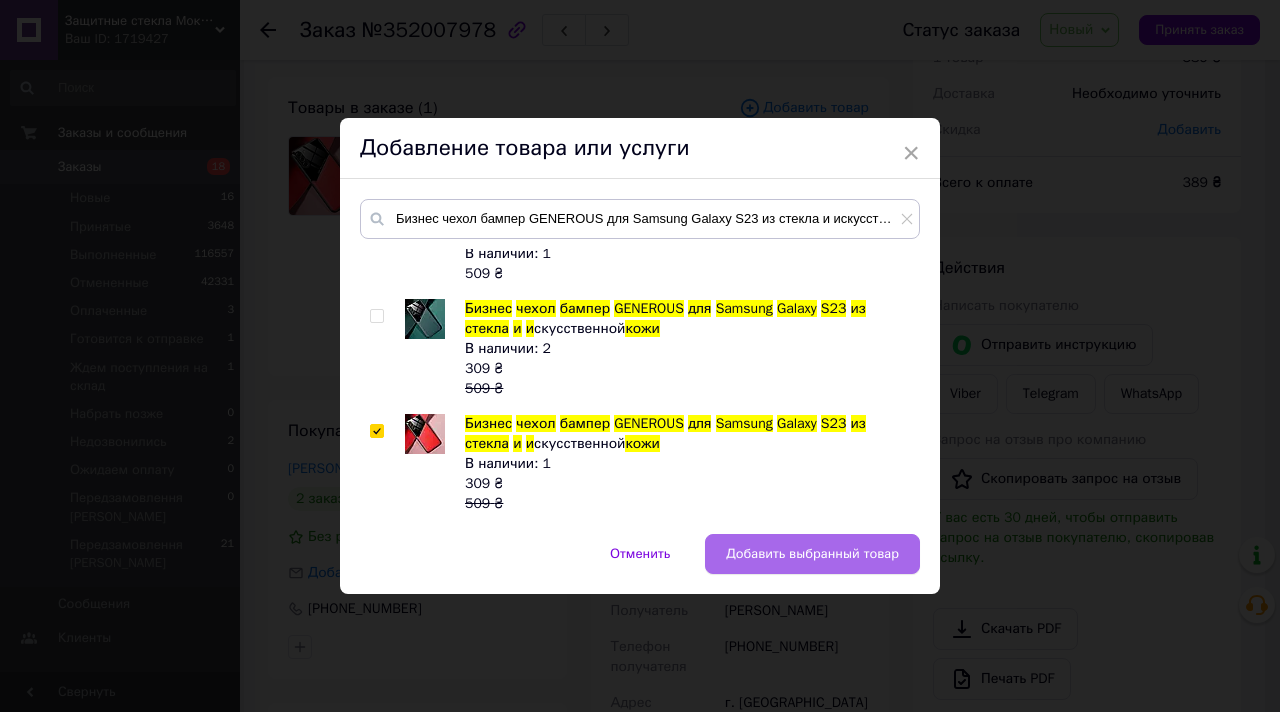 click on "Добавить выбранный товар" at bounding box center (812, 554) 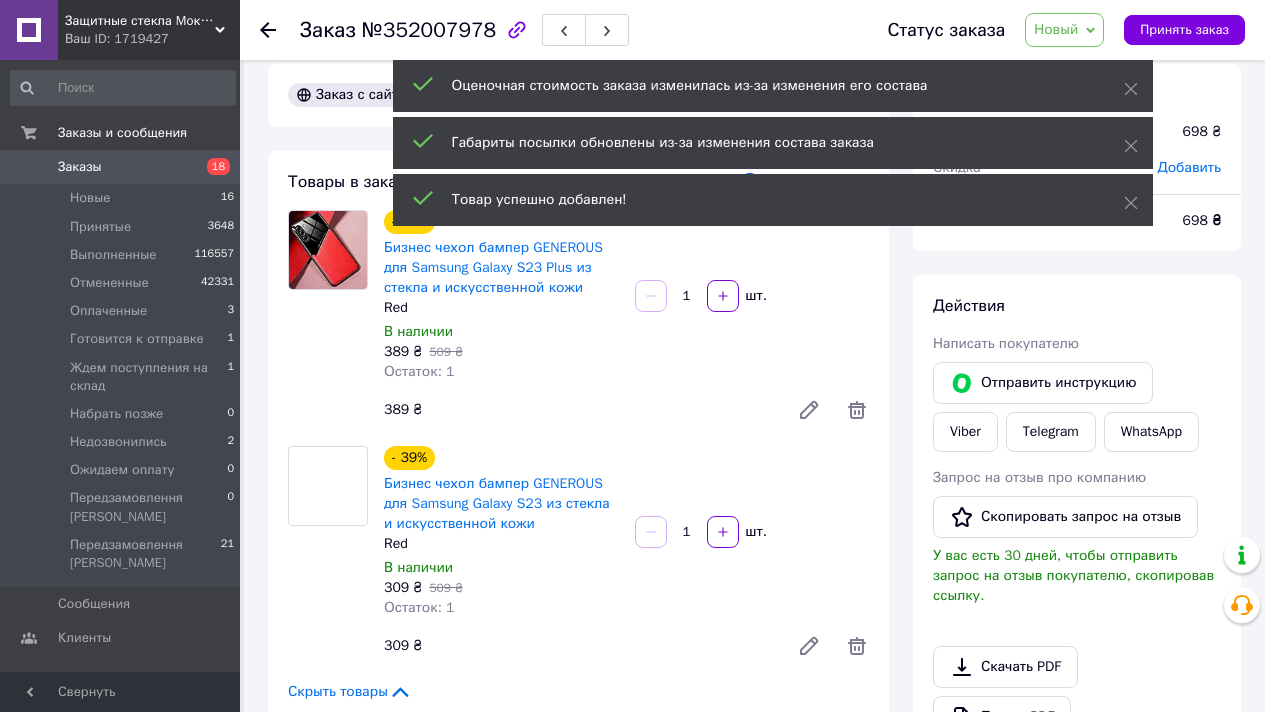 scroll, scrollTop: 0, scrollLeft: 0, axis: both 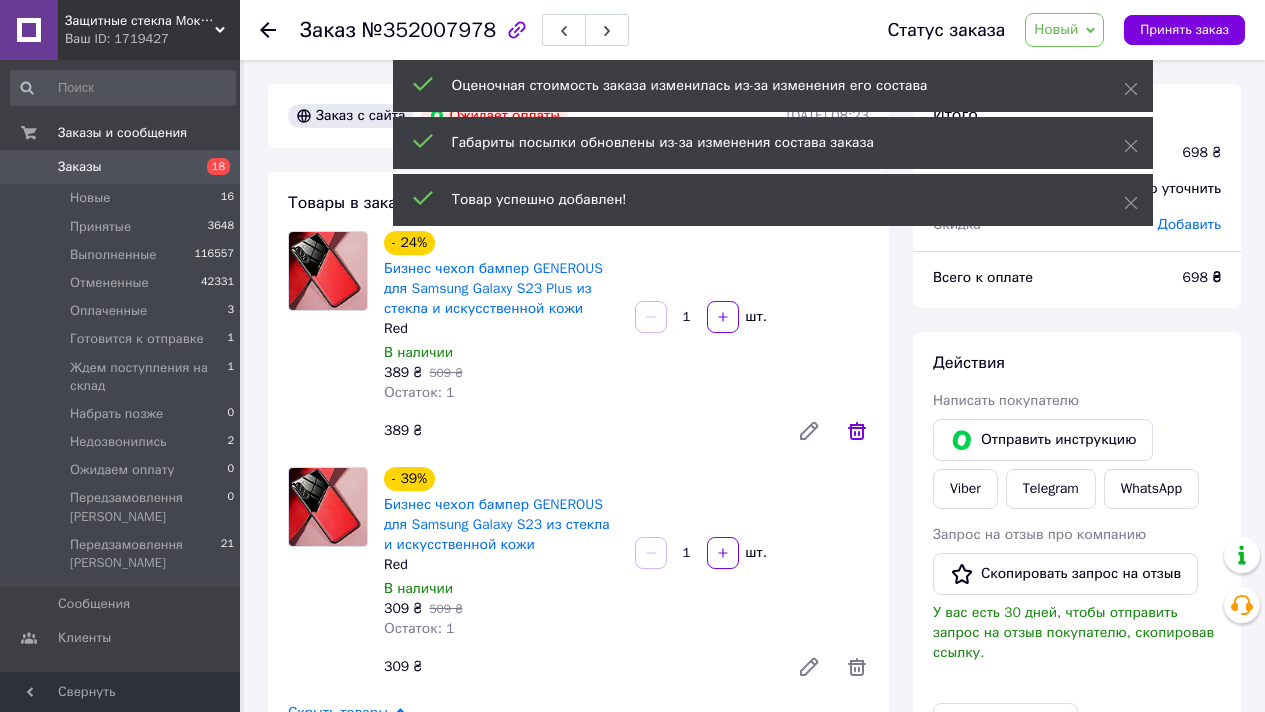 click 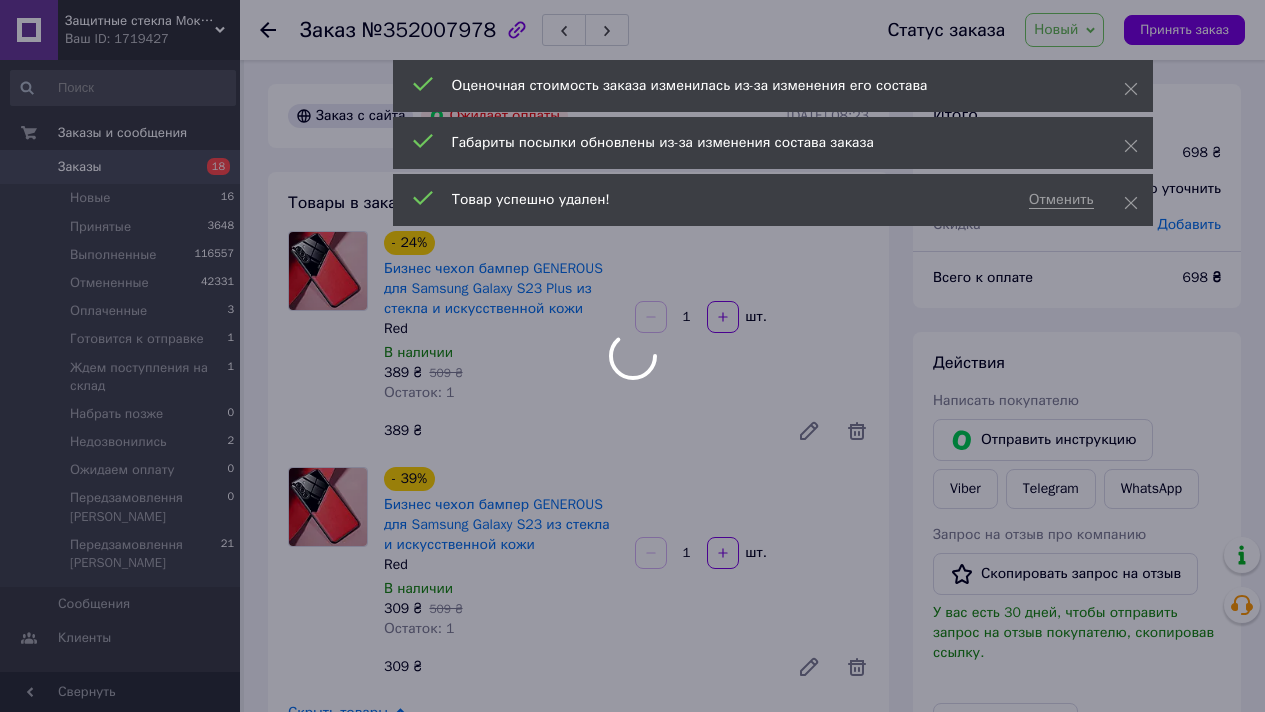 click at bounding box center (632, 356) 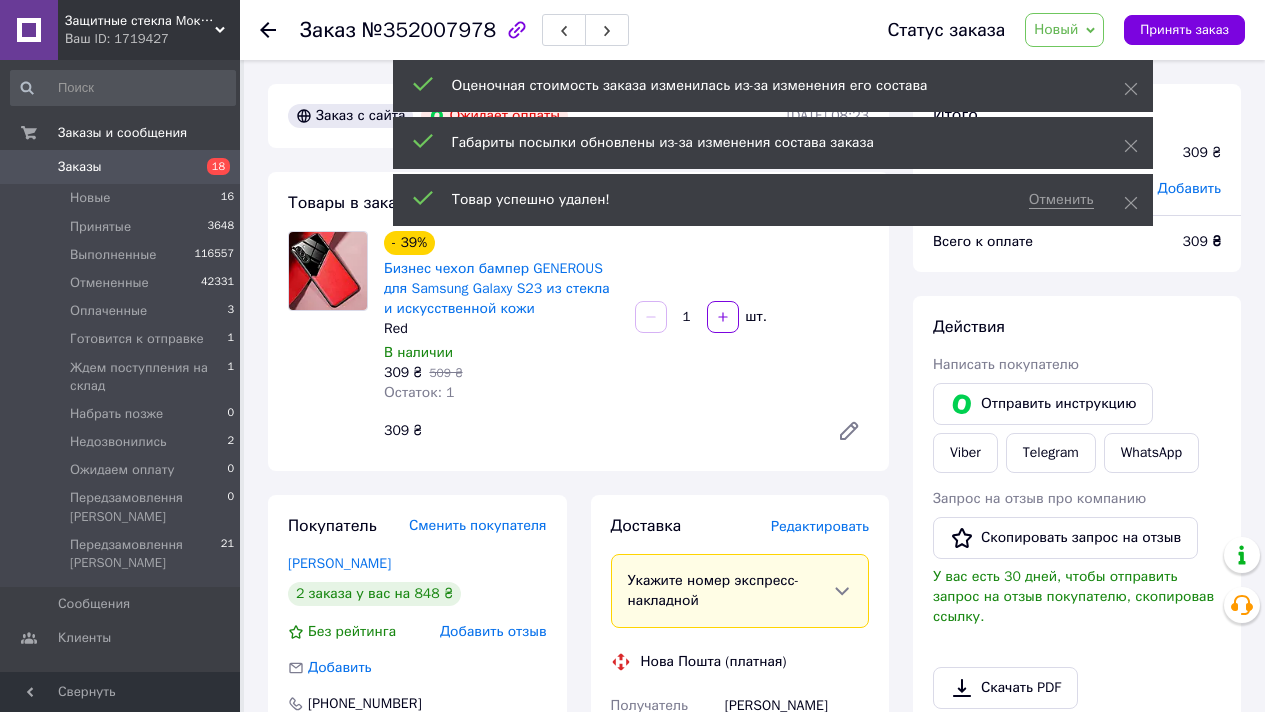 click 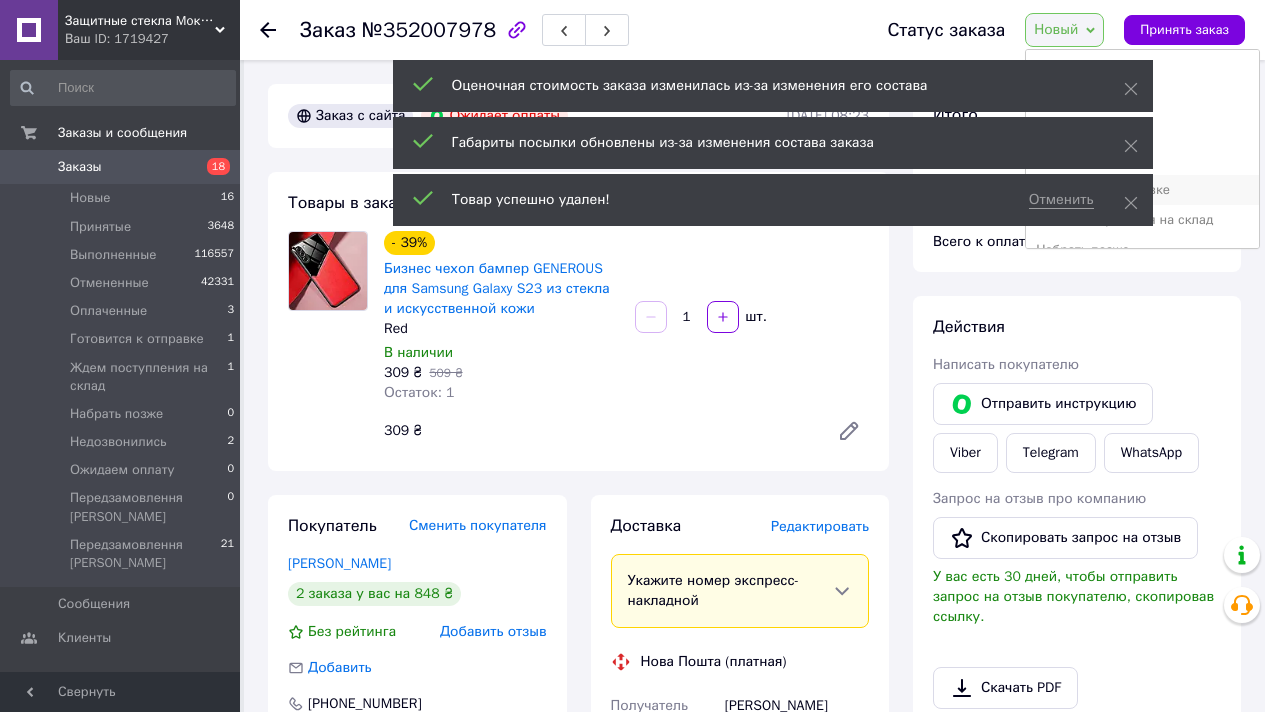scroll, scrollTop: 142, scrollLeft: 0, axis: vertical 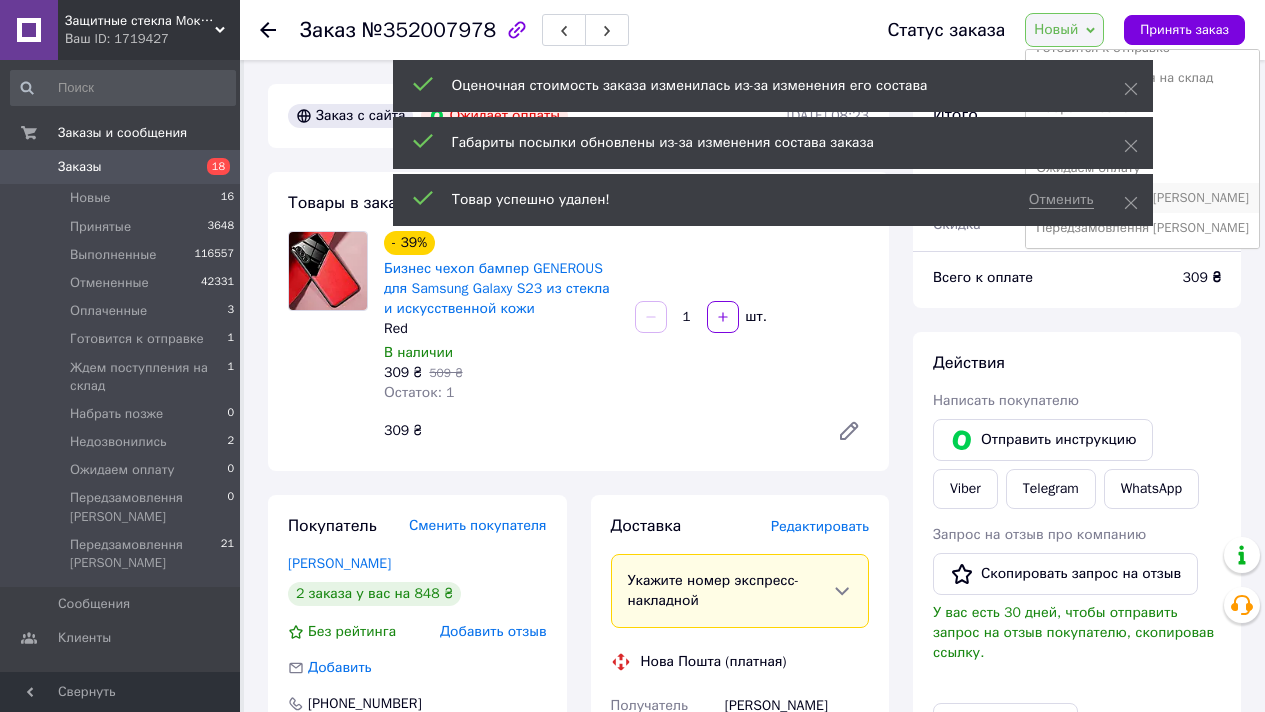 click on "Передзамовлення [PERSON_NAME]" at bounding box center [1142, 198] 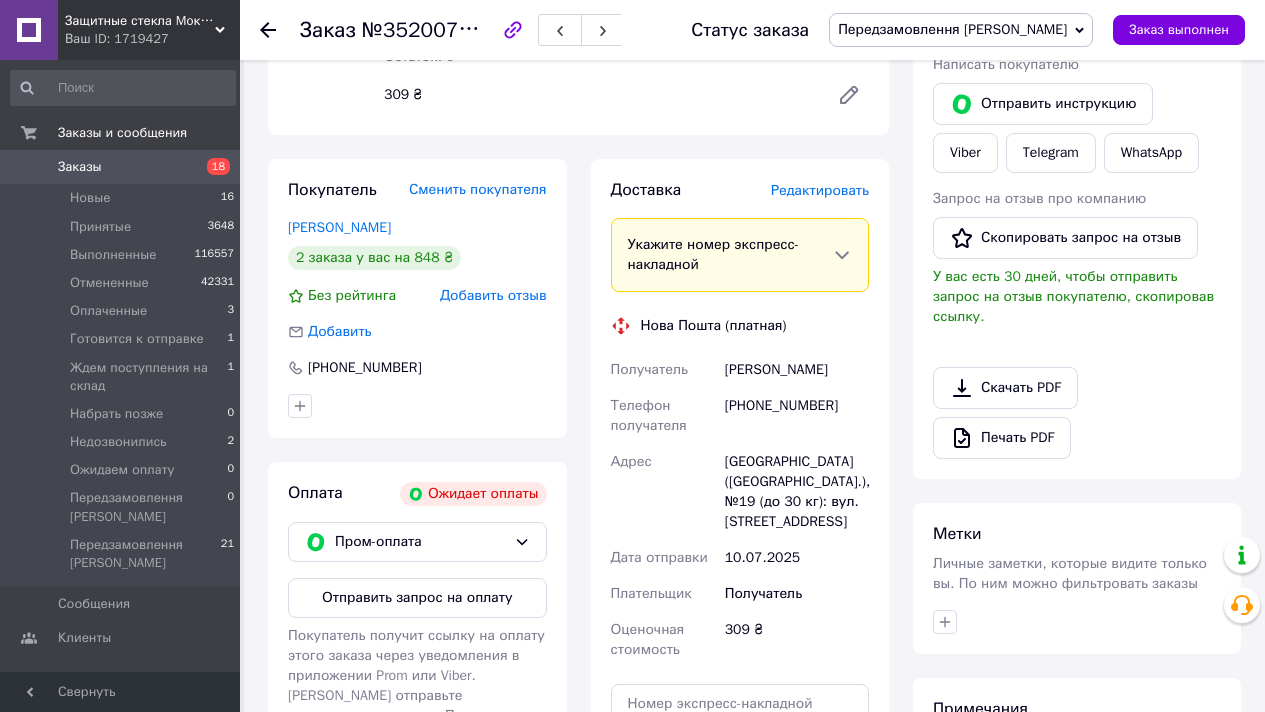 scroll, scrollTop: 410, scrollLeft: 0, axis: vertical 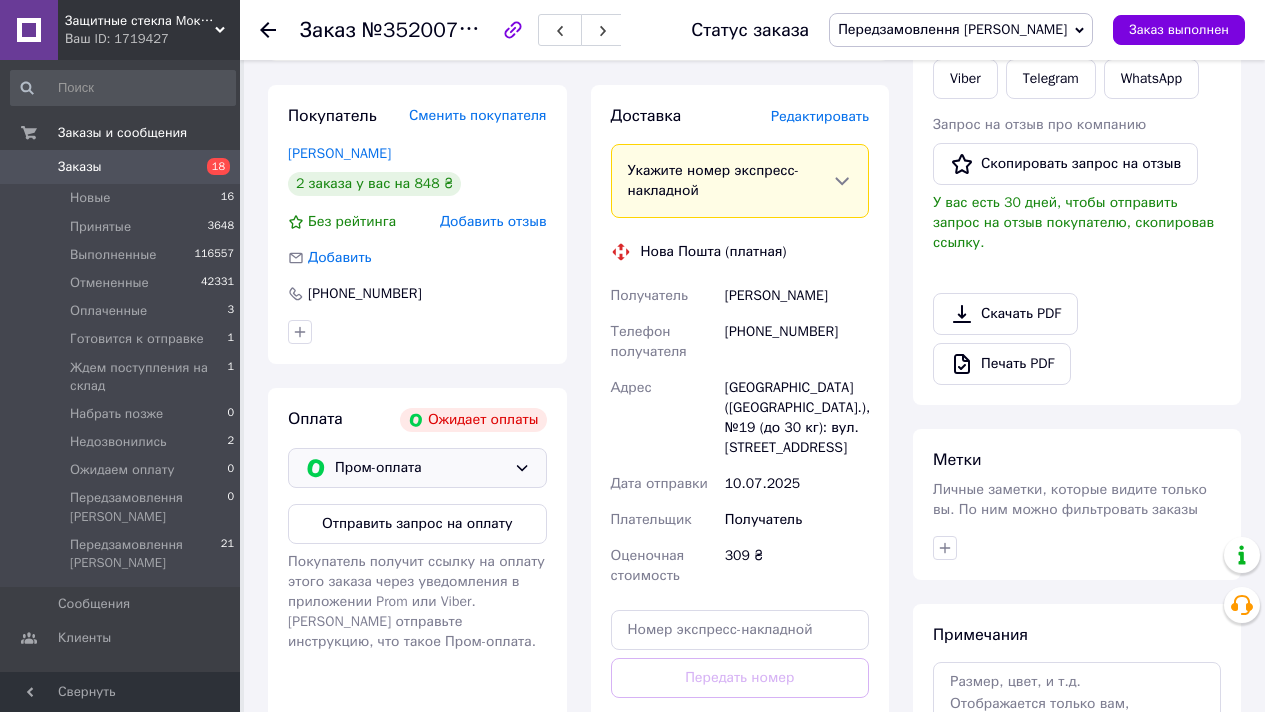 click on "Пром-оплата" at bounding box center (420, 468) 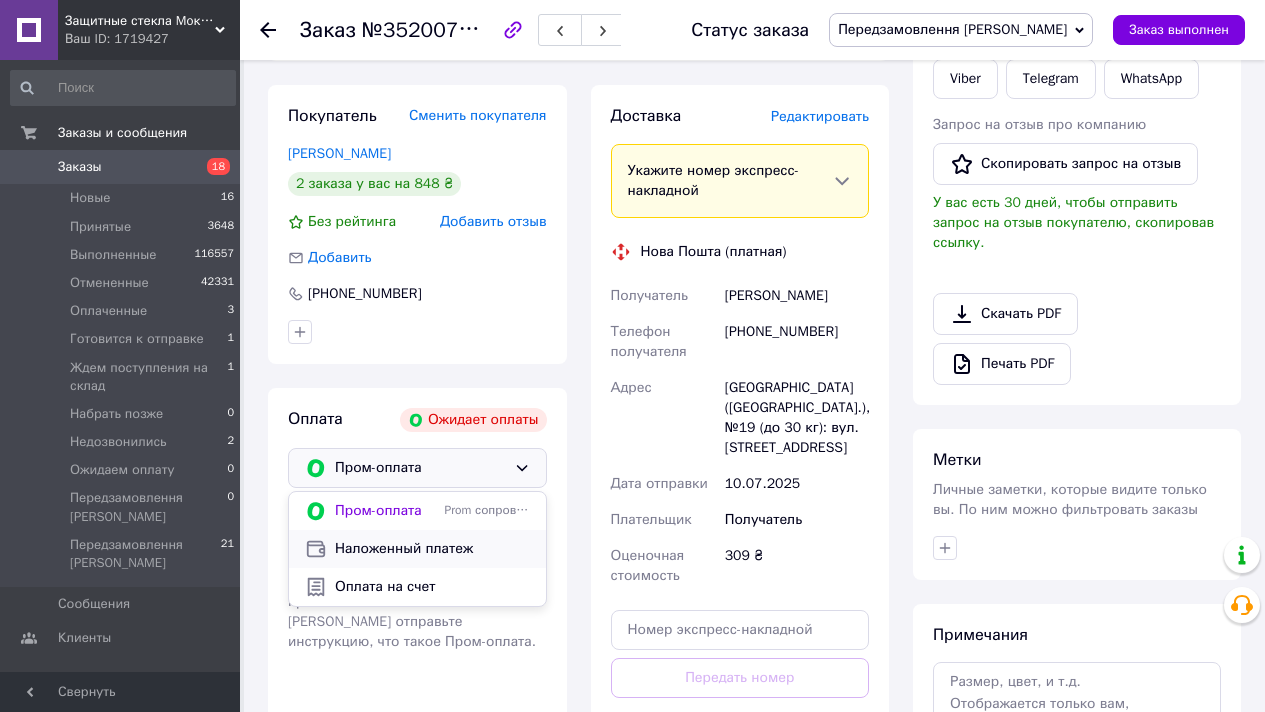 click on "Наложенный платеж" at bounding box center [432, 549] 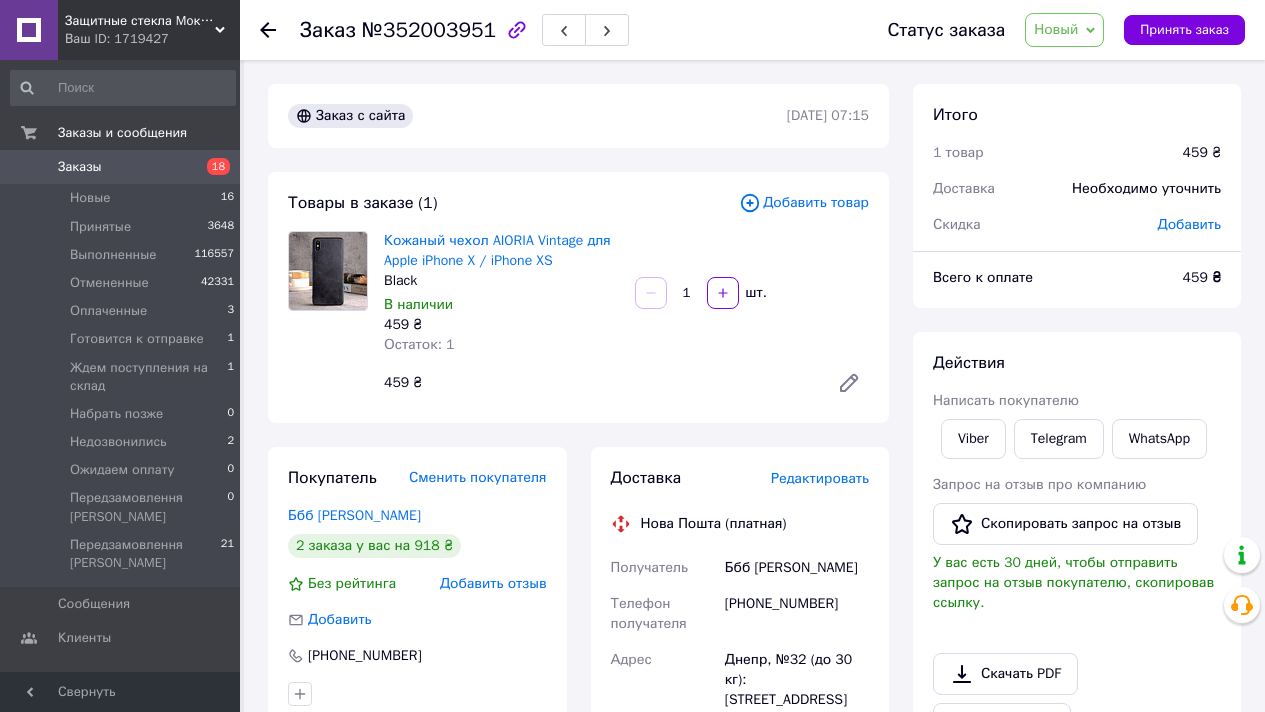 scroll, scrollTop: 0, scrollLeft: 0, axis: both 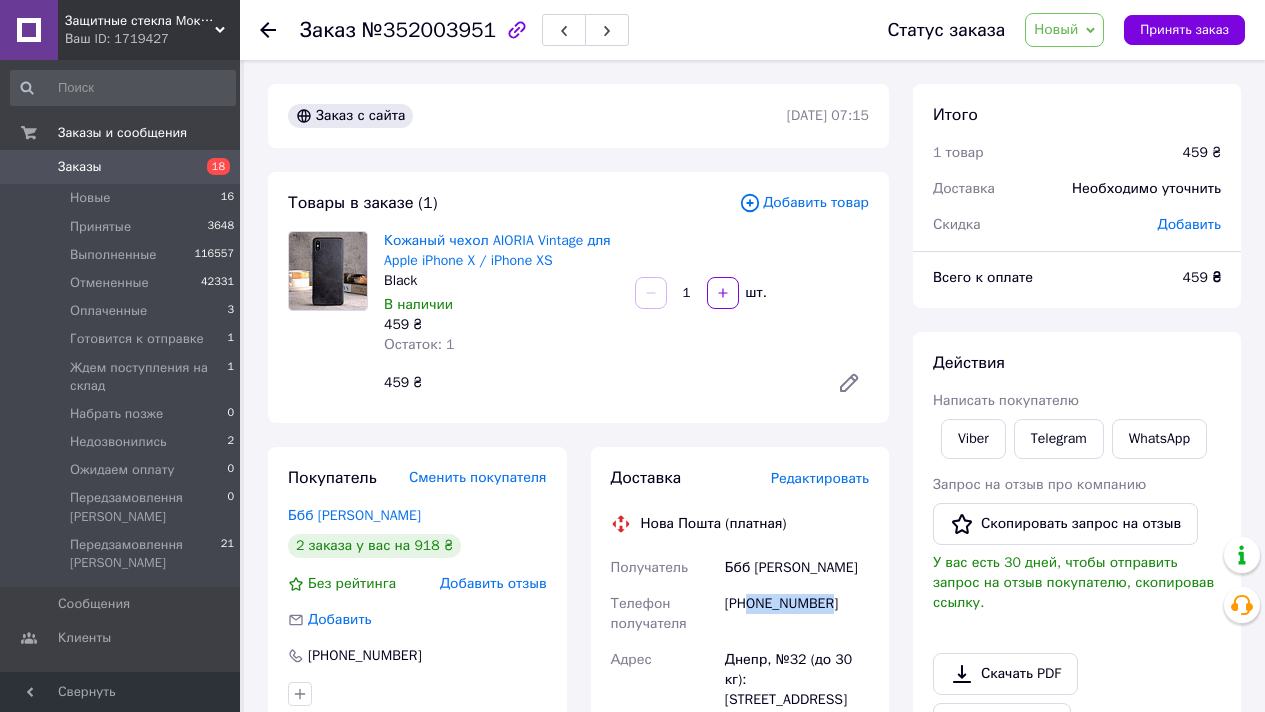 drag, startPoint x: 753, startPoint y: 606, endPoint x: 882, endPoint y: 611, distance: 129.09686 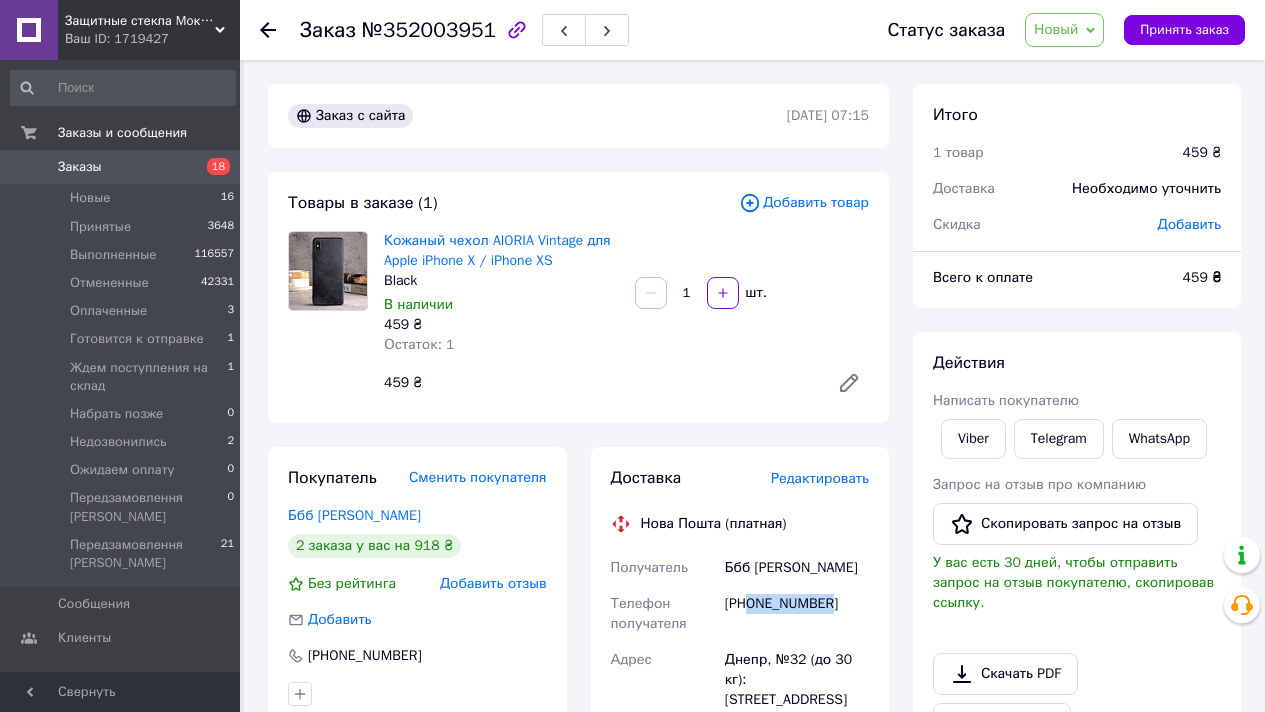 click on "Новый" at bounding box center [1064, 30] 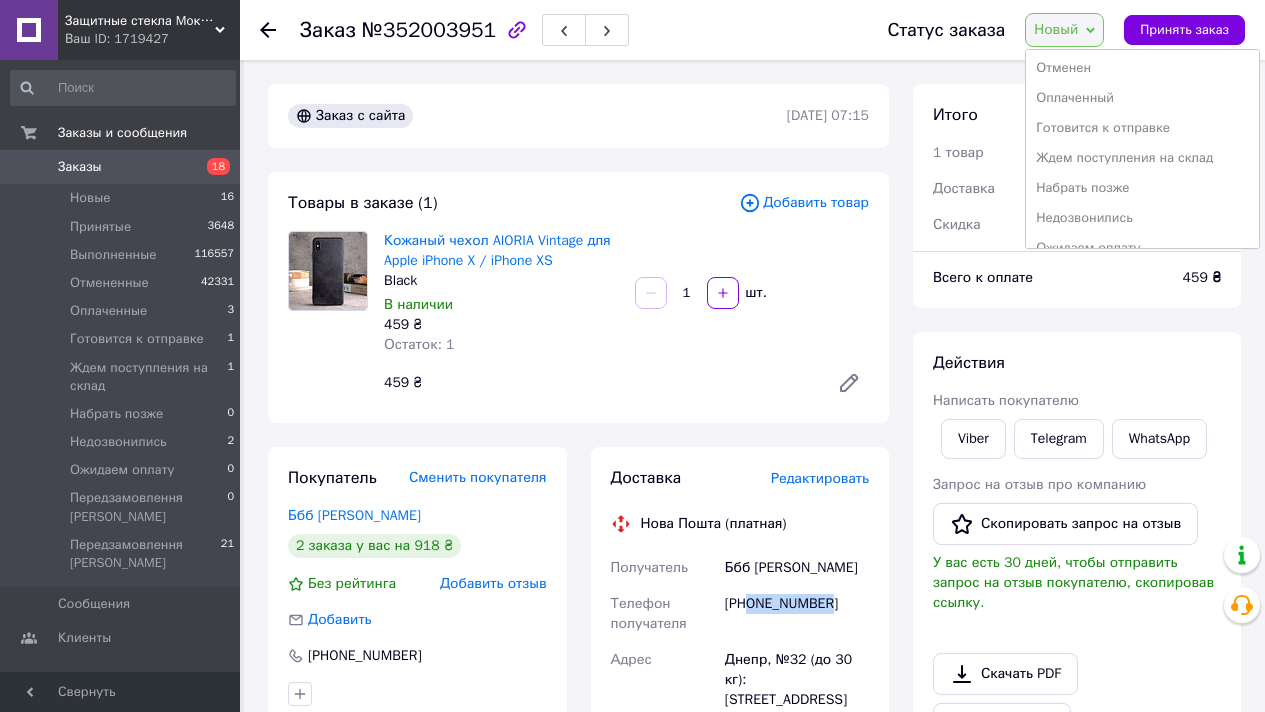 scroll, scrollTop: 142, scrollLeft: 0, axis: vertical 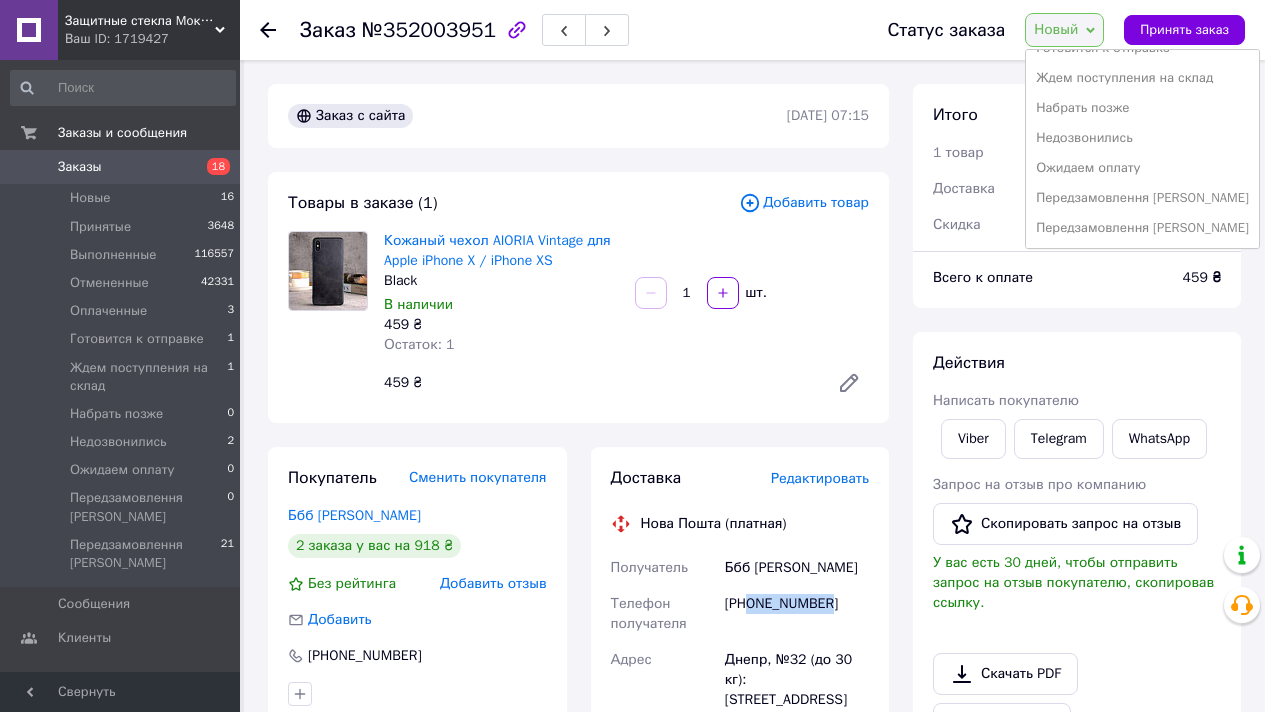 drag, startPoint x: 1183, startPoint y: 201, endPoint x: 436, endPoint y: 17, distance: 769.32764 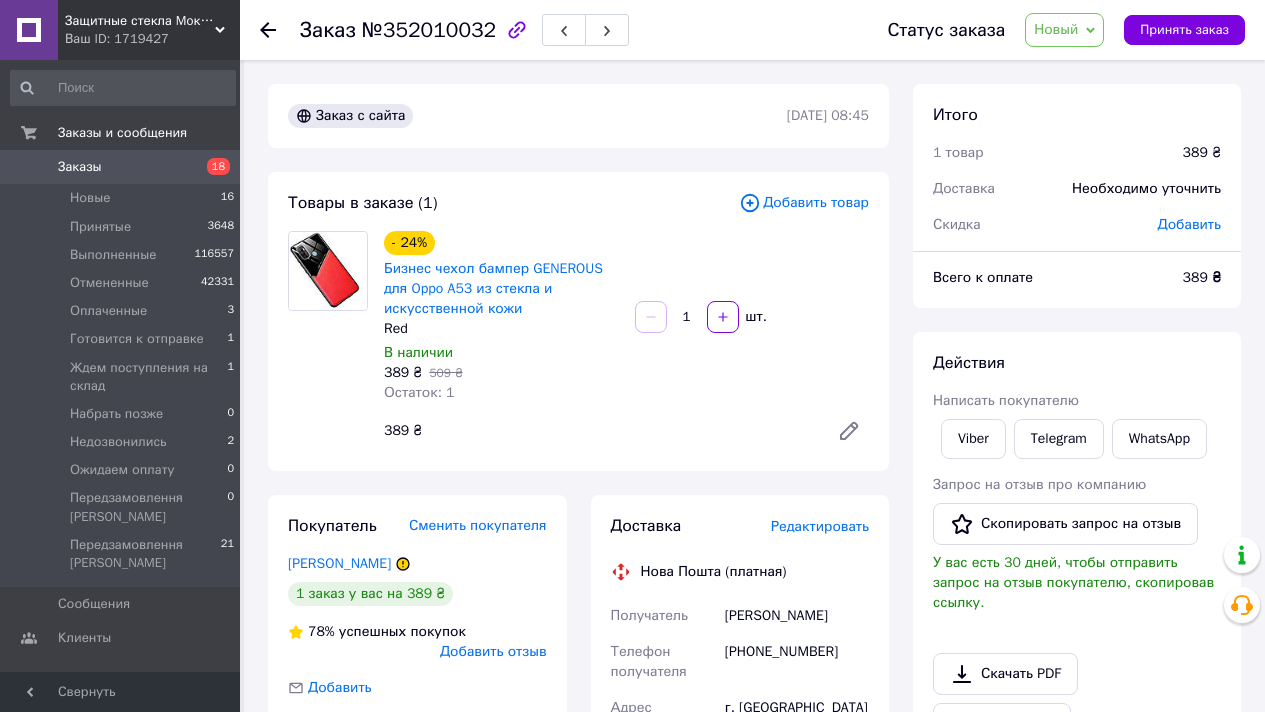 scroll, scrollTop: 0, scrollLeft: 0, axis: both 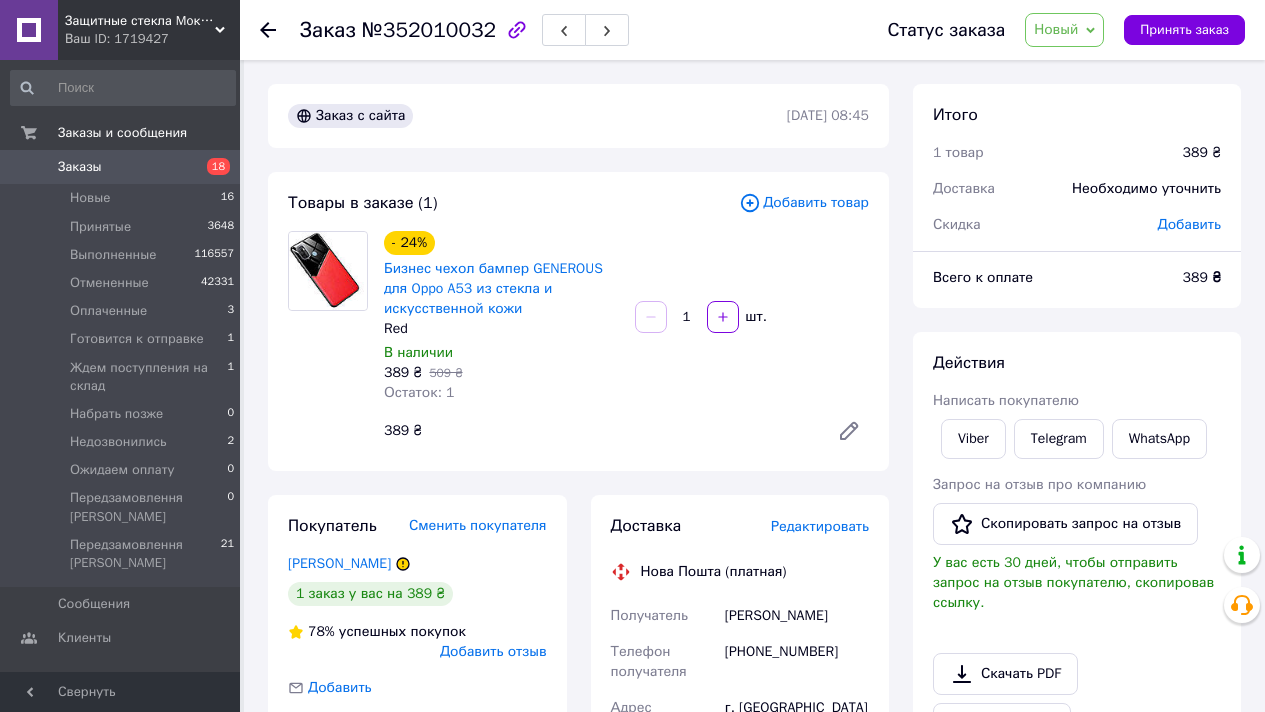click on "Новый" at bounding box center [1056, 29] 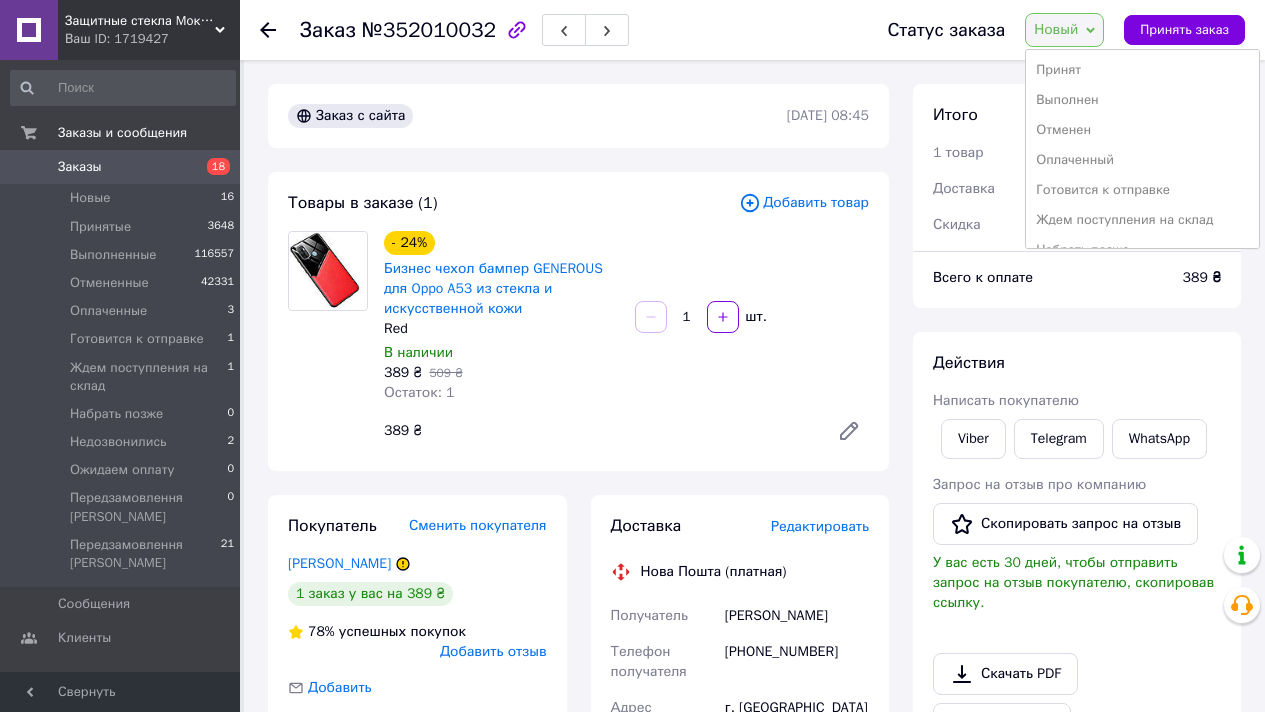 scroll, scrollTop: 142, scrollLeft: 0, axis: vertical 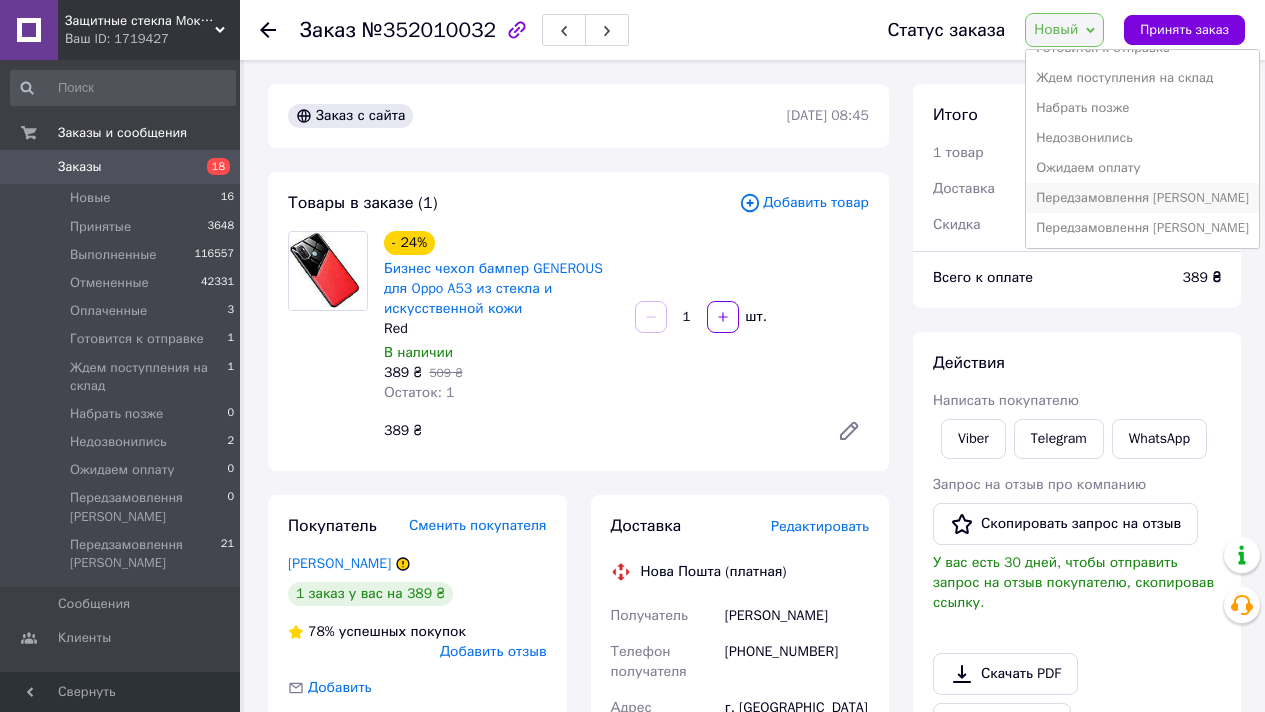 click on "Передзамовлення [PERSON_NAME]" at bounding box center [1142, 198] 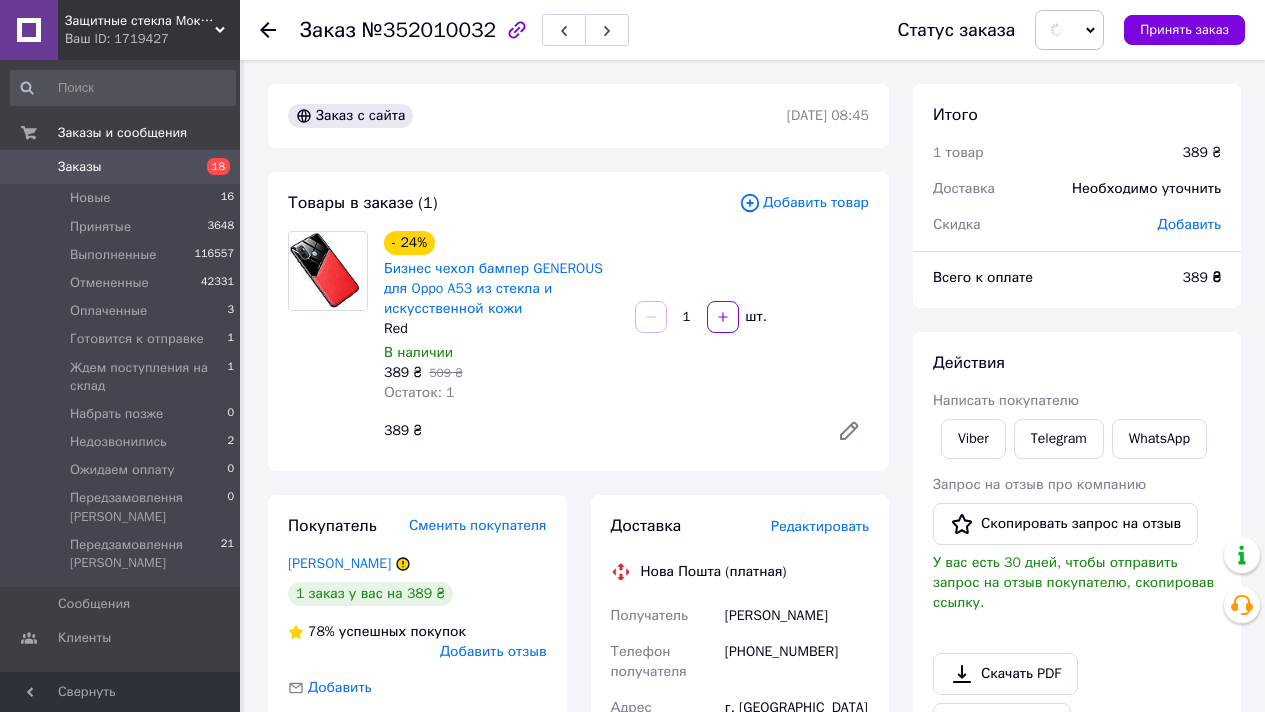 scroll, scrollTop: 380, scrollLeft: 0, axis: vertical 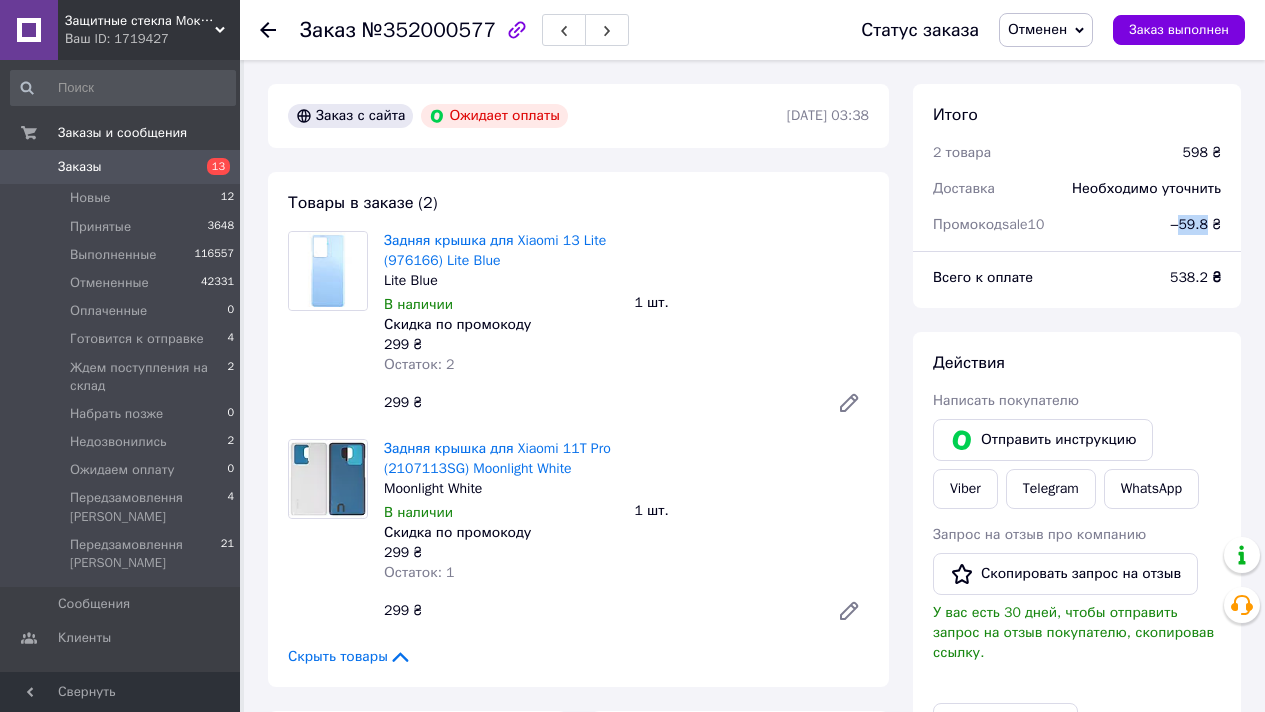 drag, startPoint x: 1179, startPoint y: 221, endPoint x: 1206, endPoint y: 218, distance: 27.166155 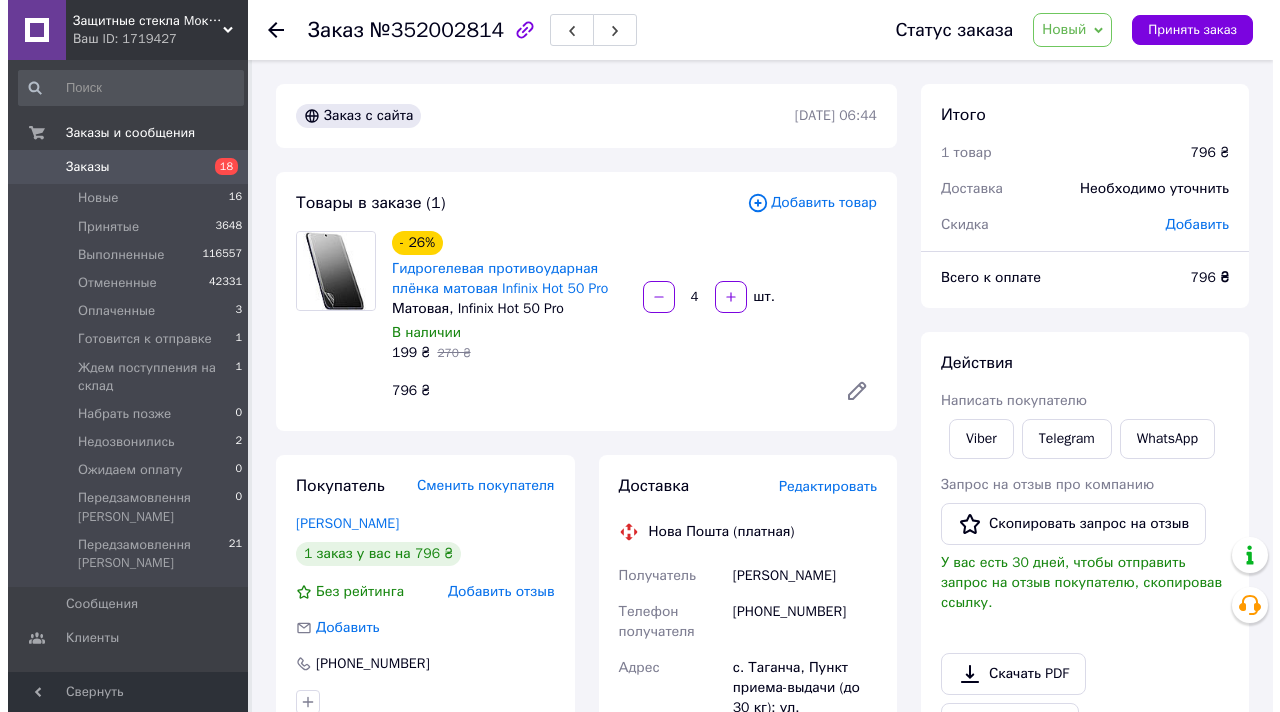scroll, scrollTop: 0, scrollLeft: 0, axis: both 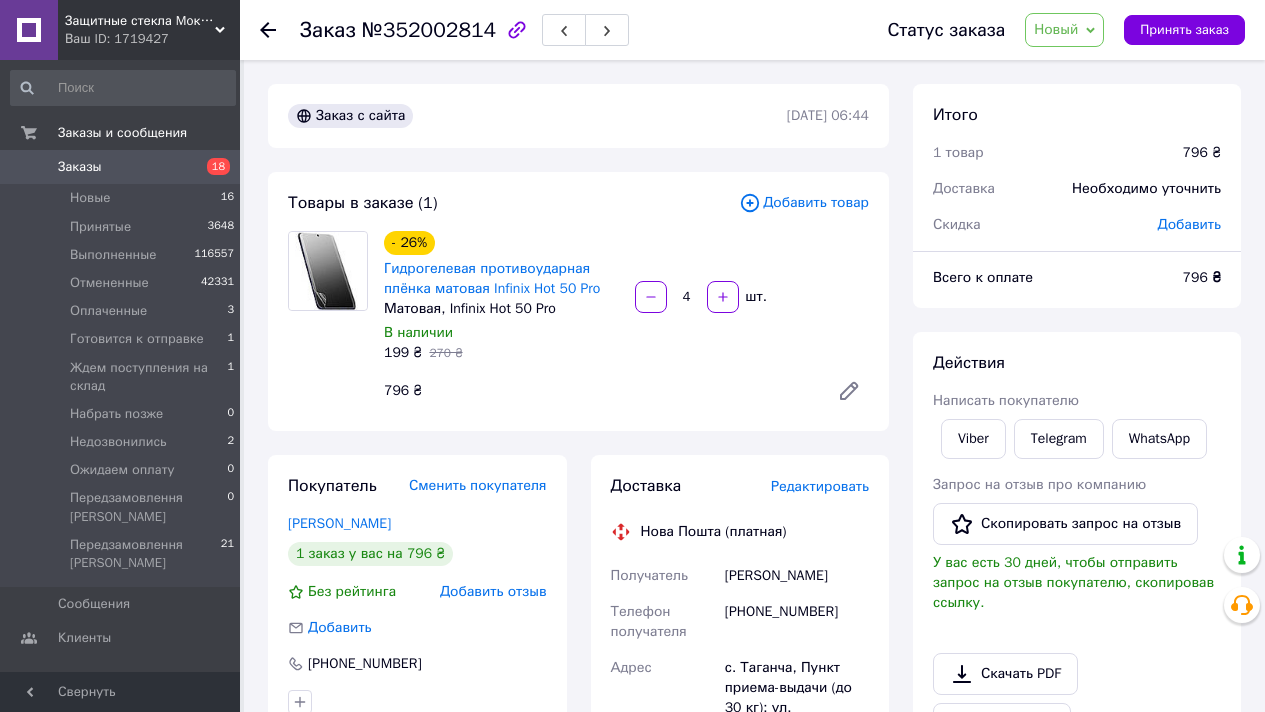 click on "Новый" at bounding box center (1056, 29) 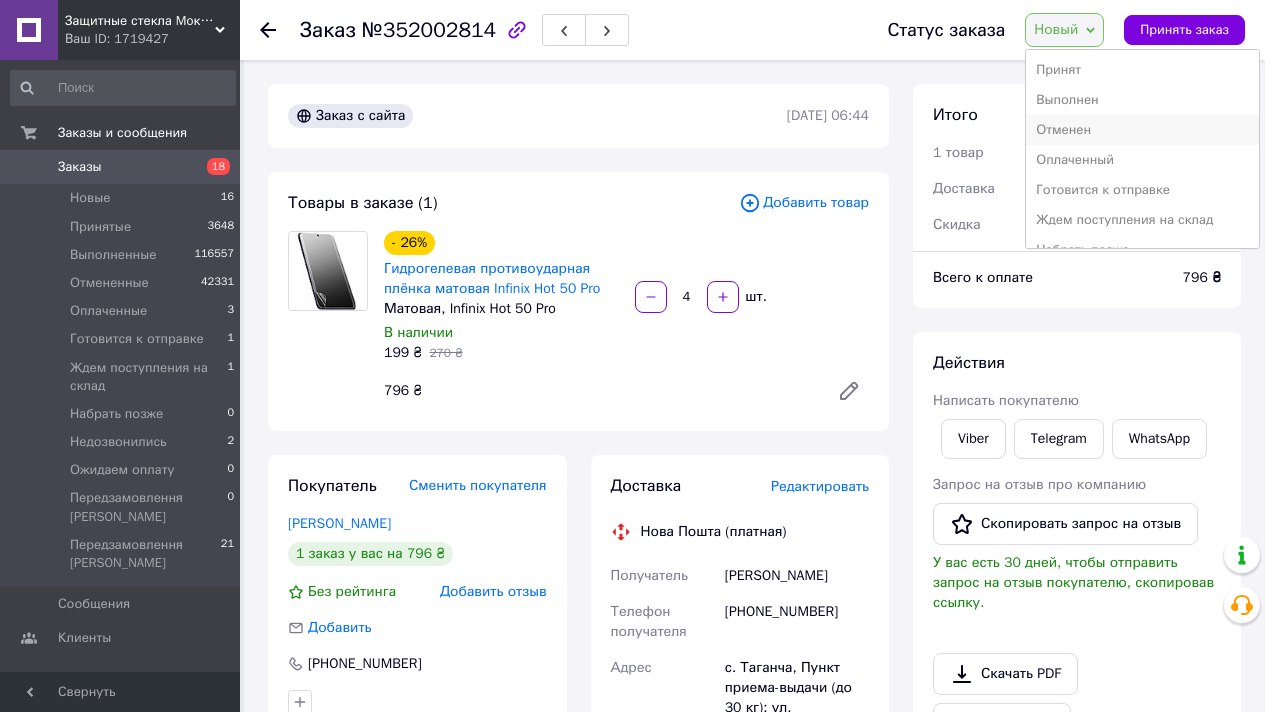 click on "Отменен" at bounding box center [1142, 130] 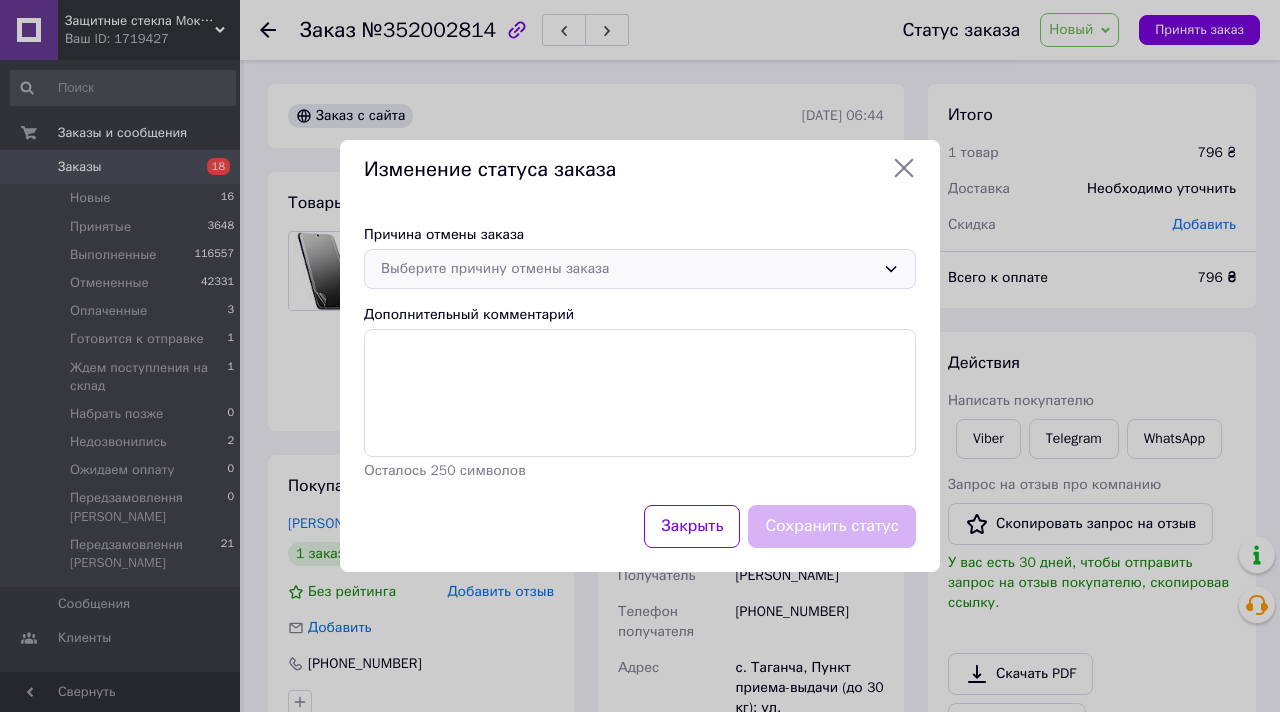 click on "Выберите причину отмены заказа" at bounding box center (628, 269) 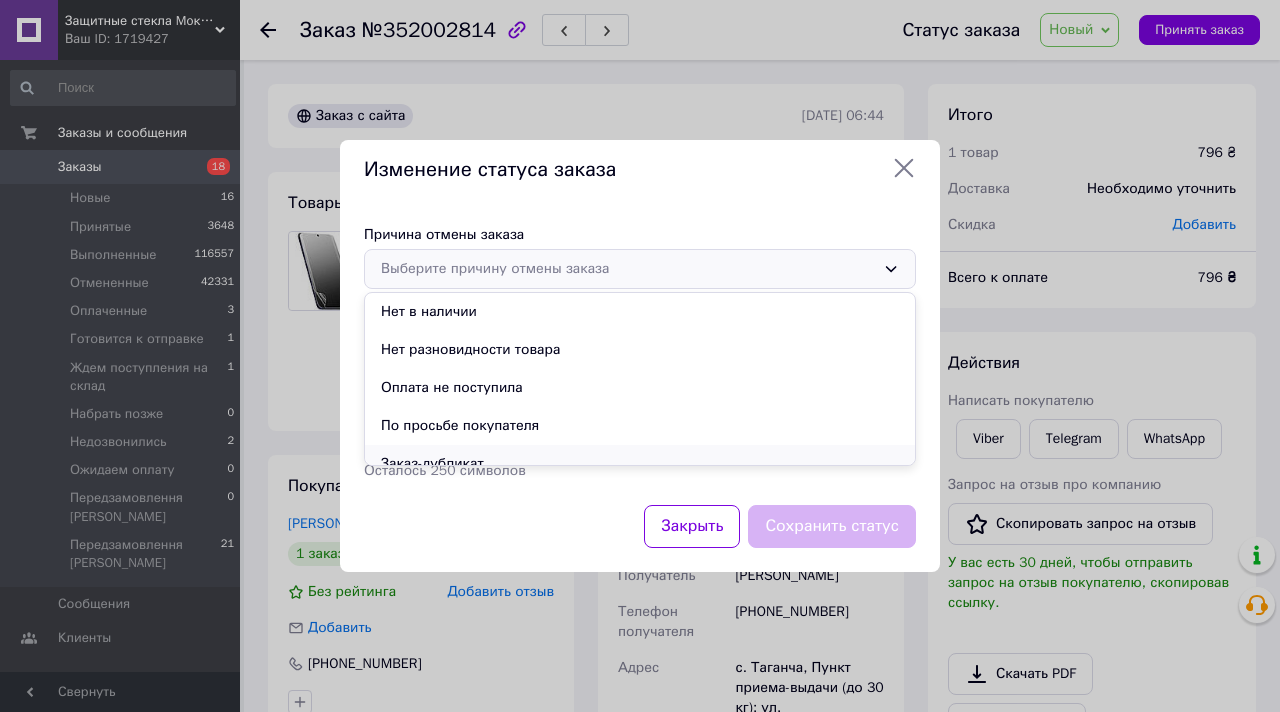 click on "Заказ-дубликат" at bounding box center [640, 464] 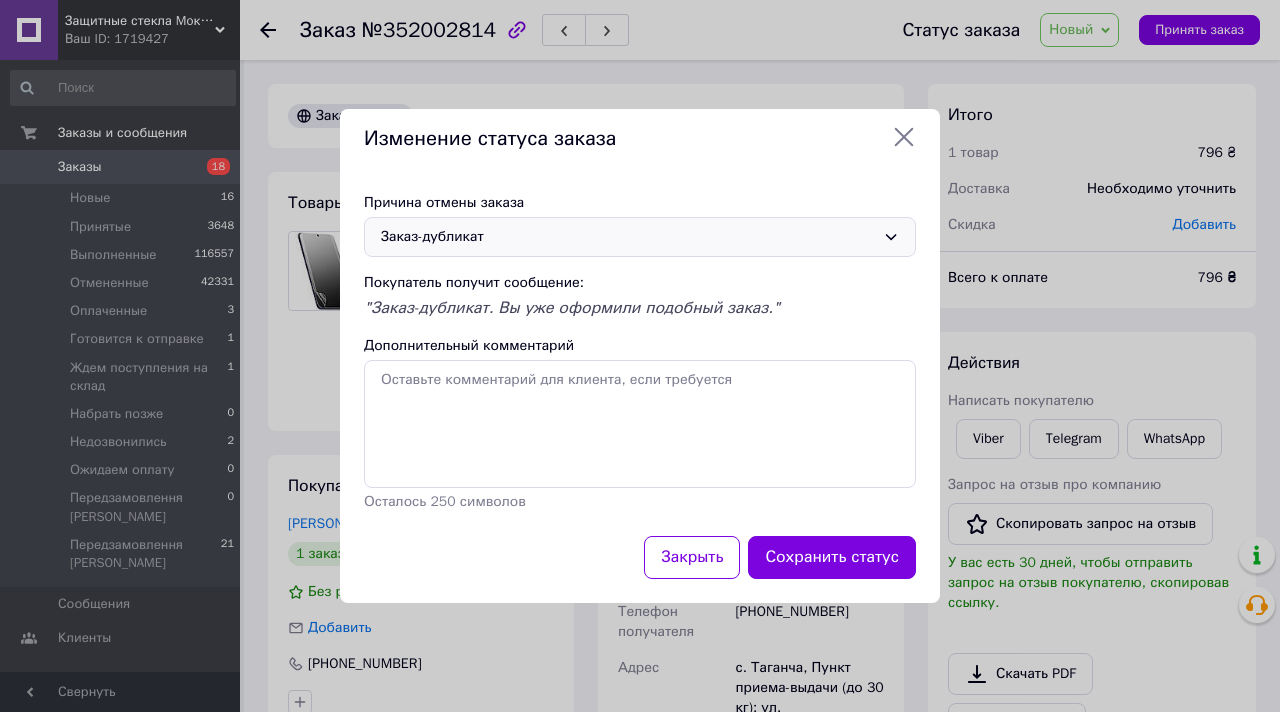 click on "Заказ-дубликат" at bounding box center (628, 237) 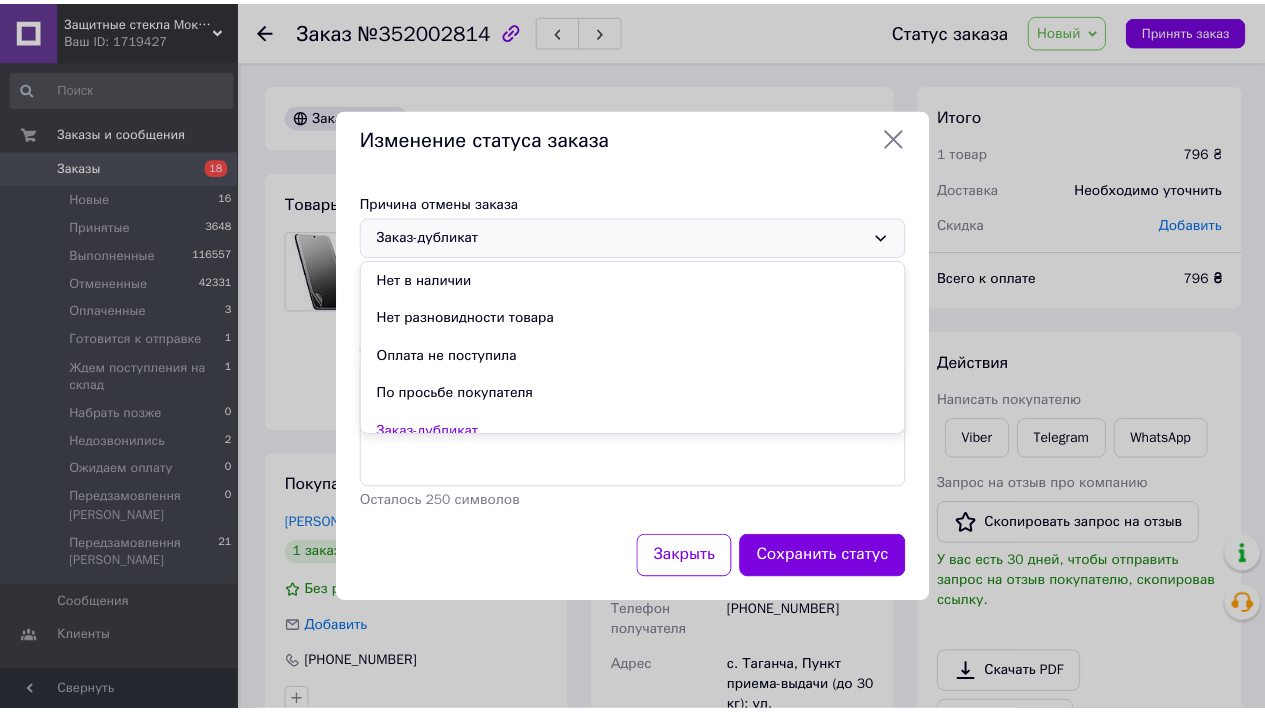 scroll, scrollTop: 94, scrollLeft: 0, axis: vertical 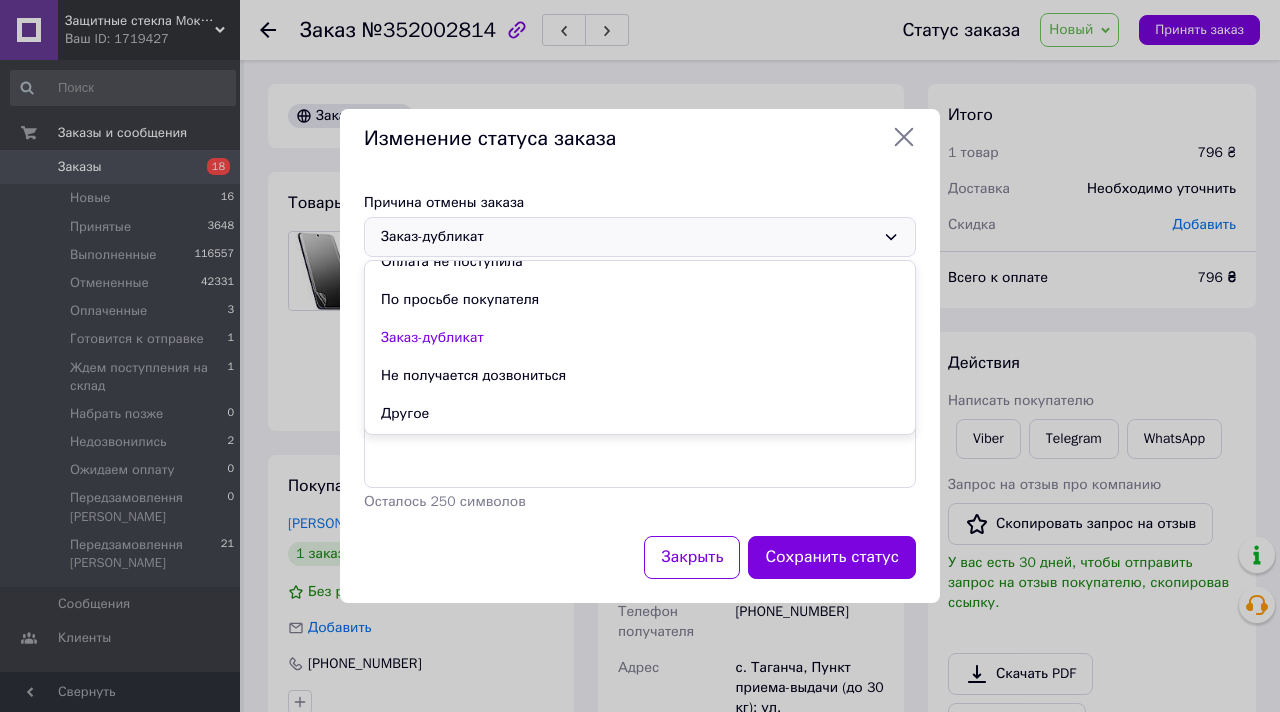 drag, startPoint x: 530, startPoint y: 368, endPoint x: 540, endPoint y: 367, distance: 10.049875 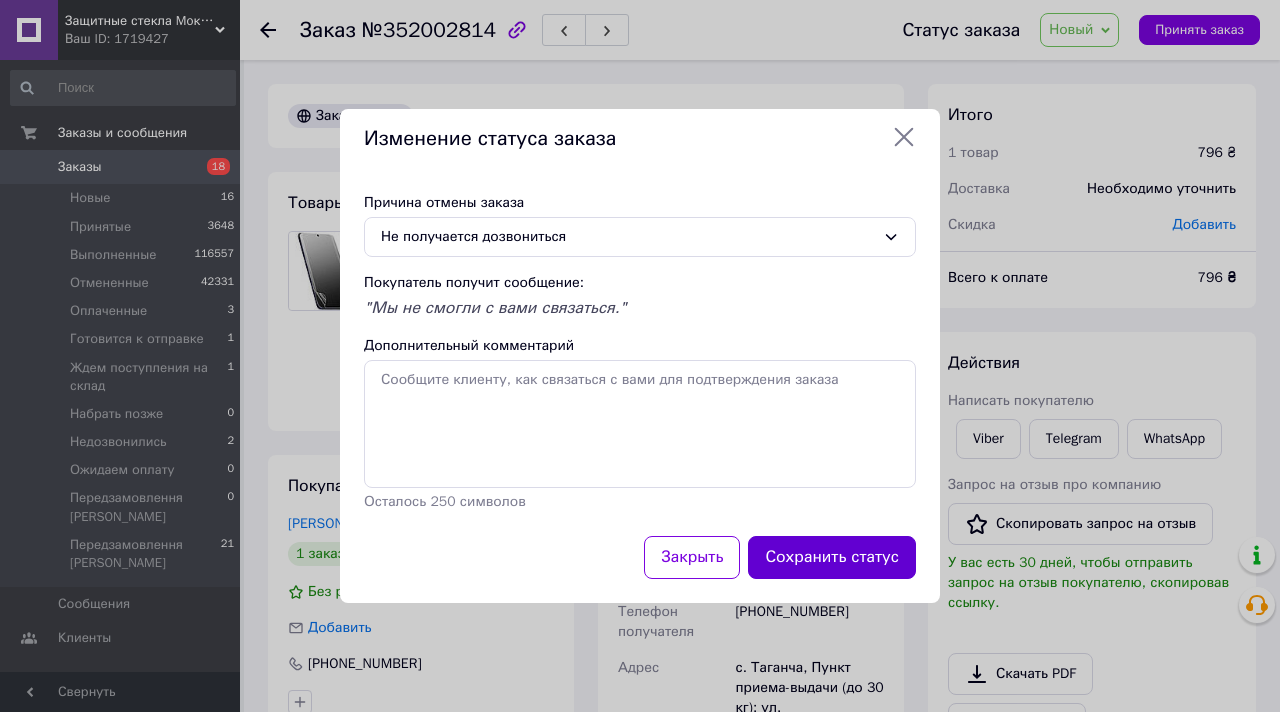 click on "Сохранить статус" at bounding box center [832, 557] 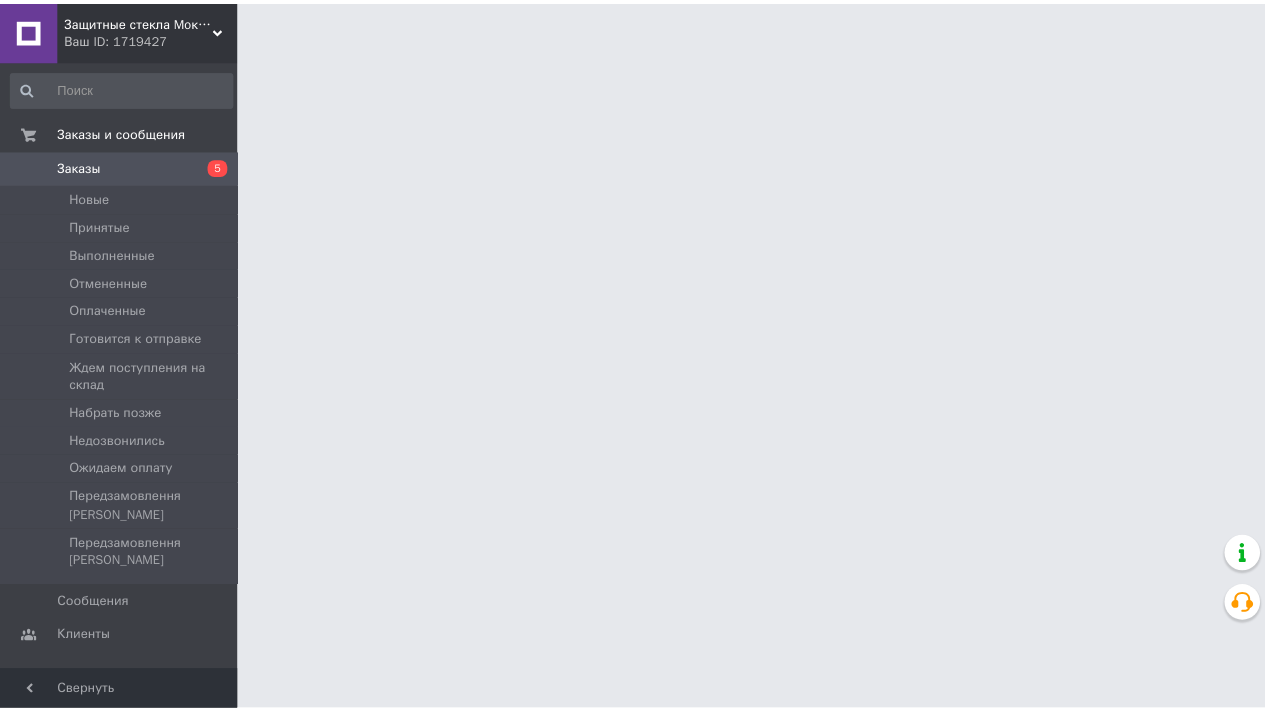 scroll, scrollTop: 0, scrollLeft: 0, axis: both 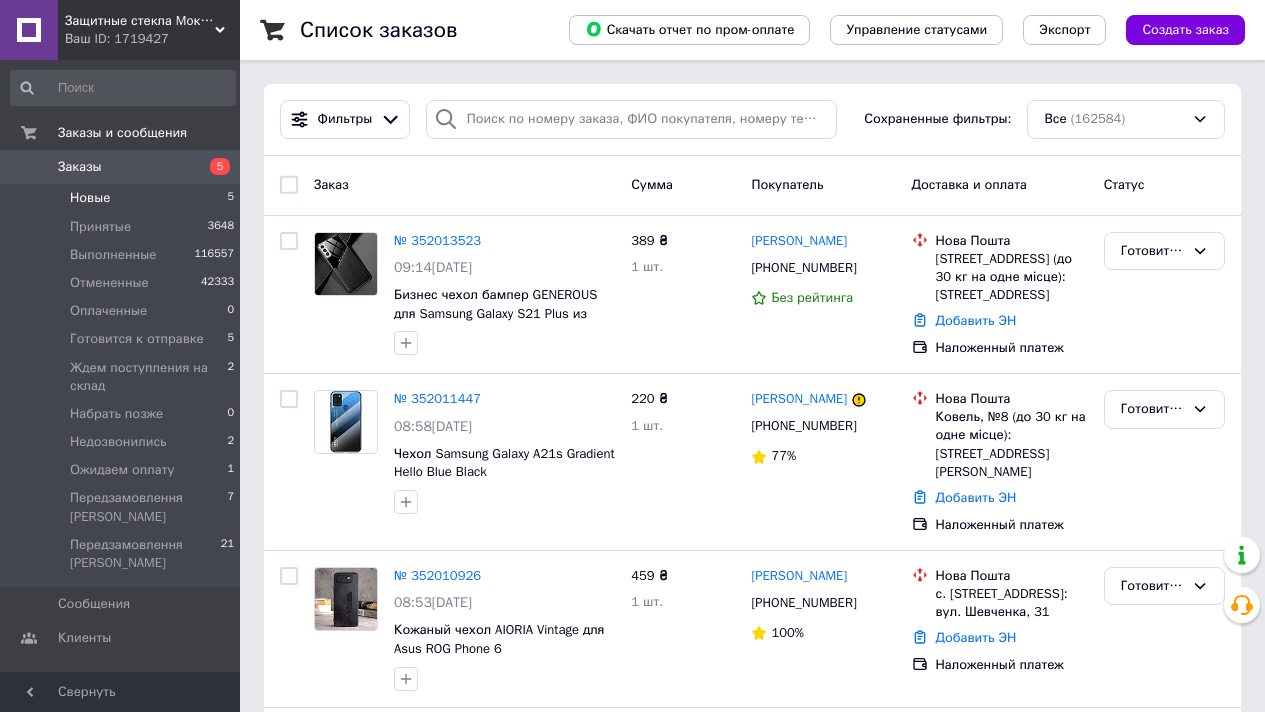 click on "Новые 5" at bounding box center [123, 198] 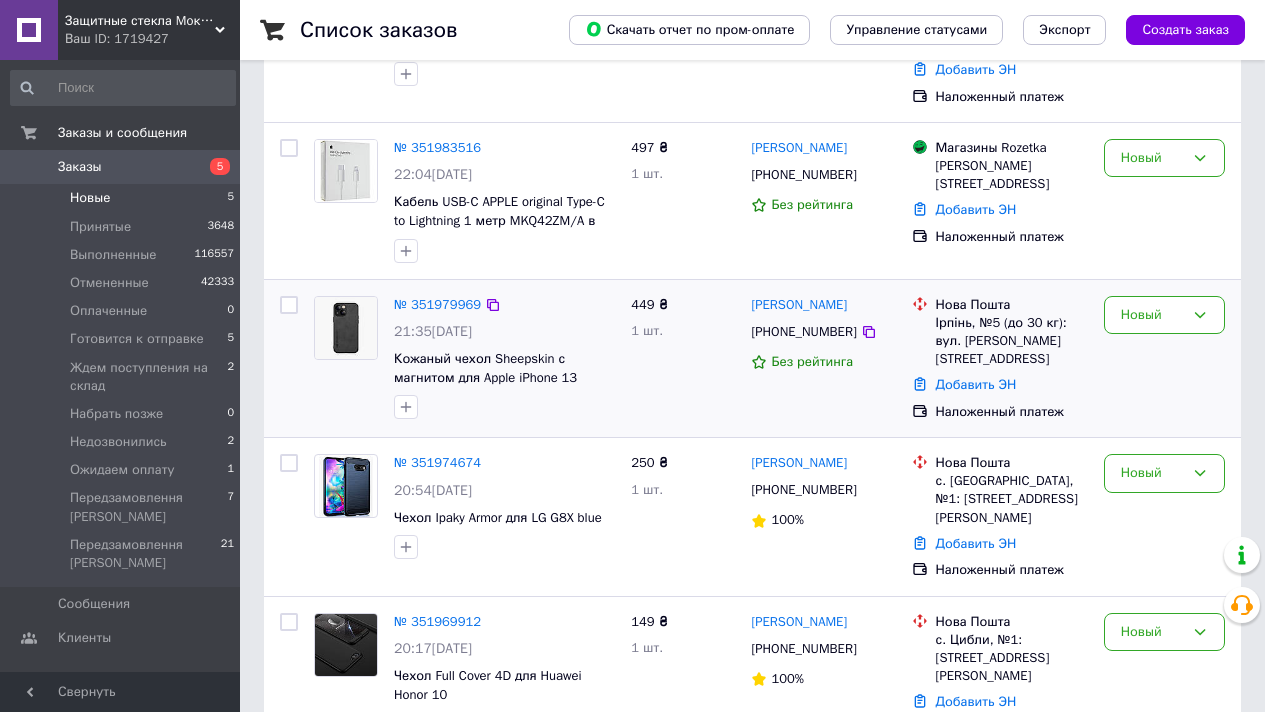 scroll, scrollTop: 369, scrollLeft: 0, axis: vertical 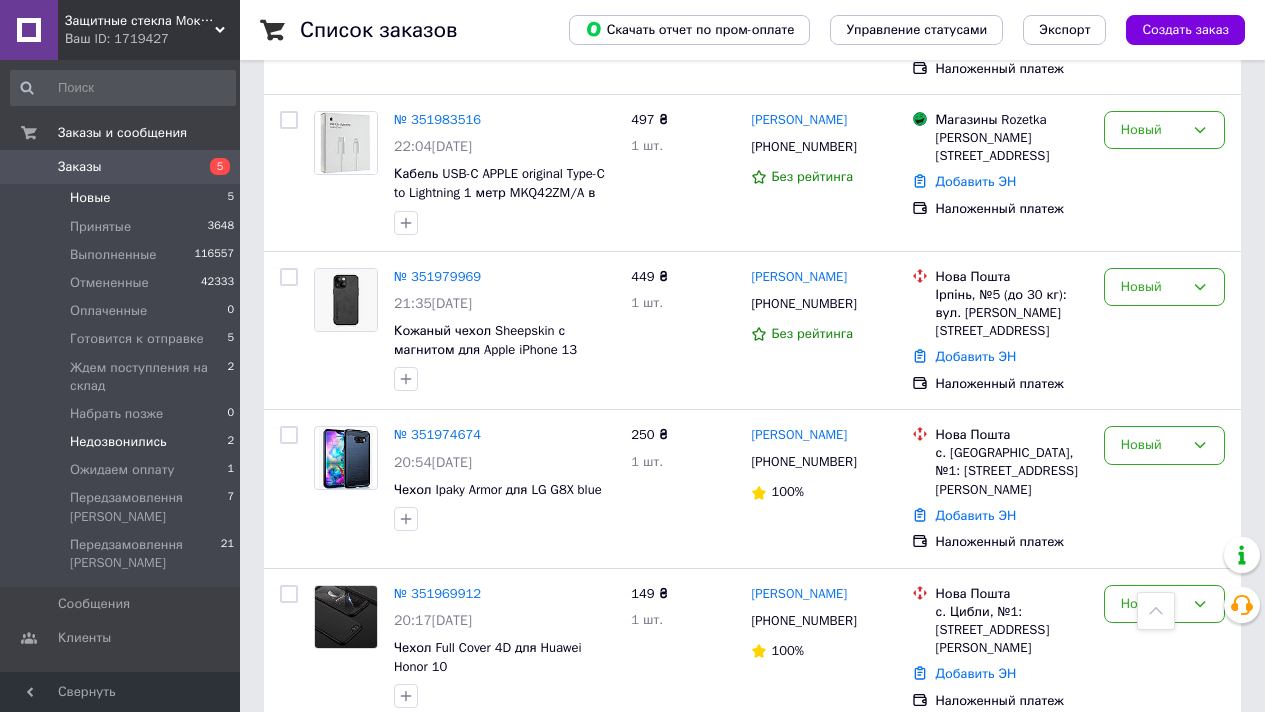click on "Недозвонились" at bounding box center [118, 442] 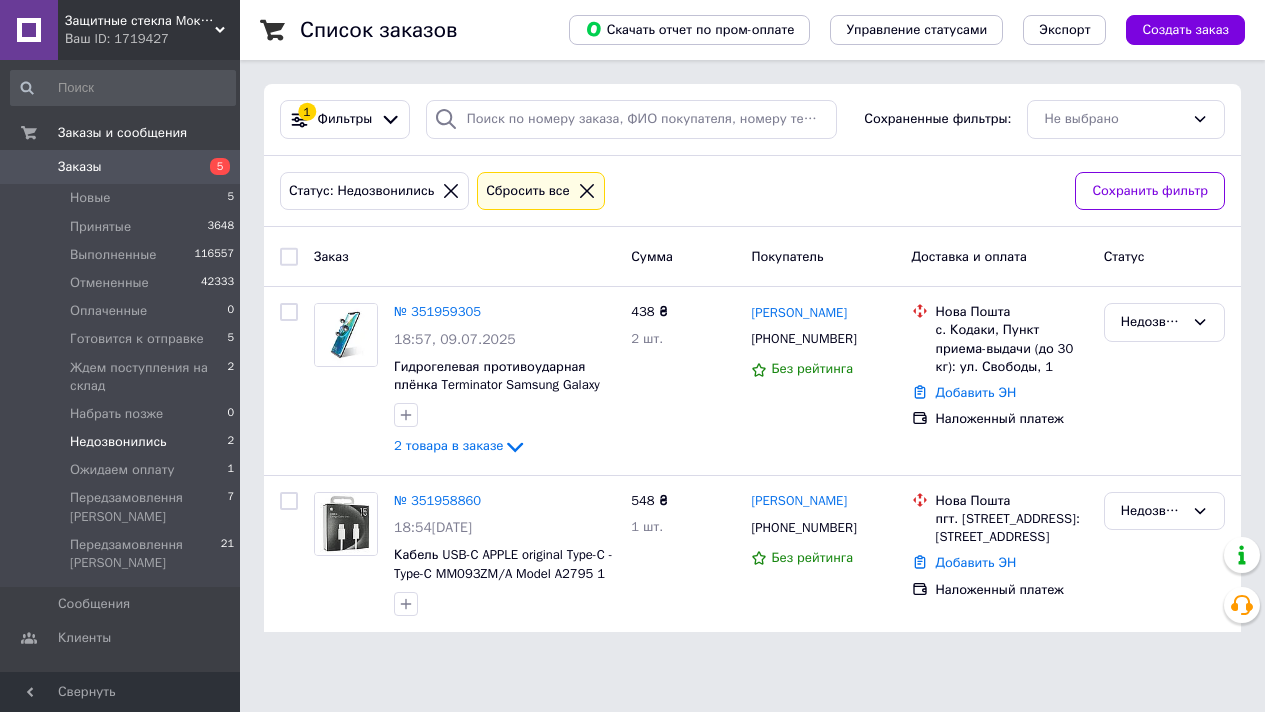 scroll, scrollTop: 0, scrollLeft: 0, axis: both 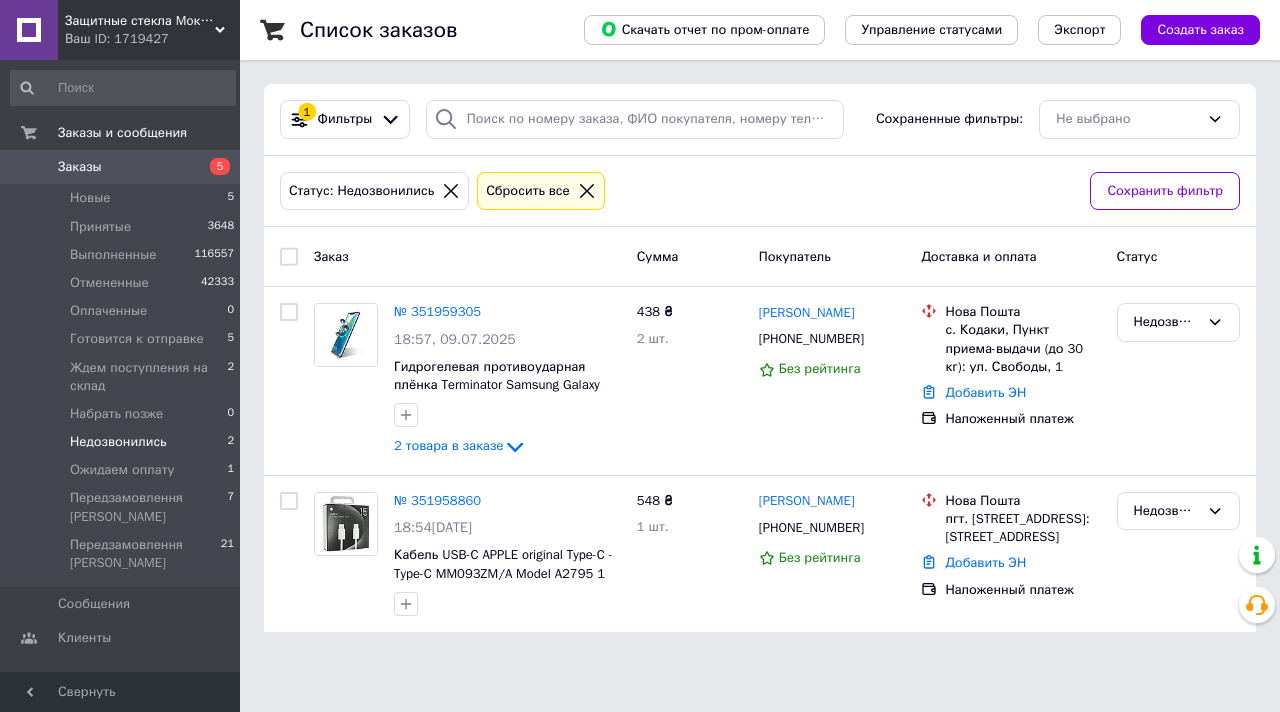 click 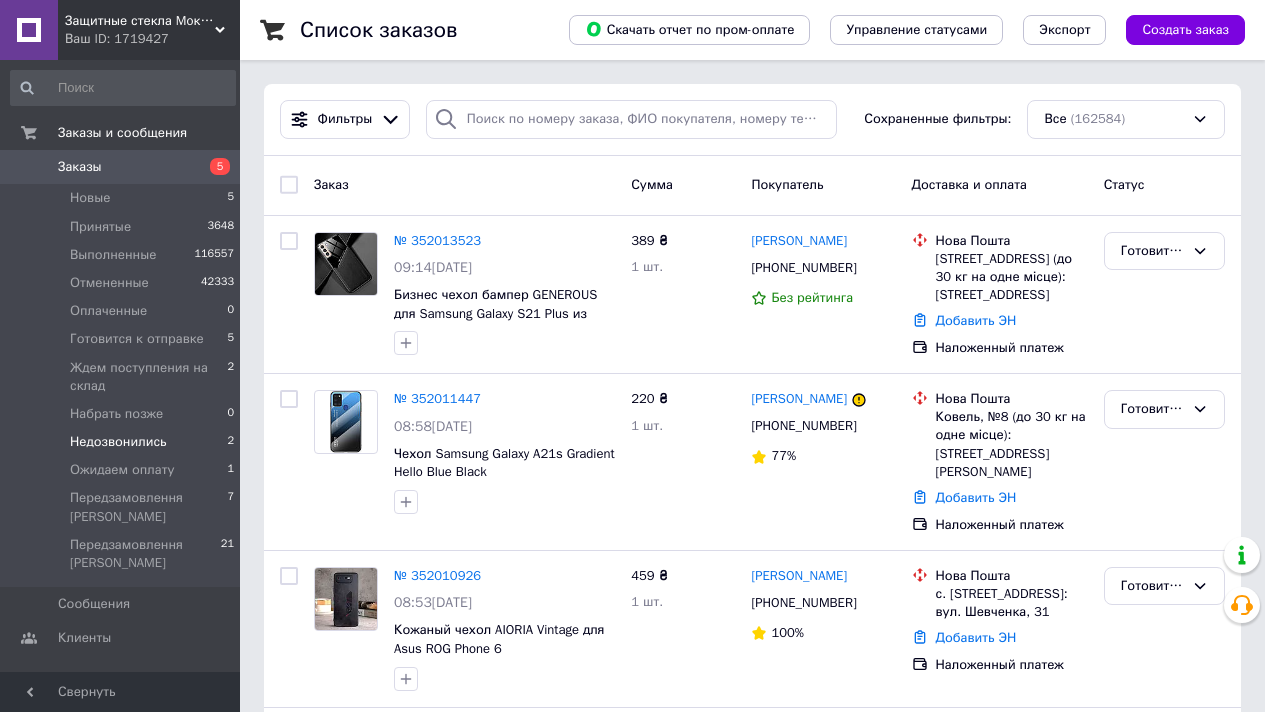 click on "Защитные стекла Moколо" at bounding box center (140, 21) 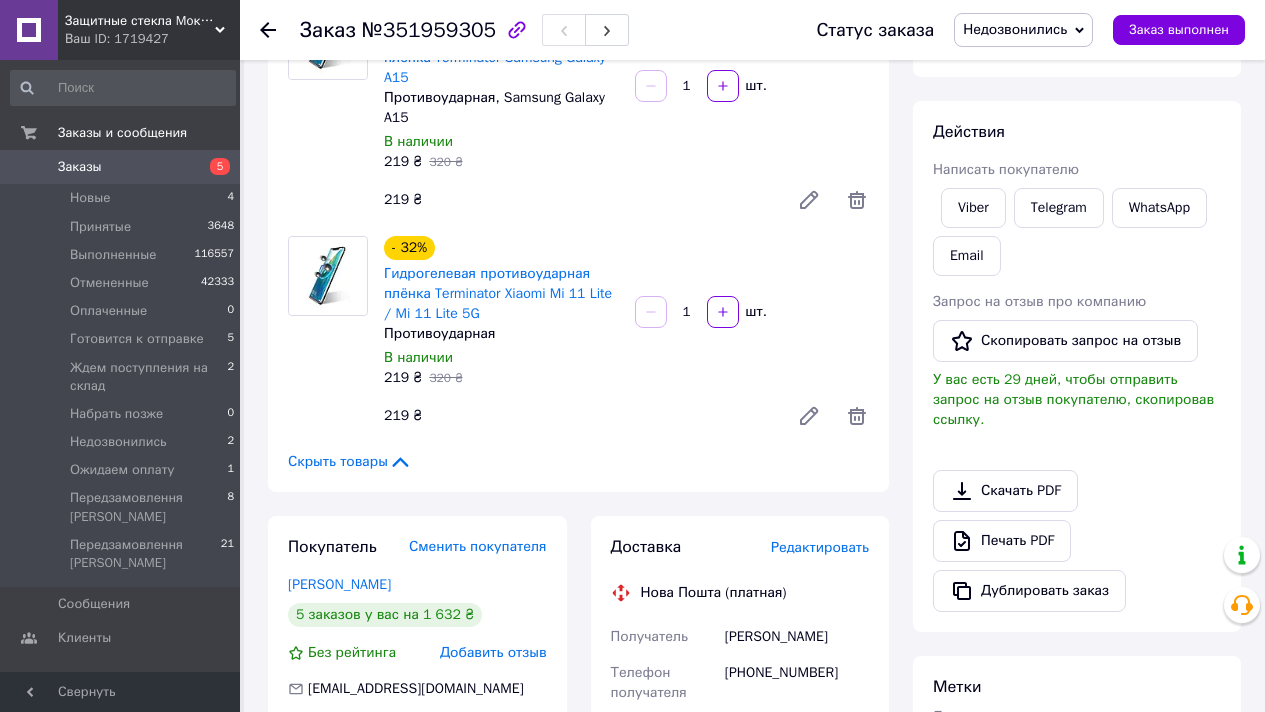 scroll, scrollTop: 337, scrollLeft: 0, axis: vertical 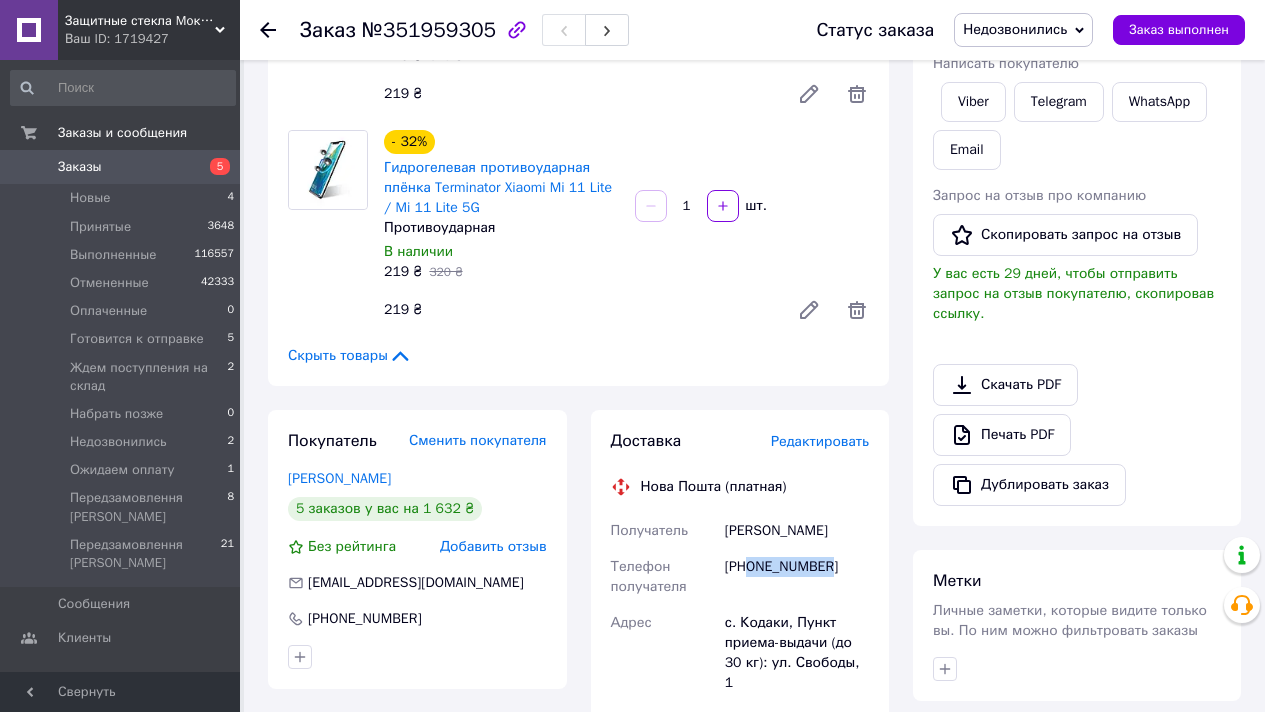 drag, startPoint x: 754, startPoint y: 562, endPoint x: 861, endPoint y: 559, distance: 107.042046 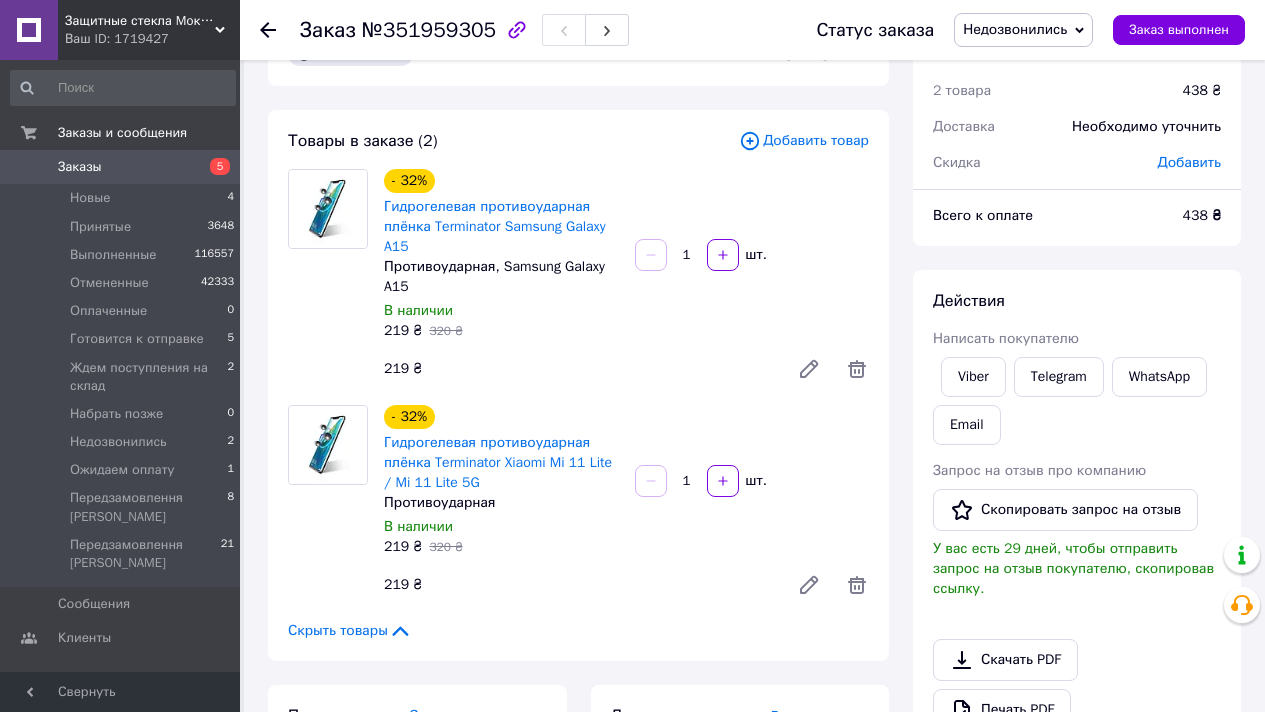 scroll, scrollTop: 0, scrollLeft: 0, axis: both 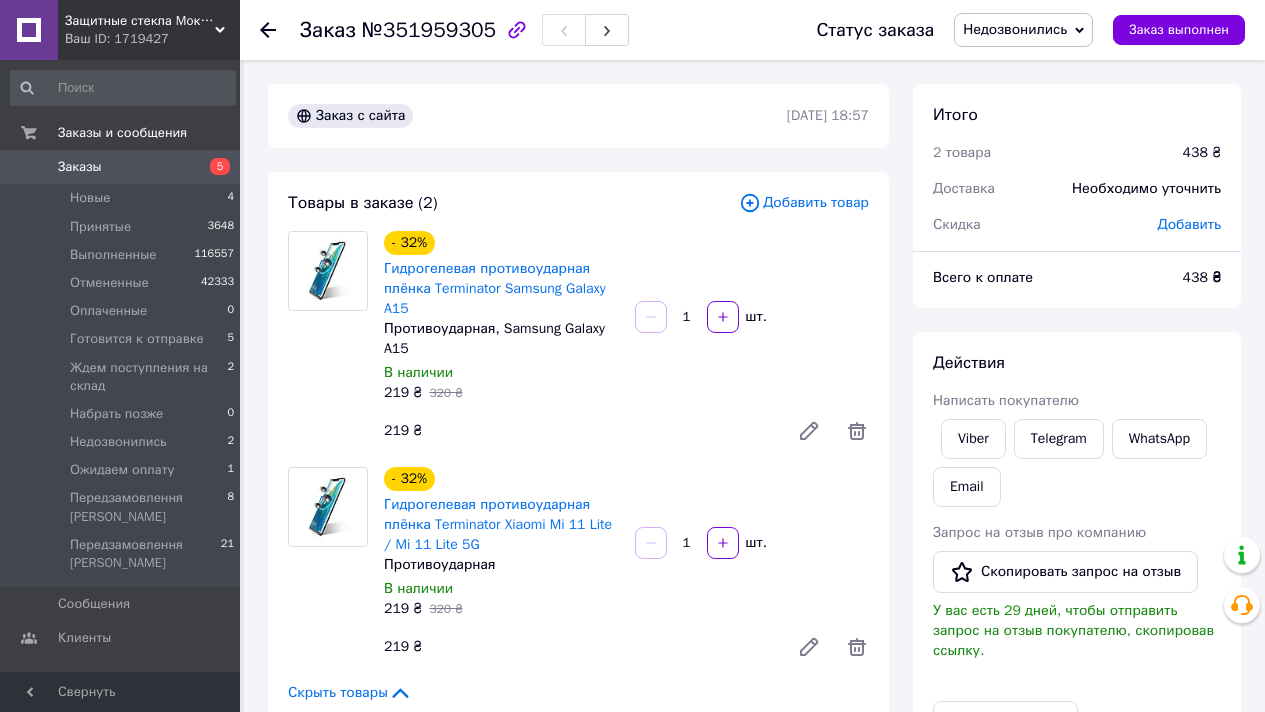 click on "Недозвонились" at bounding box center [1015, 29] 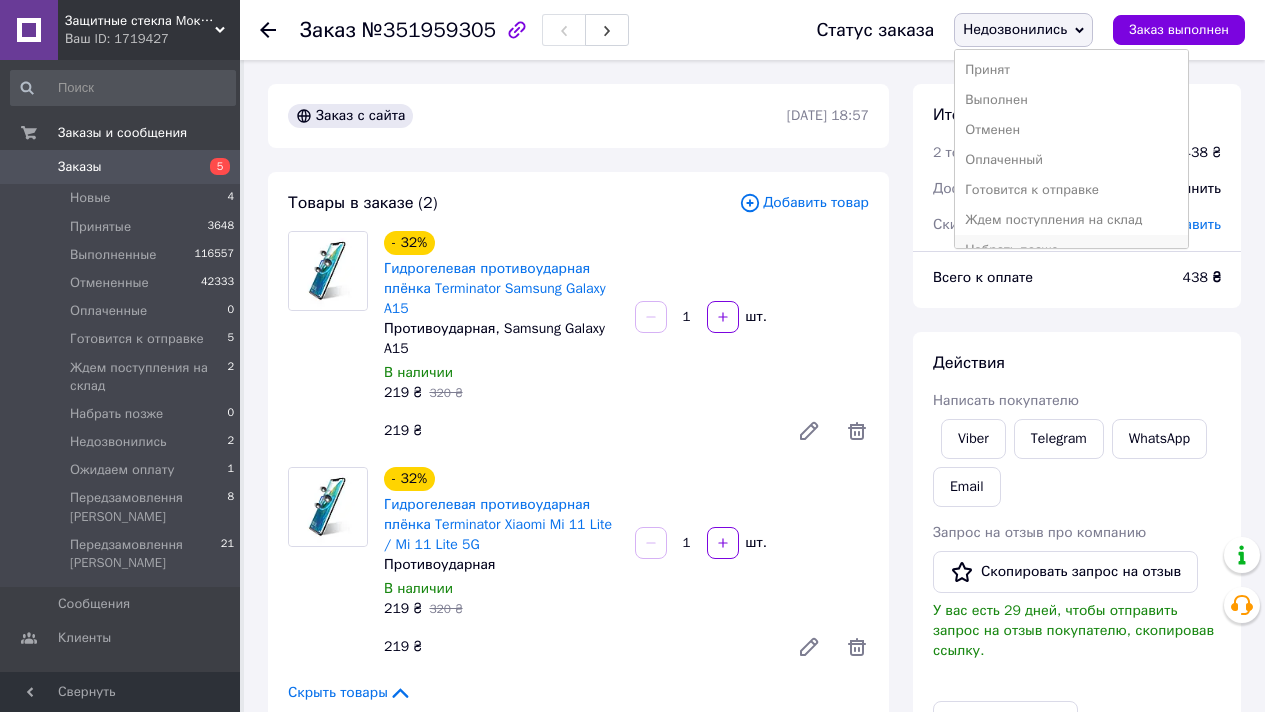 scroll, scrollTop: 112, scrollLeft: 0, axis: vertical 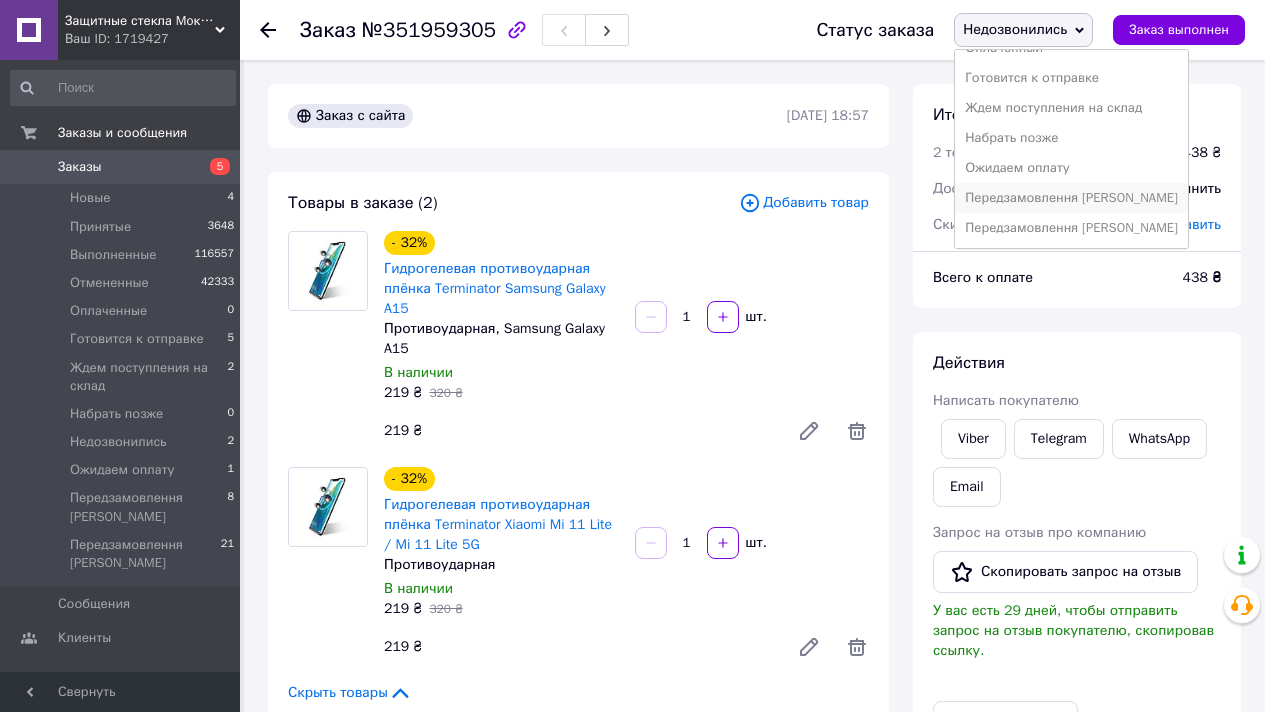 click on "Передзамовлення [PERSON_NAME]" at bounding box center [1071, 198] 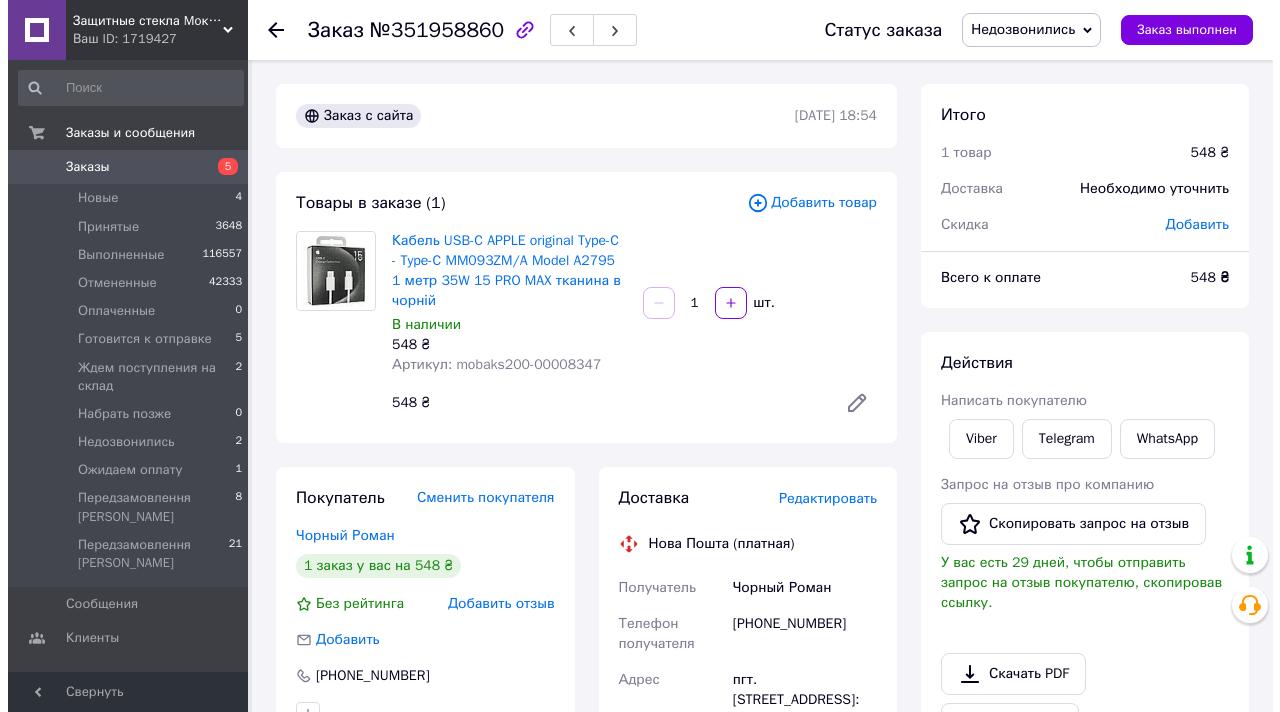 scroll, scrollTop: 0, scrollLeft: 0, axis: both 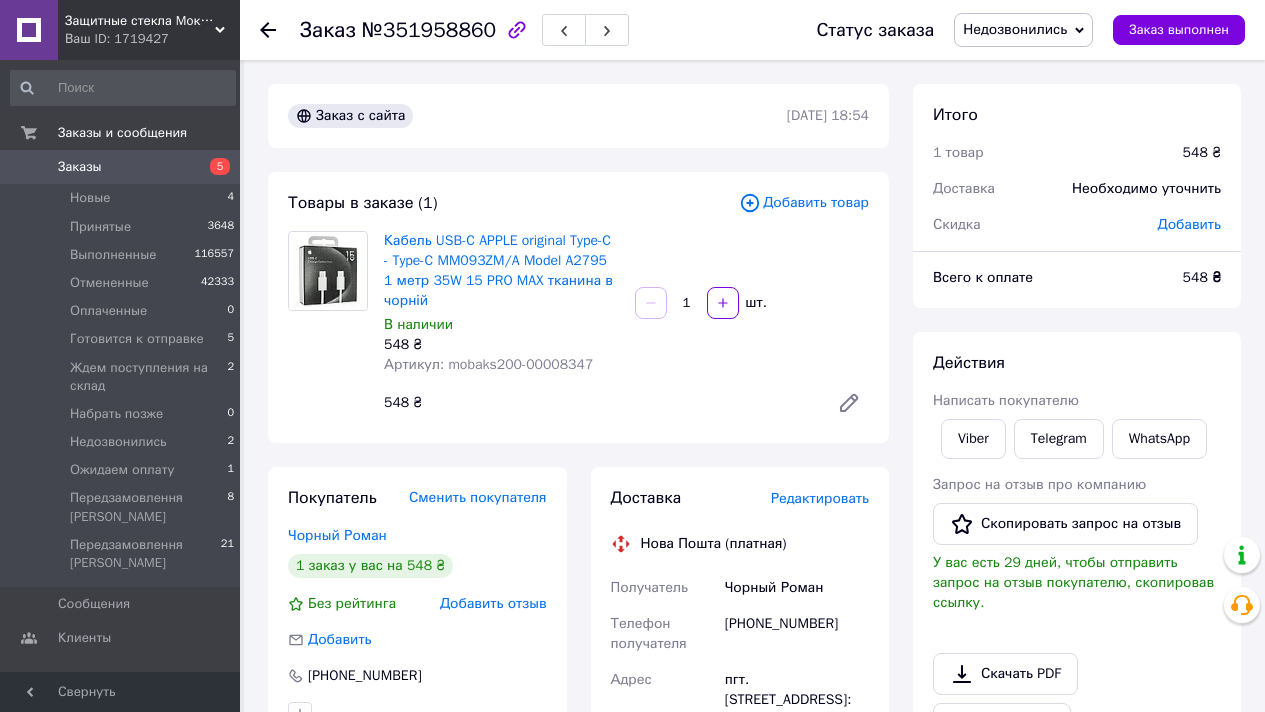 click on "Недозвонились" at bounding box center (1023, 30) 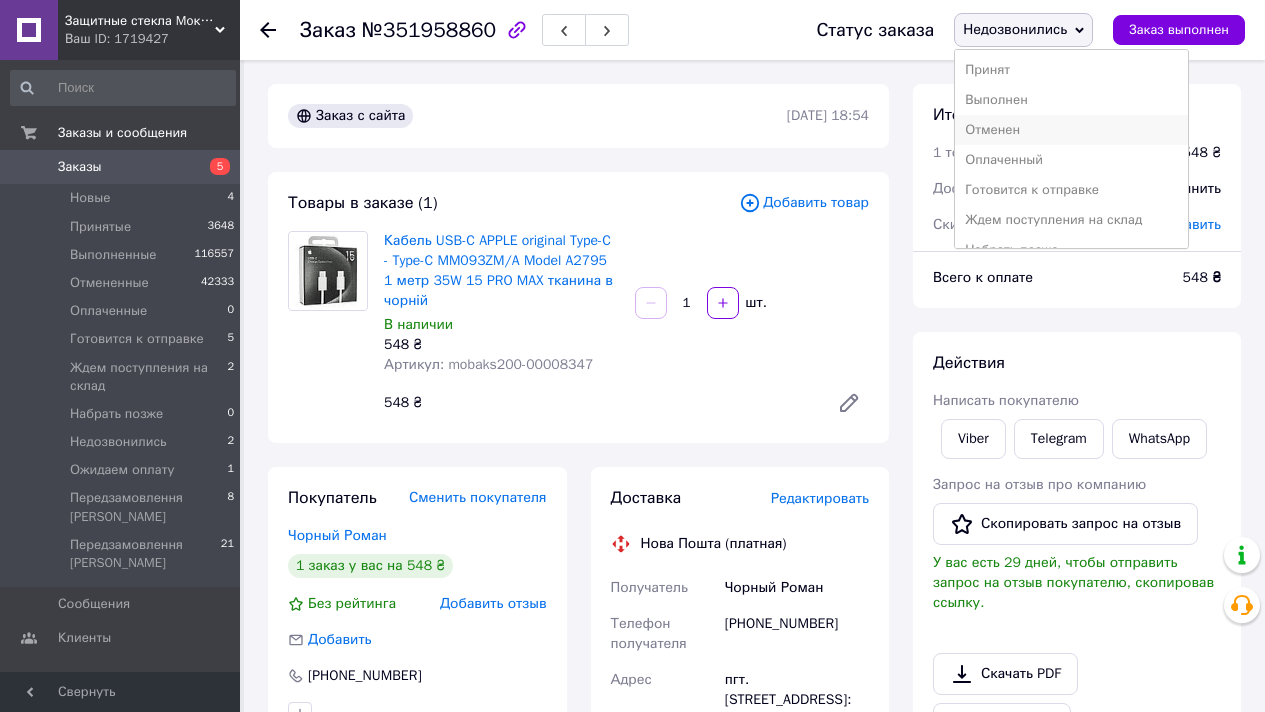 click on "Отменен" at bounding box center [1071, 130] 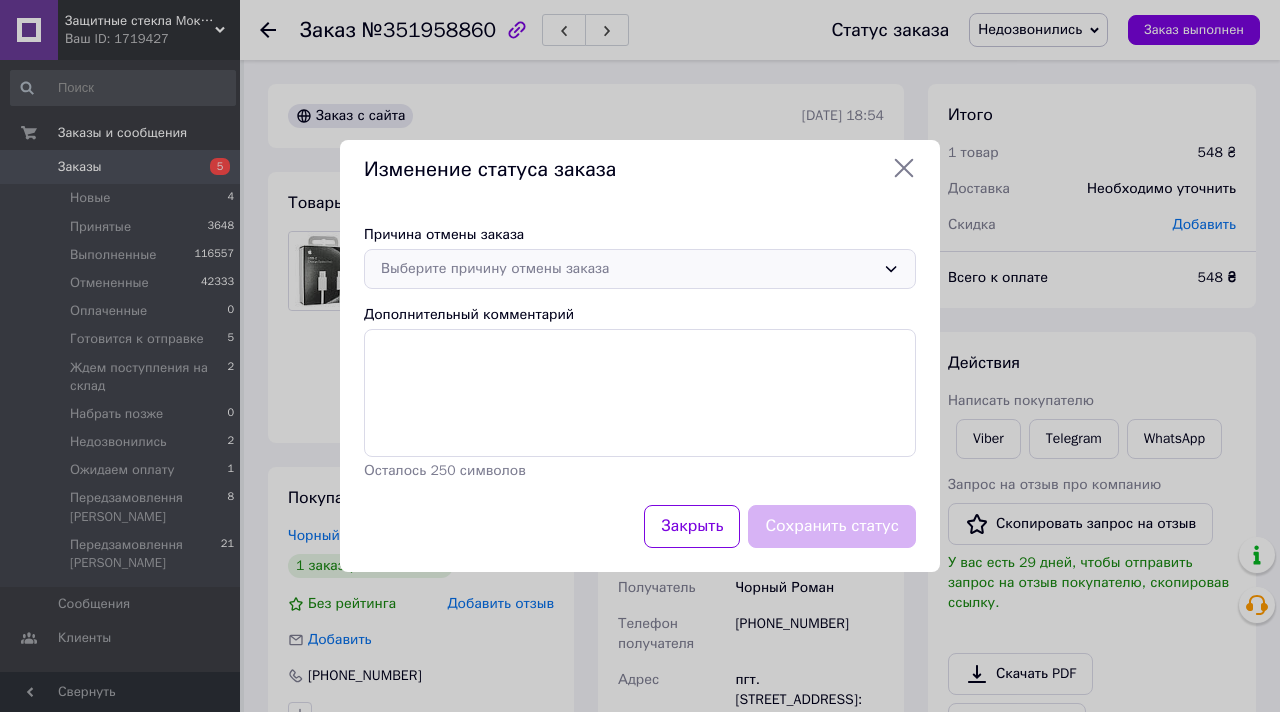 click on "Выберите причину отмены заказа" at bounding box center (628, 269) 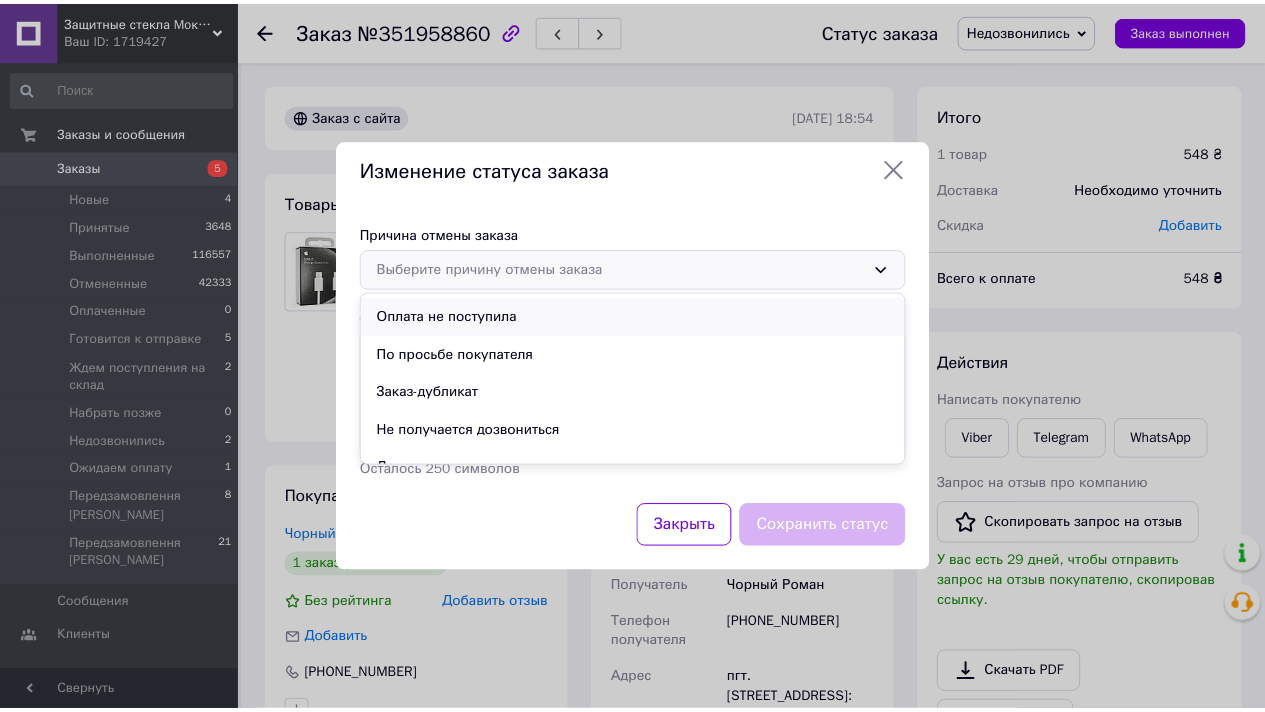 scroll, scrollTop: 94, scrollLeft: 0, axis: vertical 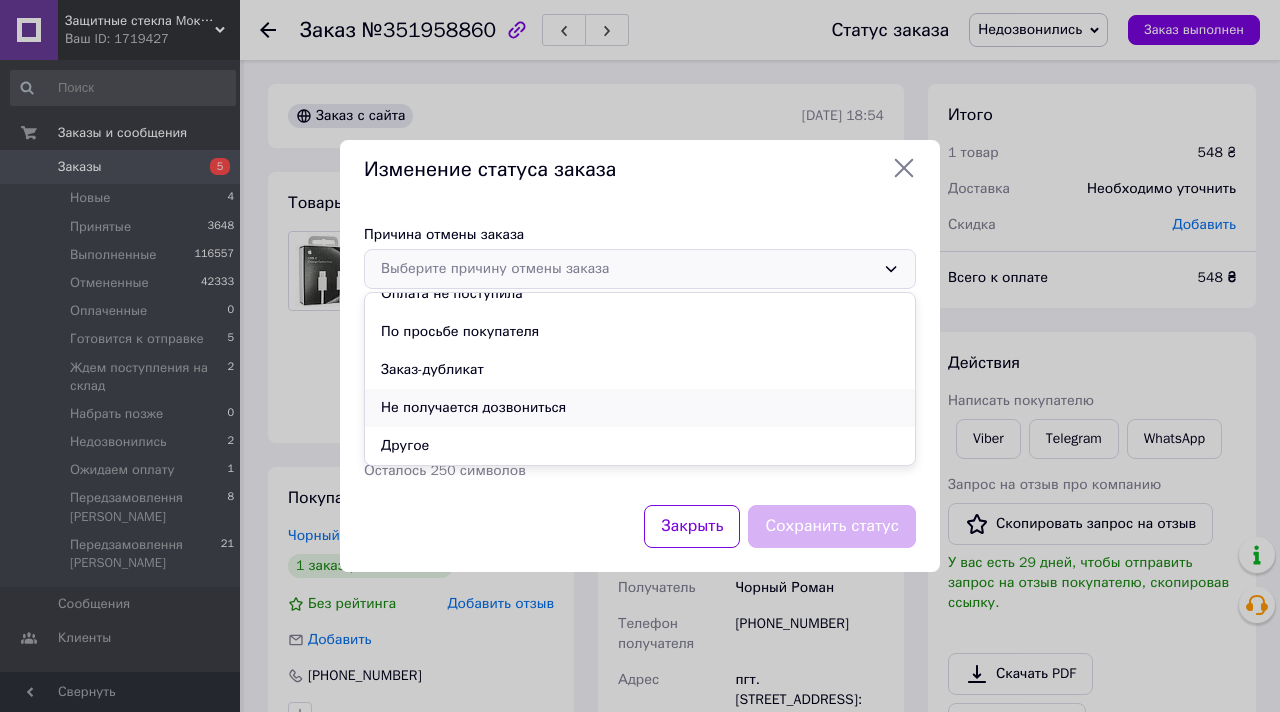 click on "Не получается дозвониться" at bounding box center (640, 408) 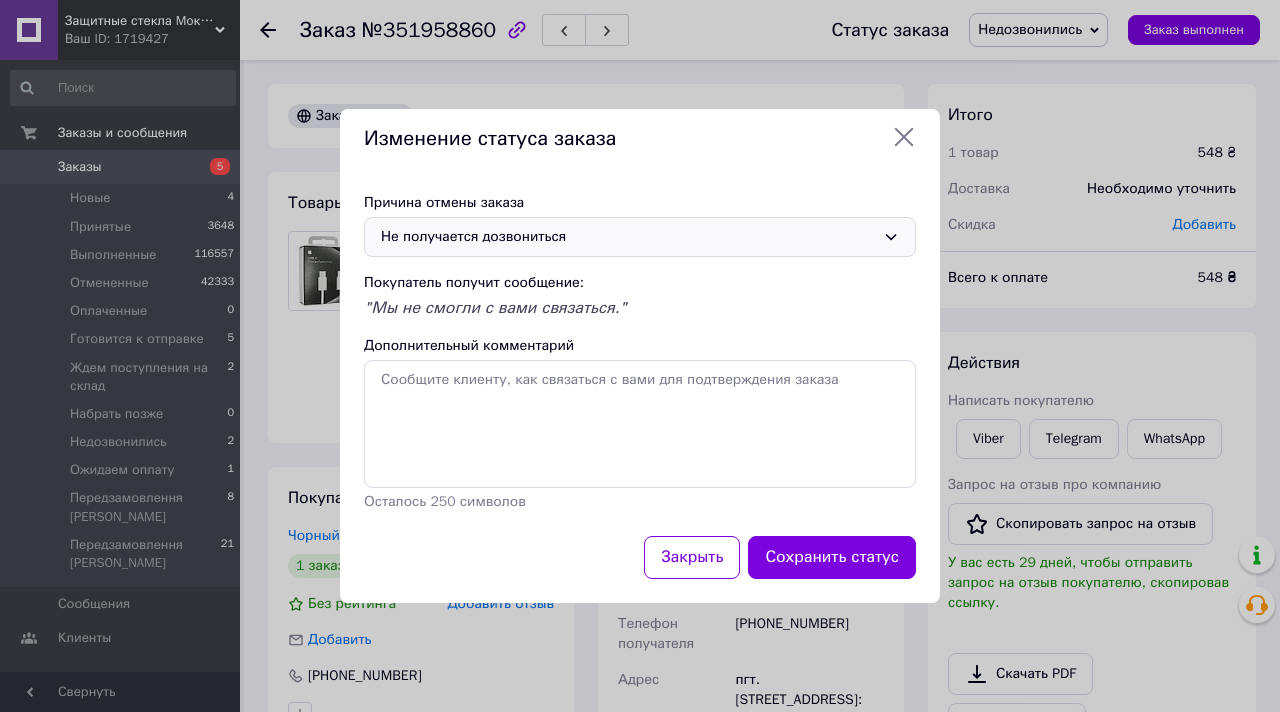 click on "Закрыть Сохранить статус" at bounding box center [640, 569] 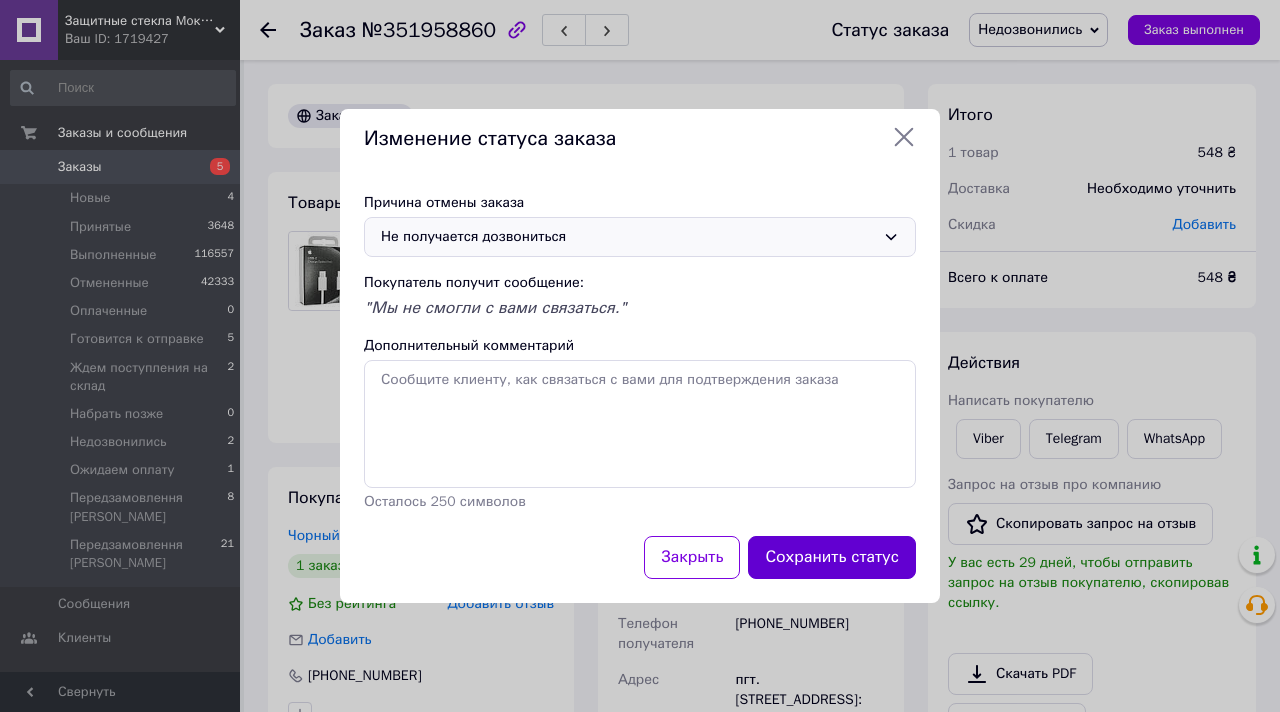 click on "Сохранить статус" at bounding box center (832, 557) 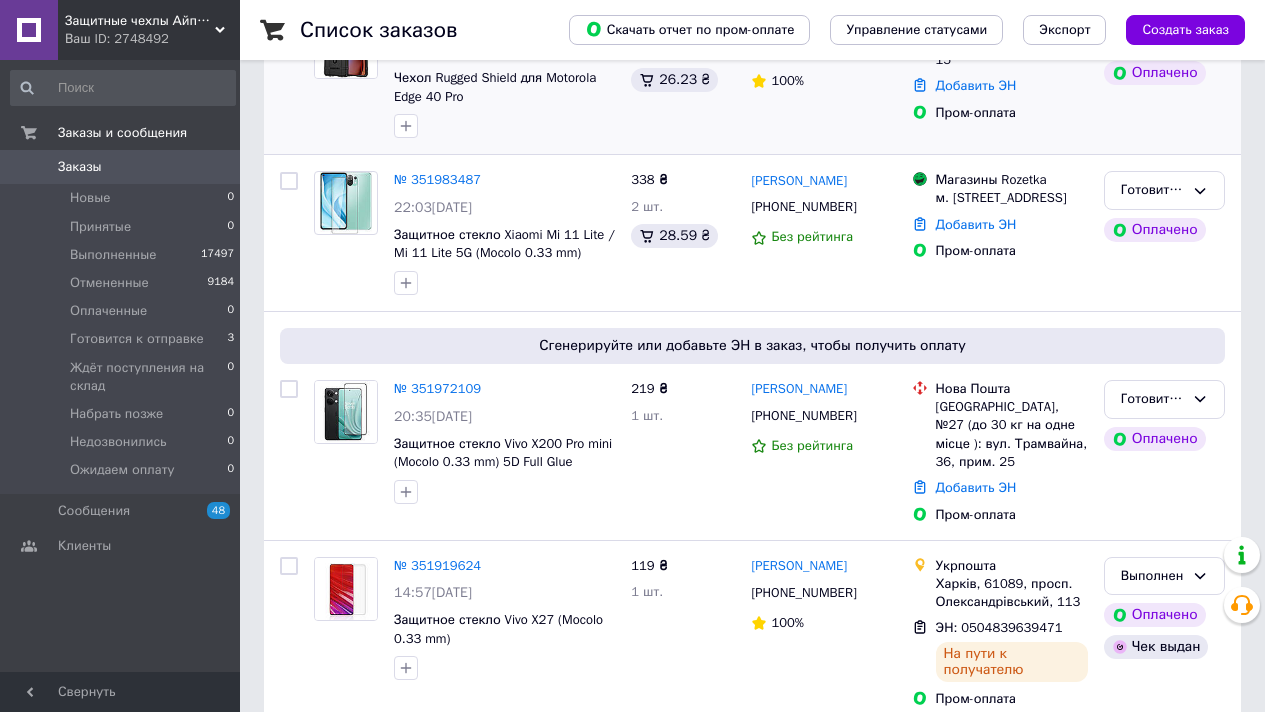 scroll, scrollTop: 0, scrollLeft: 0, axis: both 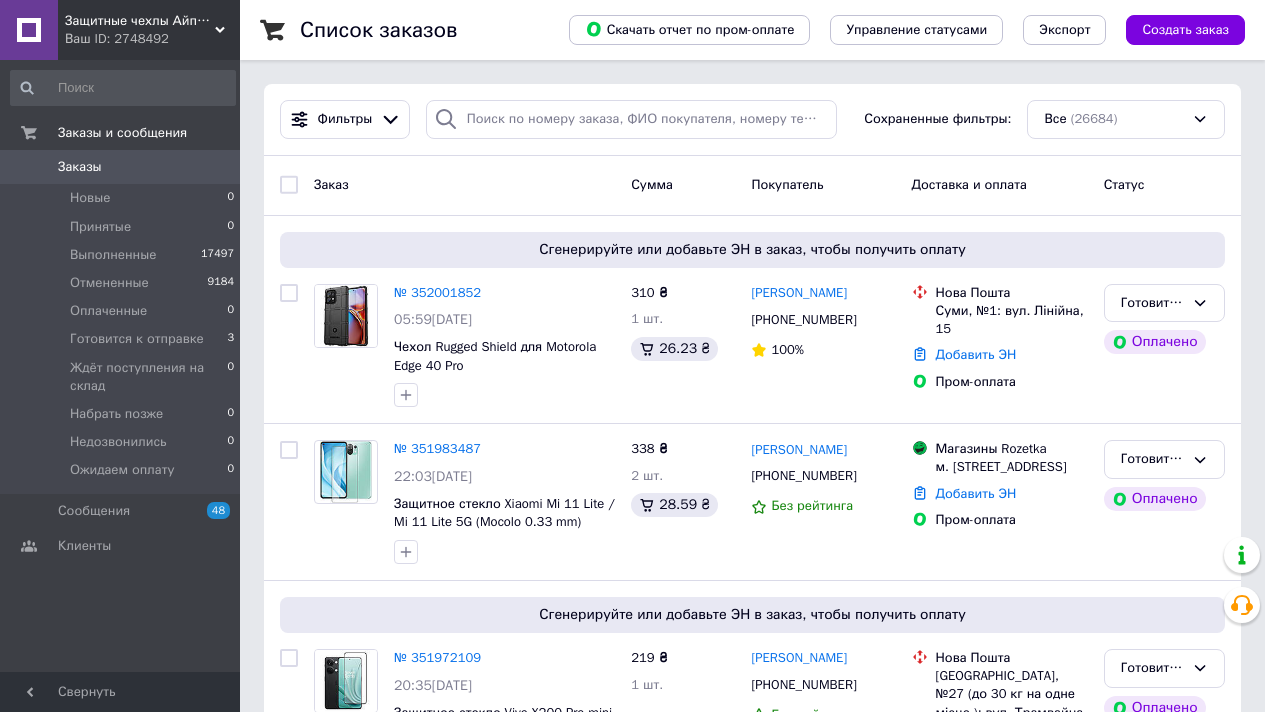 click on "Защитные чехлы Айпаки в [GEOGRAPHIC_DATA]" at bounding box center (140, 21) 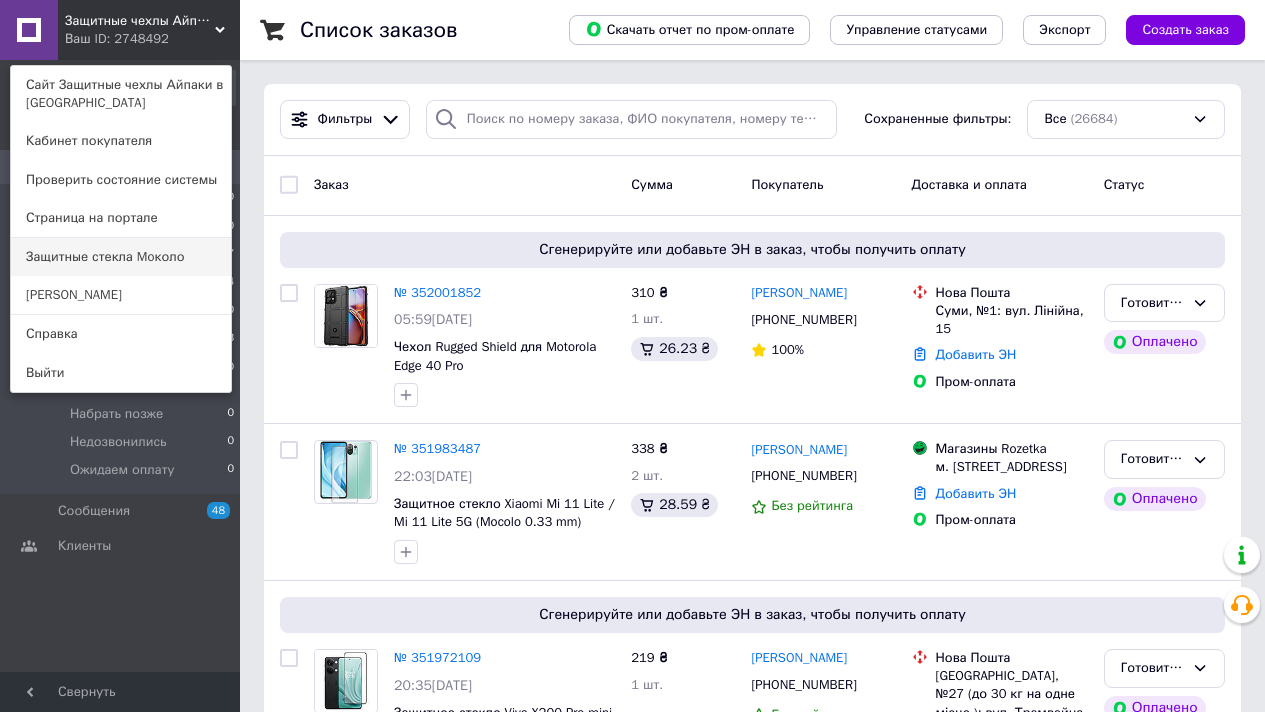 click on "Защитные стекла Moколо" at bounding box center [121, 257] 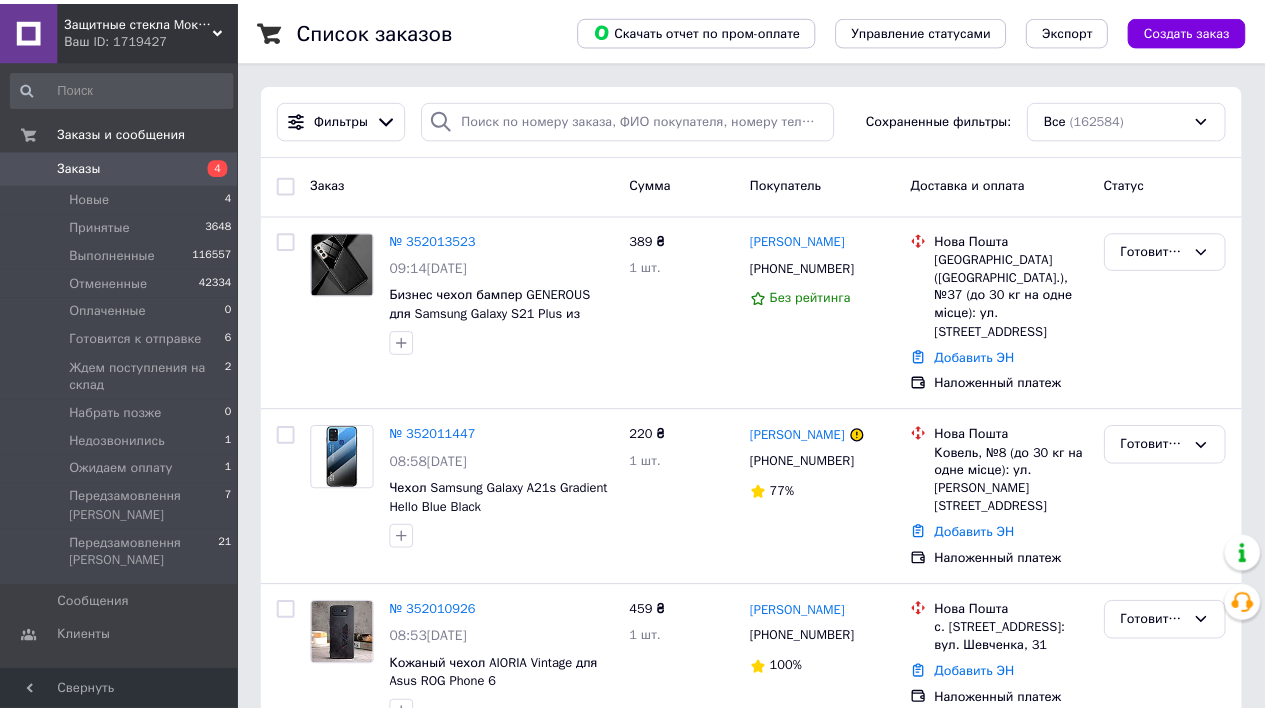 scroll, scrollTop: 0, scrollLeft: 0, axis: both 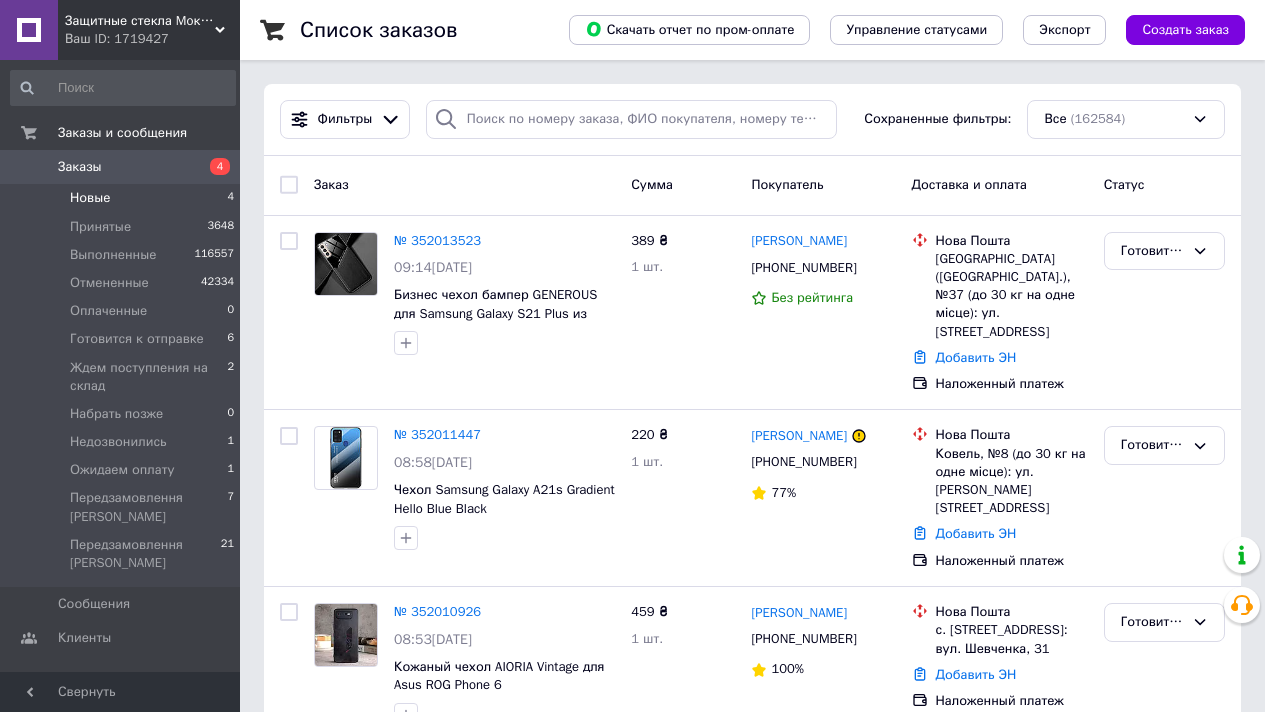 click on "Новые 4" at bounding box center [123, 198] 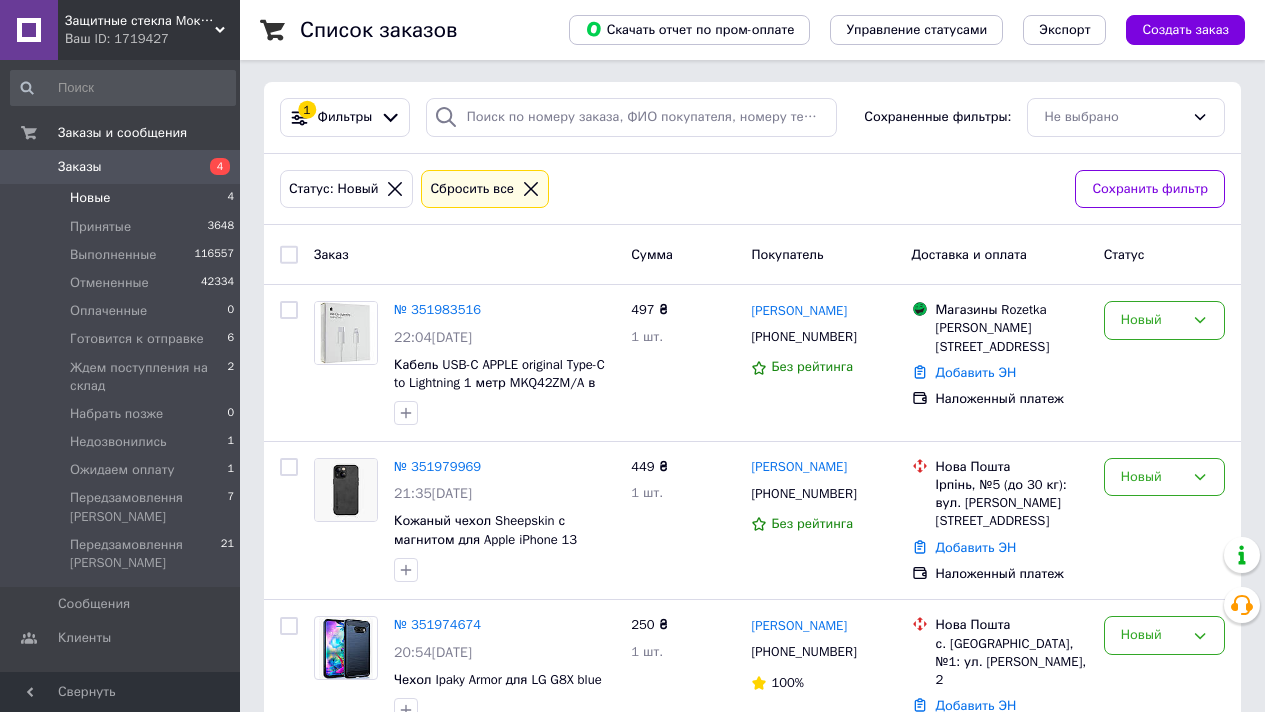 scroll, scrollTop: 4, scrollLeft: 0, axis: vertical 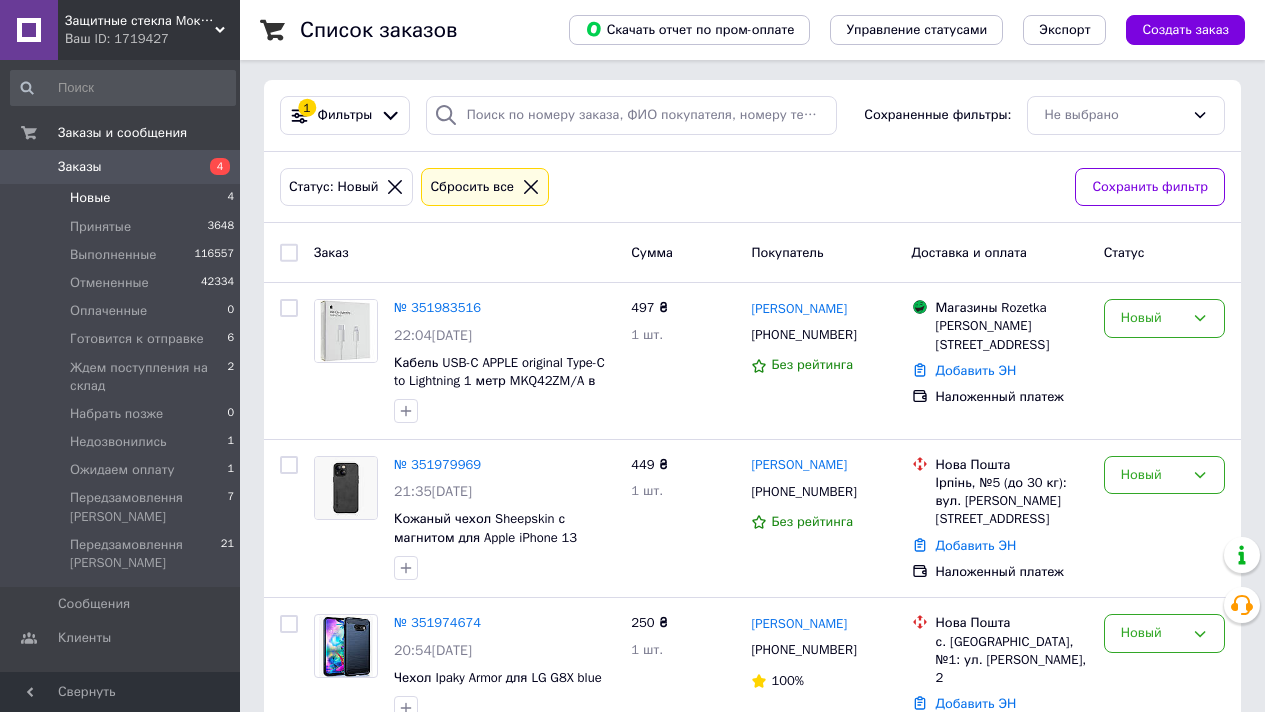 click 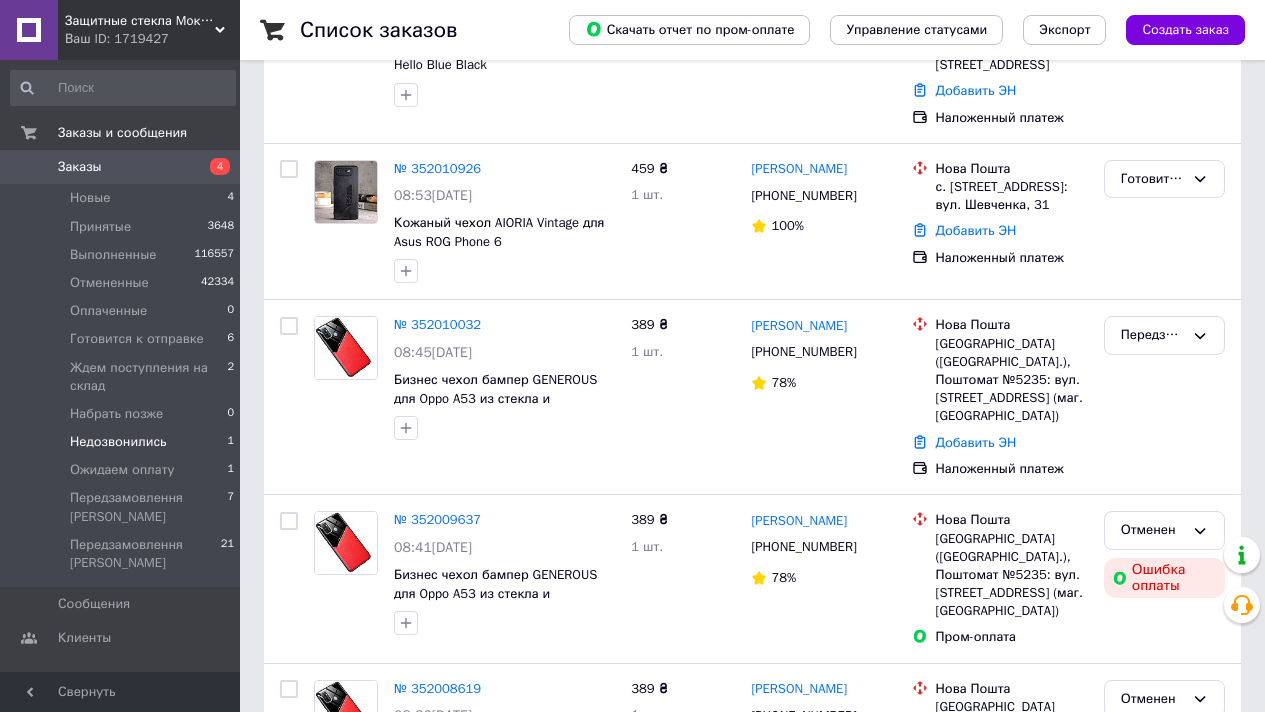 scroll, scrollTop: 1083, scrollLeft: 0, axis: vertical 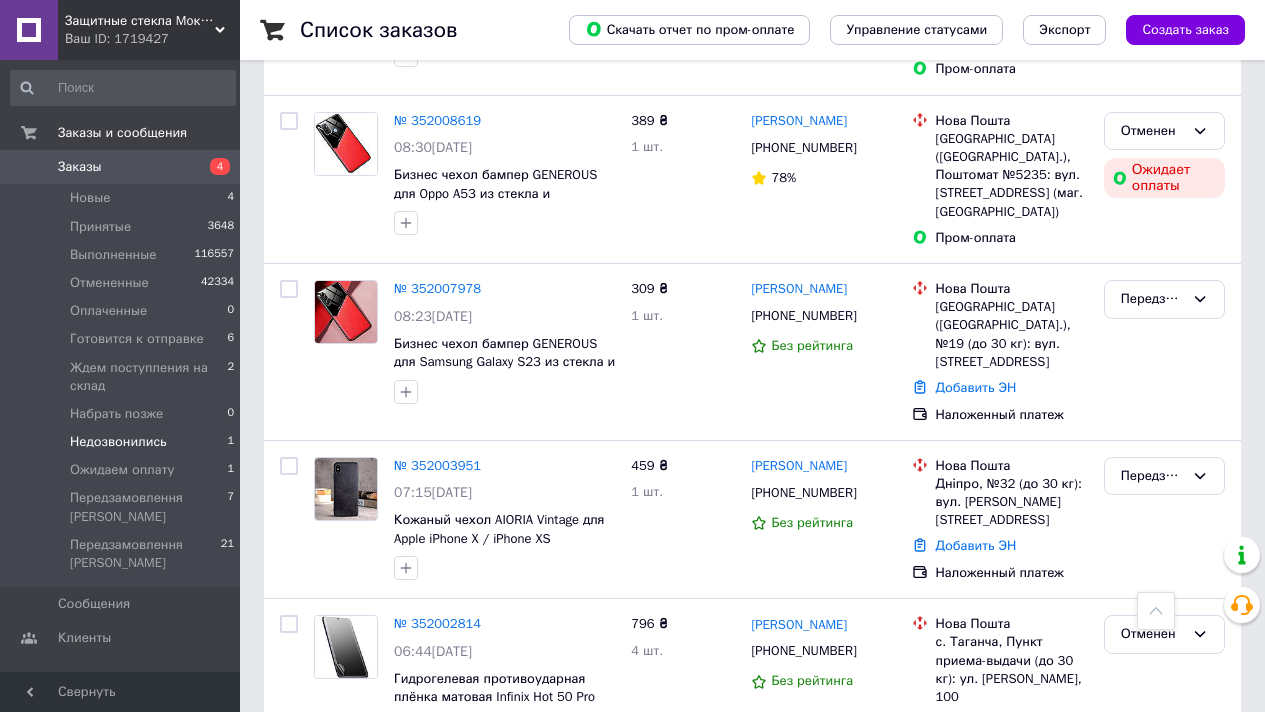 click on "Недозвонились" at bounding box center [118, 442] 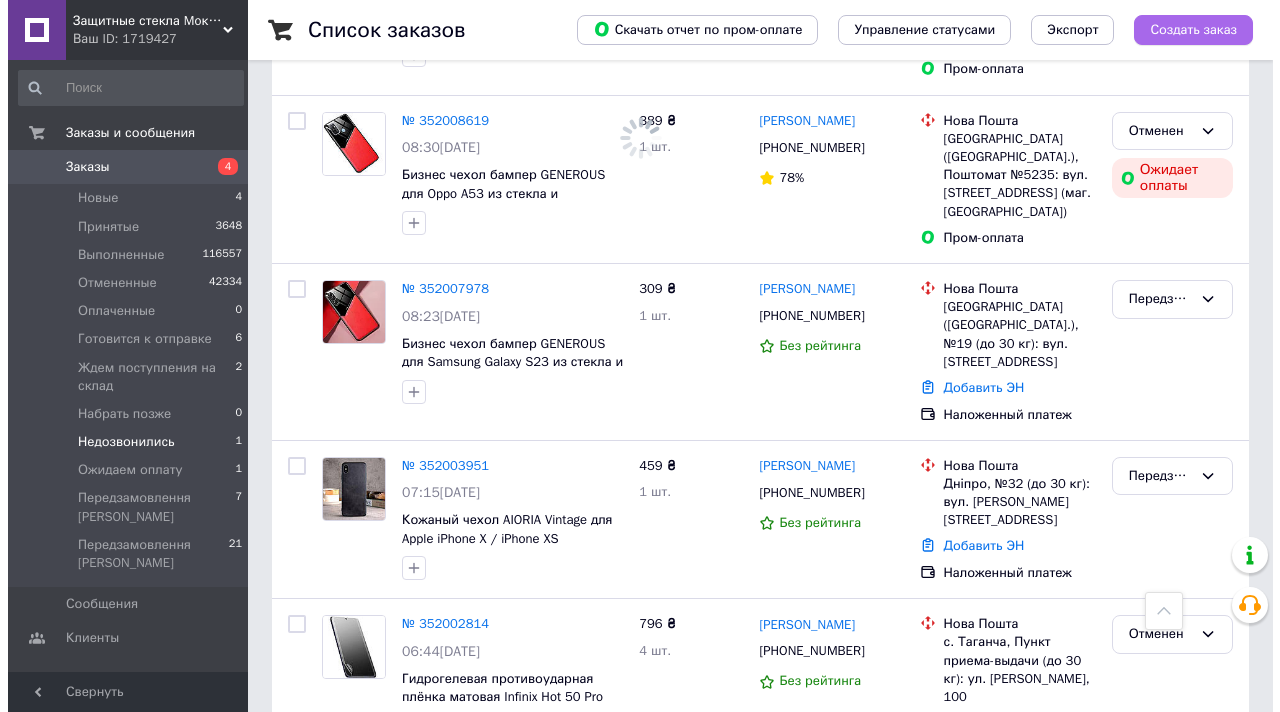 scroll, scrollTop: 0, scrollLeft: 0, axis: both 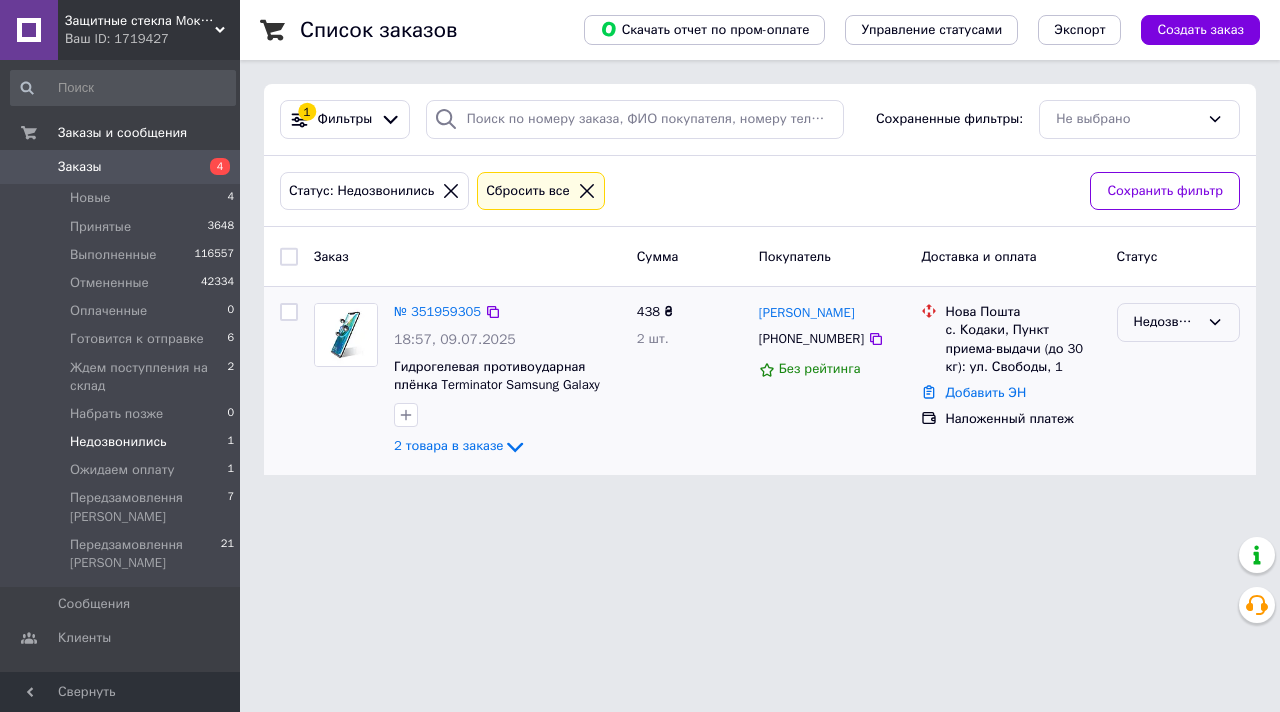 click on "Недозвонились" at bounding box center [1166, 322] 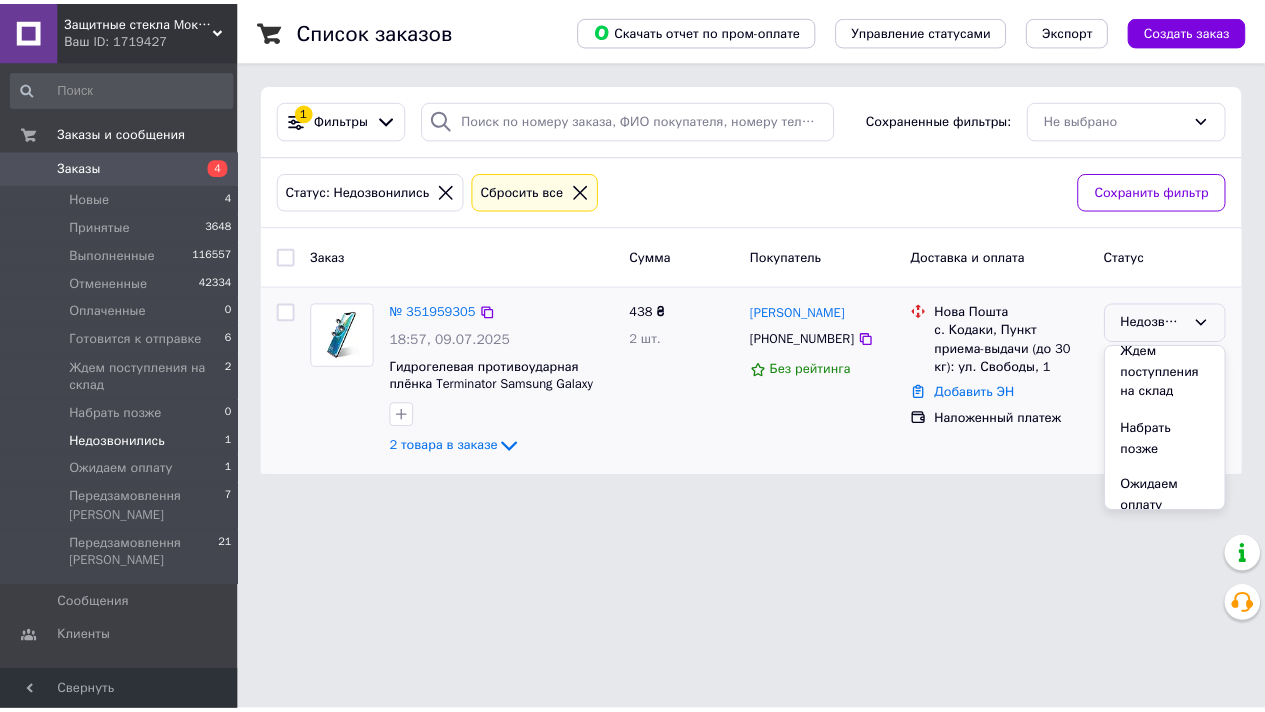 scroll, scrollTop: 364, scrollLeft: 0, axis: vertical 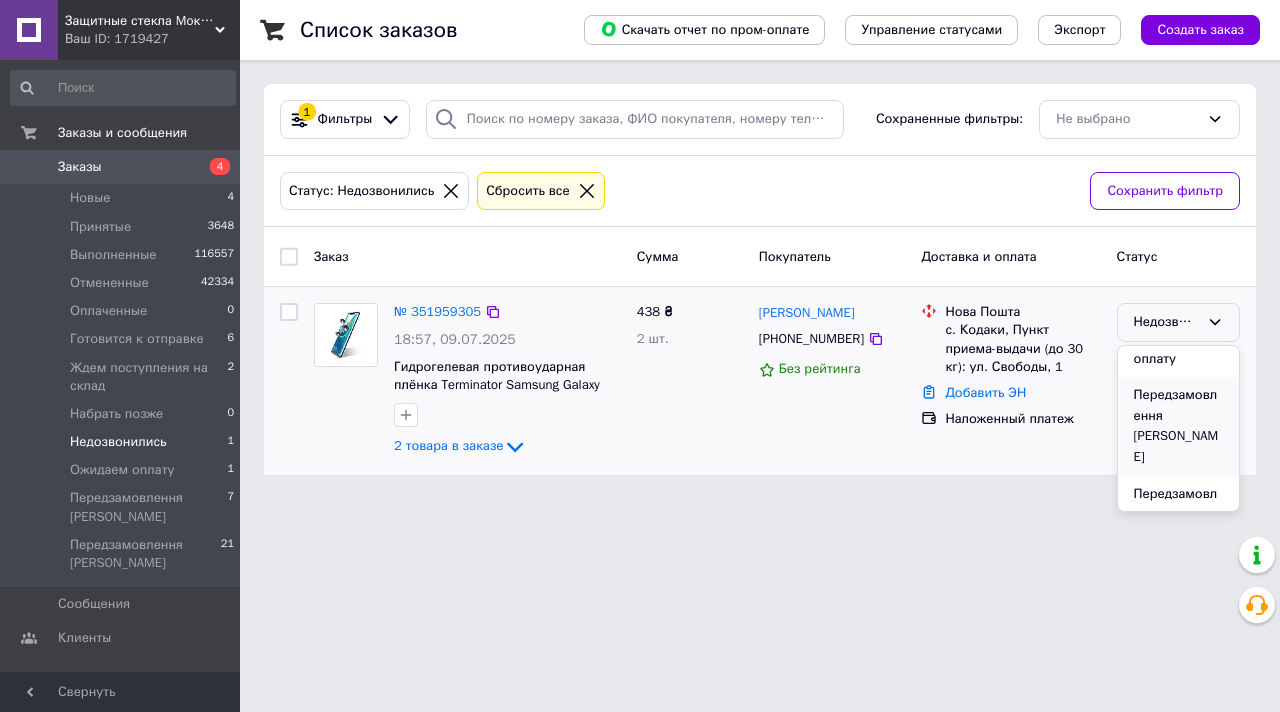 click on "Передзамовлення [PERSON_NAME]" at bounding box center (1178, 426) 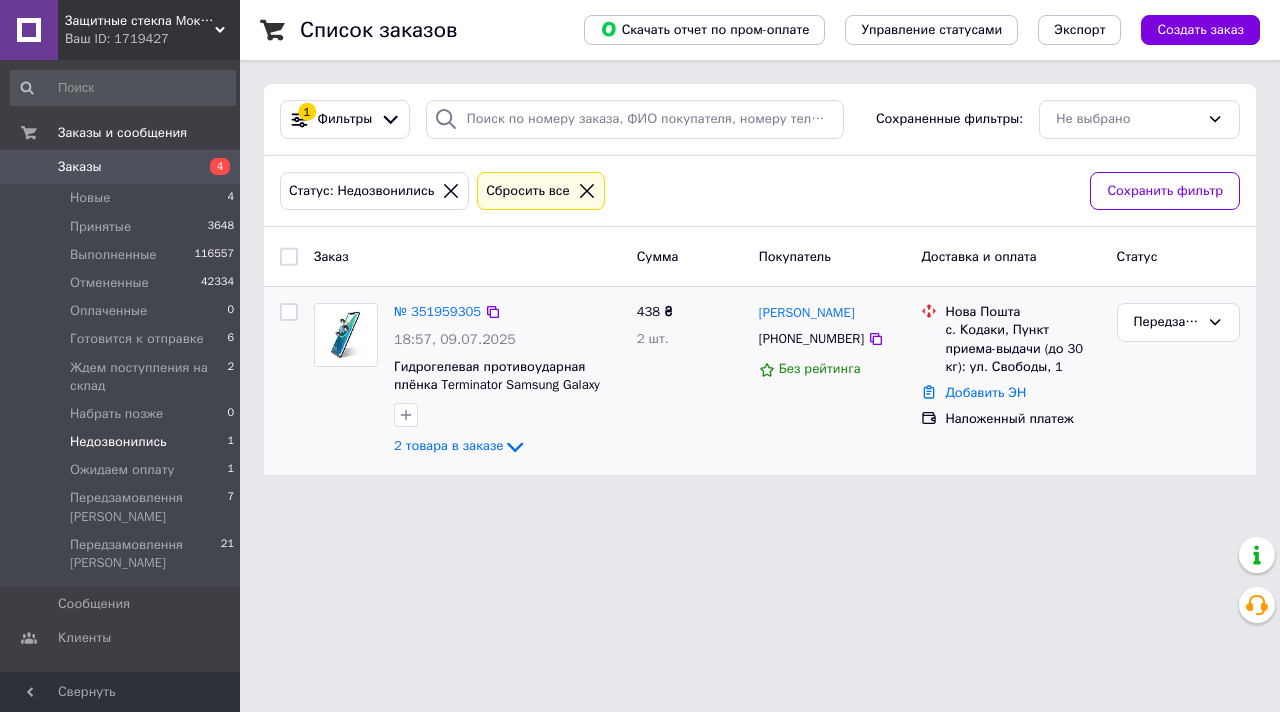 click 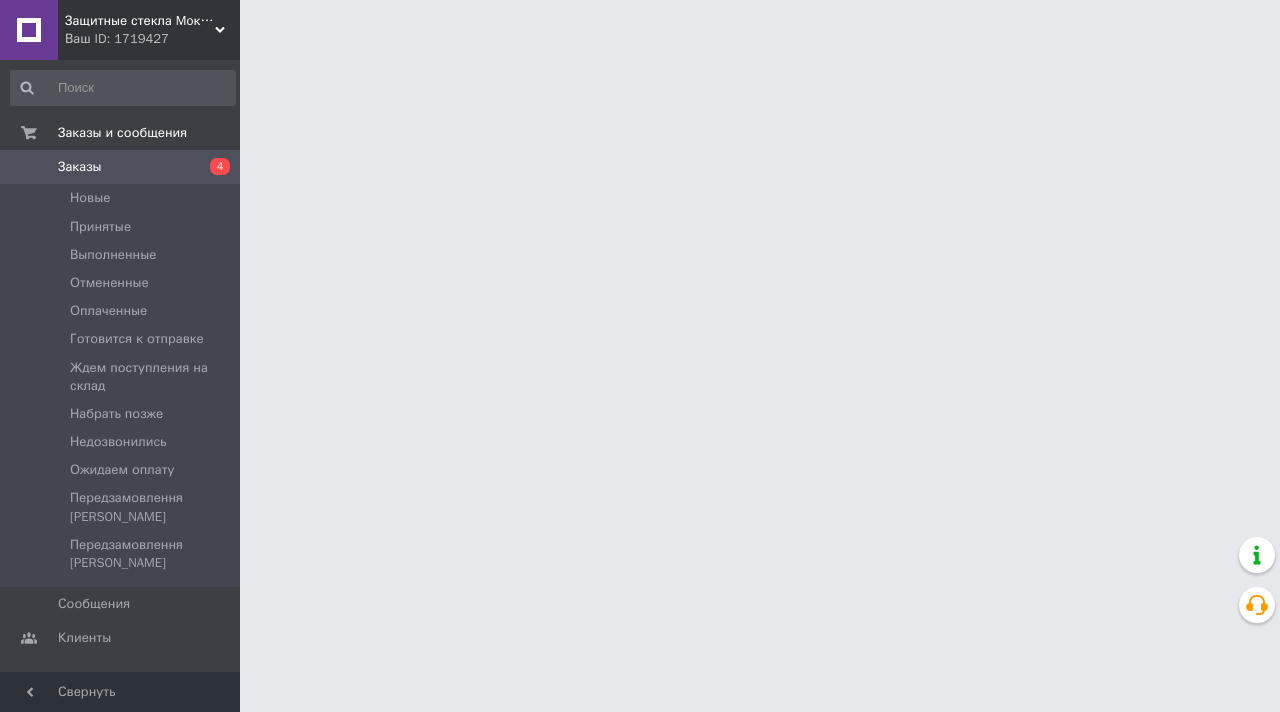 scroll, scrollTop: 0, scrollLeft: 0, axis: both 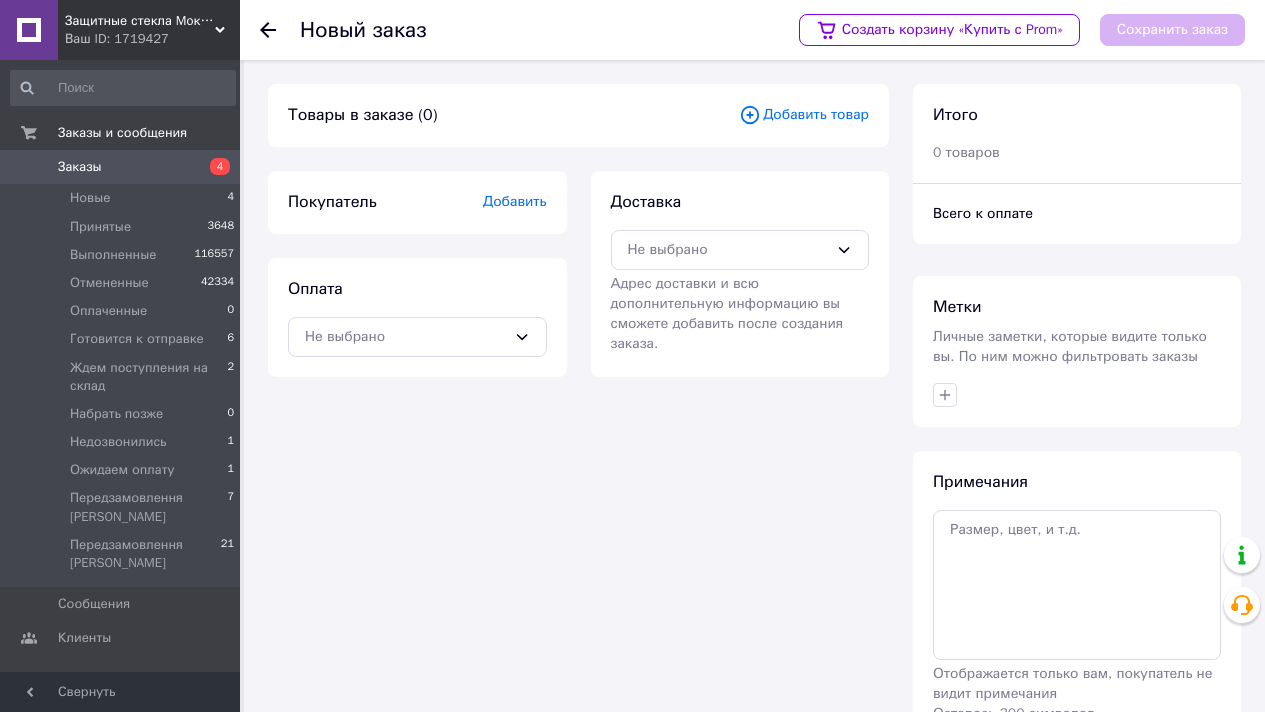 click on "Добавить товар" at bounding box center (804, 115) 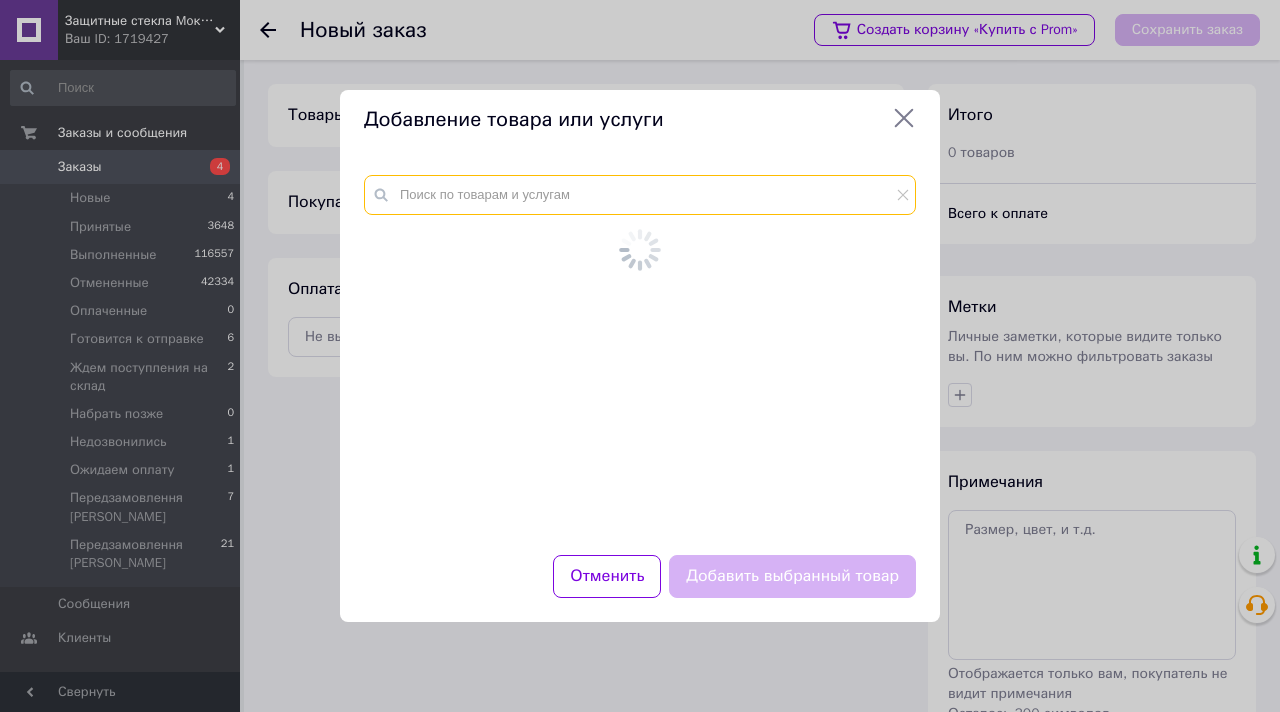click at bounding box center (640, 195) 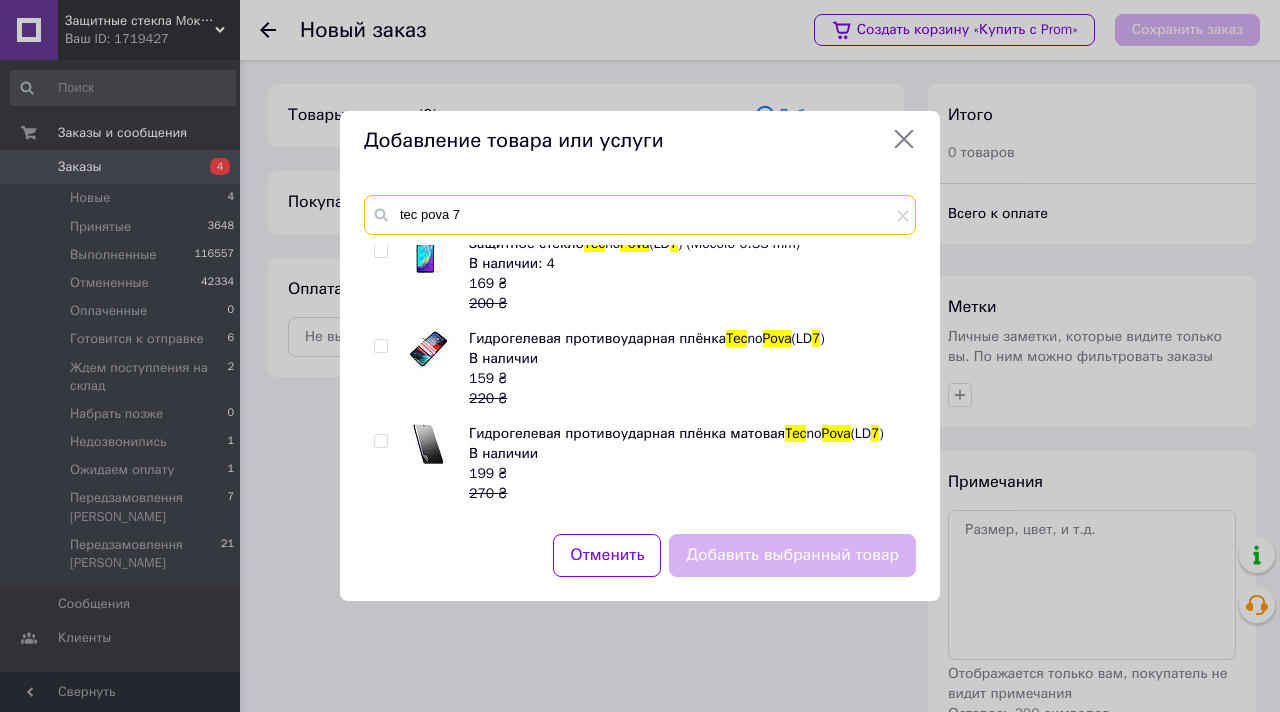 scroll, scrollTop: 0, scrollLeft: 0, axis: both 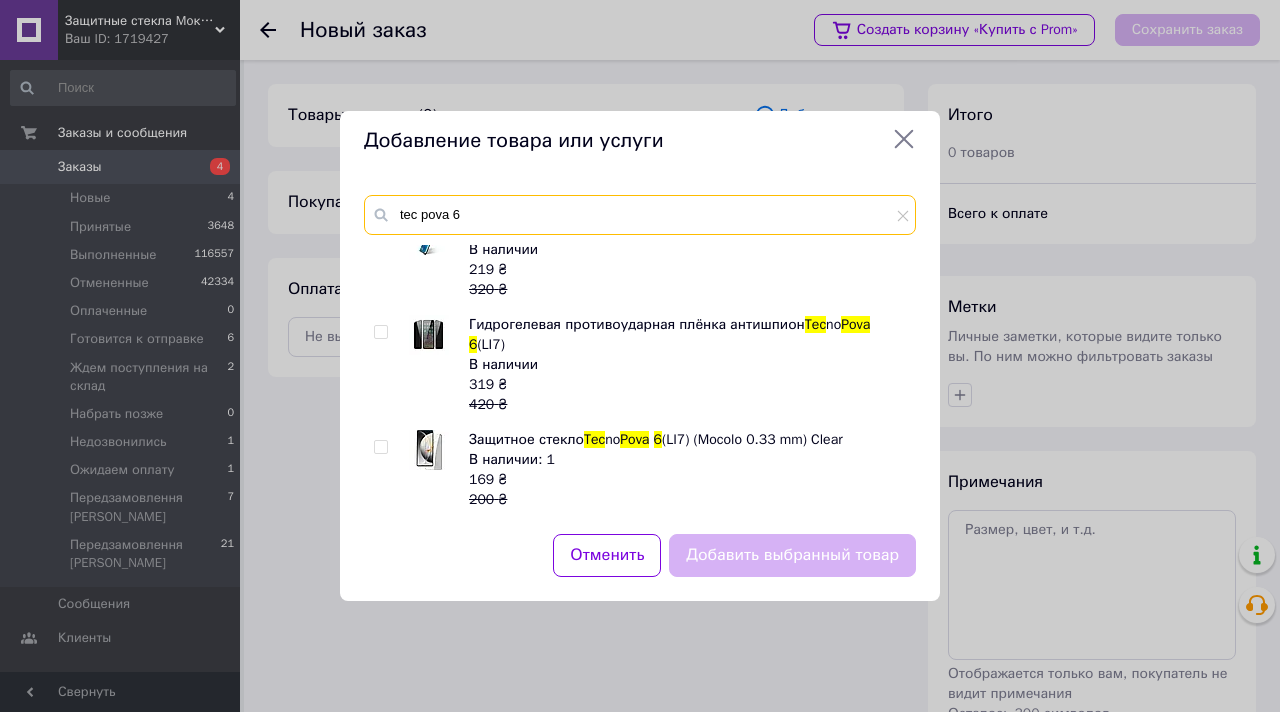 type on "tec pova 6" 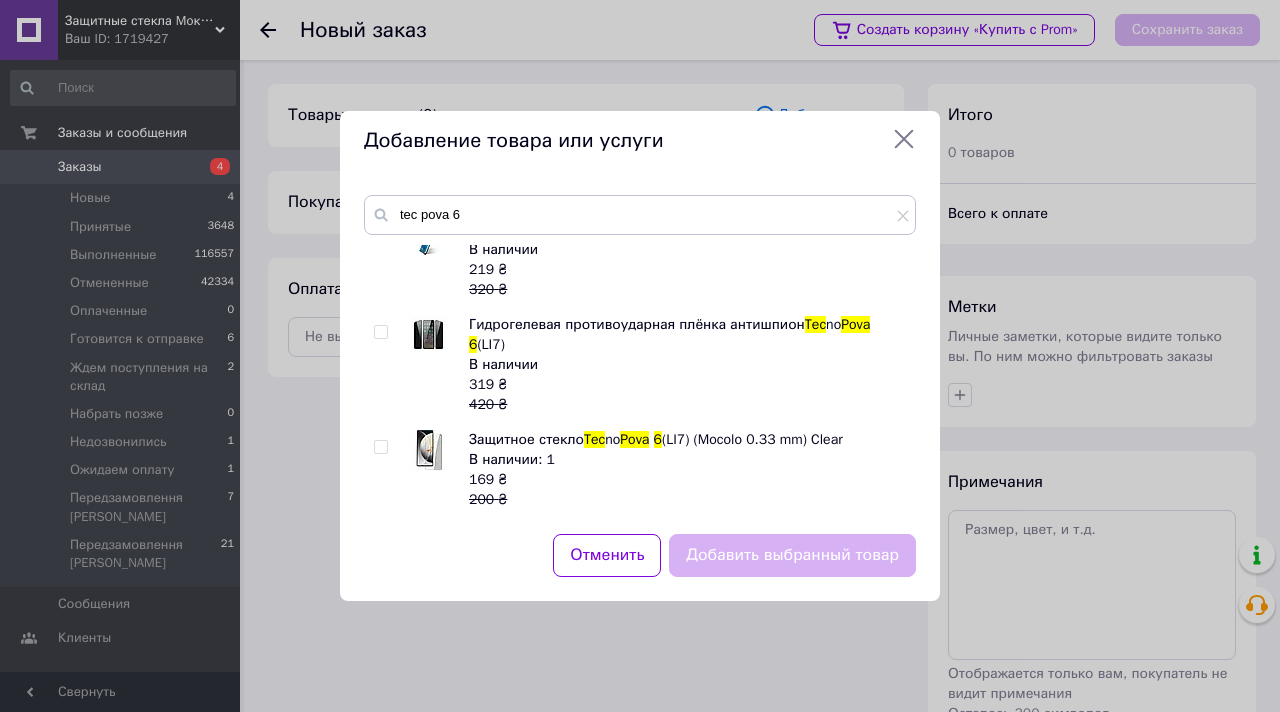 click at bounding box center (380, 237) 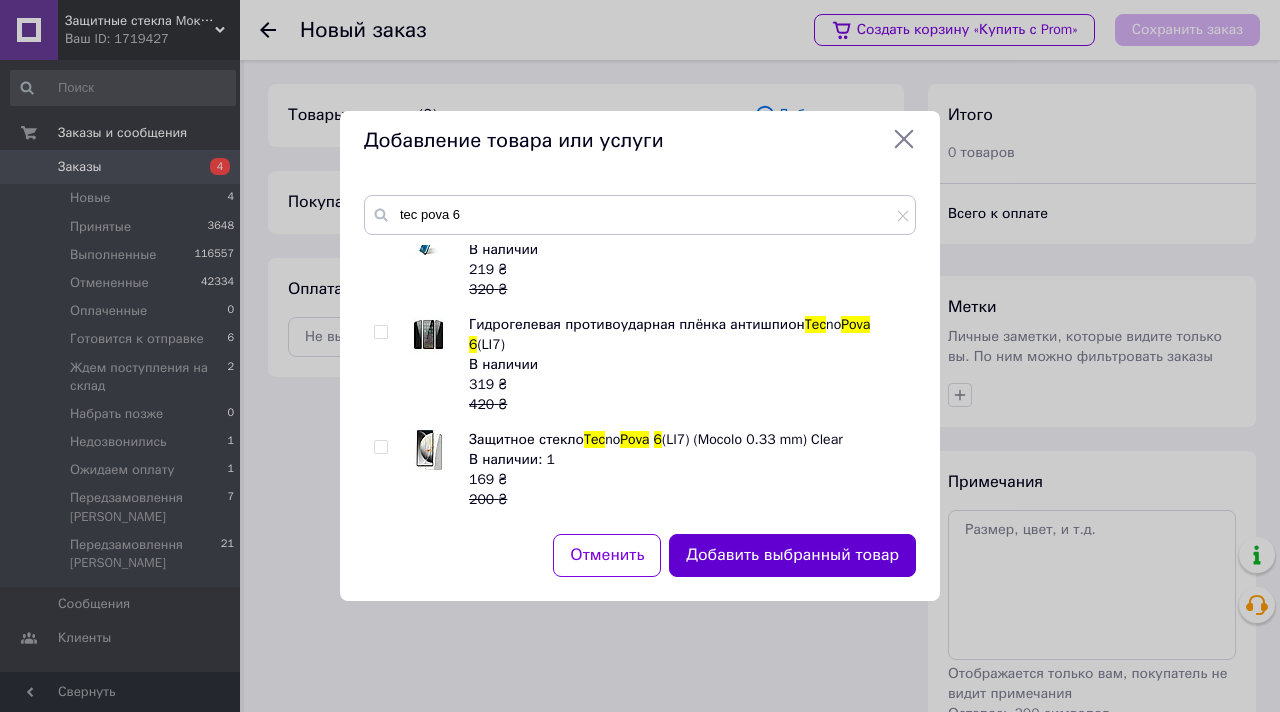 click on "Добавить выбранный товар" at bounding box center [792, 555] 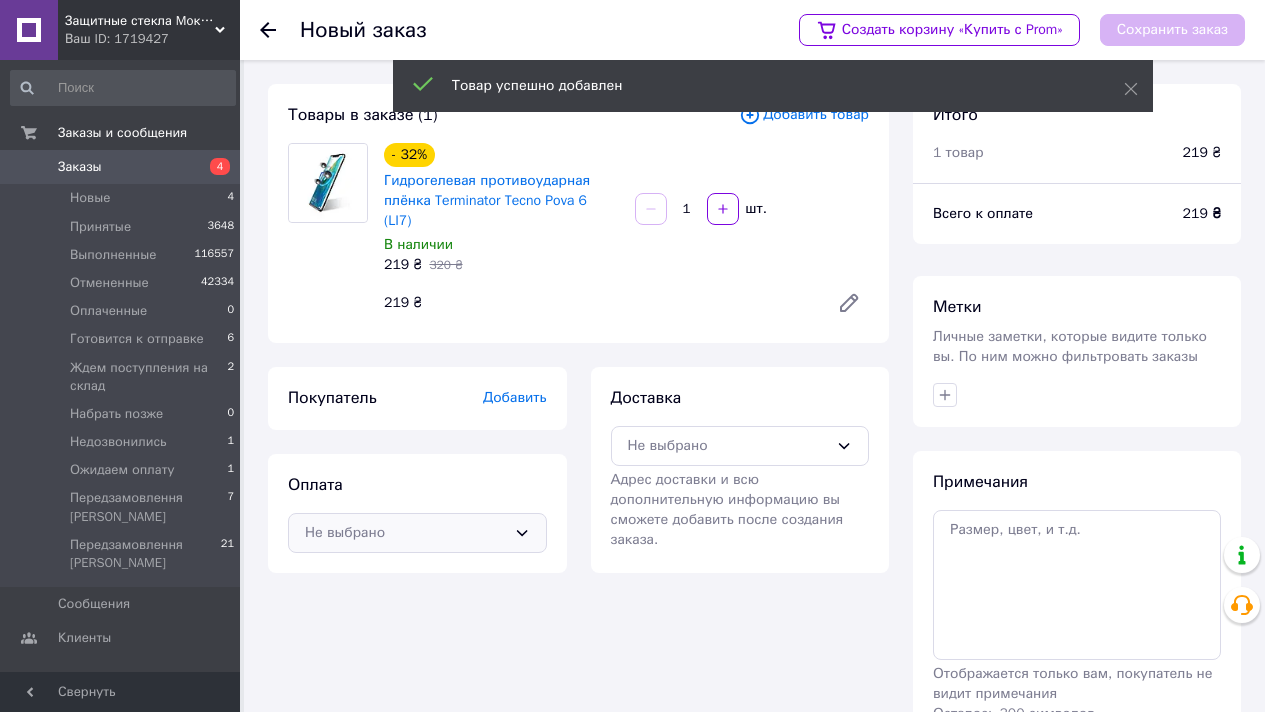 click on "Не выбрано" at bounding box center (417, 533) 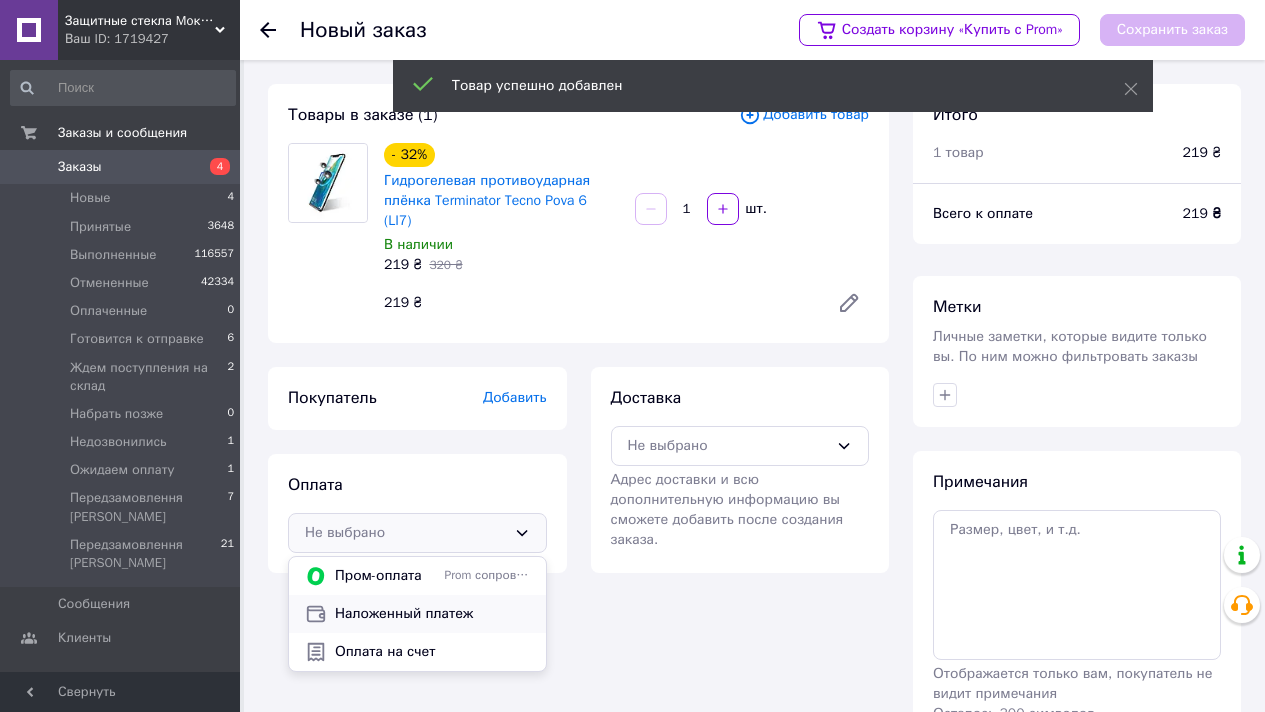 click on "Наложенный платеж" at bounding box center (432, 614) 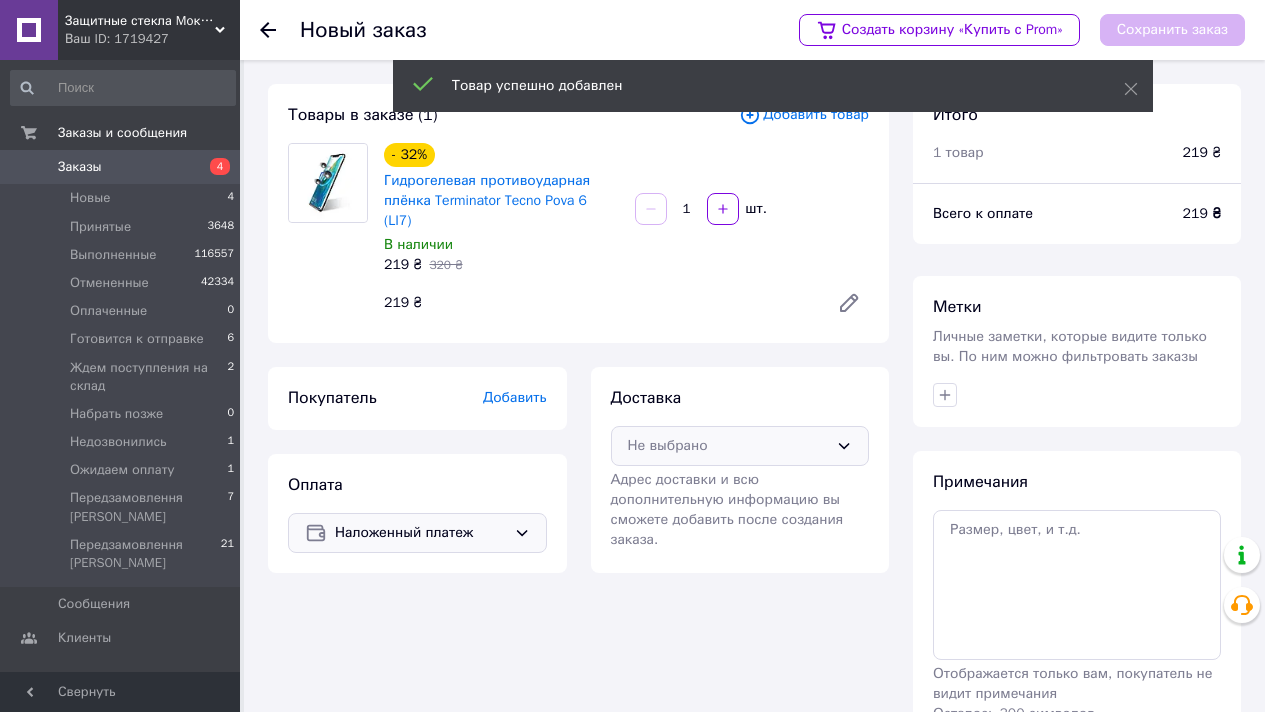 click on "Не выбрано" at bounding box center [728, 446] 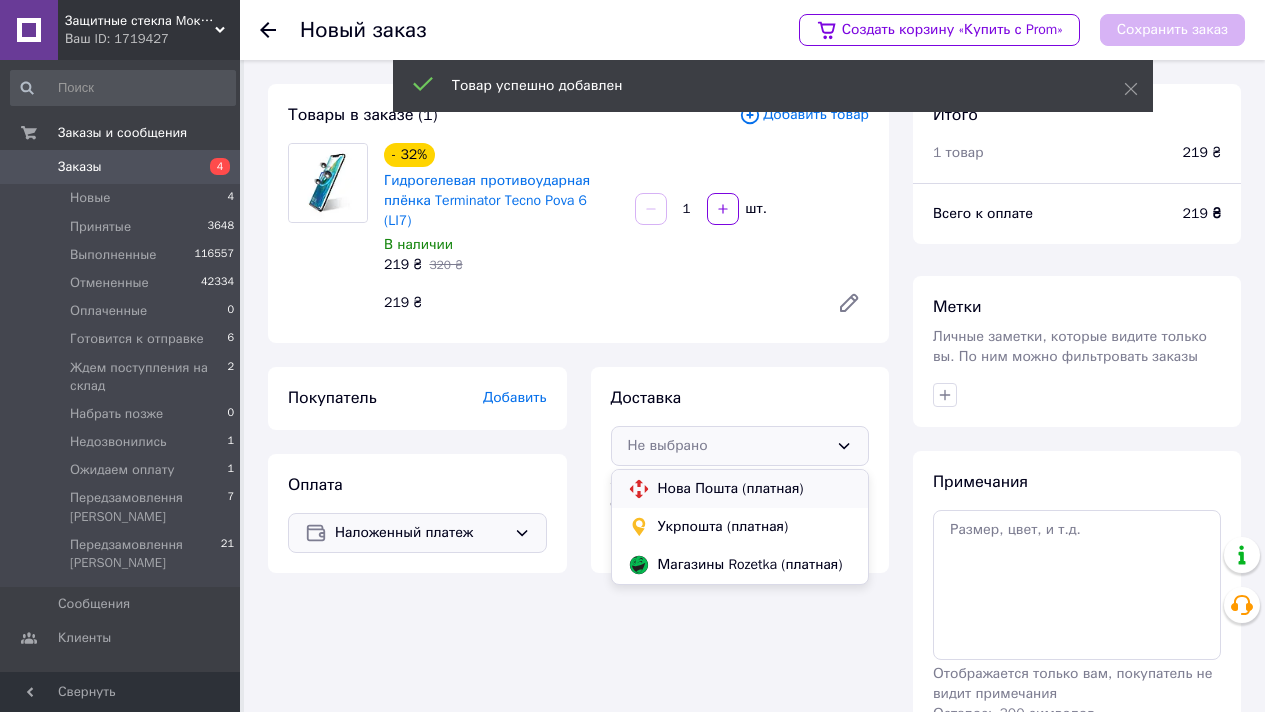 click on "Нова Пошта (платная)" at bounding box center (755, 489) 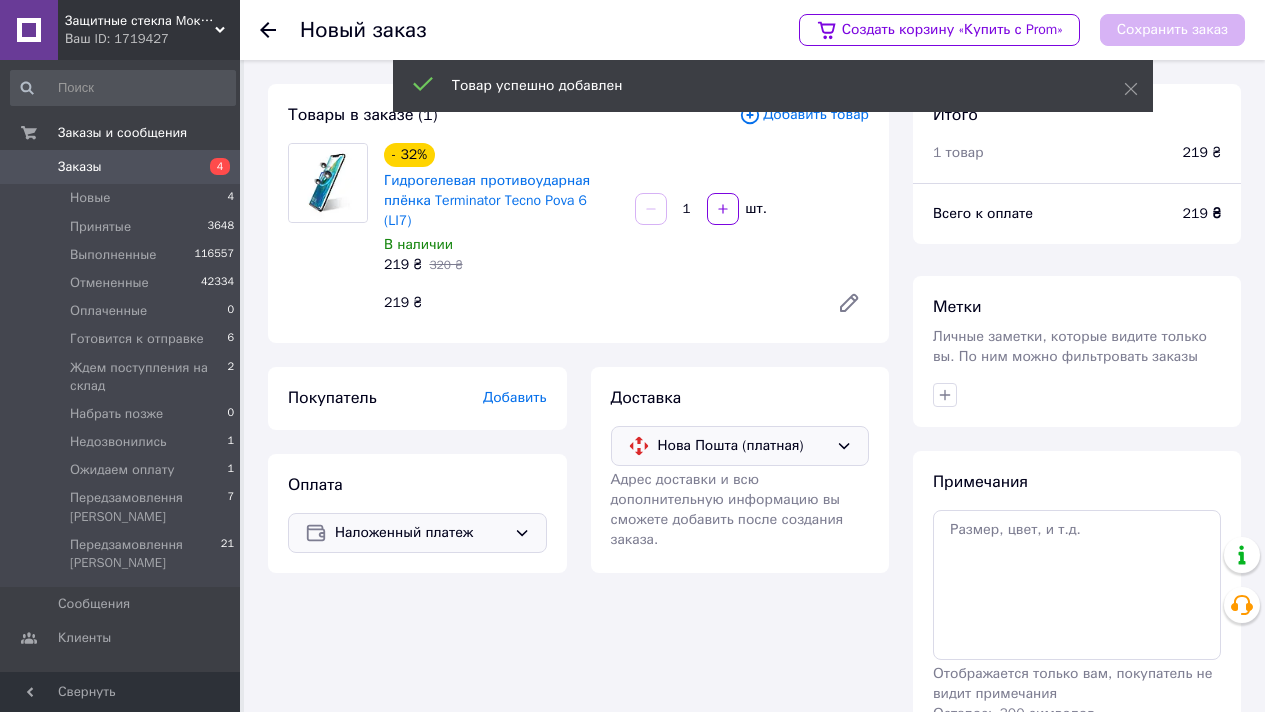 click on "Добавить" at bounding box center (515, 397) 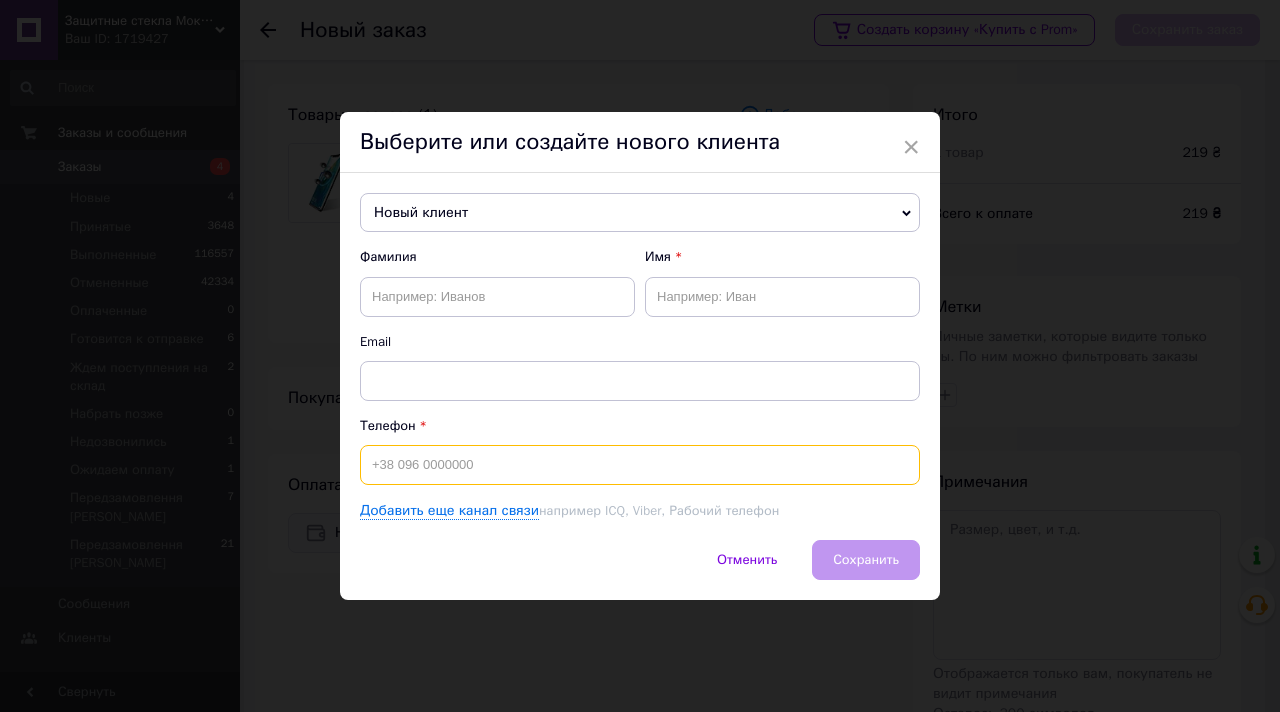 drag, startPoint x: 477, startPoint y: 467, endPoint x: 482, endPoint y: 454, distance: 13.928389 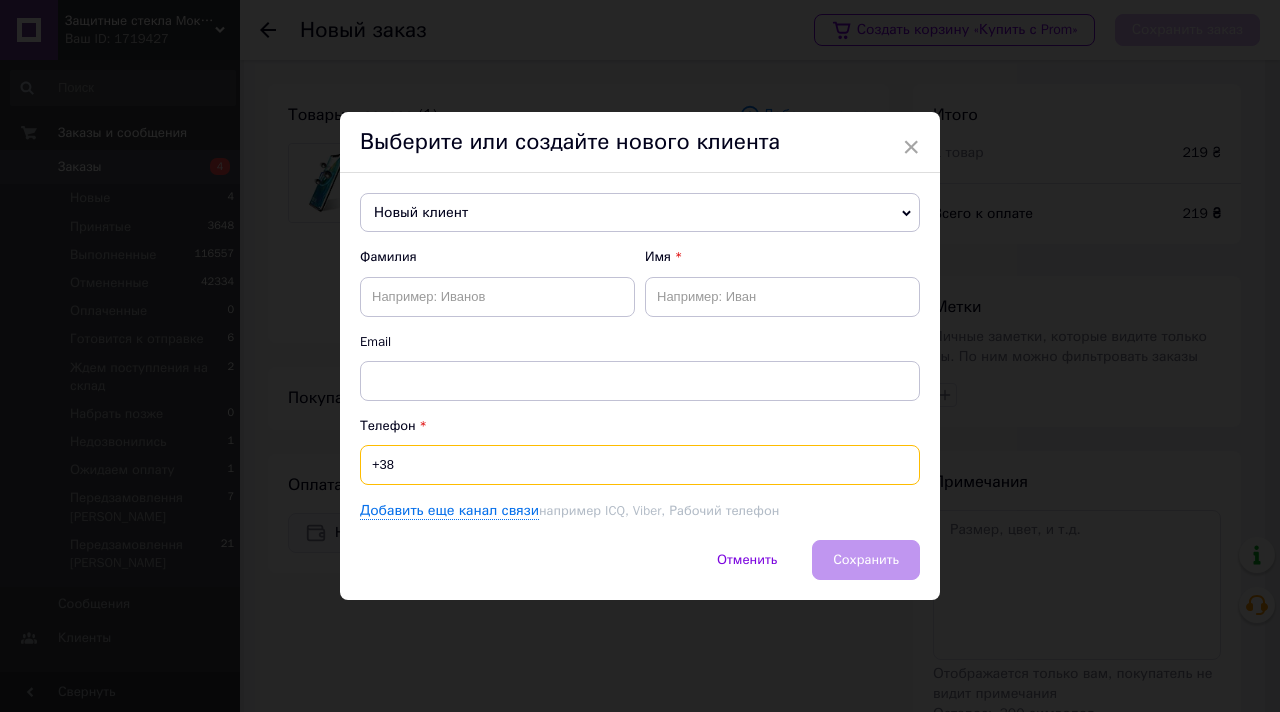paste on "0934433015" 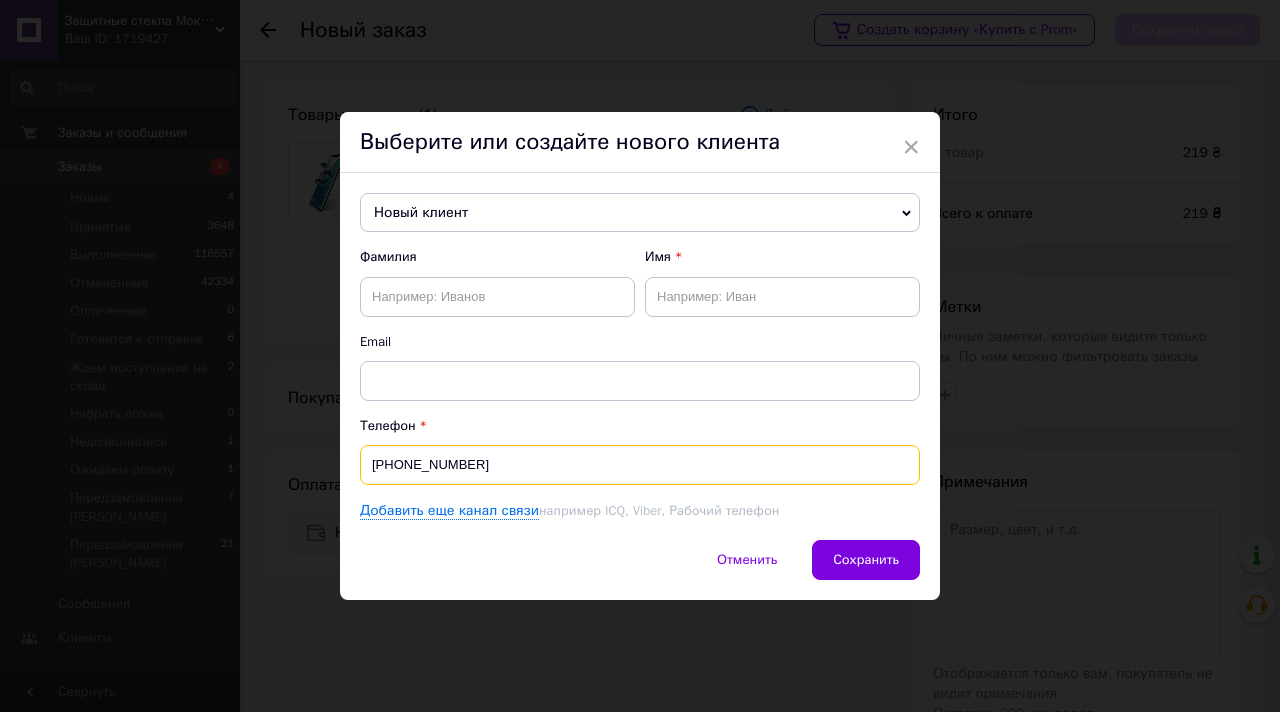 type on "[PHONE_NUMBER]" 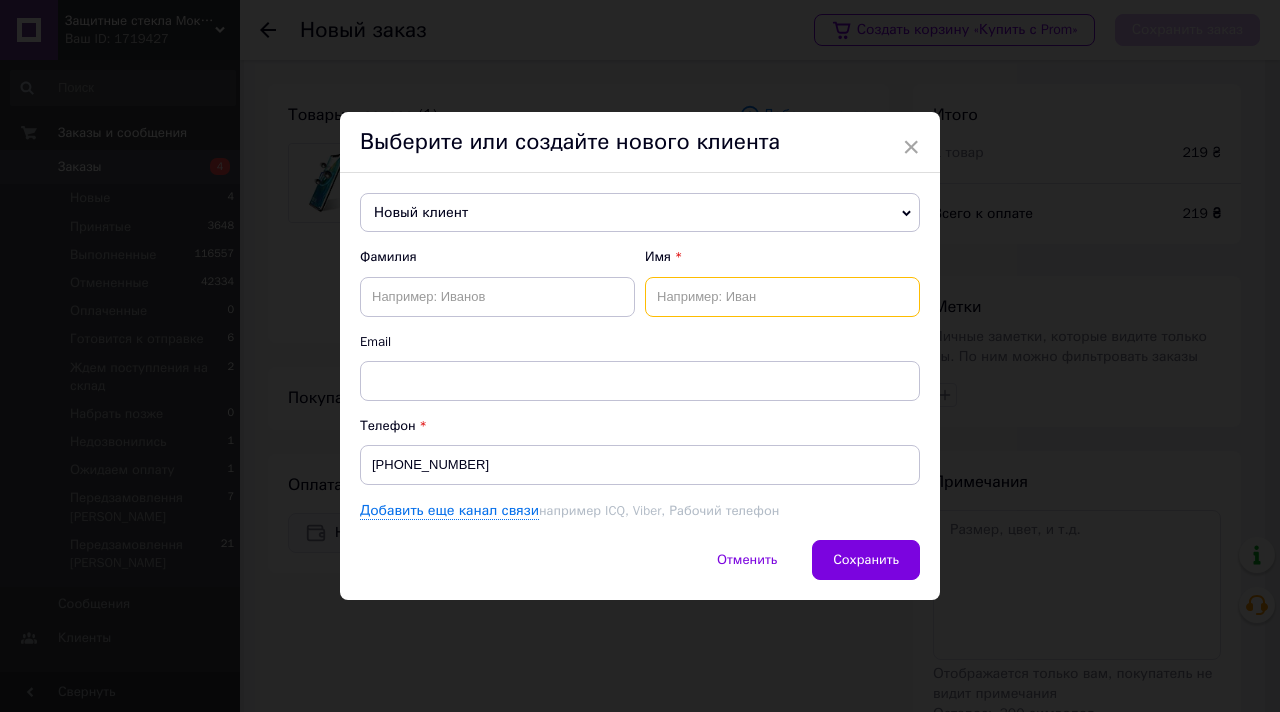 click at bounding box center (782, 297) 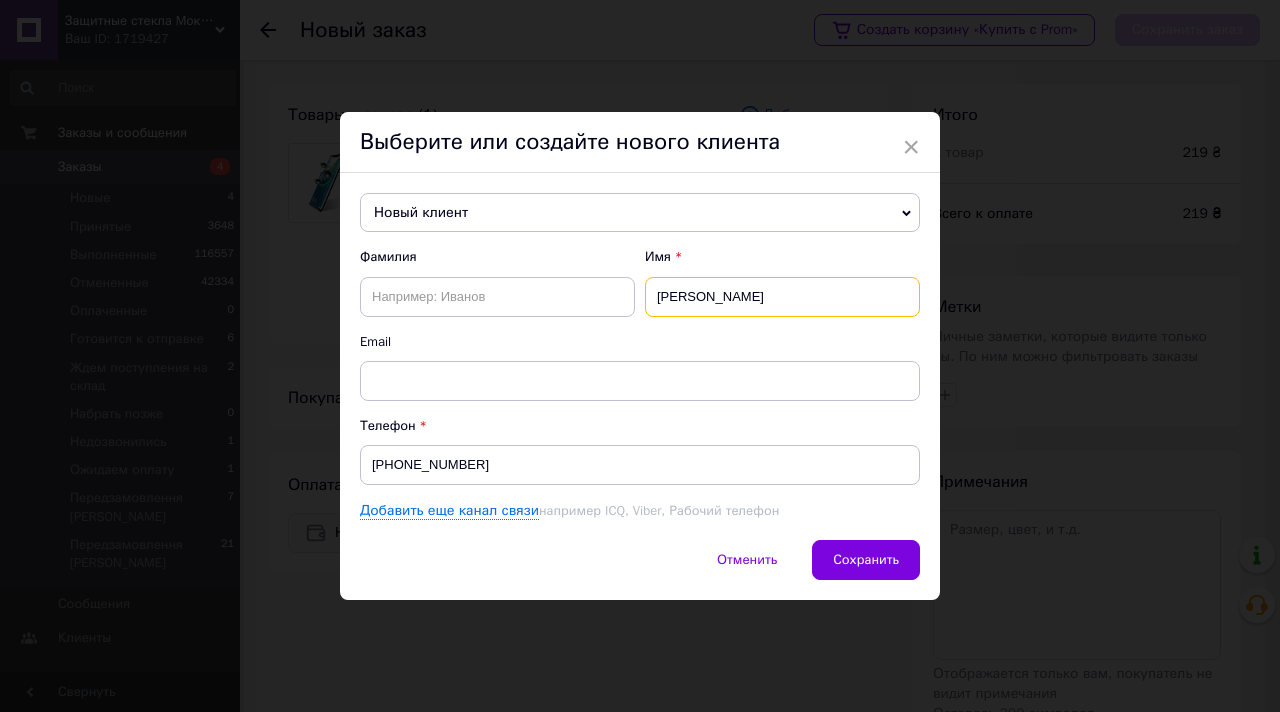 type on "Сергей" 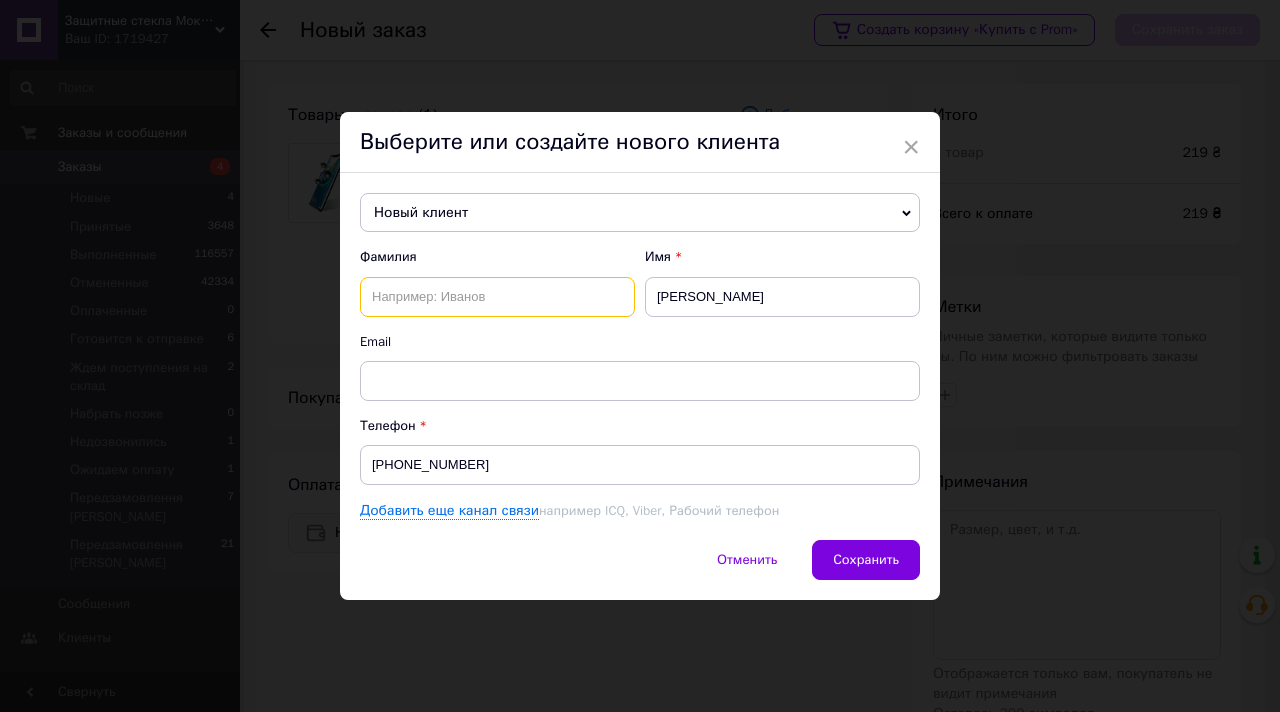 click at bounding box center [497, 297] 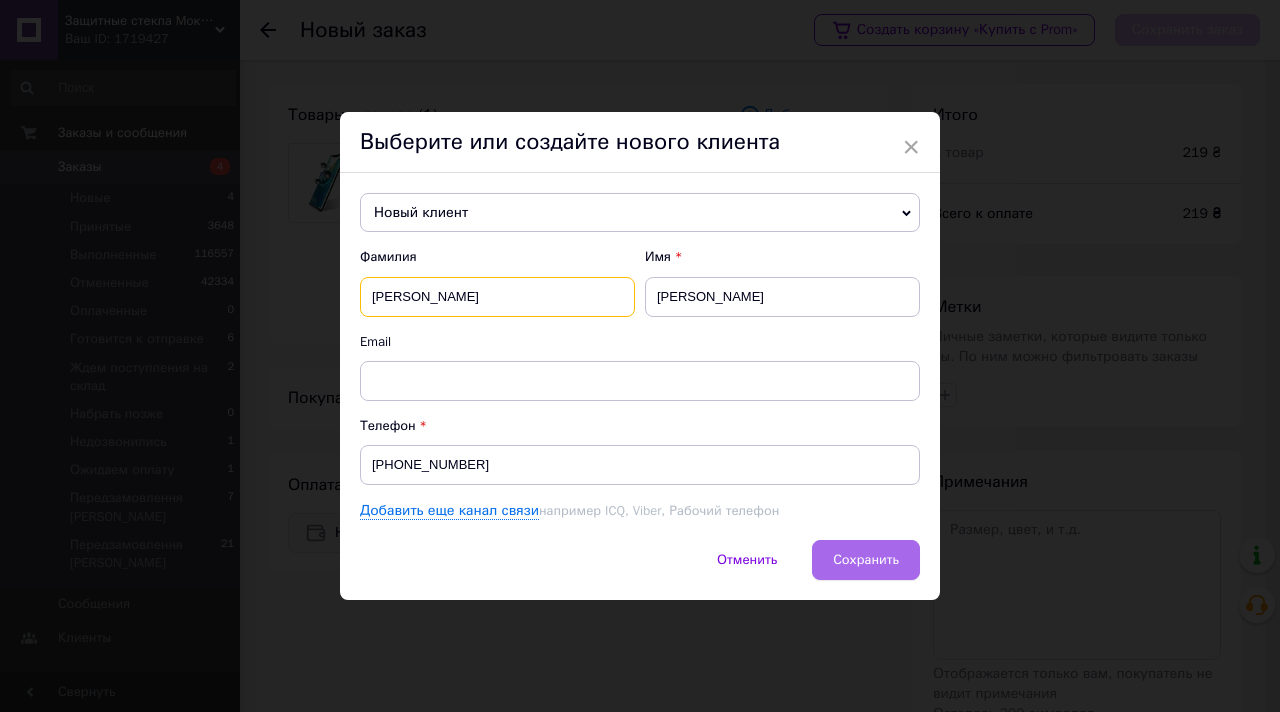 type on "Сергей" 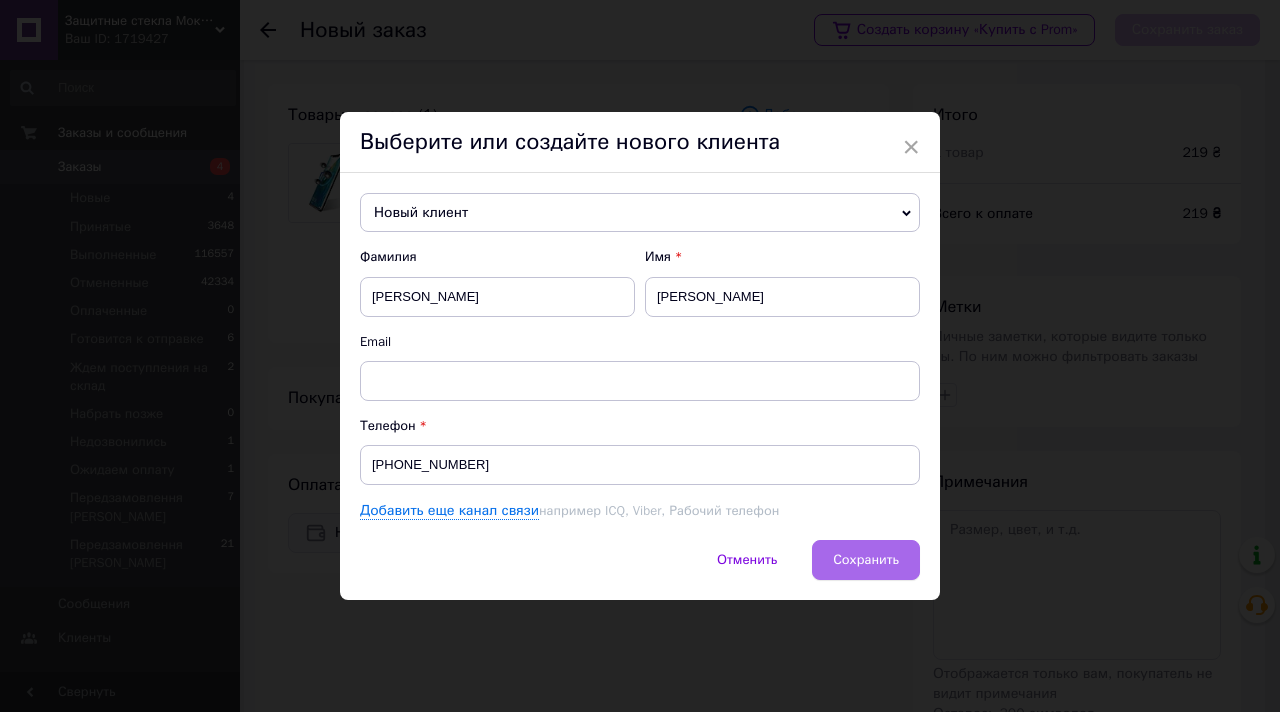 click on "Сохранить" at bounding box center [866, 559] 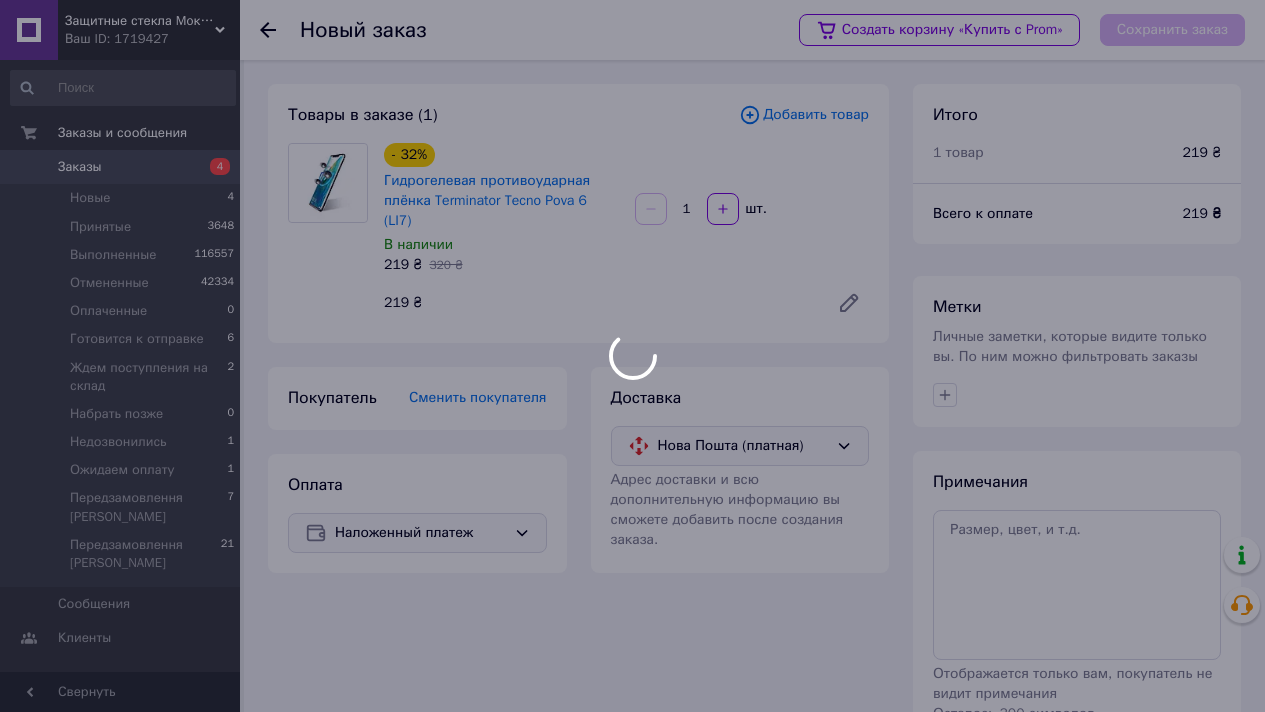 click at bounding box center (632, 356) 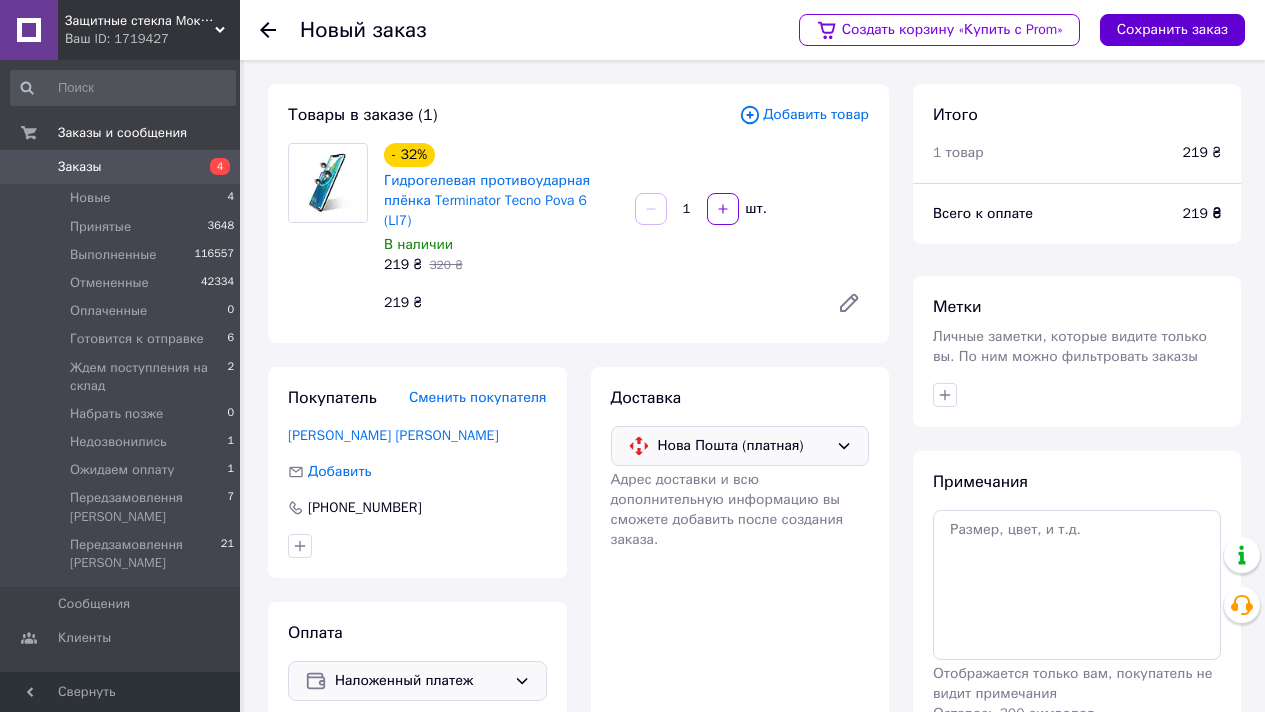 click on "Сохранить заказ" at bounding box center (1172, 30) 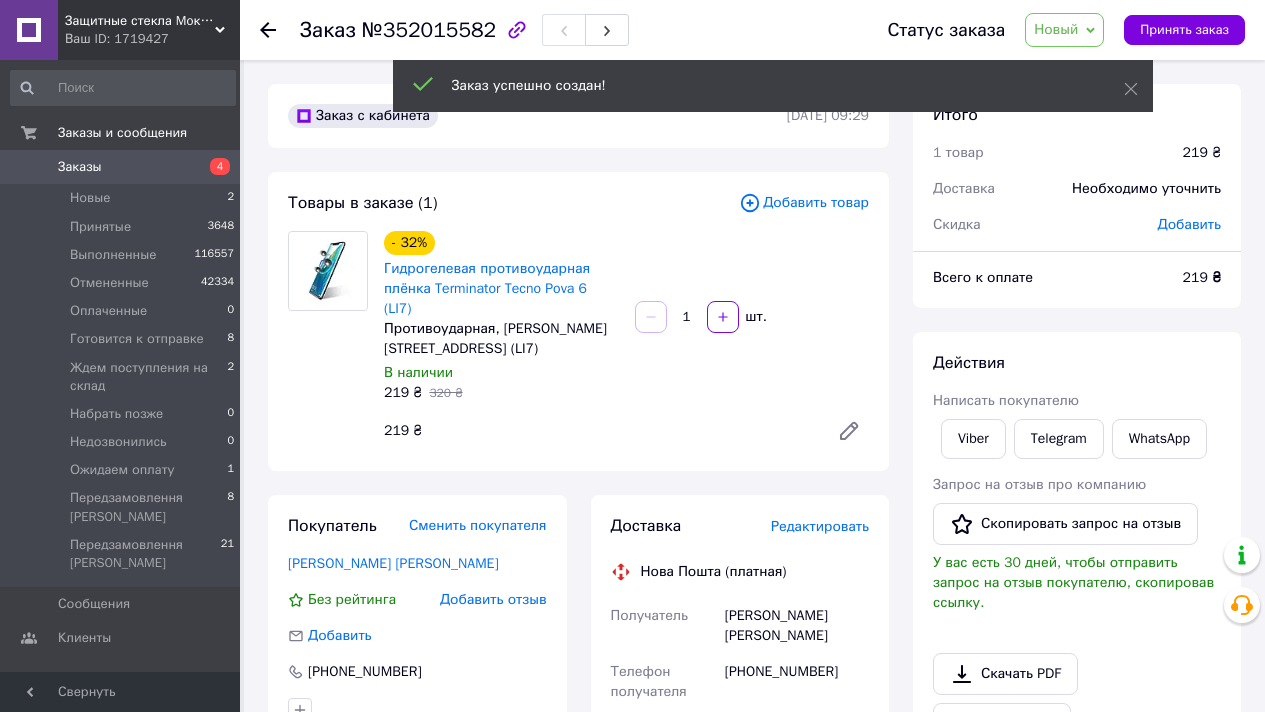 click on "Редактировать" at bounding box center [820, 526] 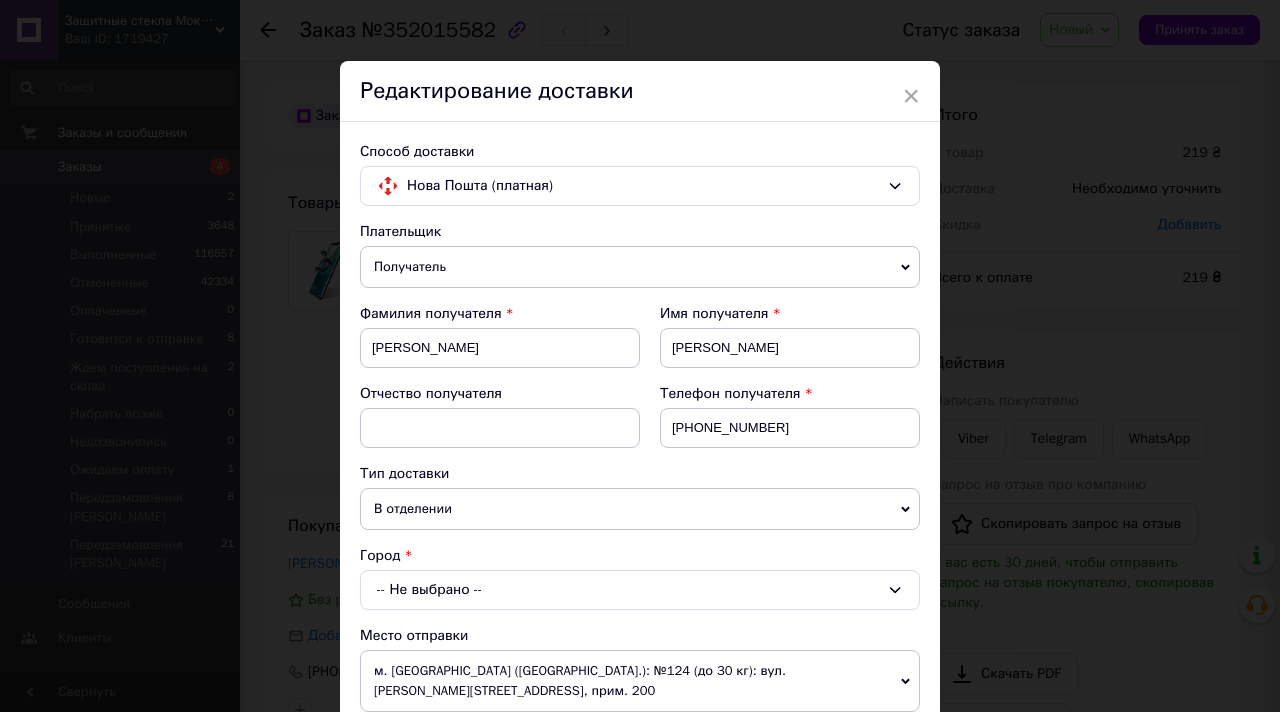 scroll, scrollTop: 0, scrollLeft: 0, axis: both 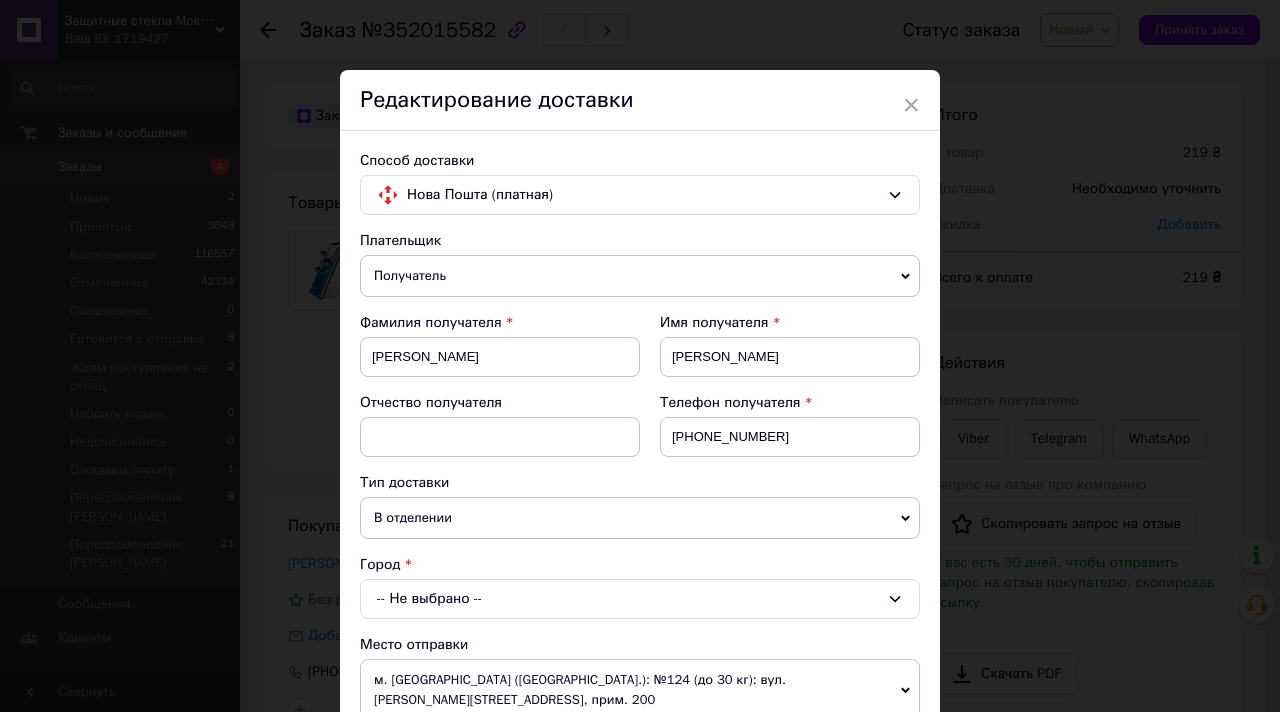 click on "-- Не выбрано --" at bounding box center [640, 599] 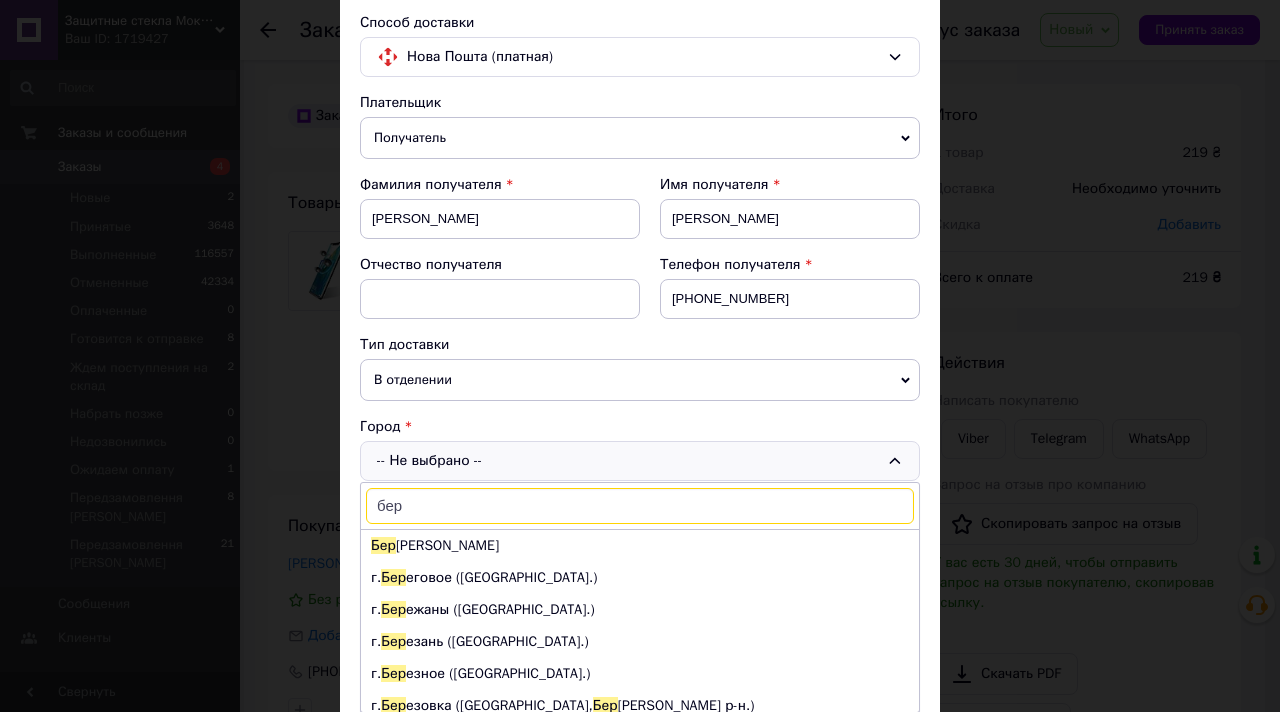 scroll, scrollTop: 170, scrollLeft: 0, axis: vertical 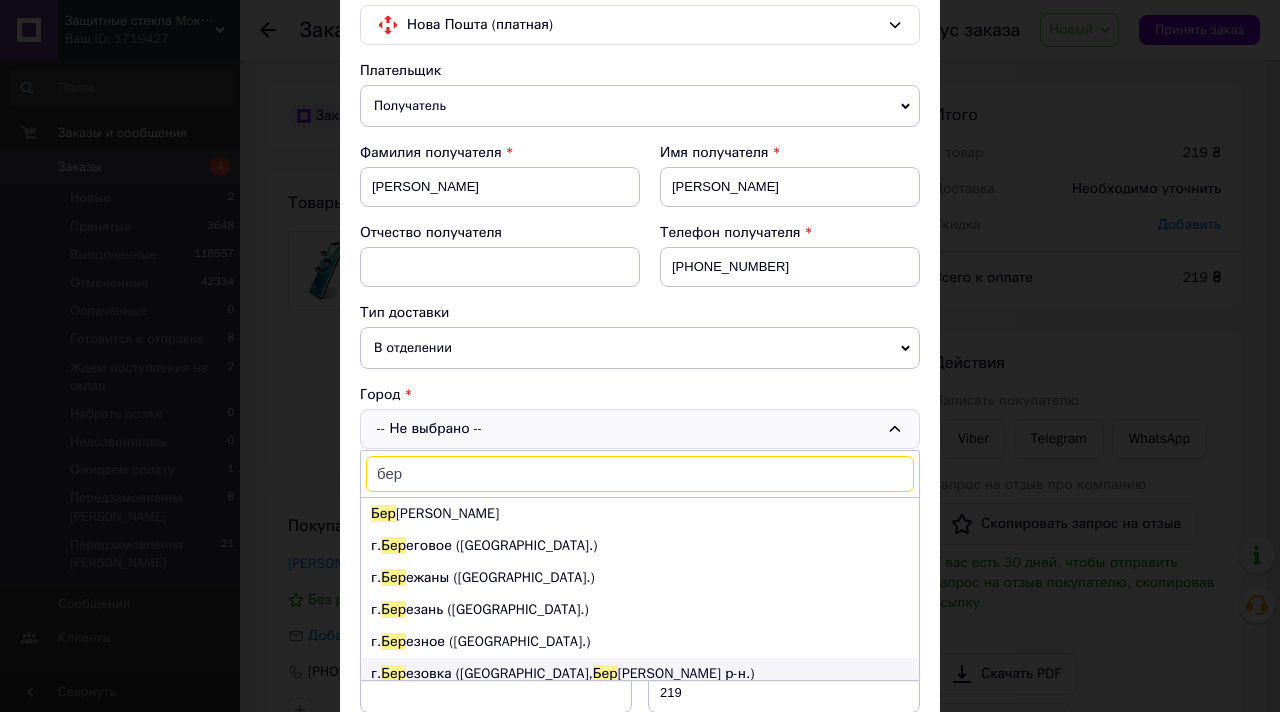 type on "бер" 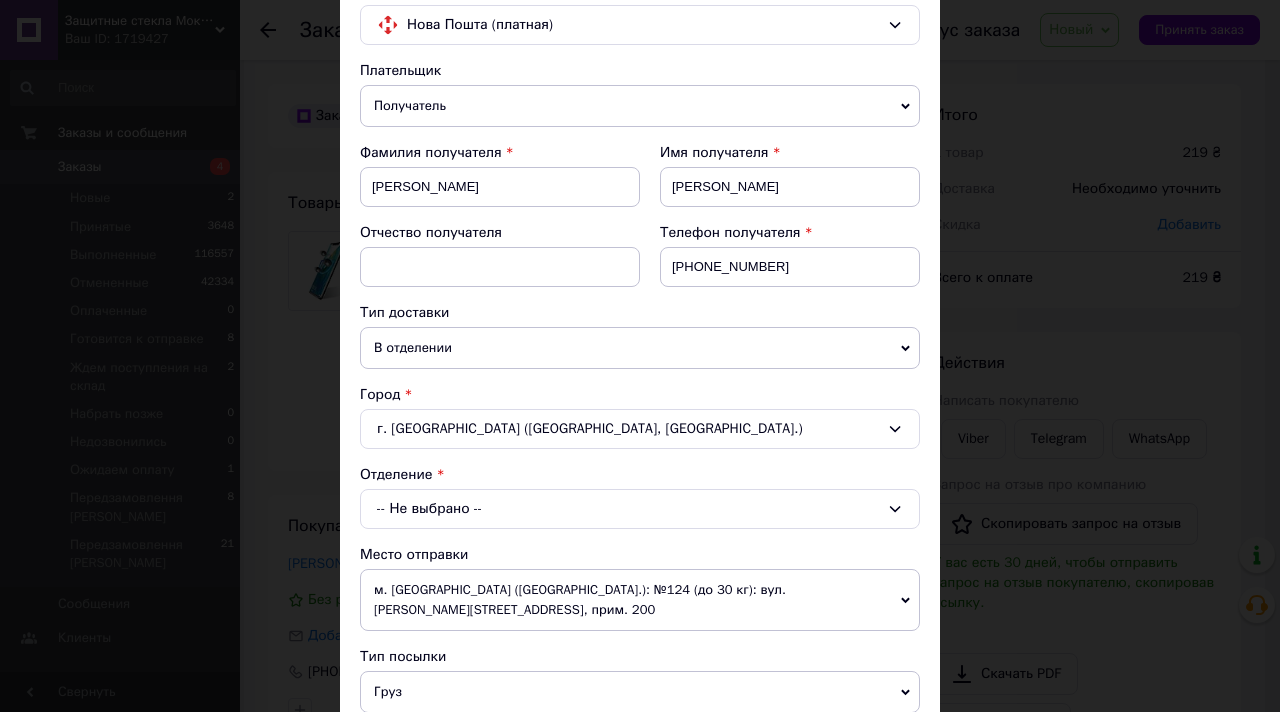 click on "-- Не выбрано --" at bounding box center [640, 509] 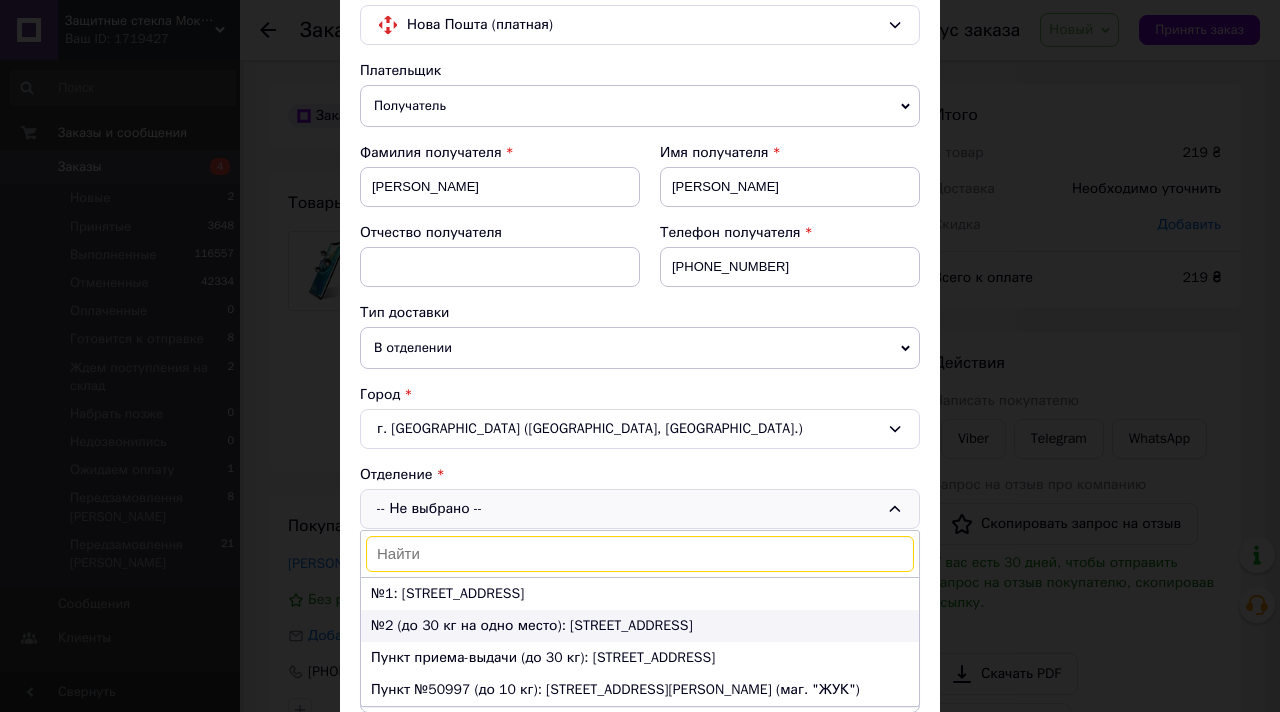 click on "№2 (до 30 кг на одно место): ул. Парковая, 4" at bounding box center [640, 626] 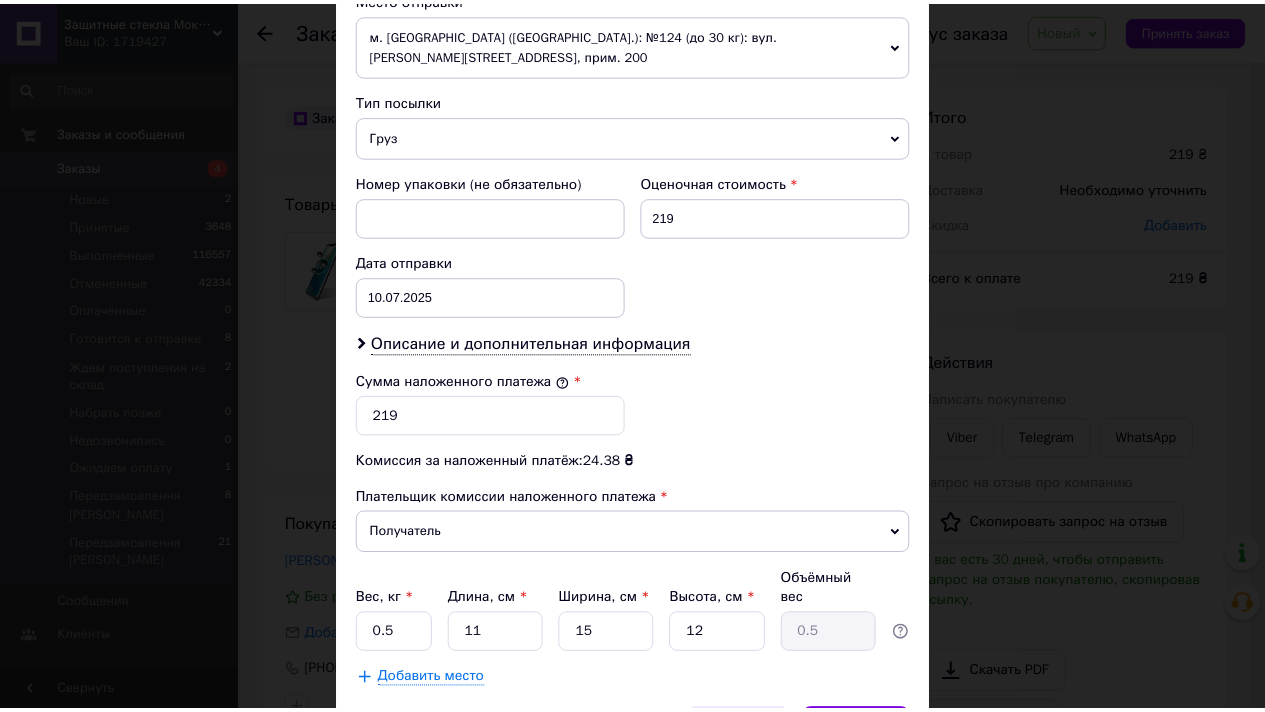 scroll, scrollTop: 854, scrollLeft: 0, axis: vertical 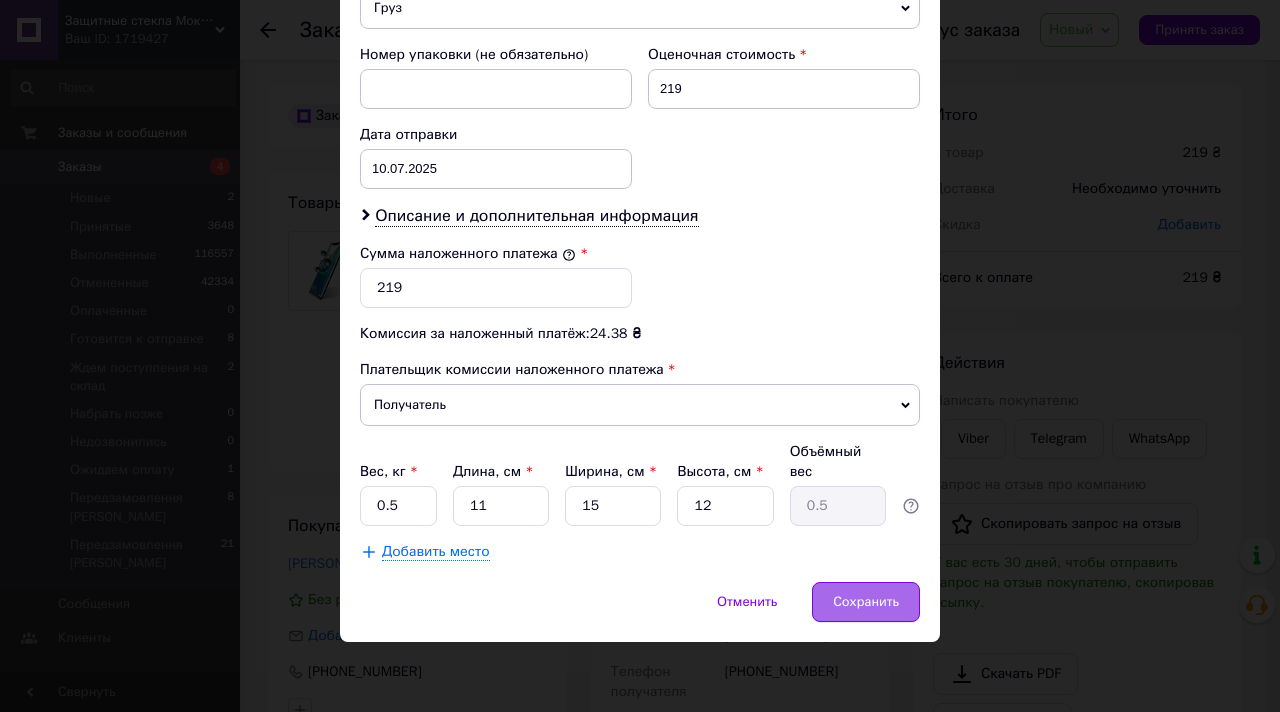 click on "Сохранить" at bounding box center [866, 602] 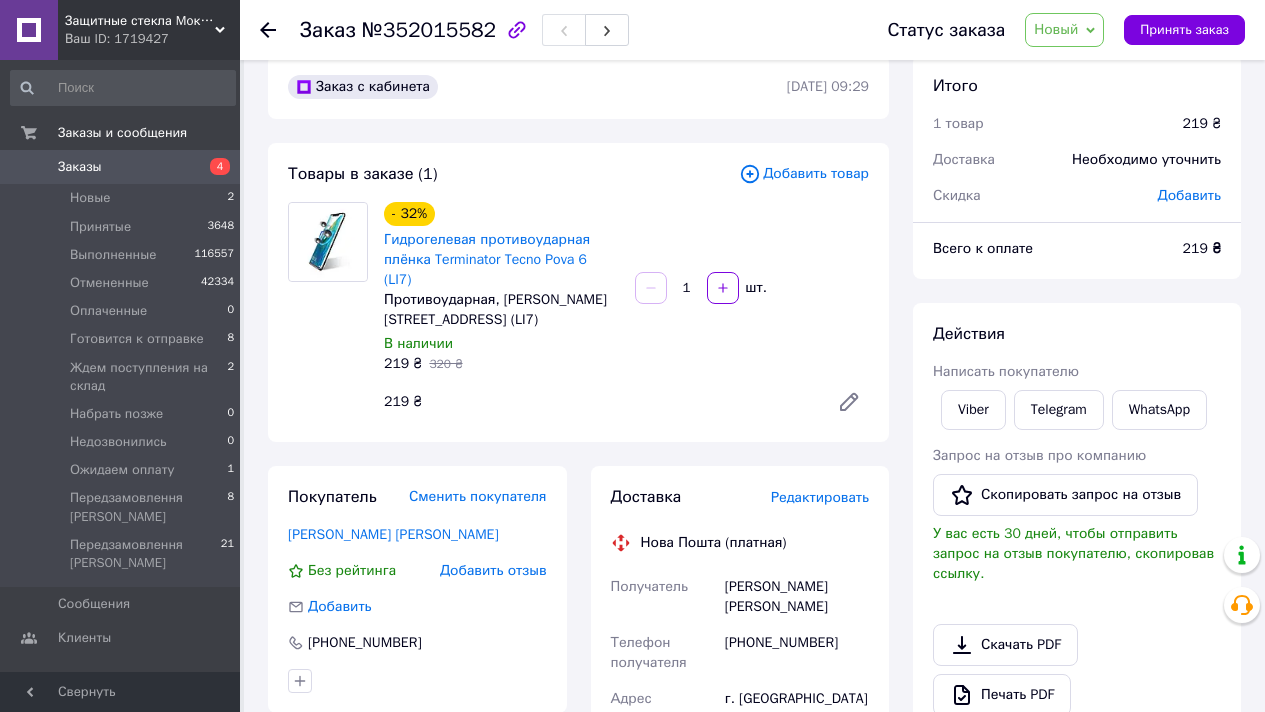 scroll, scrollTop: 16, scrollLeft: 0, axis: vertical 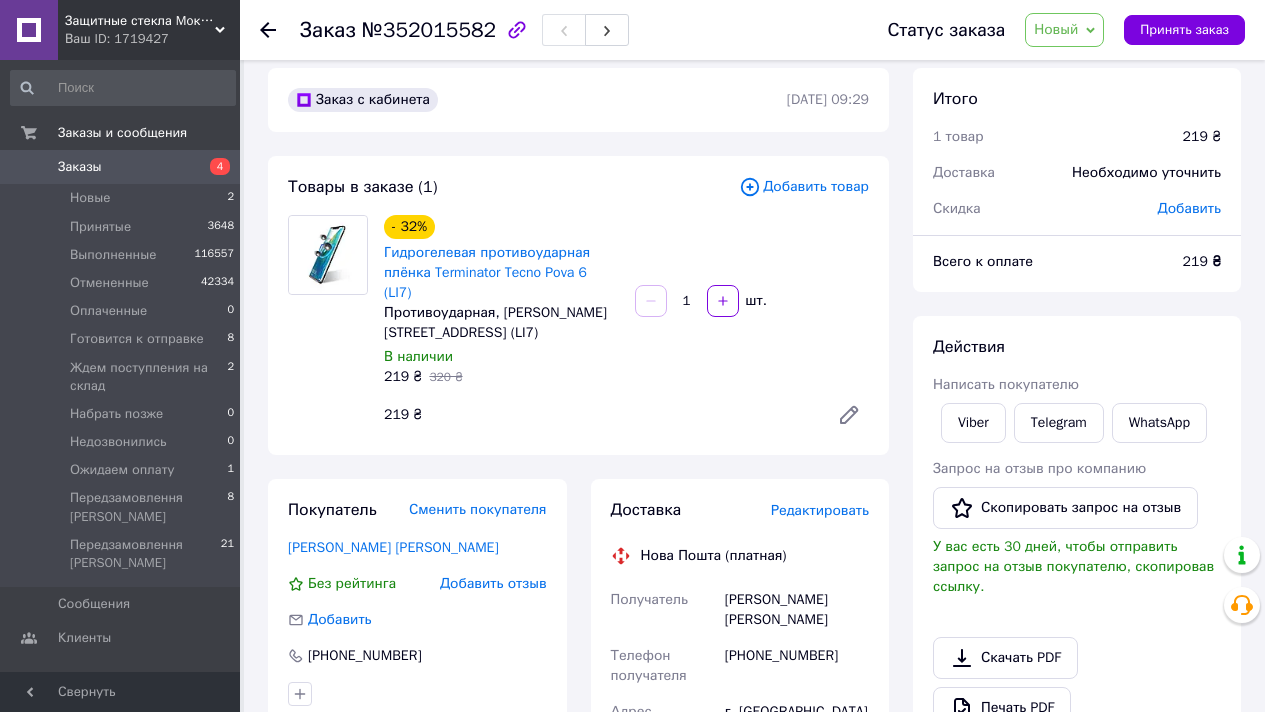click on "Новый" at bounding box center [1056, 29] 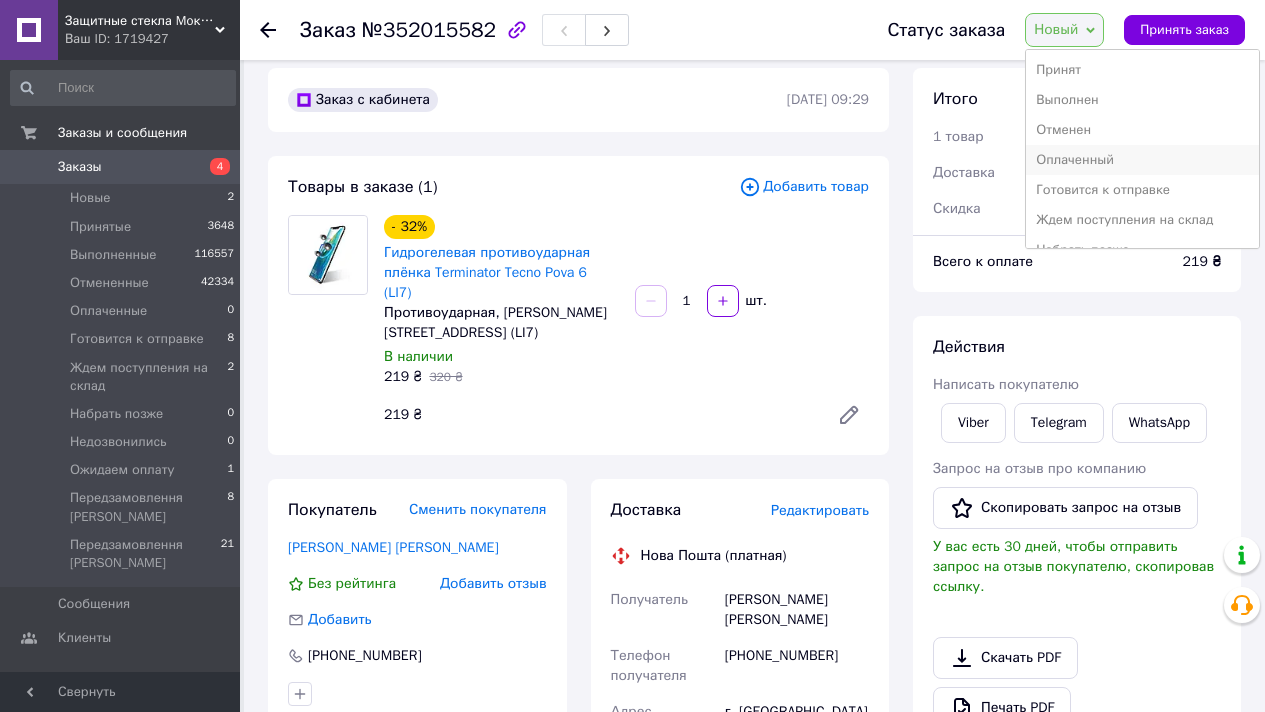 scroll, scrollTop: 142, scrollLeft: 0, axis: vertical 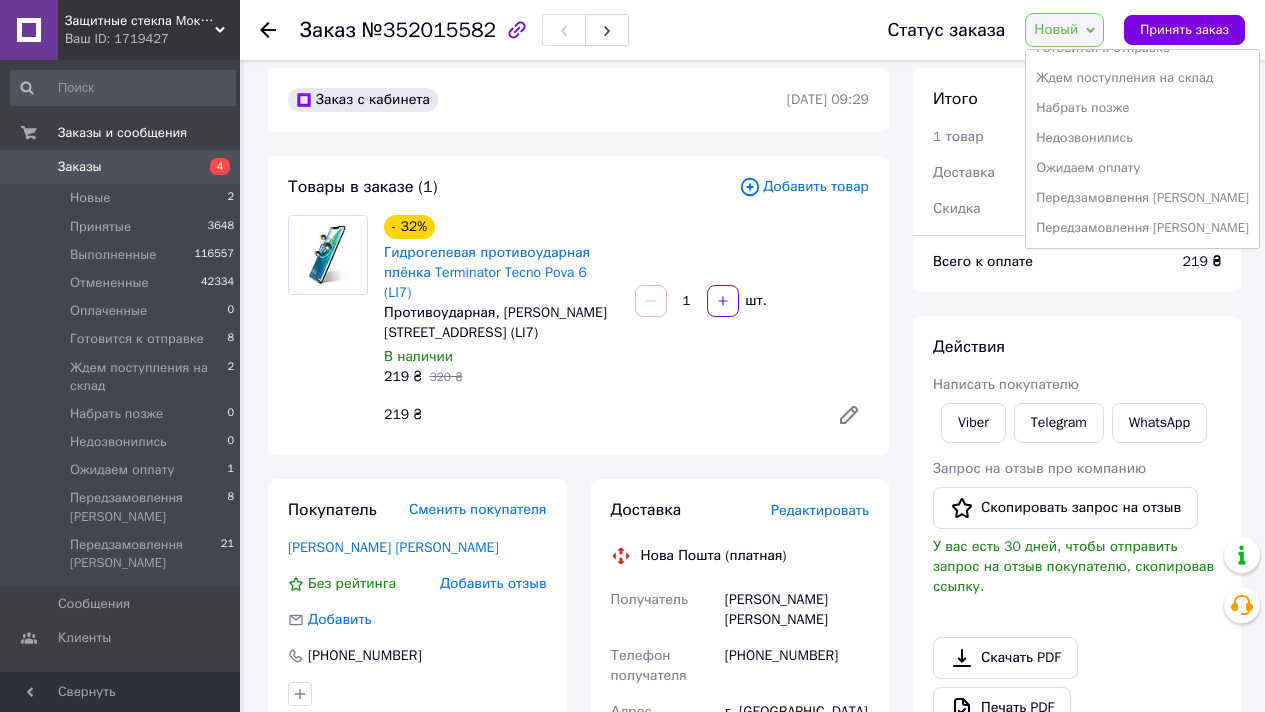 click on "Передзамовлення [PERSON_NAME]" at bounding box center [1142, 198] 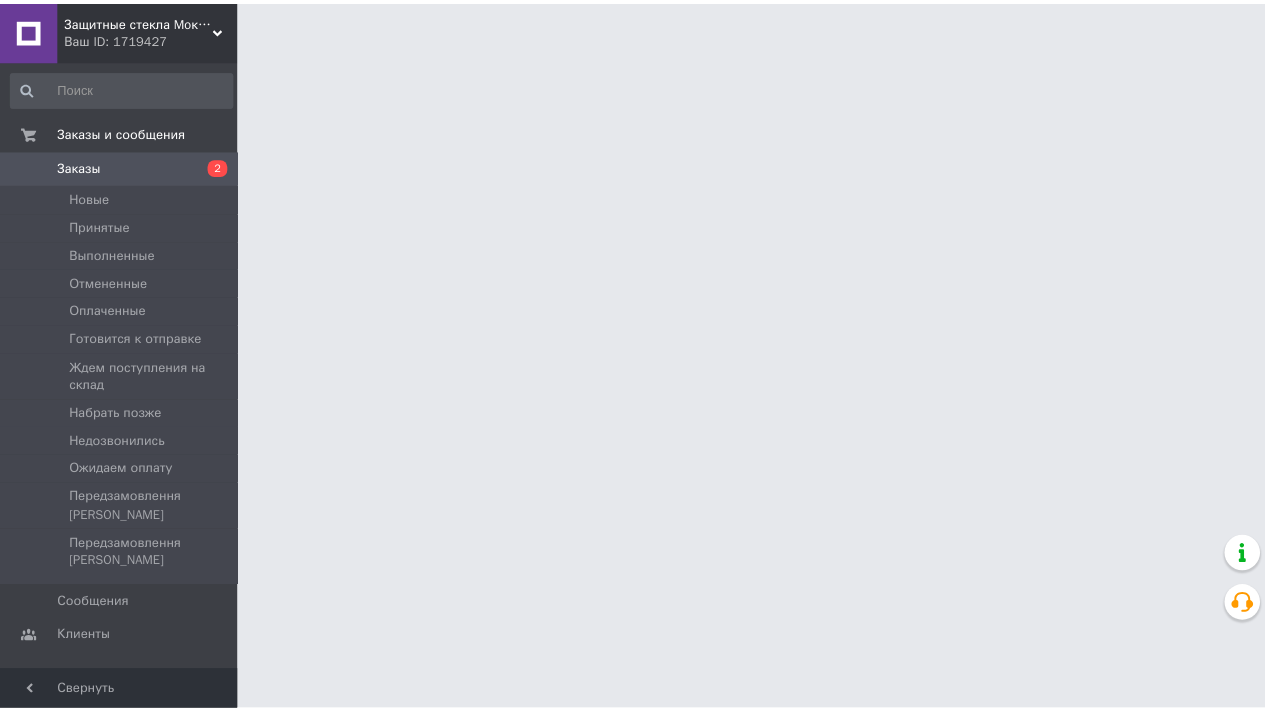 scroll, scrollTop: 0, scrollLeft: 0, axis: both 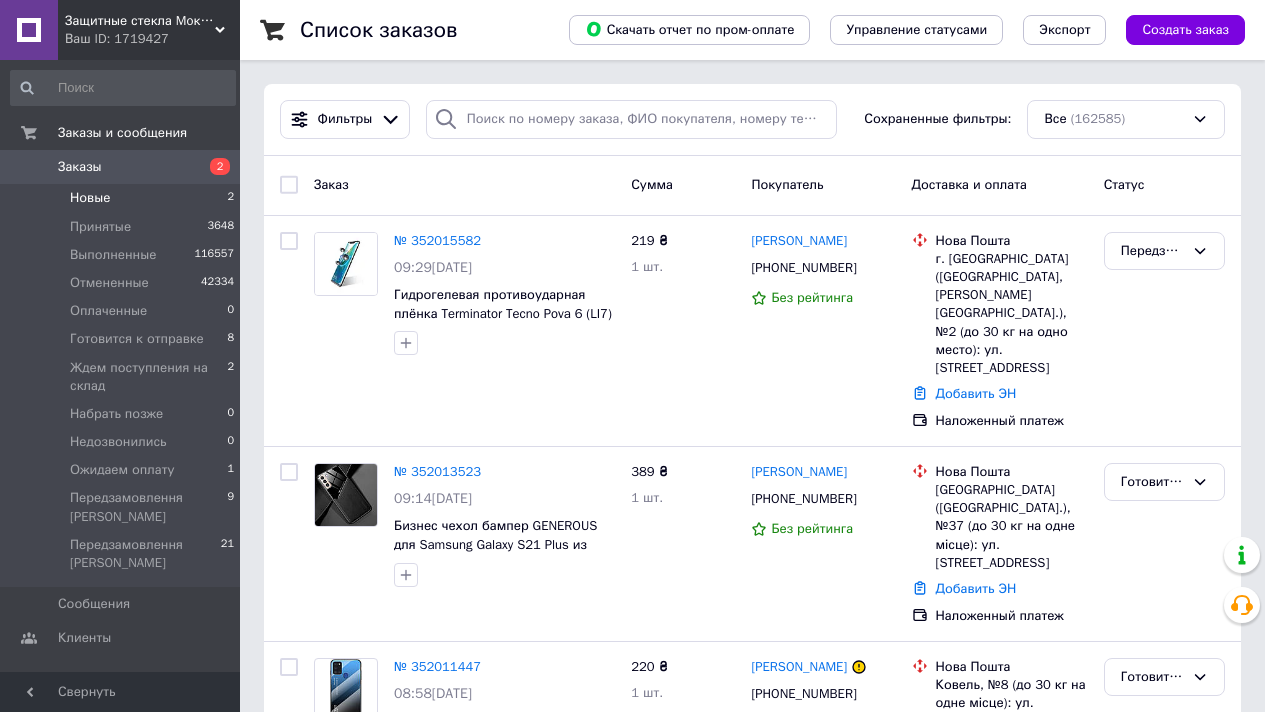click on "Новые 2" at bounding box center (123, 198) 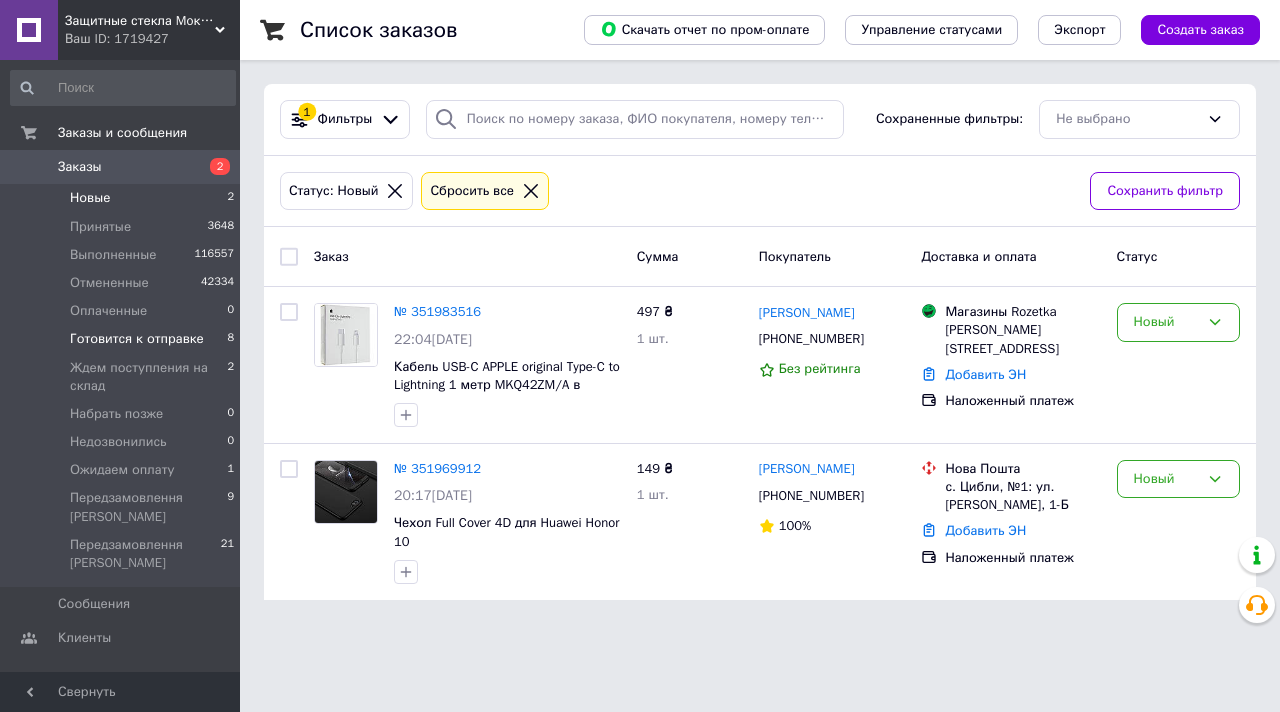 click on "Готовится к отправке" at bounding box center [137, 339] 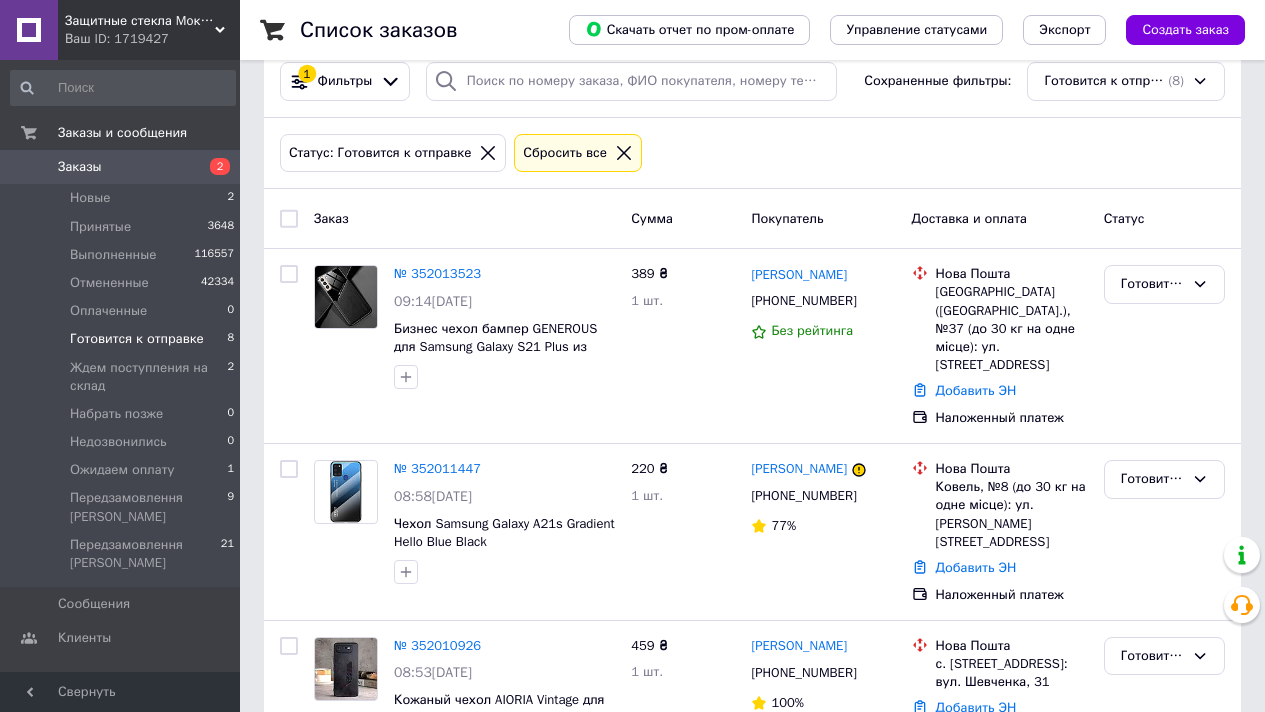 scroll, scrollTop: 0, scrollLeft: 0, axis: both 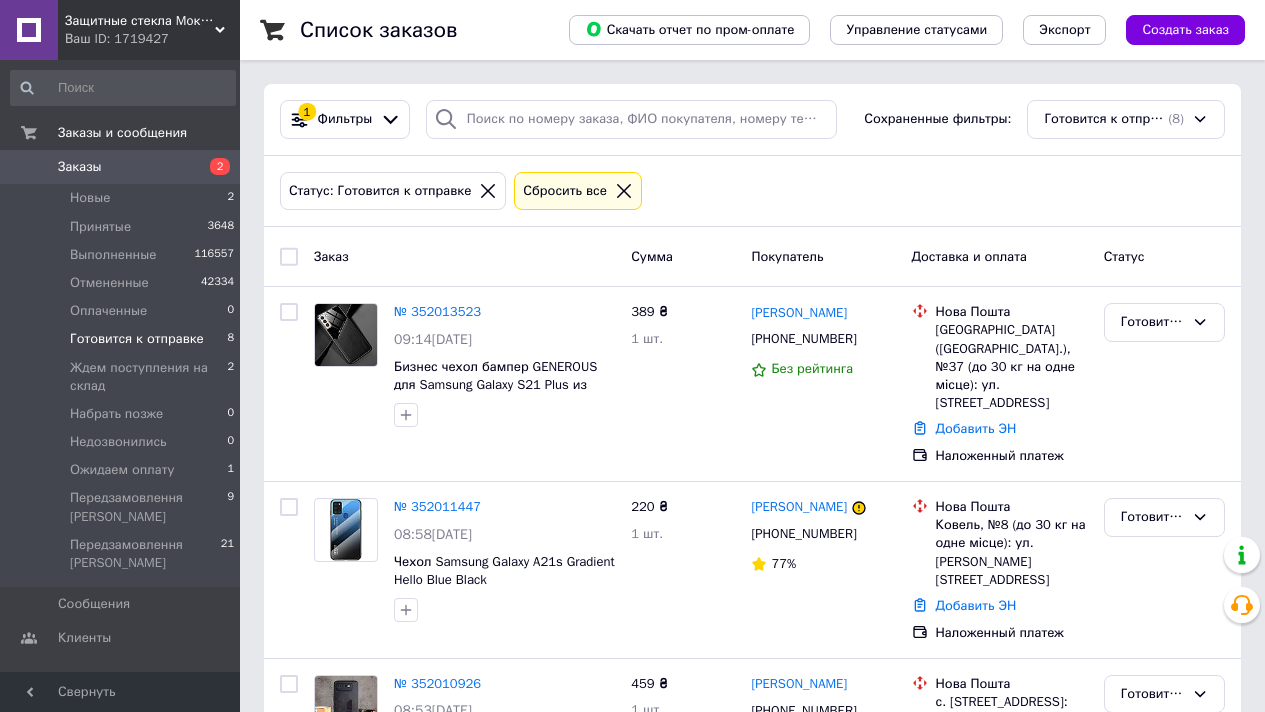 click 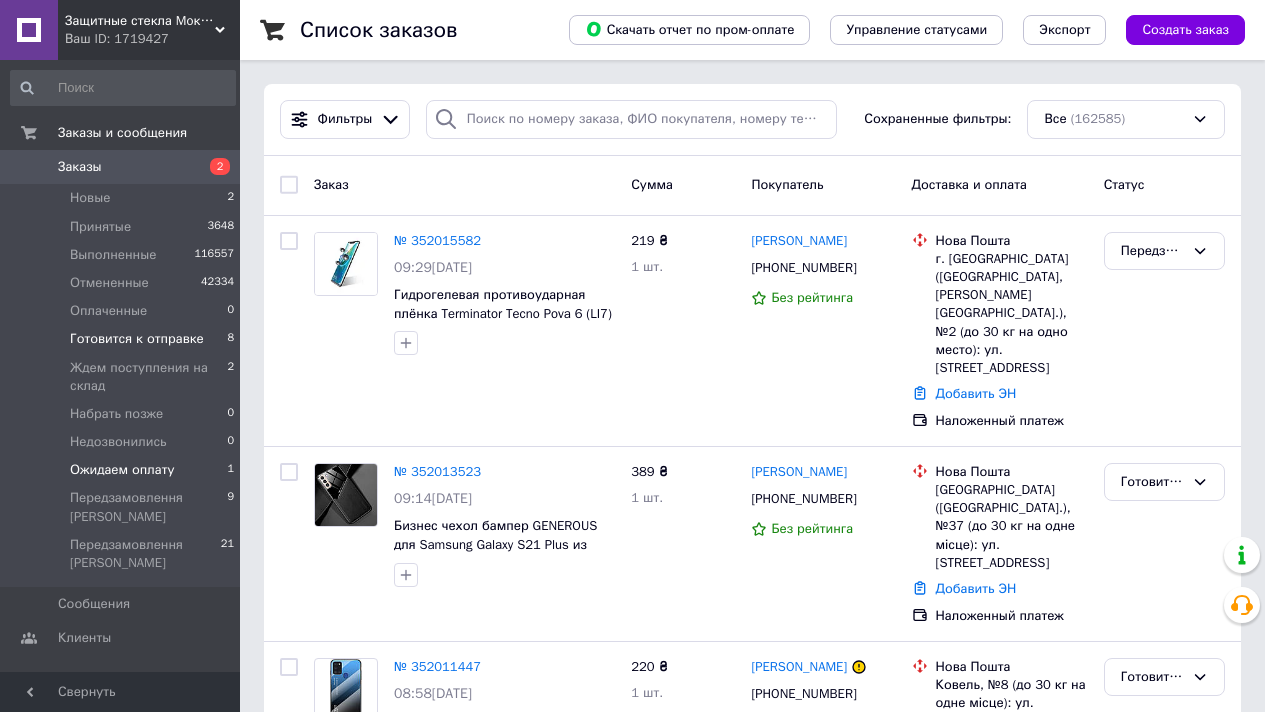 click on "Ожидаем оплату 1" at bounding box center [123, 470] 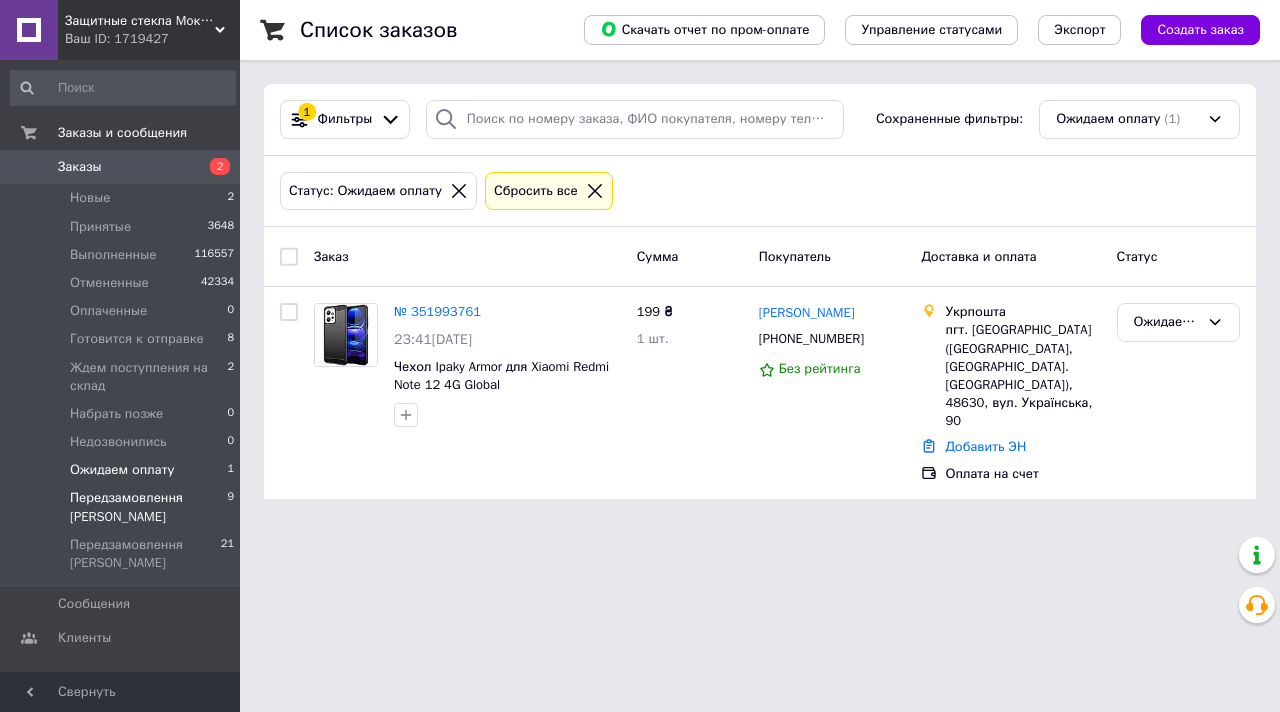 click on "Передзамовлення [PERSON_NAME]" at bounding box center [148, 507] 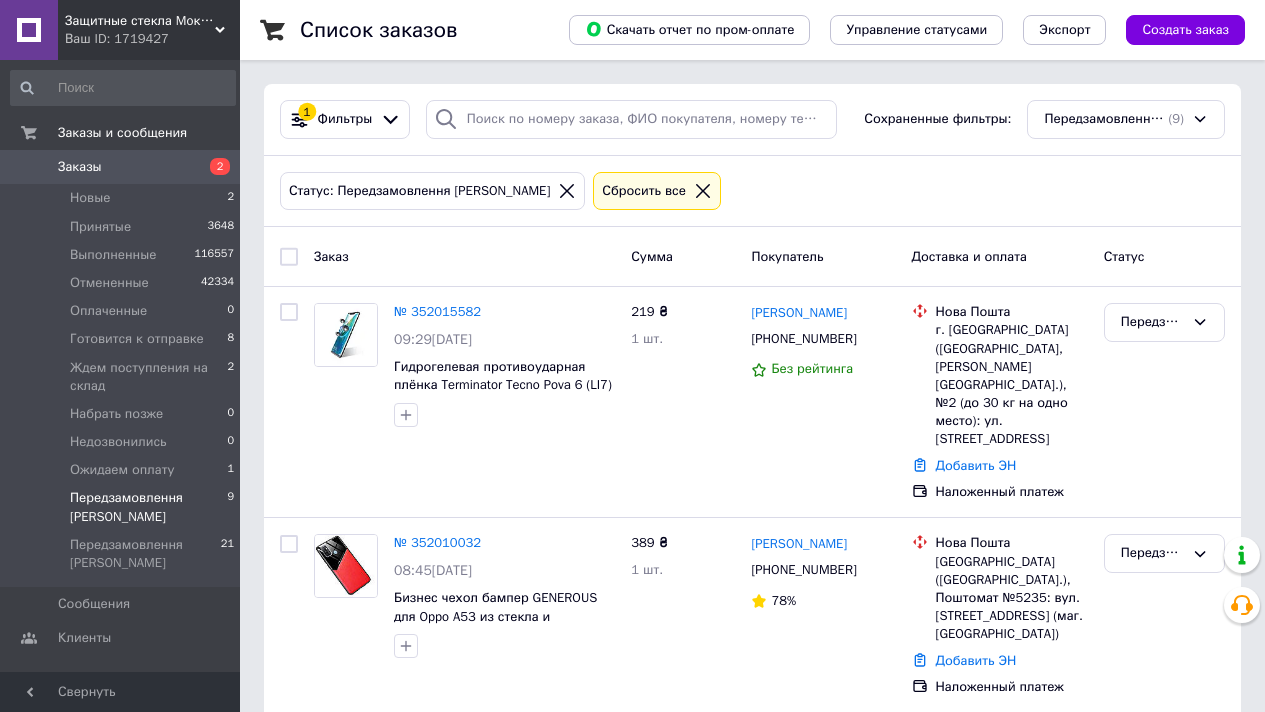 click 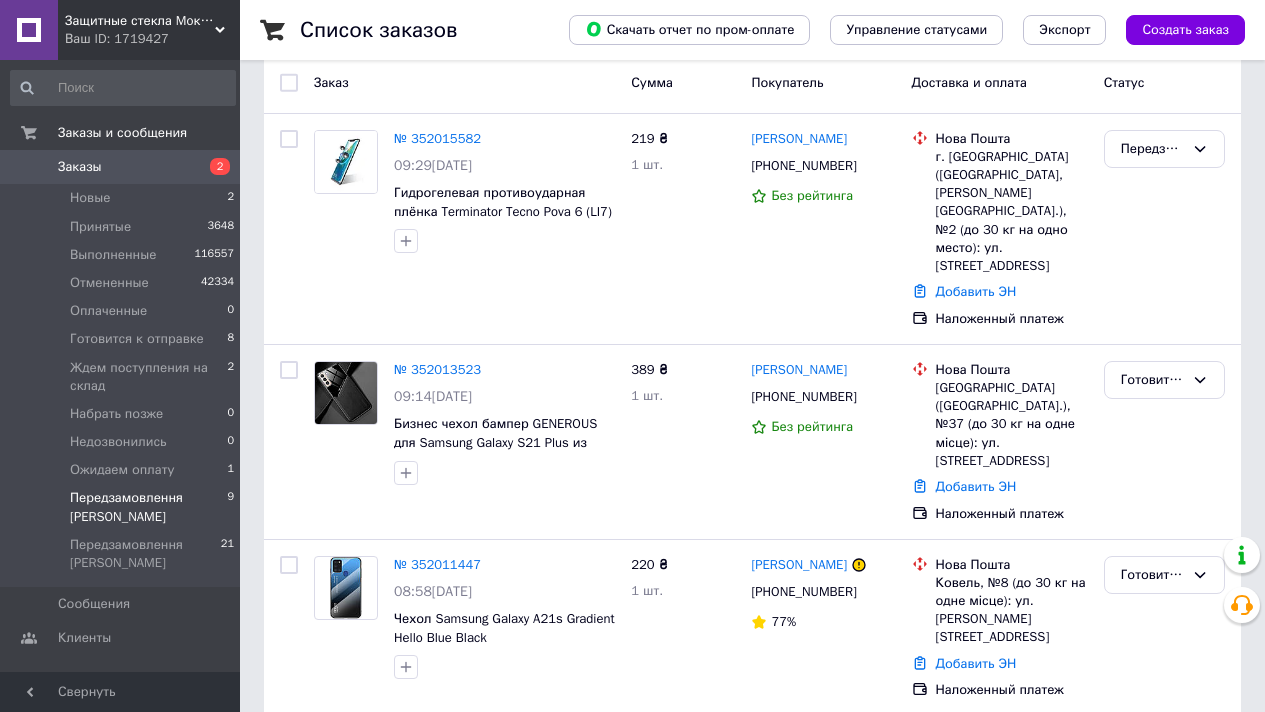 scroll, scrollTop: 0, scrollLeft: 0, axis: both 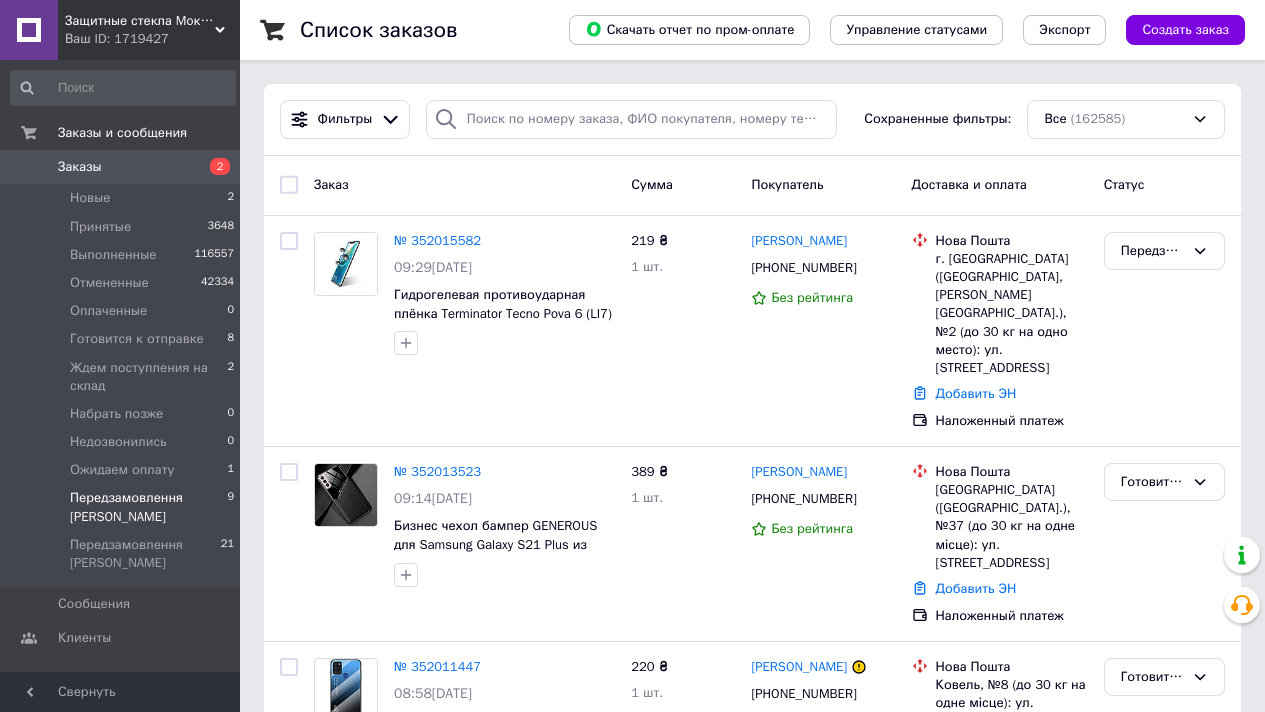 click on "Передзамовлення [PERSON_NAME]" at bounding box center [148, 507] 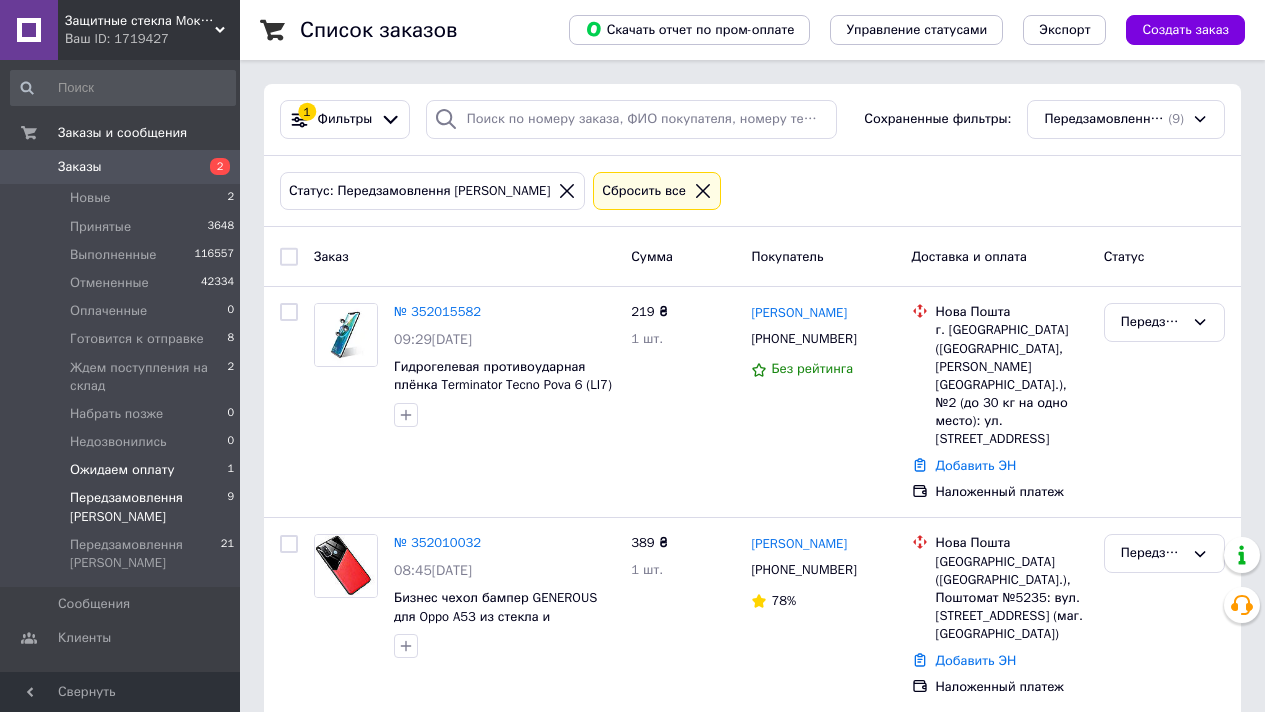 click on "Ожидаем оплату" at bounding box center (122, 470) 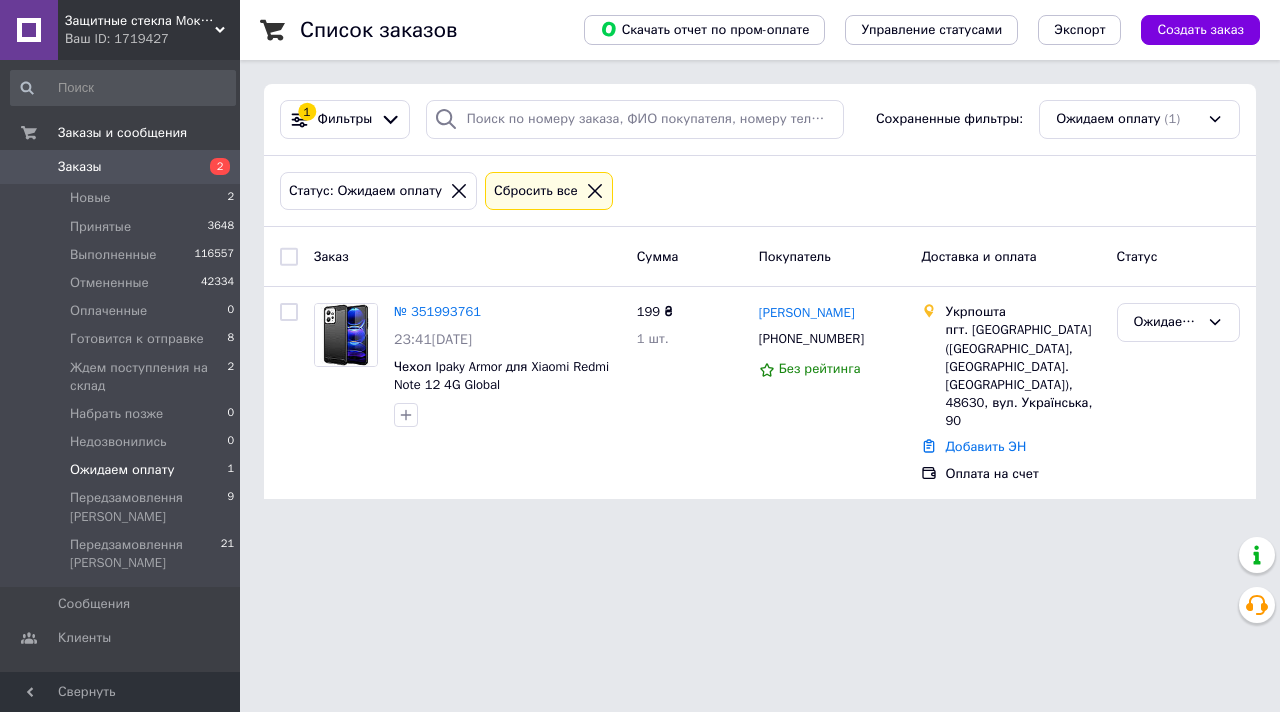 drag, startPoint x: 173, startPoint y: 7, endPoint x: 185, endPoint y: 46, distance: 40.804413 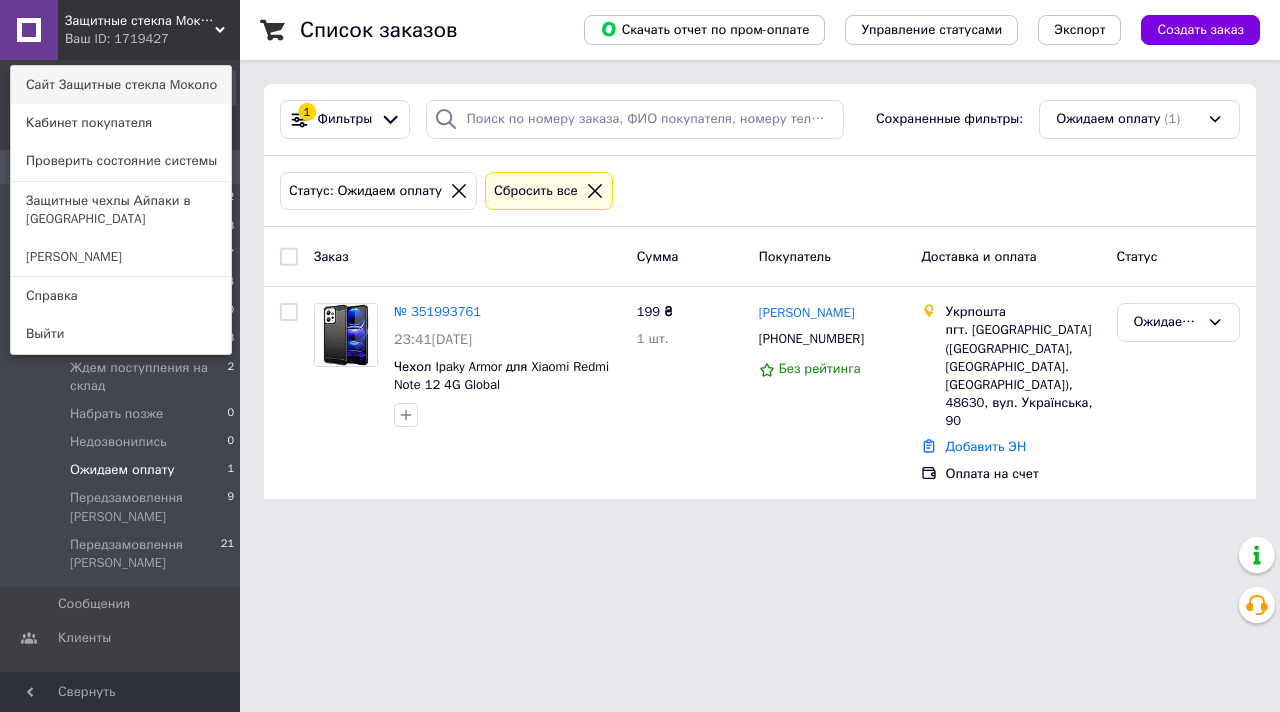 click on "Сайт Защитные стекла Moколо" at bounding box center (121, 85) 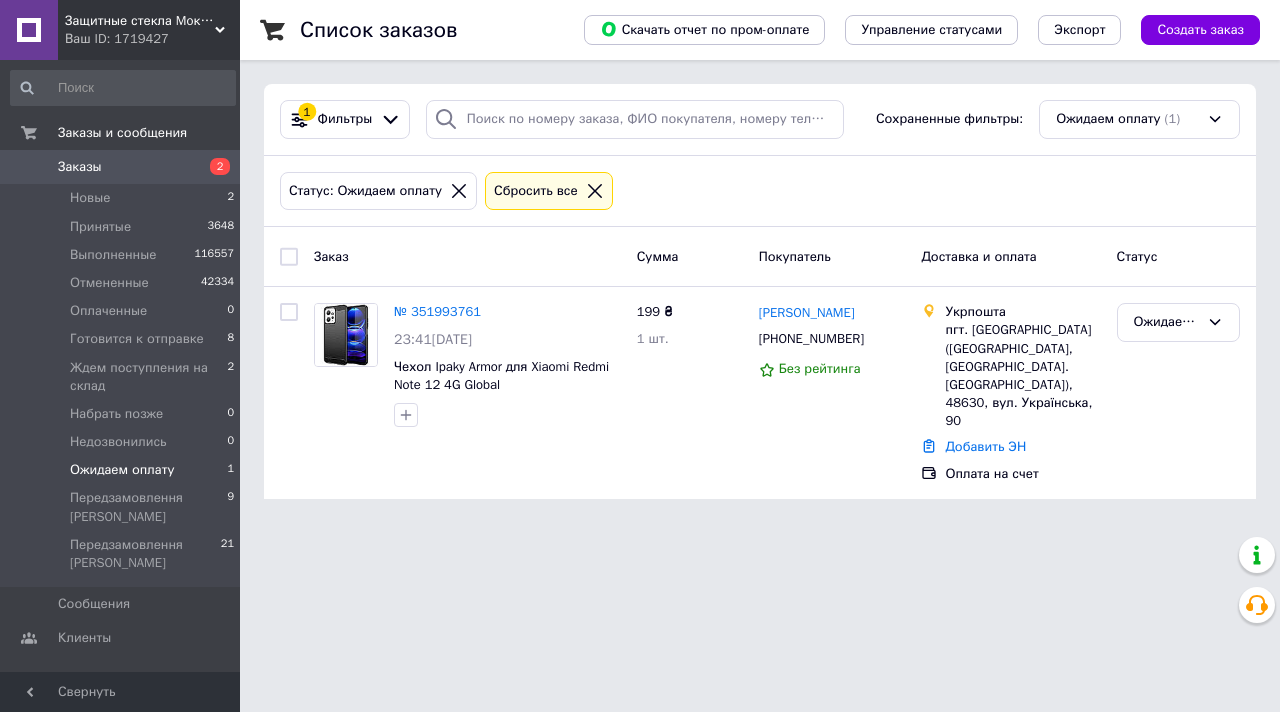 click 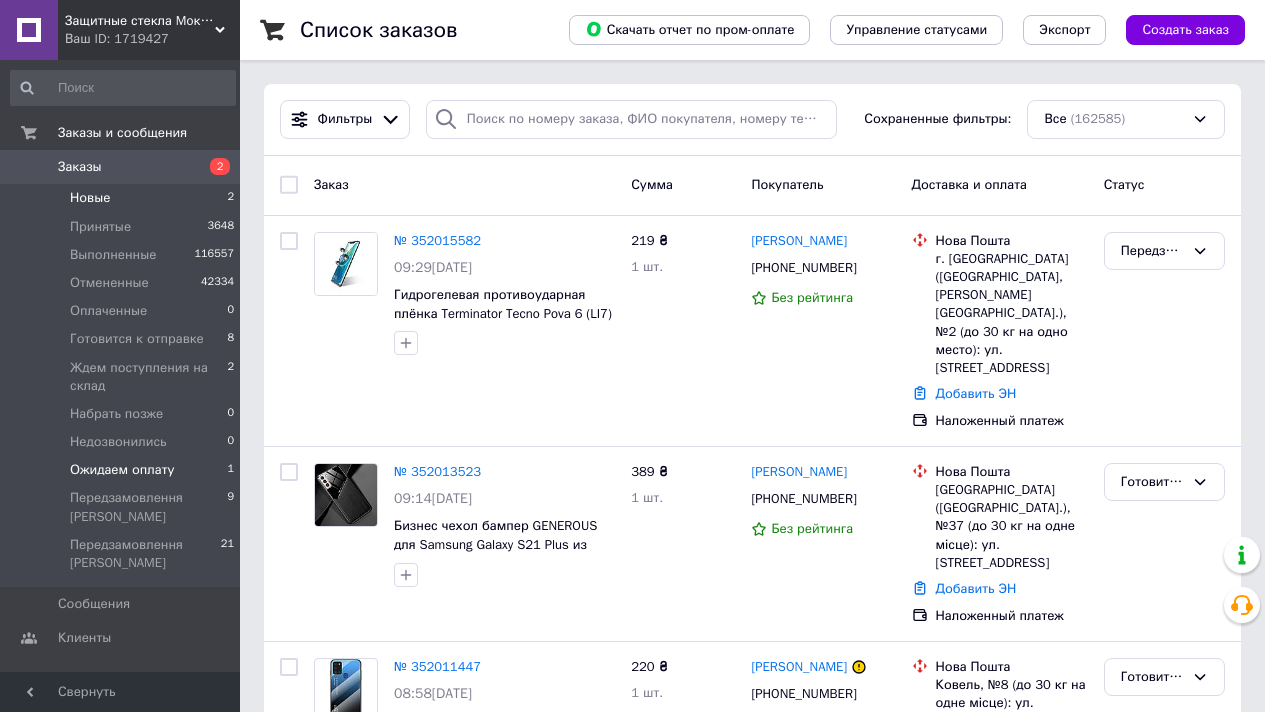 click on "Новые 2" at bounding box center (123, 198) 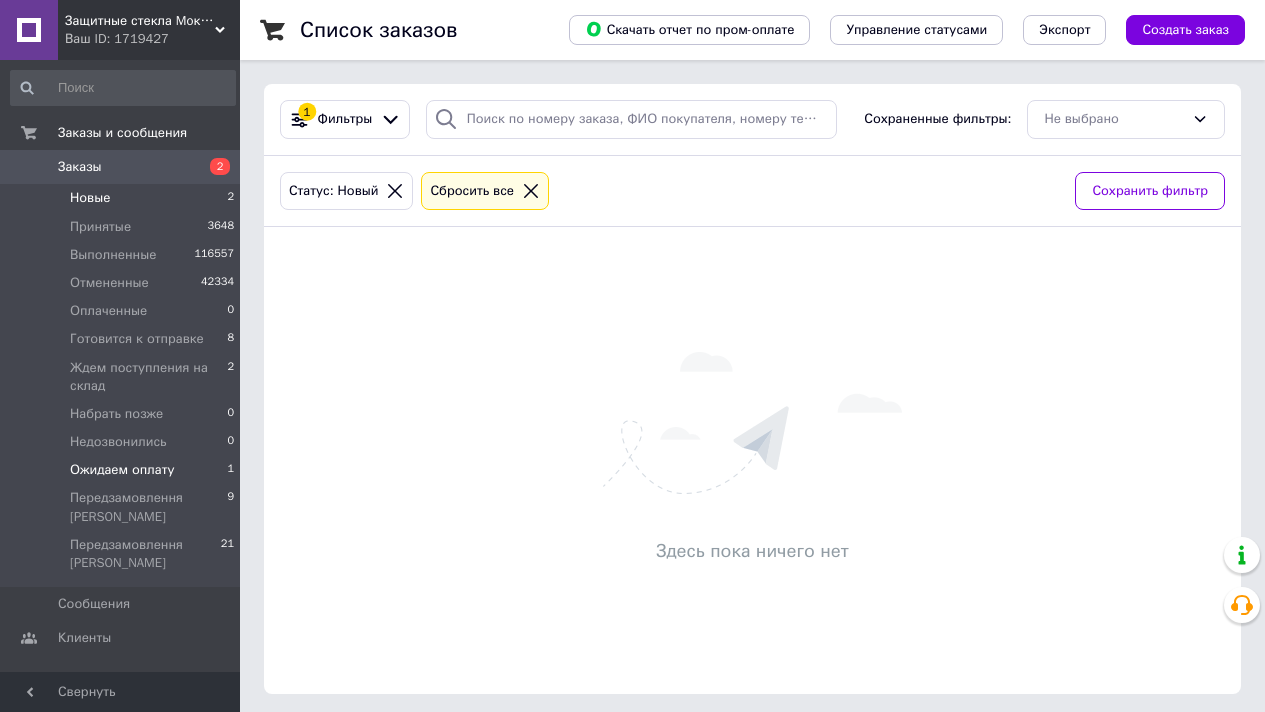 click on "Ожидаем оплату" at bounding box center (122, 470) 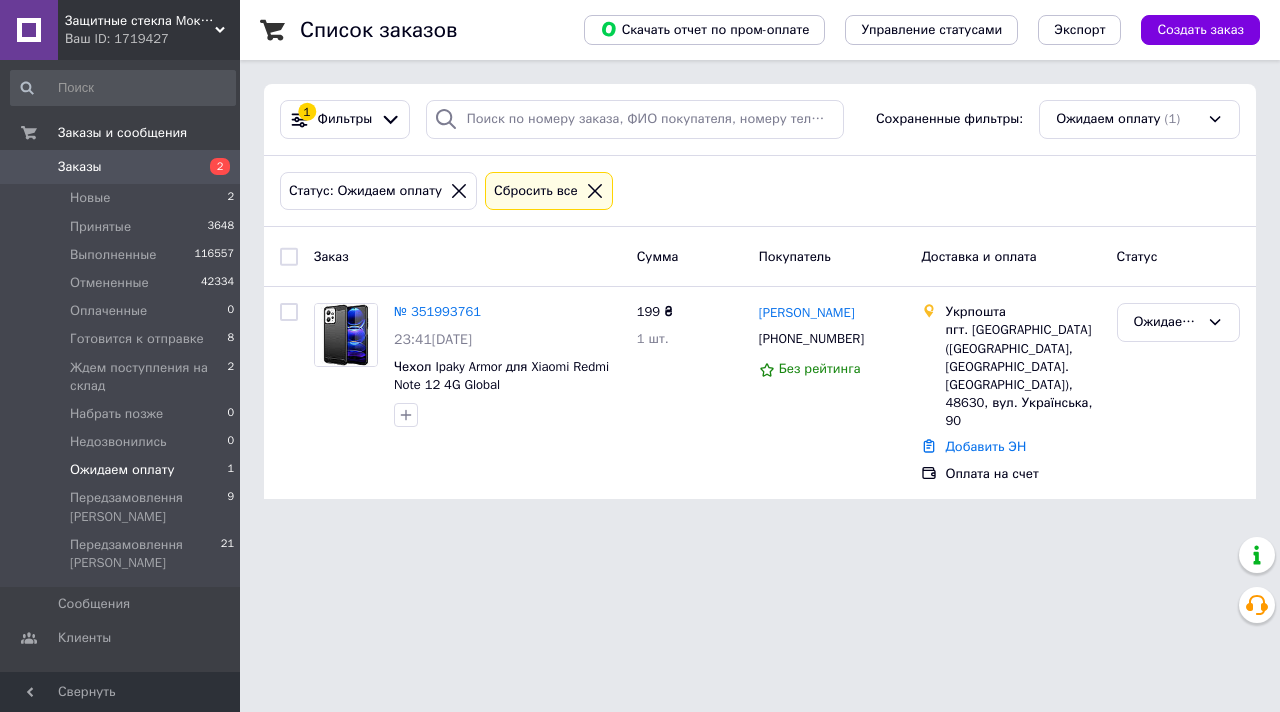 click 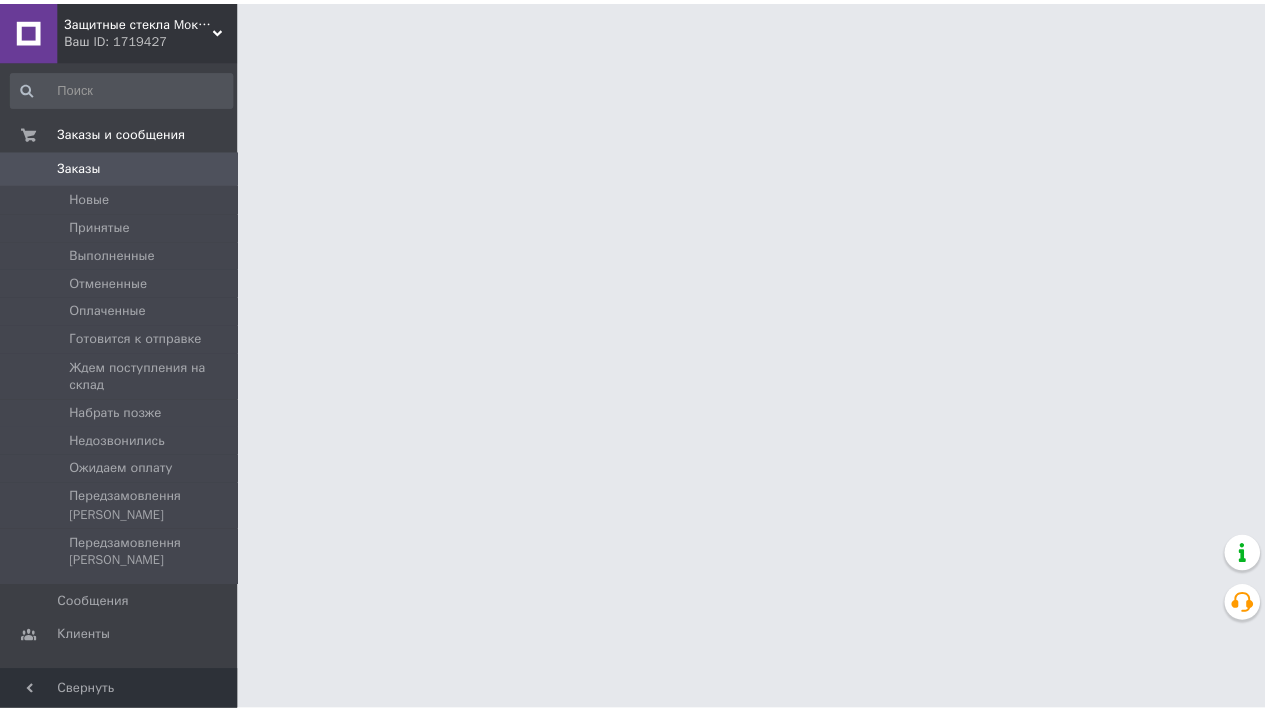 scroll, scrollTop: 0, scrollLeft: 0, axis: both 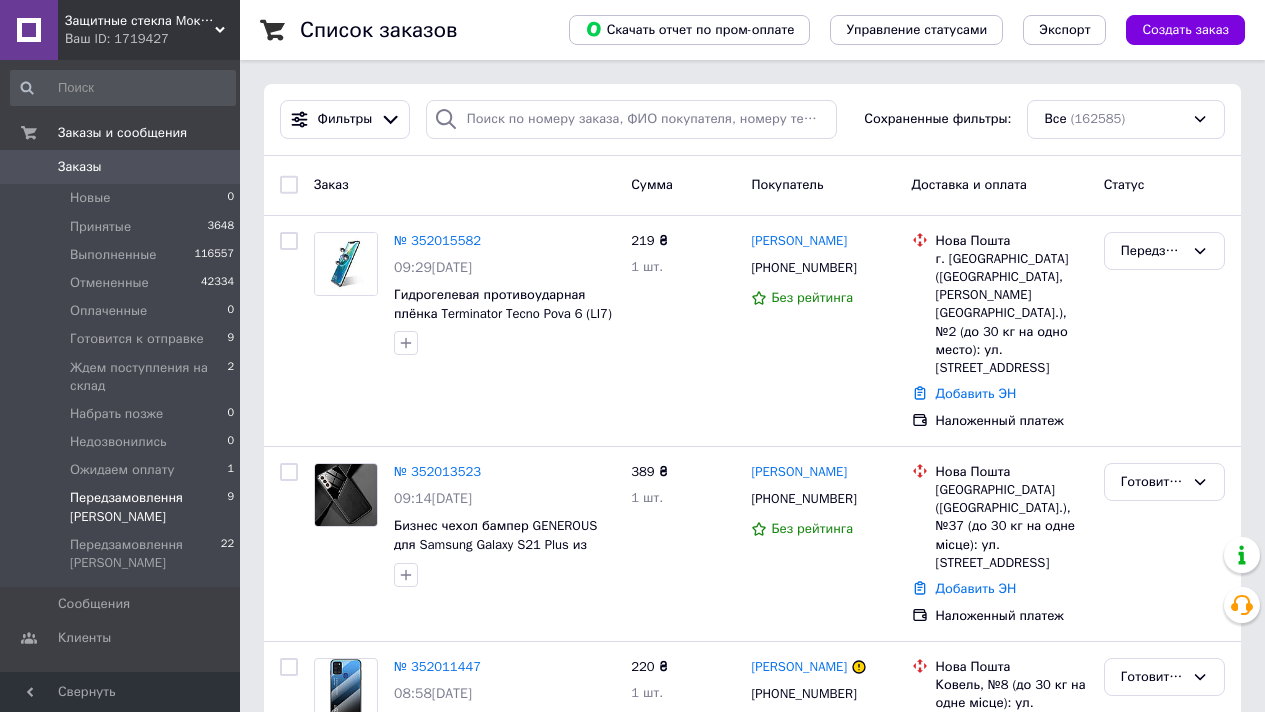 click on "Передзамовлення [PERSON_NAME]" at bounding box center [148, 507] 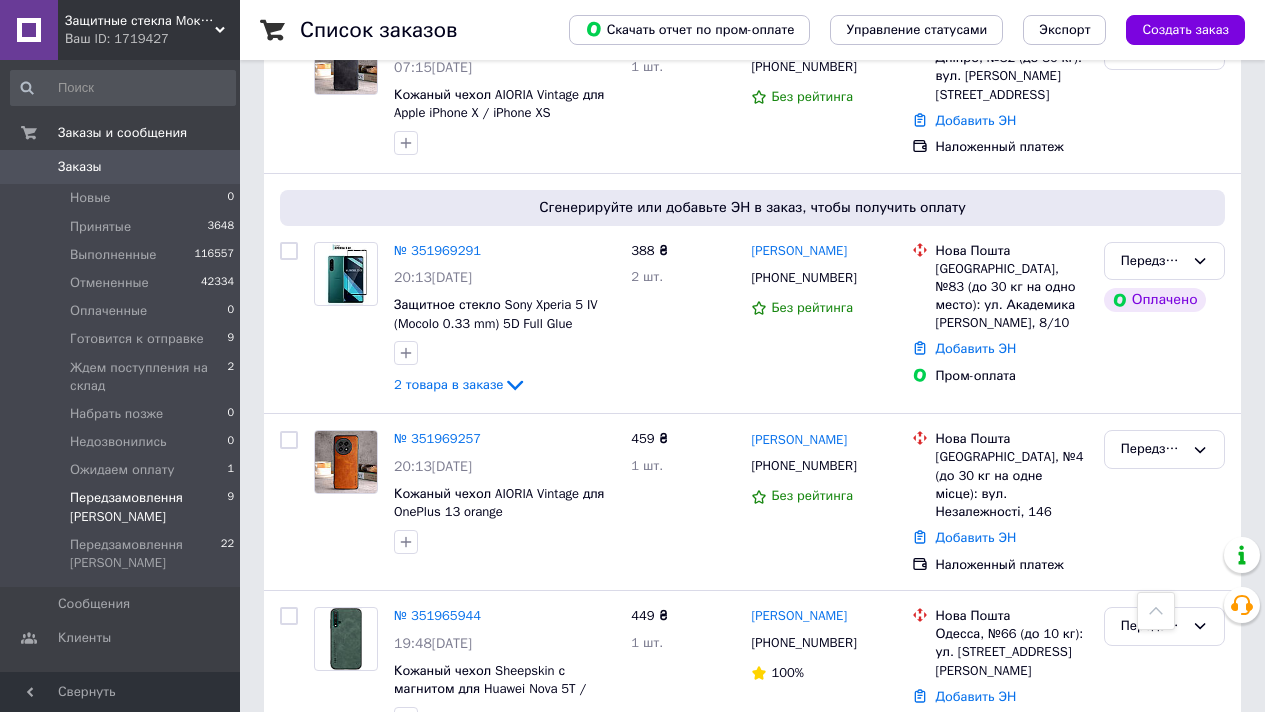 scroll, scrollTop: 643, scrollLeft: 0, axis: vertical 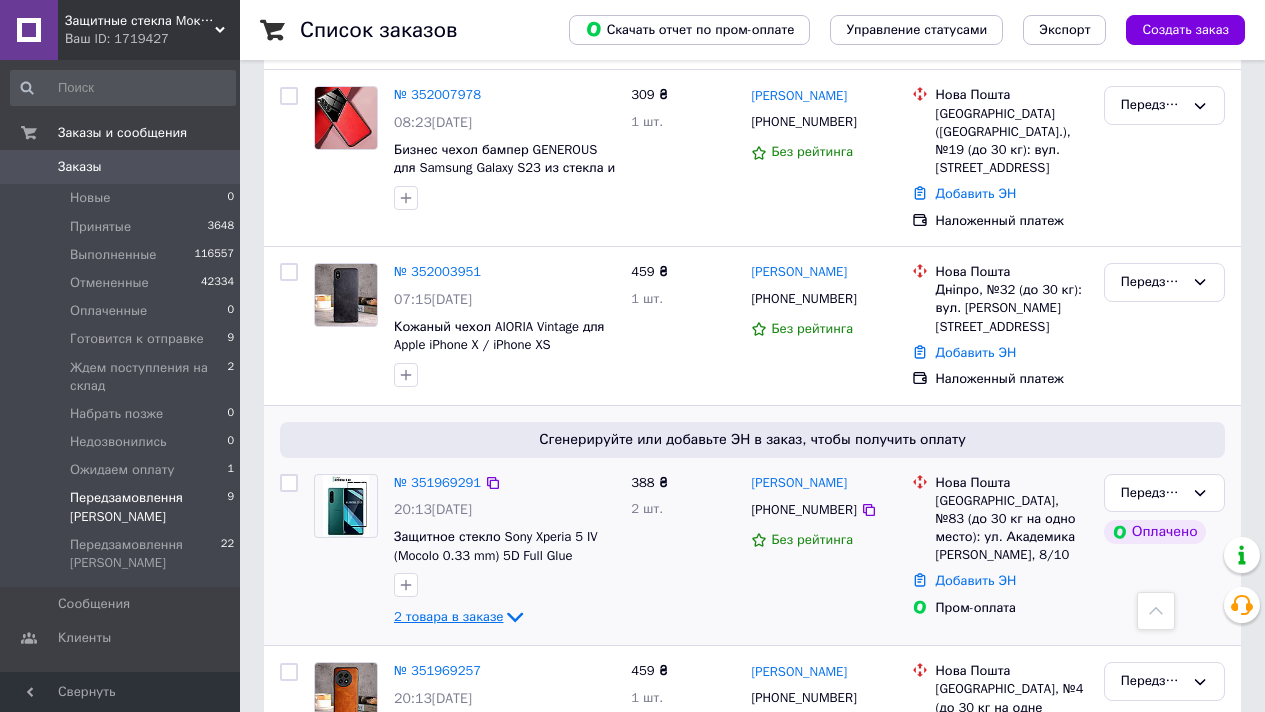 click 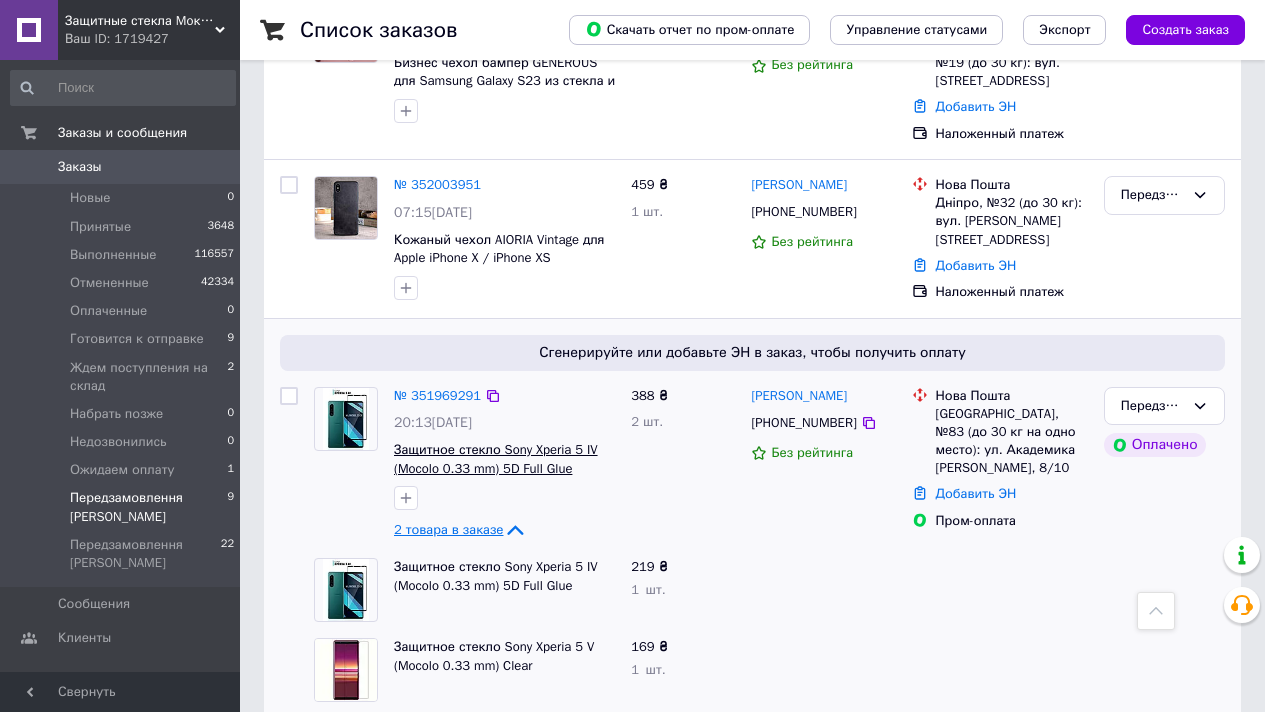 scroll, scrollTop: 800, scrollLeft: 0, axis: vertical 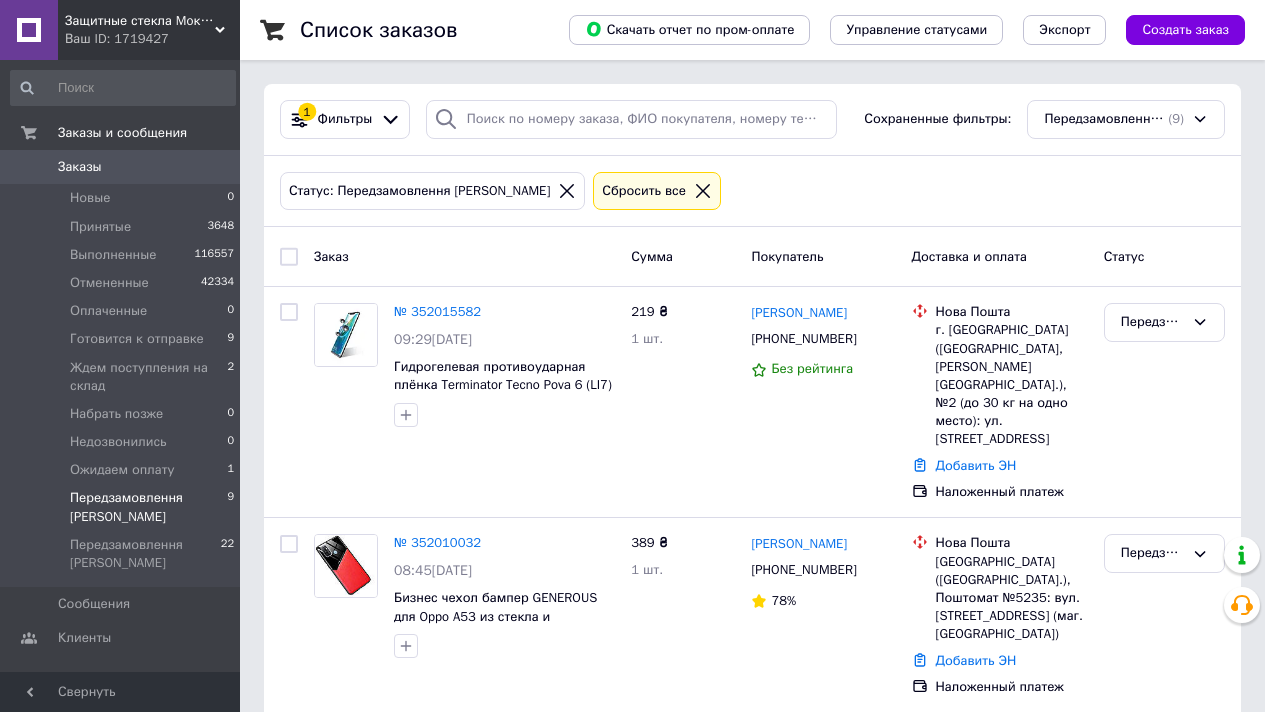 click 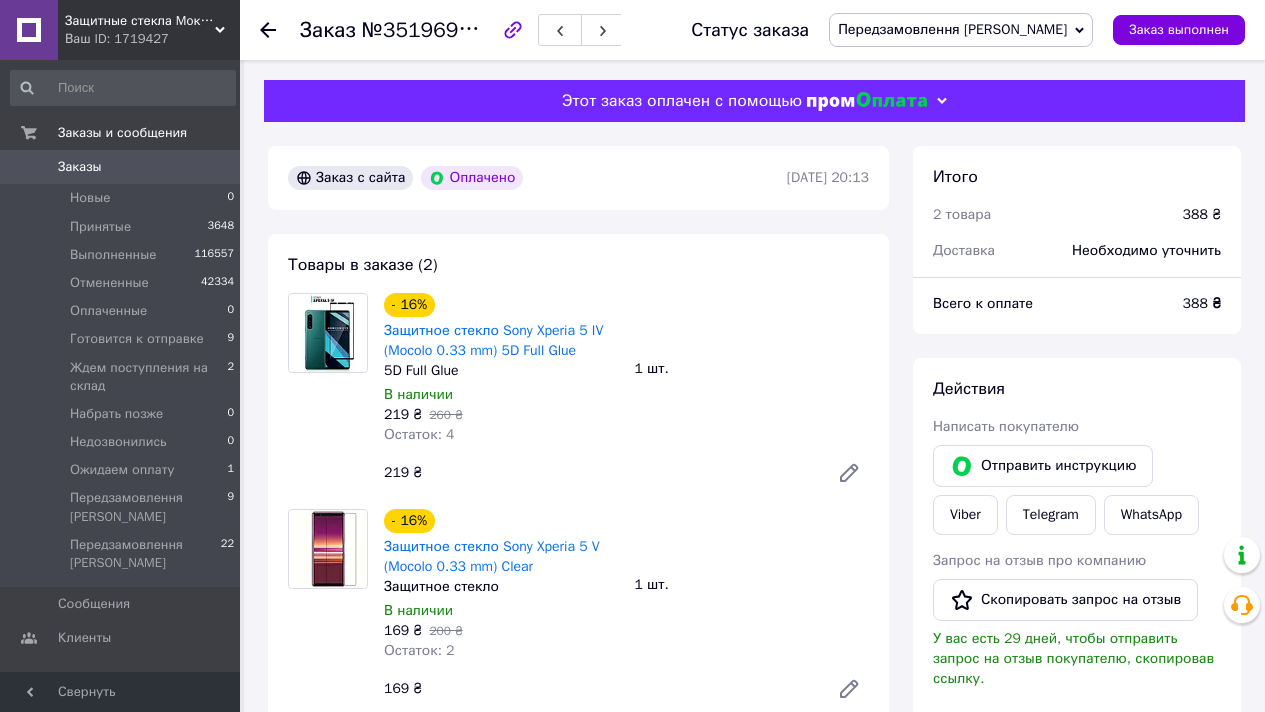 scroll, scrollTop: 0, scrollLeft: 0, axis: both 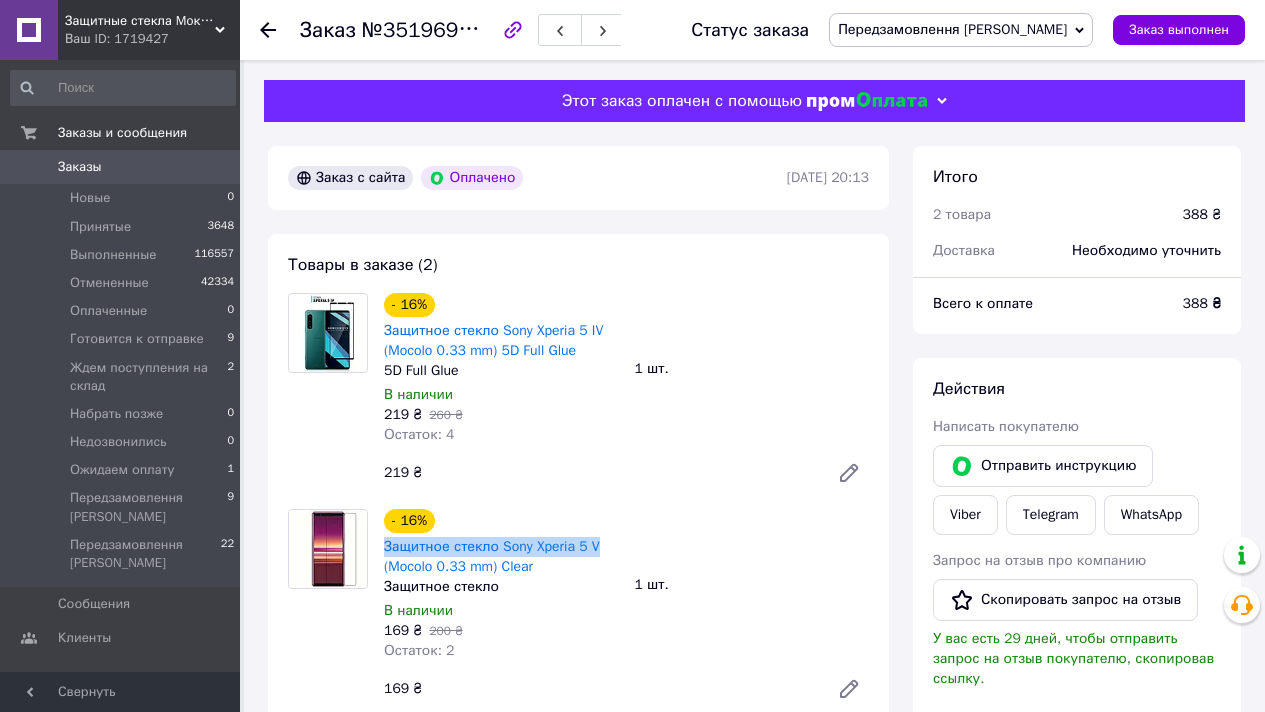 drag, startPoint x: 611, startPoint y: 545, endPoint x: 378, endPoint y: 544, distance: 233.00215 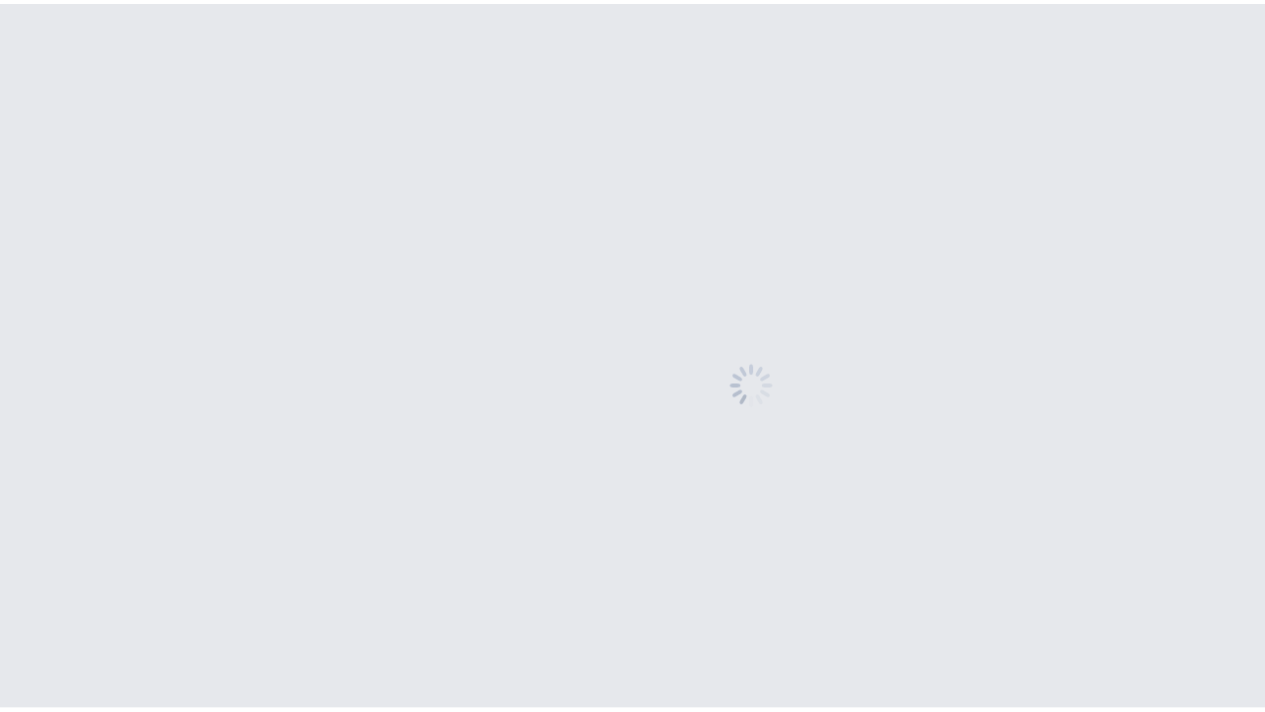 scroll, scrollTop: 0, scrollLeft: 0, axis: both 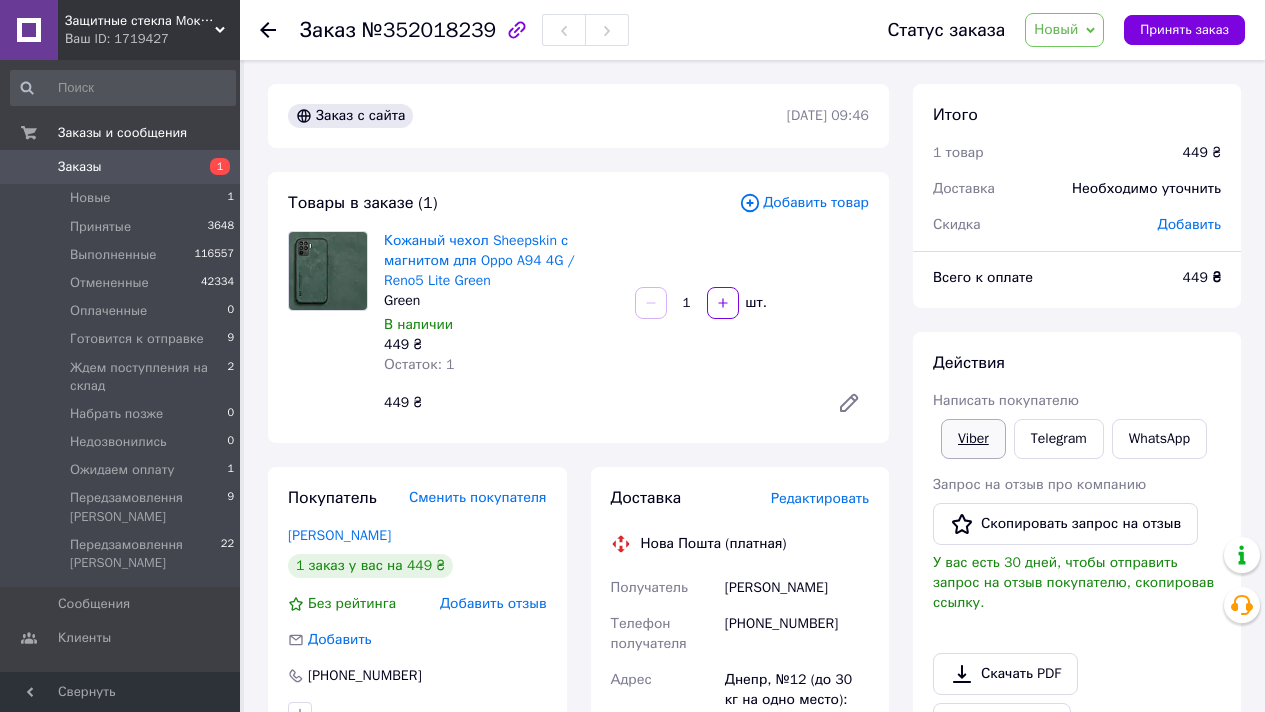 click on "Viber" at bounding box center [973, 439] 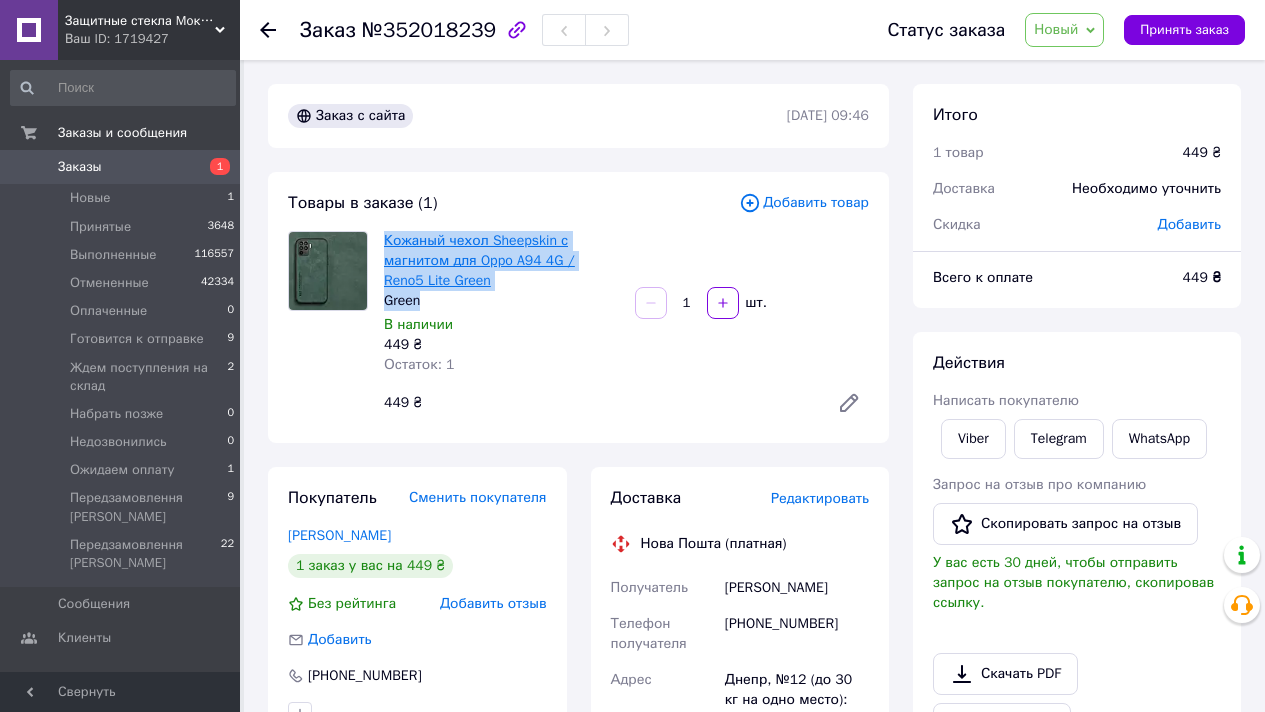 drag, startPoint x: 447, startPoint y: 303, endPoint x: 384, endPoint y: 246, distance: 84.95882 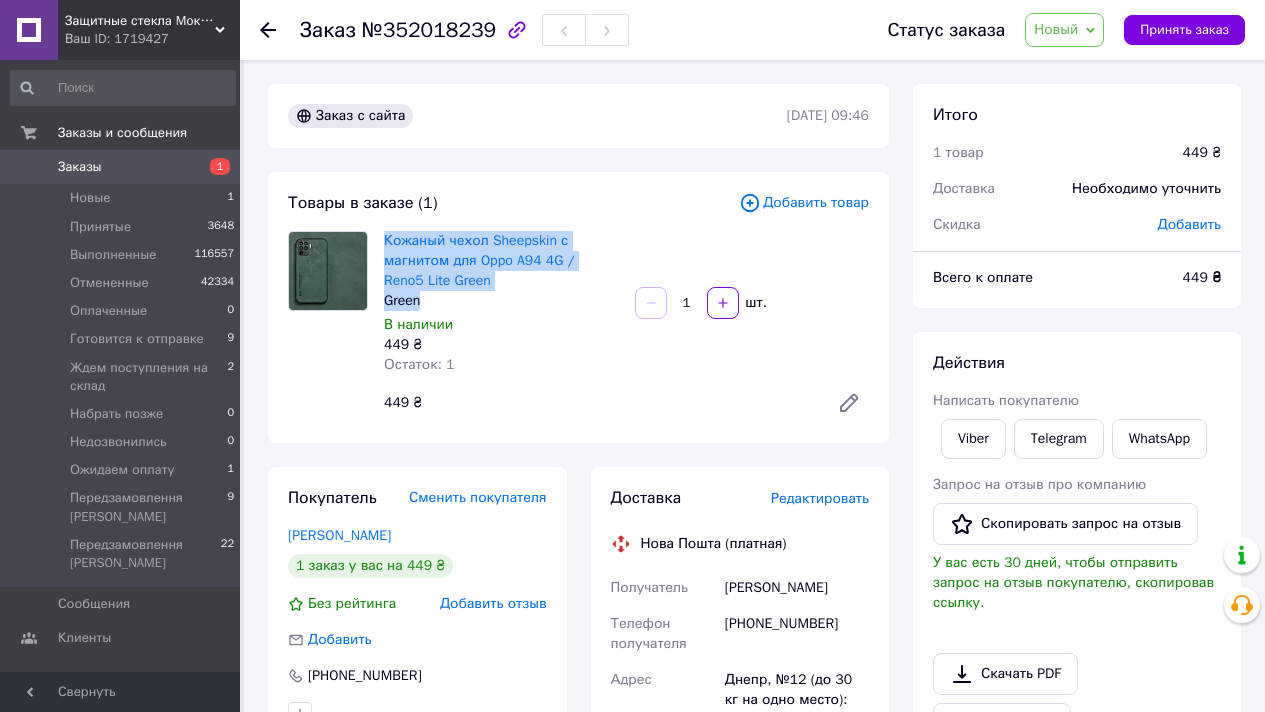 click on "Новый" at bounding box center [1064, 30] 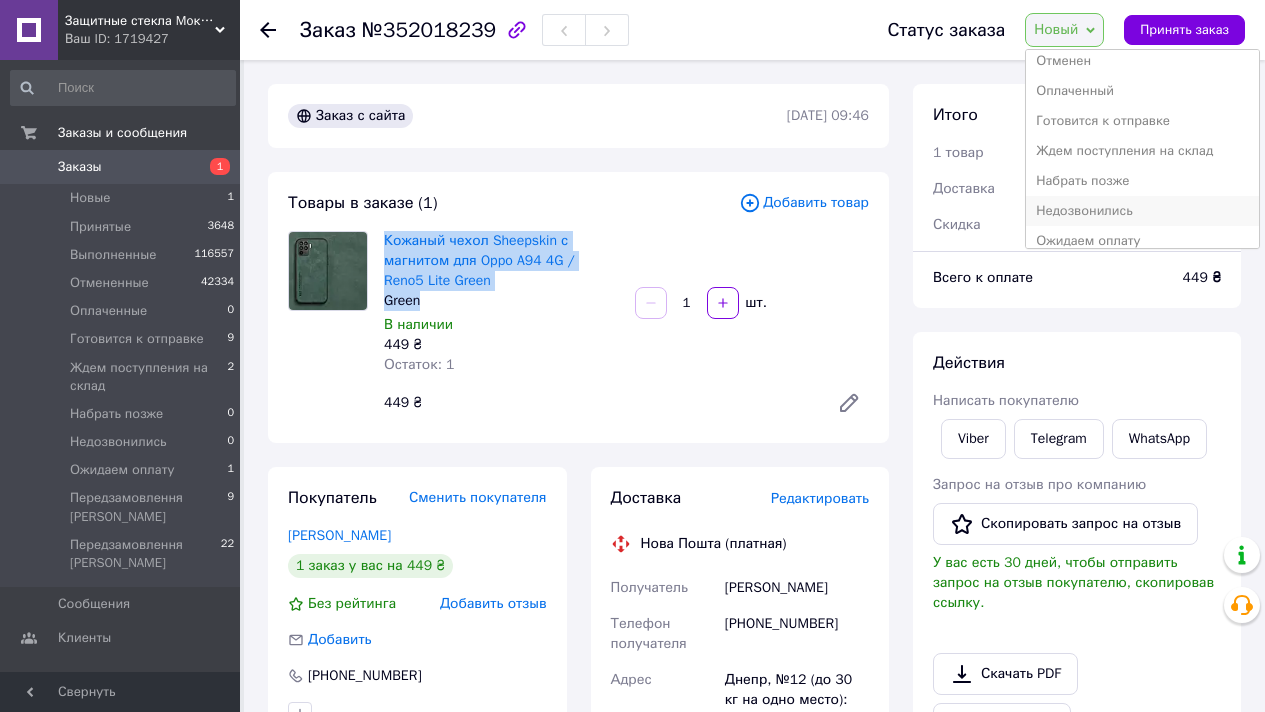 scroll, scrollTop: 142, scrollLeft: 0, axis: vertical 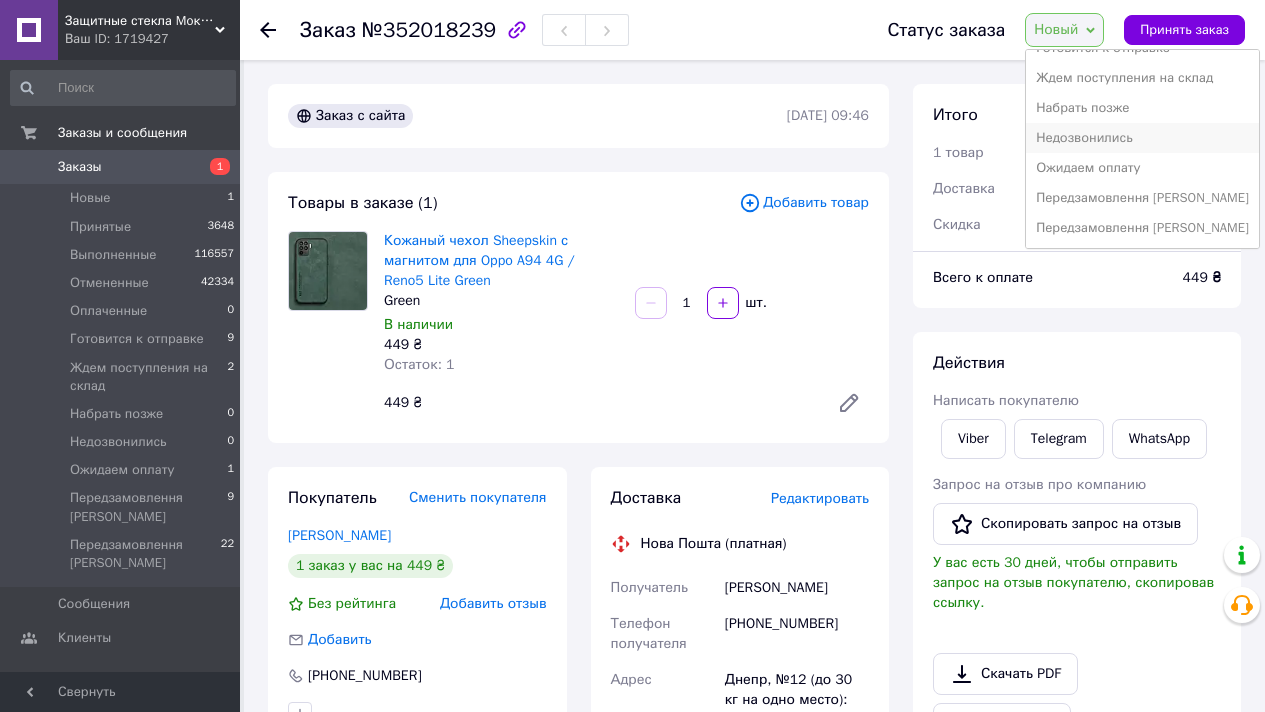 click on "Недозвонились" at bounding box center [1142, 138] 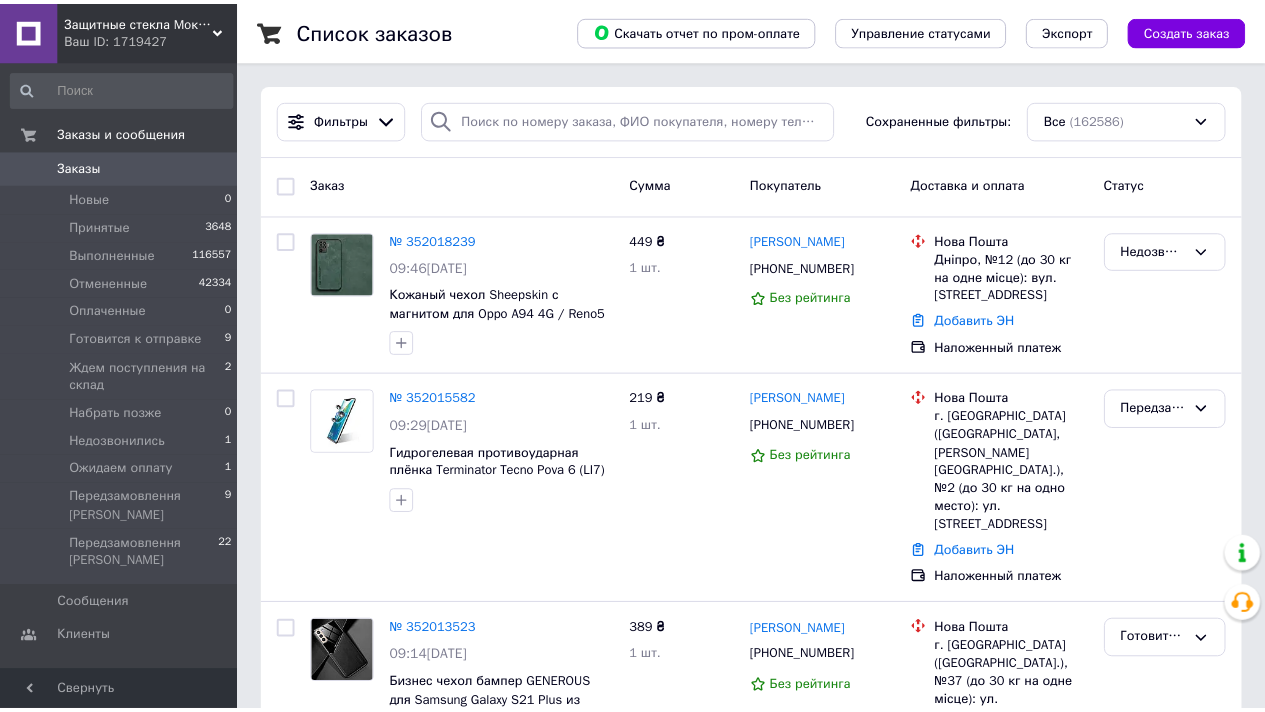 scroll, scrollTop: 0, scrollLeft: 0, axis: both 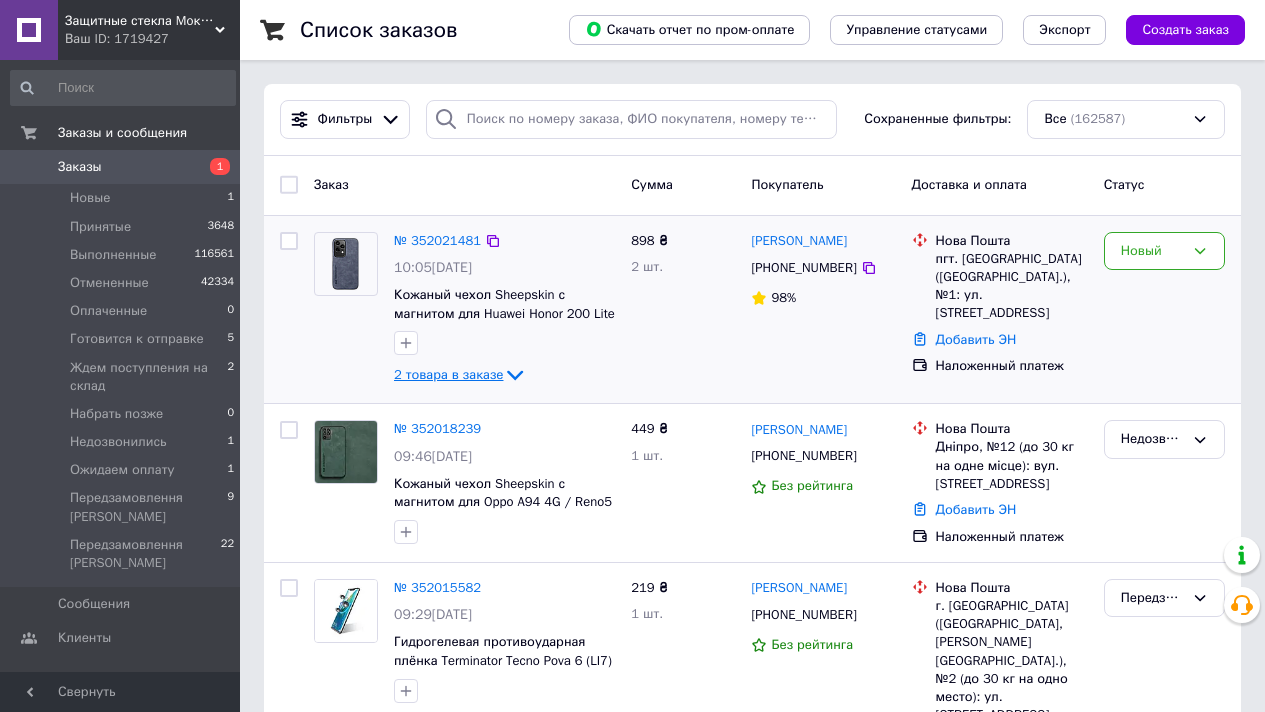 click 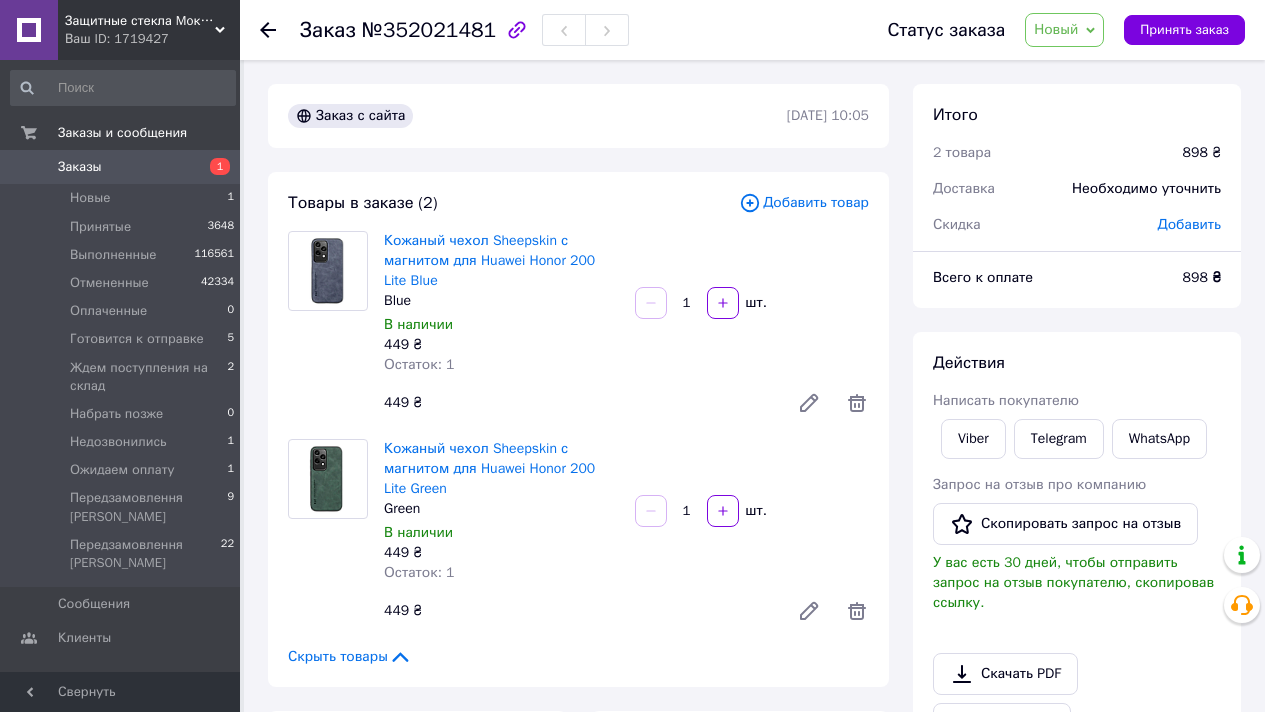 scroll, scrollTop: 51, scrollLeft: 0, axis: vertical 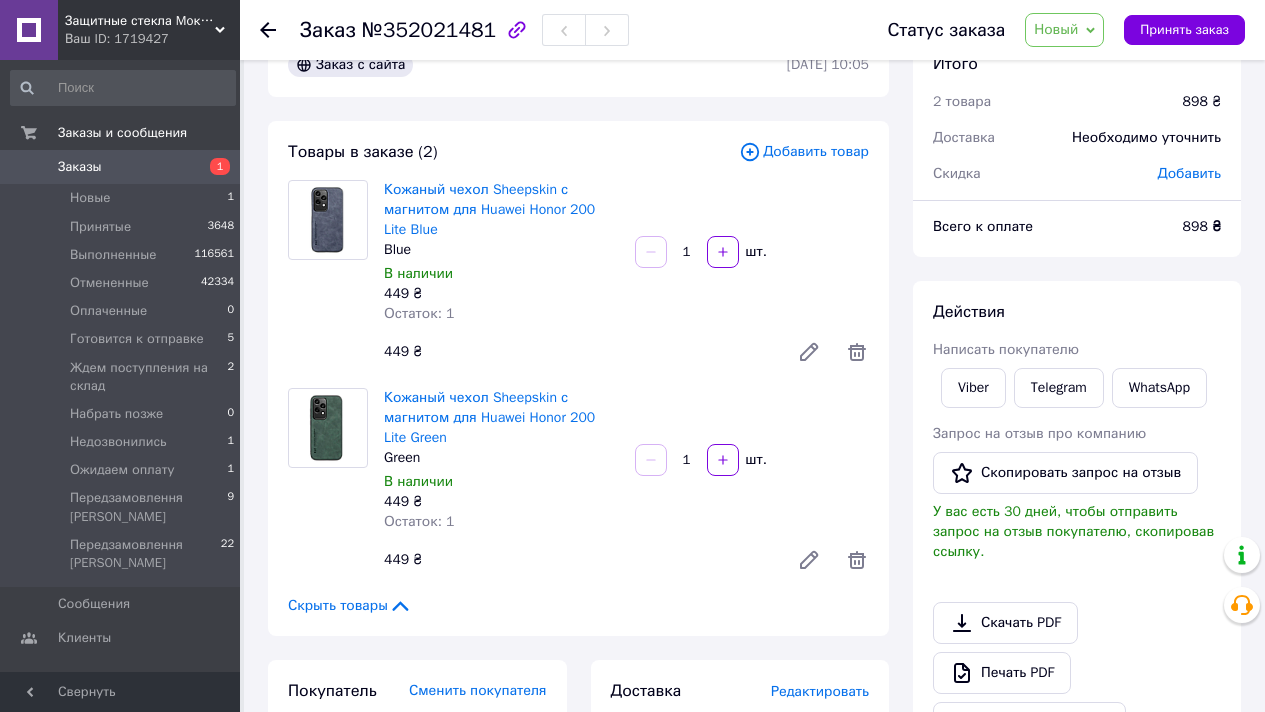 click on "Статус заказа Новый Принят Выполнен Отменен Оплаченный [PERSON_NAME] к отправке Ждем поступления на склад Набрать позже Недозвонились Ожидаем оплату Передзамовлення [PERSON_NAME] Передзамовлення [PERSON_NAME] заказ" at bounding box center [1046, 30] 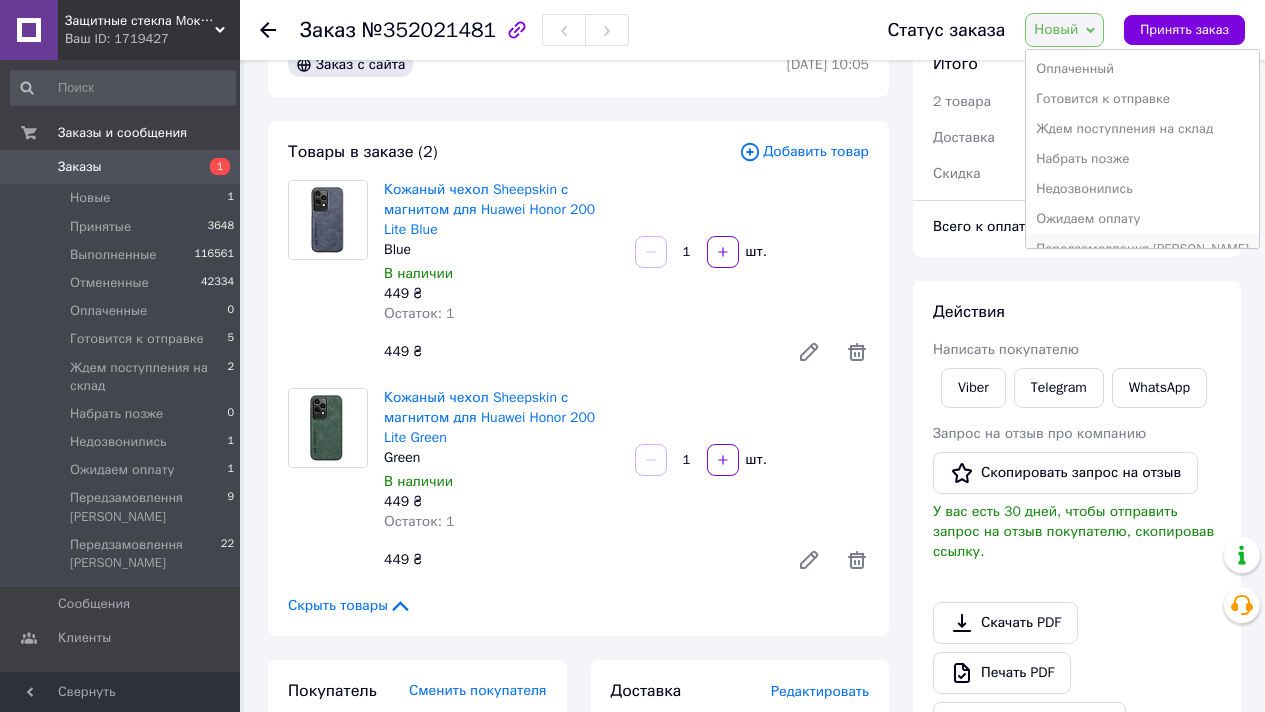 scroll, scrollTop: 142, scrollLeft: 0, axis: vertical 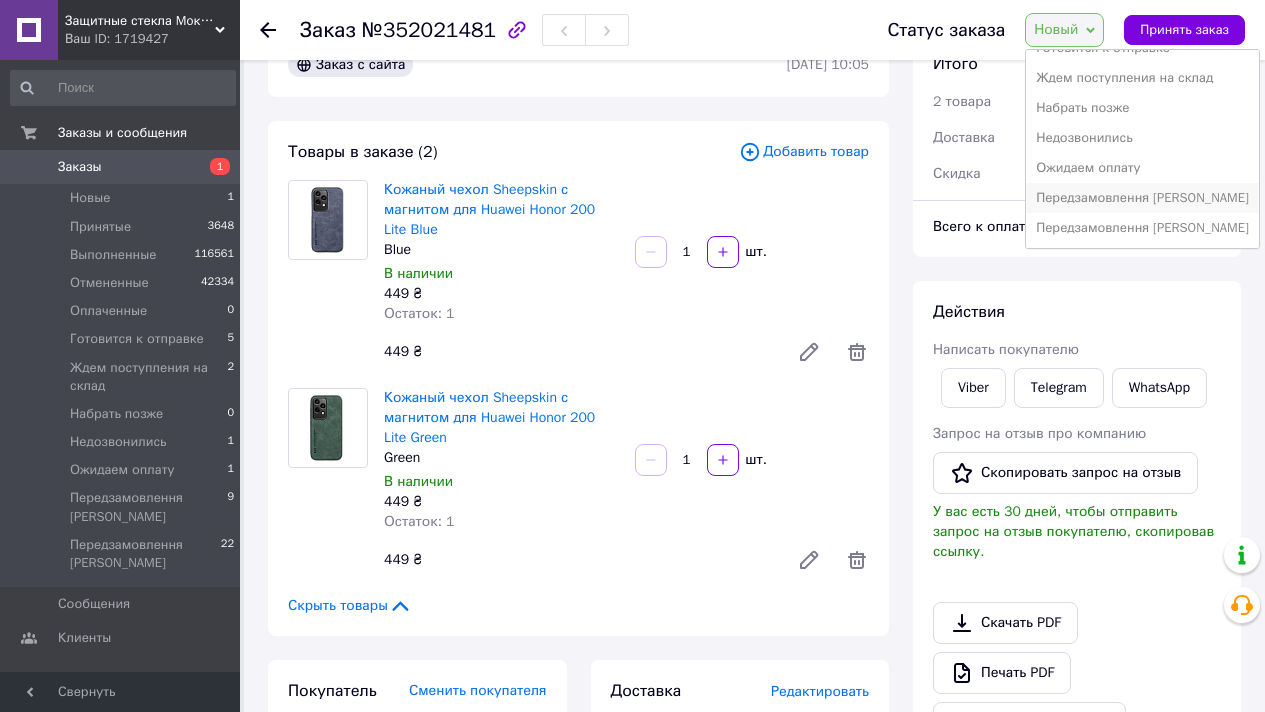 click on "Передзамовлення [PERSON_NAME]" at bounding box center (1142, 198) 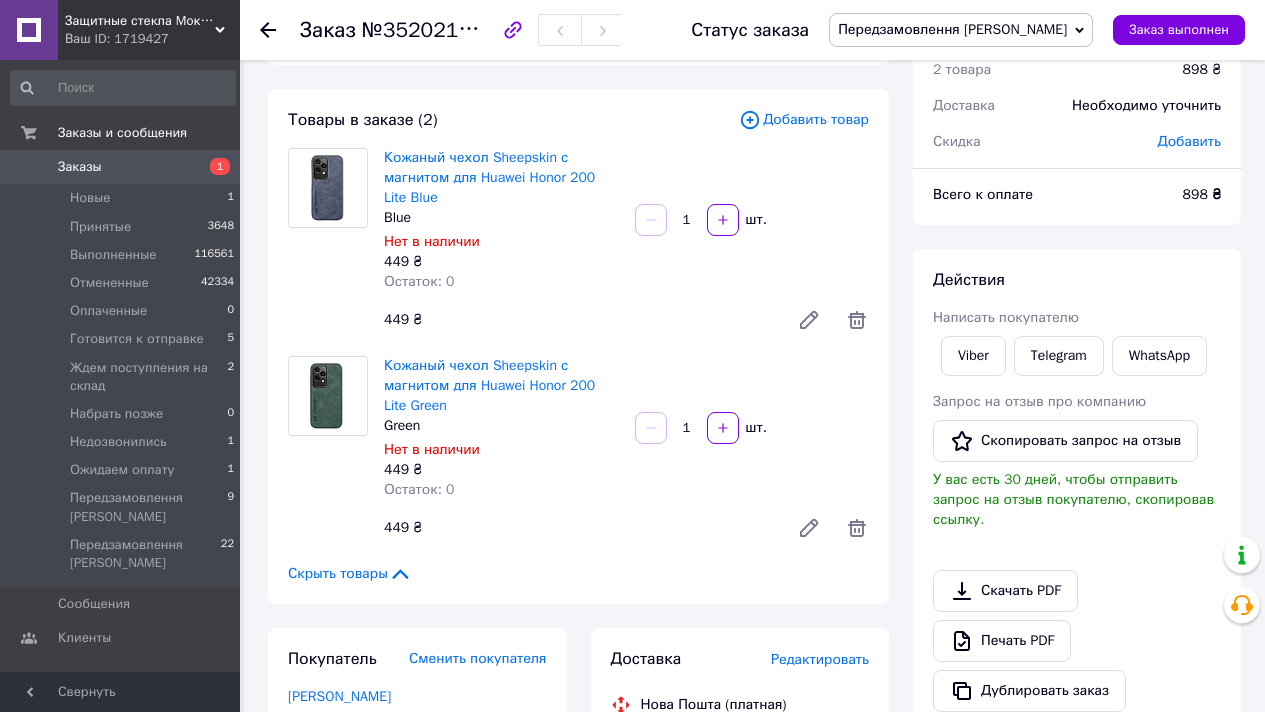 scroll, scrollTop: 485, scrollLeft: 0, axis: vertical 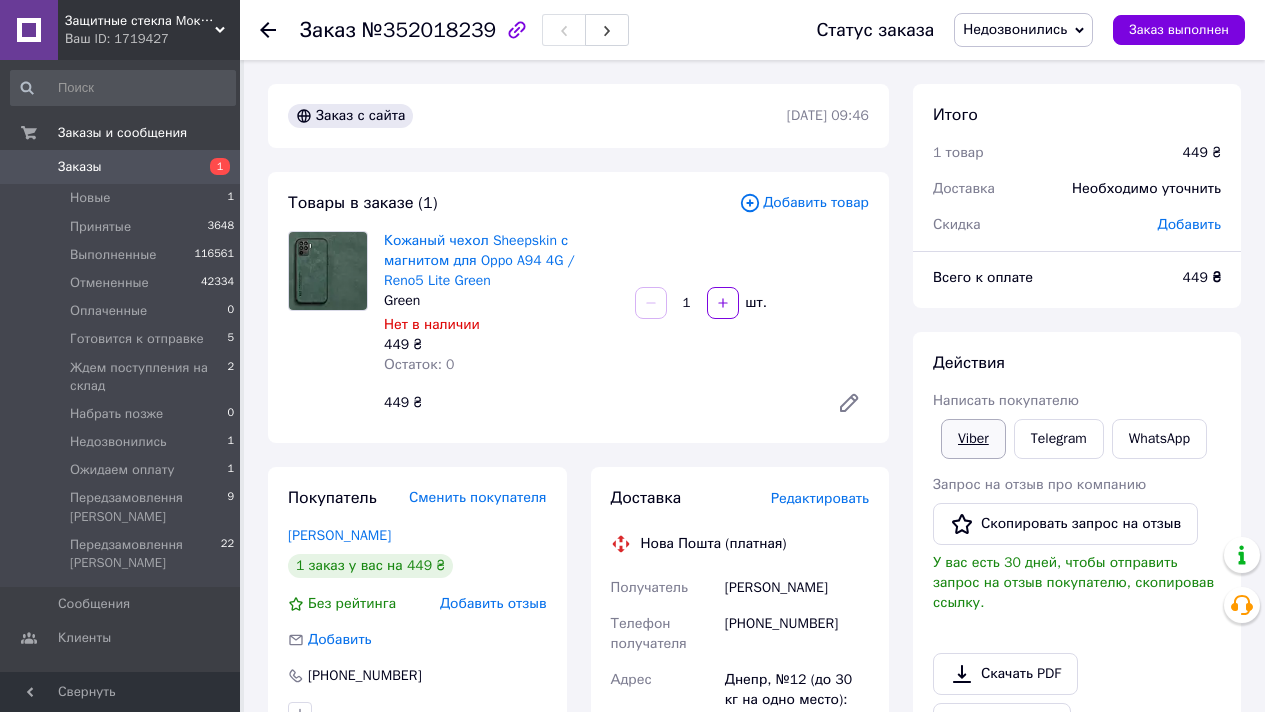 click on "Viber" at bounding box center [973, 439] 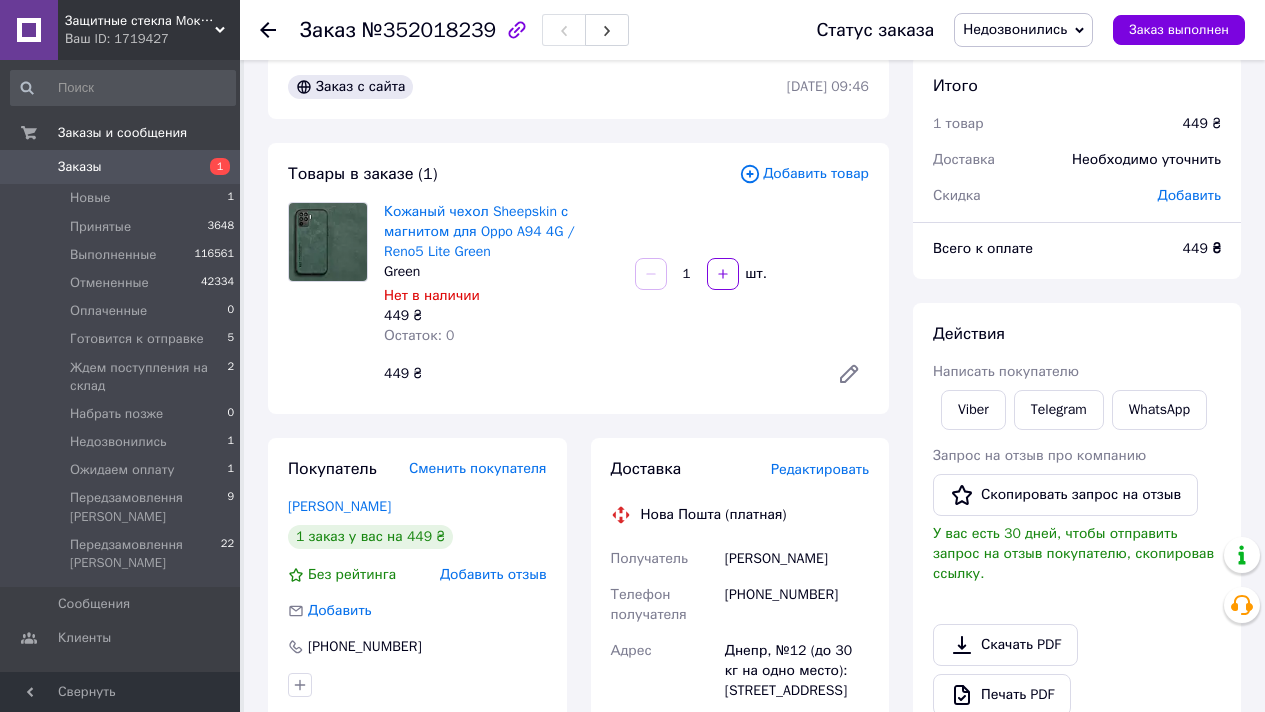 scroll, scrollTop: 31, scrollLeft: 0, axis: vertical 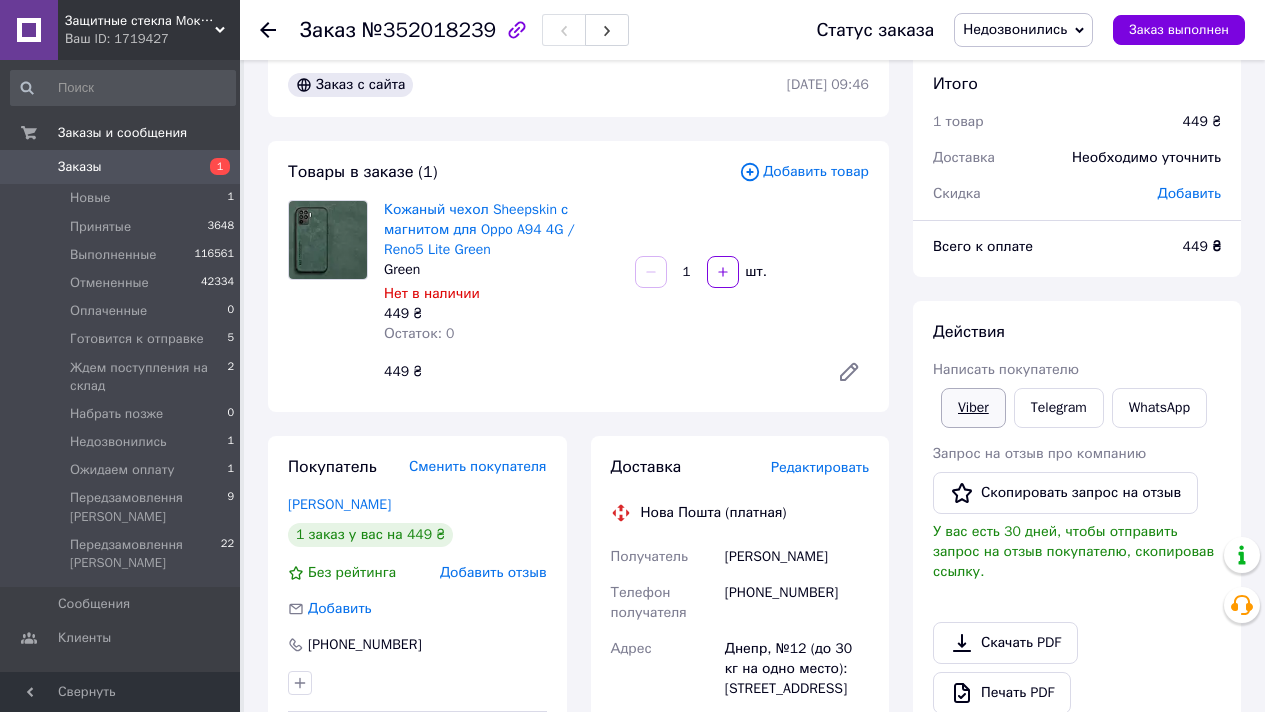 click on "Viber" at bounding box center (973, 408) 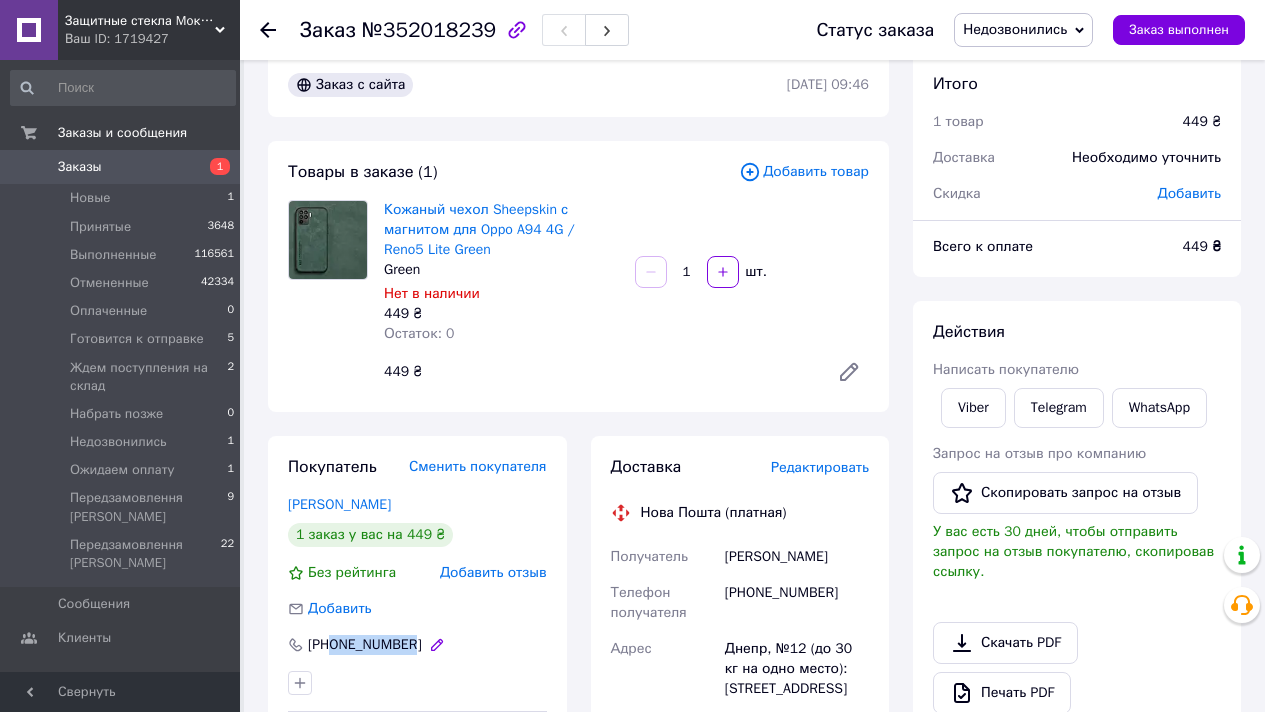 drag, startPoint x: 426, startPoint y: 646, endPoint x: 334, endPoint y: 644, distance: 92.021736 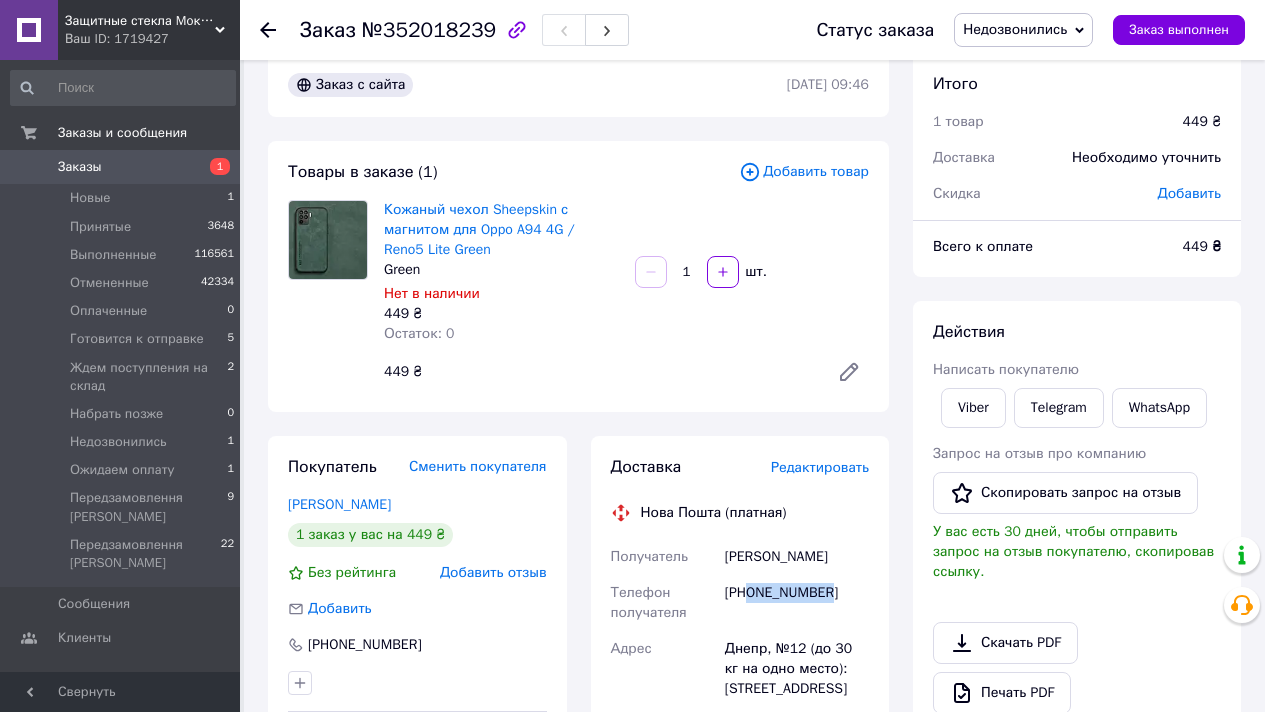 drag, startPoint x: 750, startPoint y: 591, endPoint x: 840, endPoint y: 594, distance: 90.04999 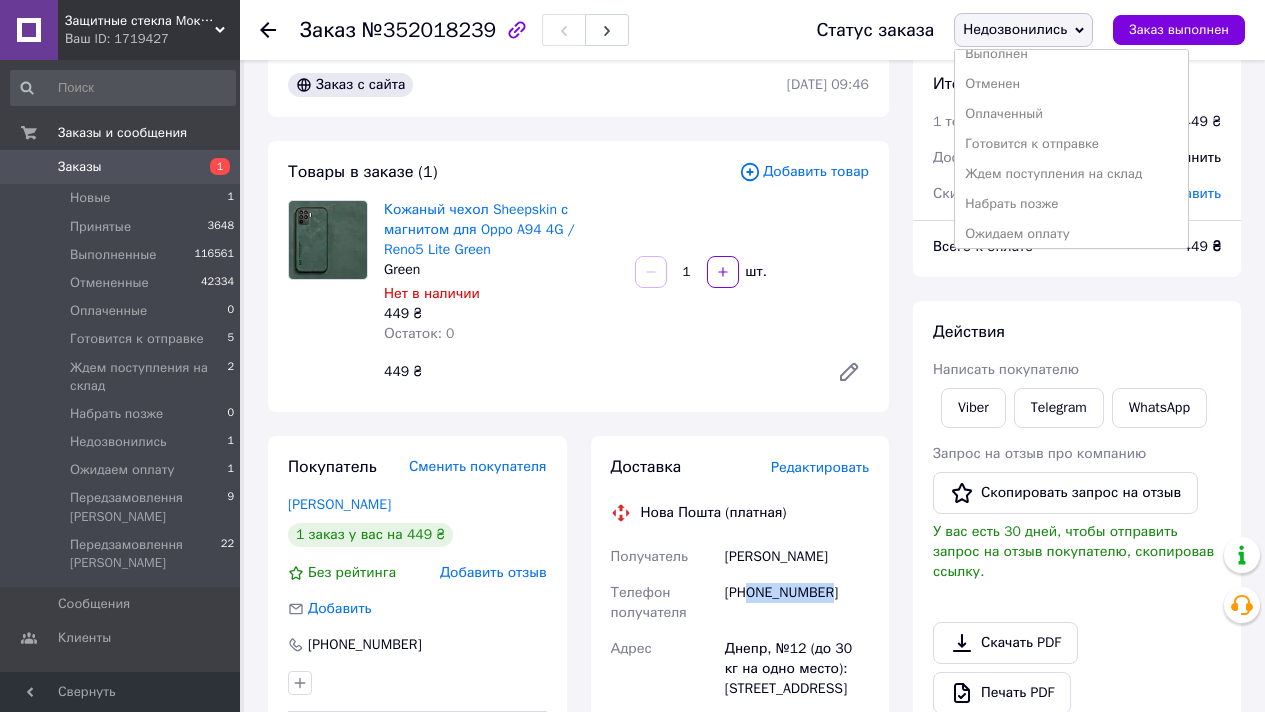 scroll, scrollTop: 112, scrollLeft: 0, axis: vertical 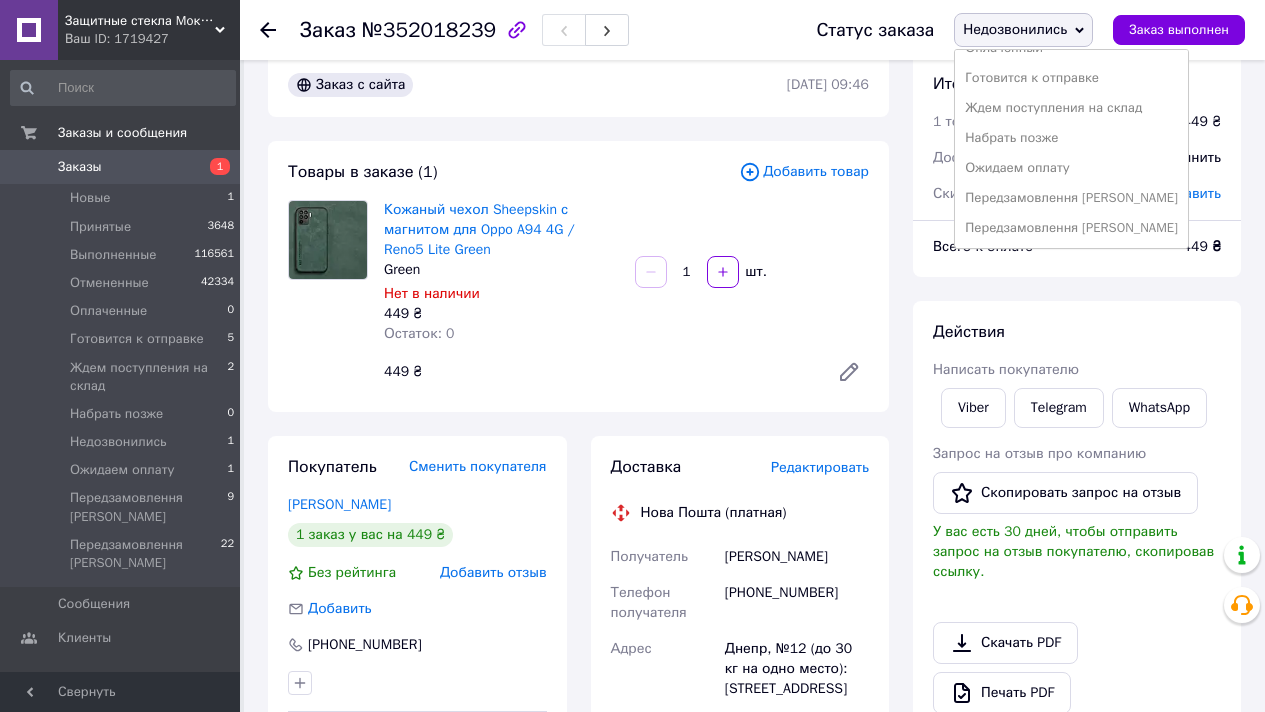 click on "Кожаный чехол Sheepskin с магнитом для Oppo A94 4G / Reno5 Lite Green Green Нет в наличии 449 ₴ Остаток: 0 1   шт. 449 ₴" at bounding box center [626, 296] 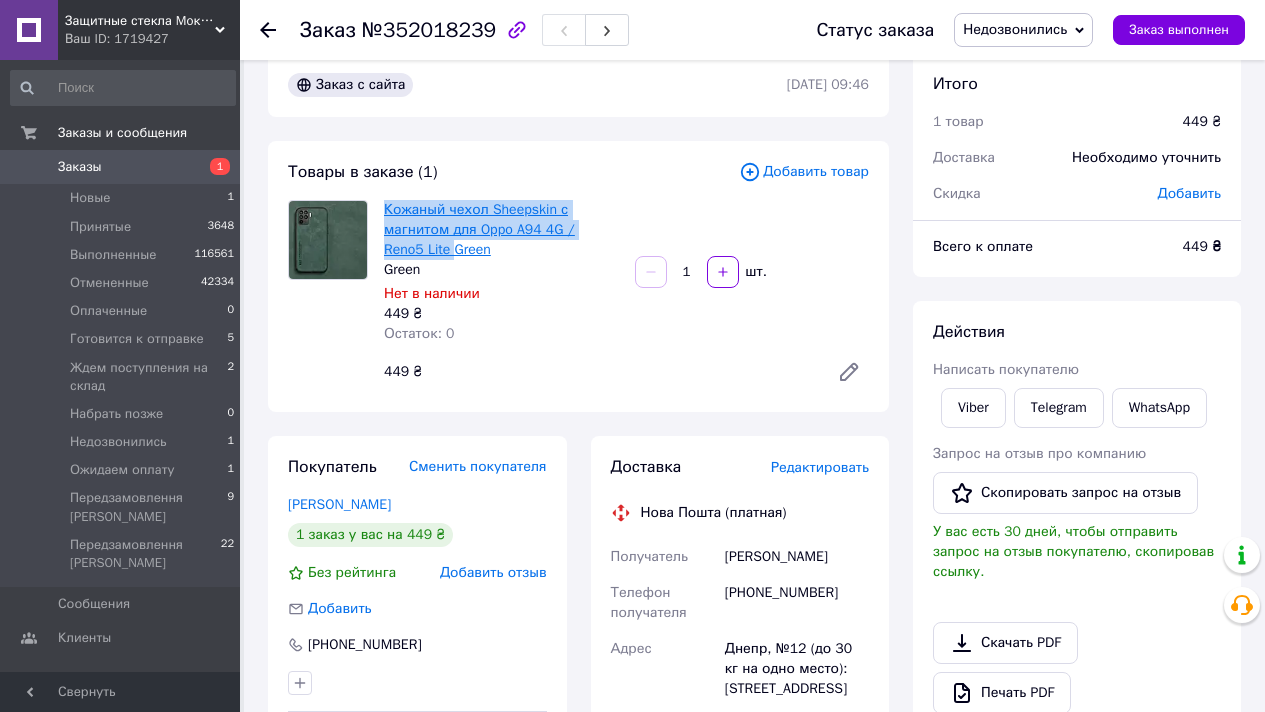 drag, startPoint x: 377, startPoint y: 207, endPoint x: 456, endPoint y: 248, distance: 89.005615 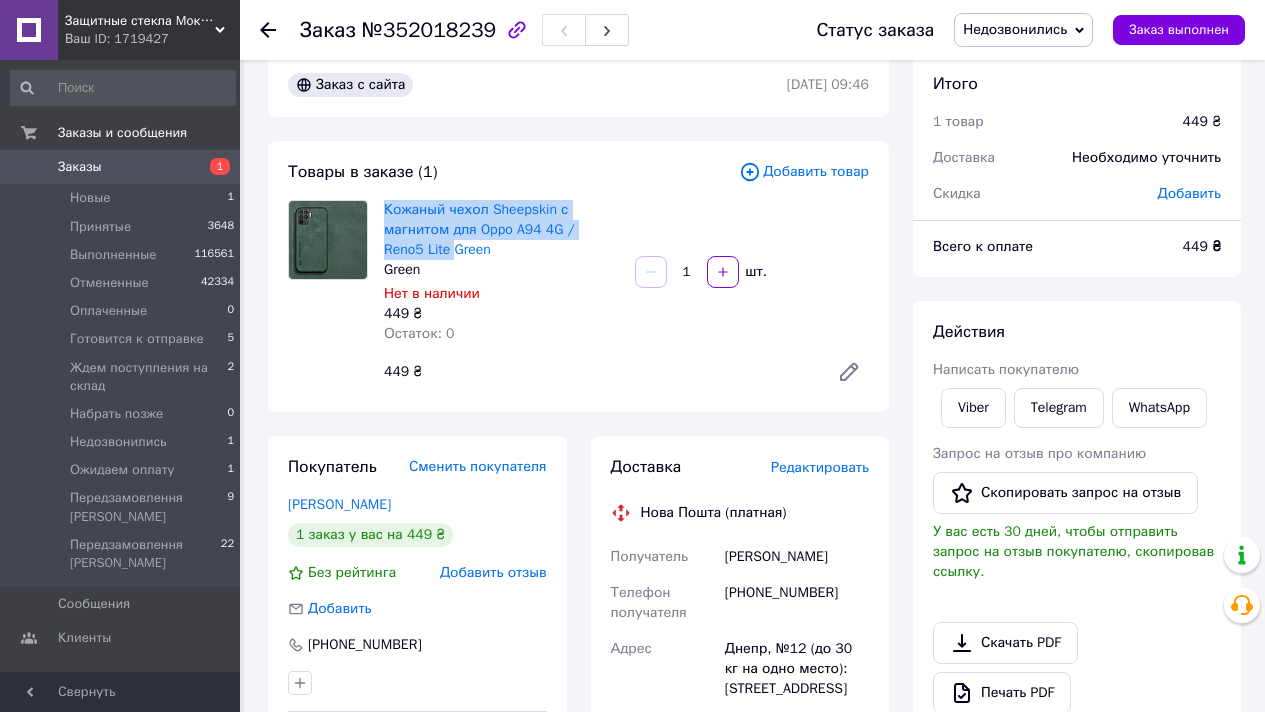 click on "Недозвонились" at bounding box center (1023, 30) 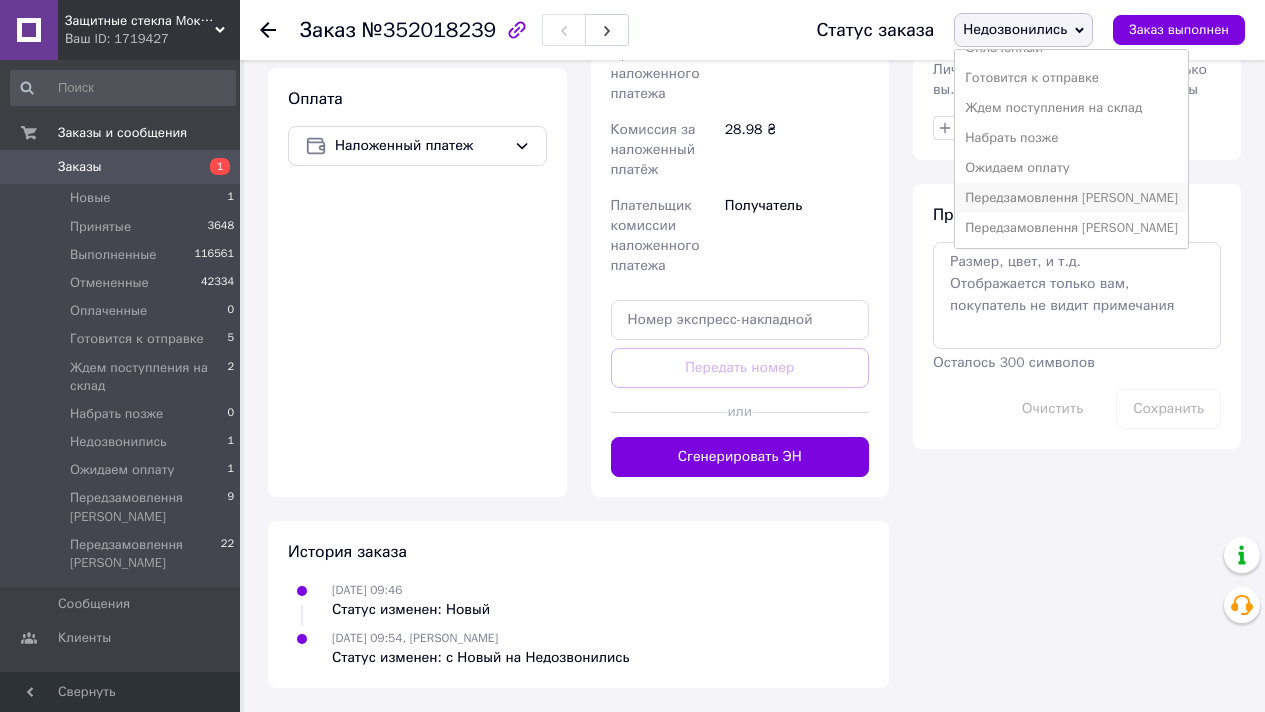 click on "Передзамовлення [PERSON_NAME]" at bounding box center (1071, 198) 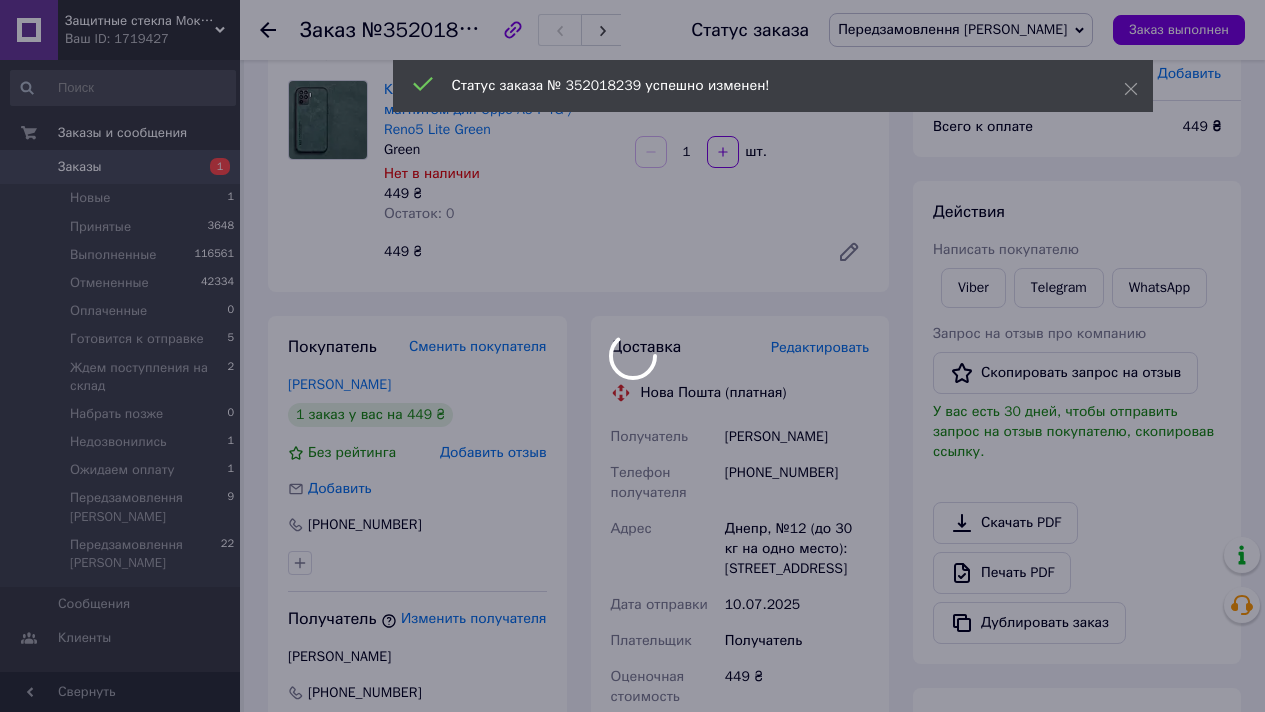 scroll, scrollTop: 0, scrollLeft: 0, axis: both 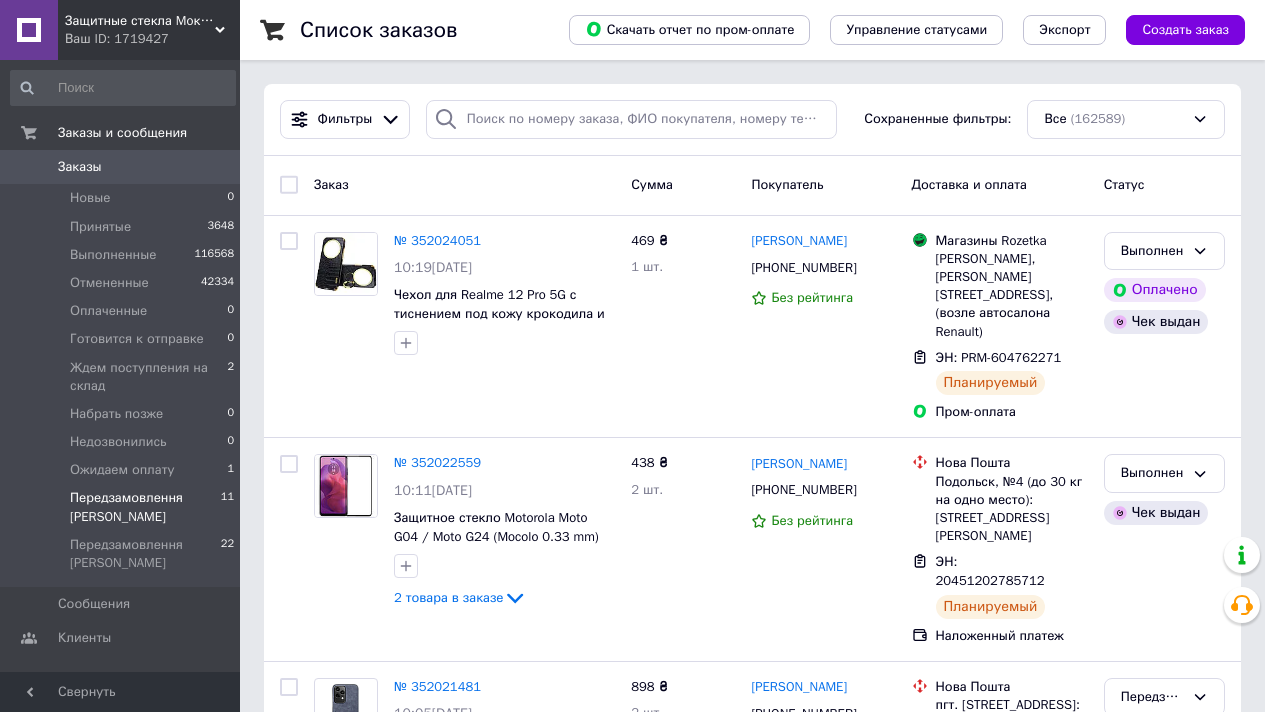 click on "Передзамовлення [PERSON_NAME]" at bounding box center [145, 507] 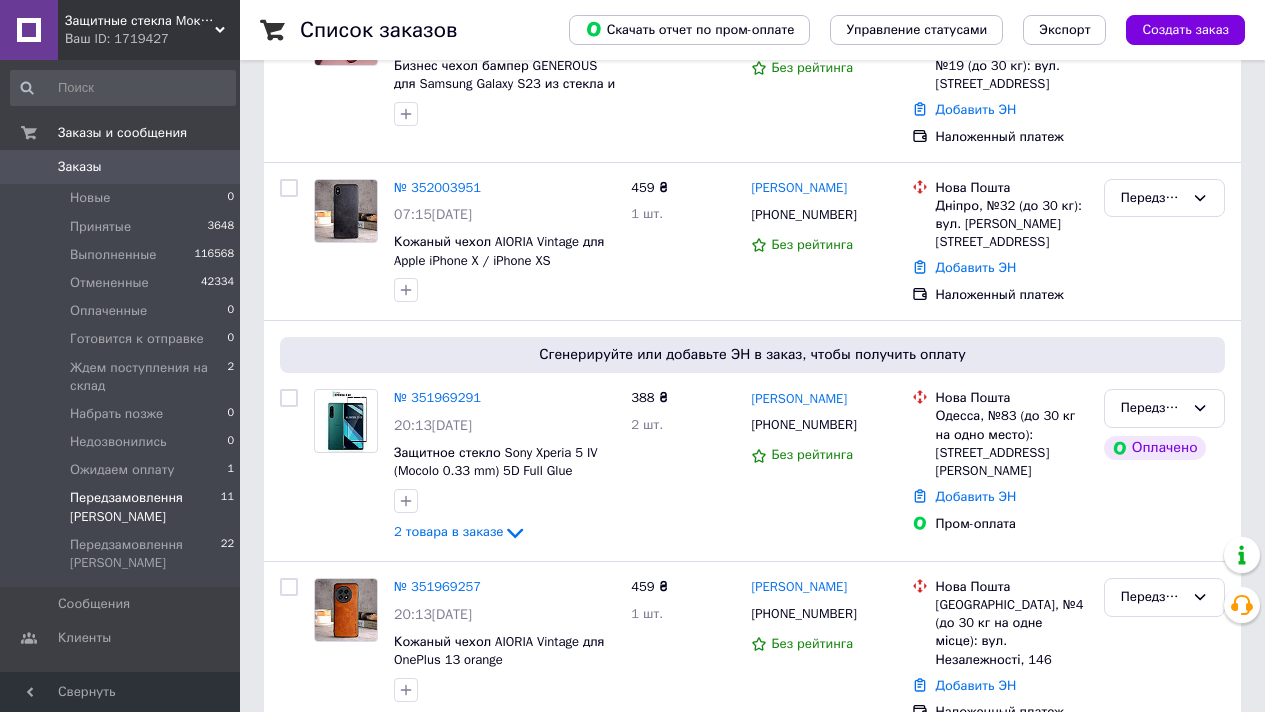 scroll, scrollTop: 1646, scrollLeft: 0, axis: vertical 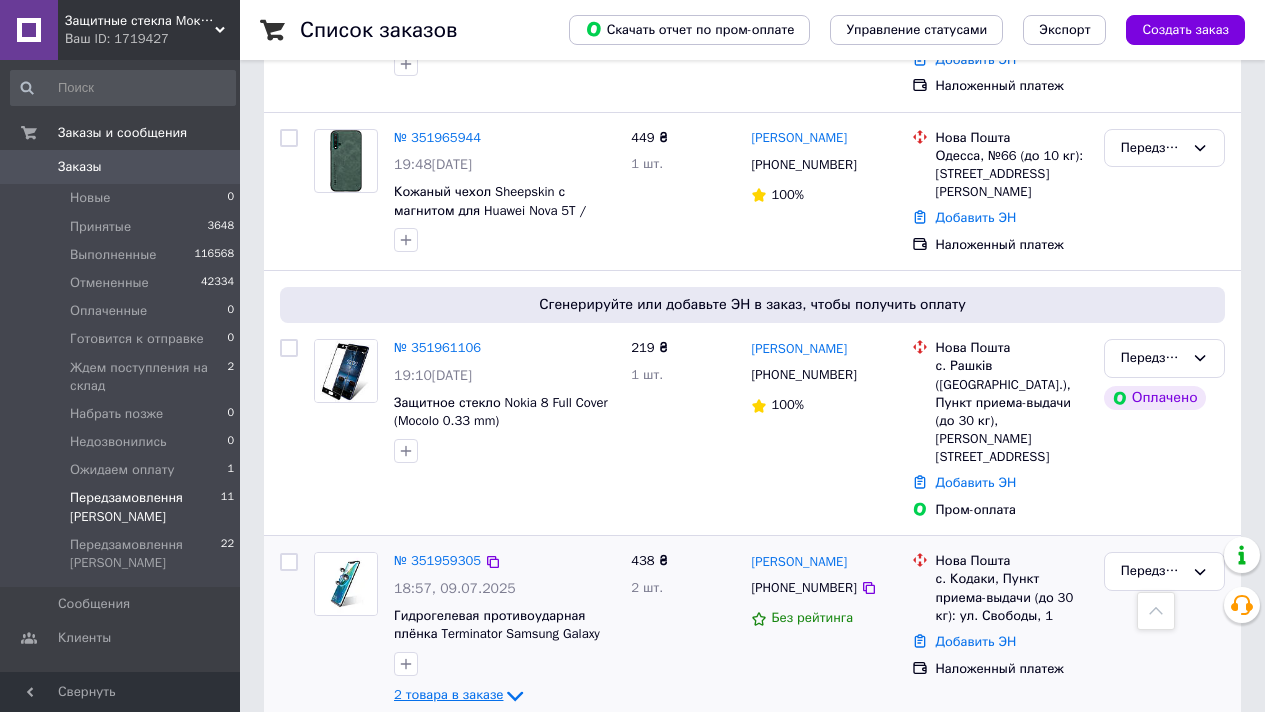 click 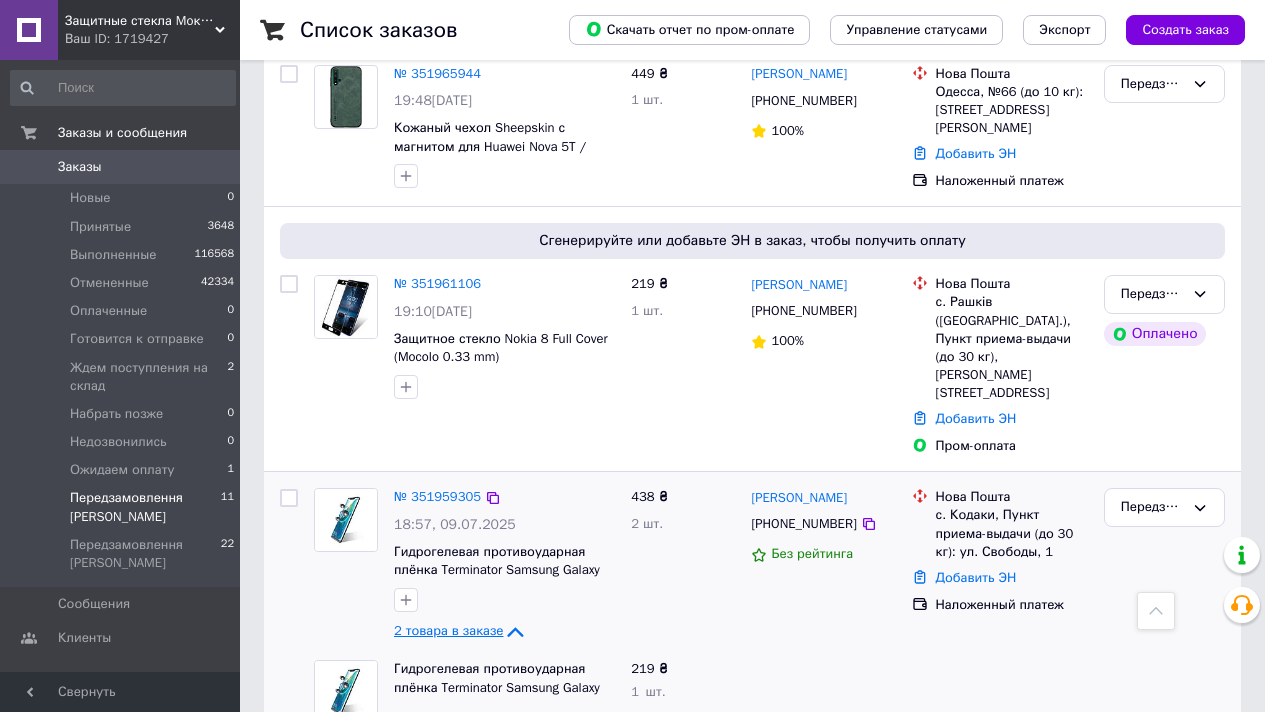 scroll, scrollTop: 1807, scrollLeft: 0, axis: vertical 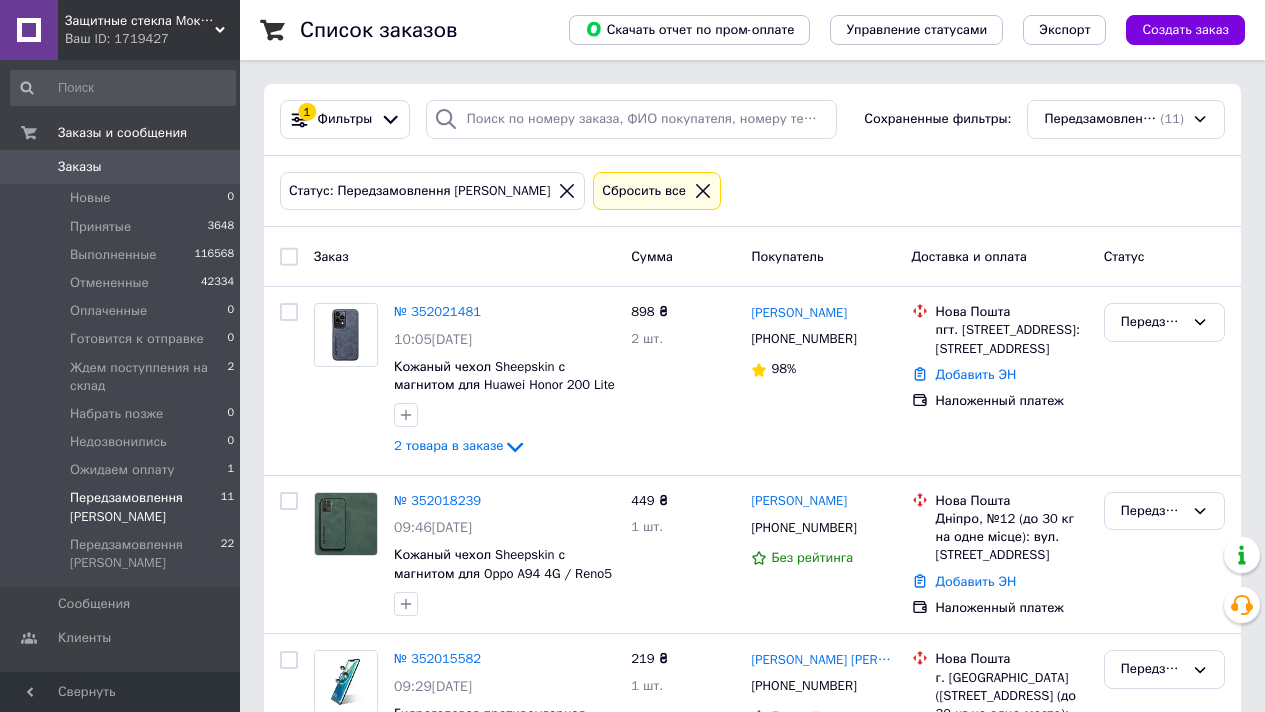click 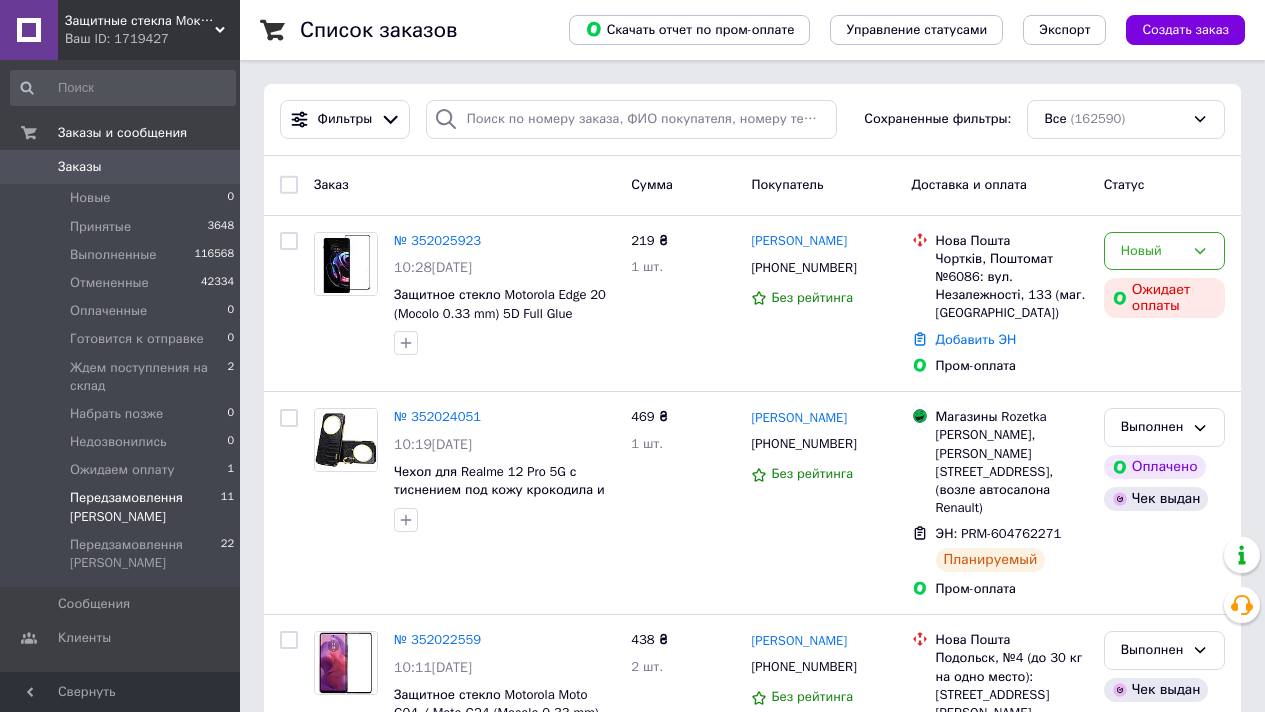 scroll, scrollTop: 6207, scrollLeft: 0, axis: vertical 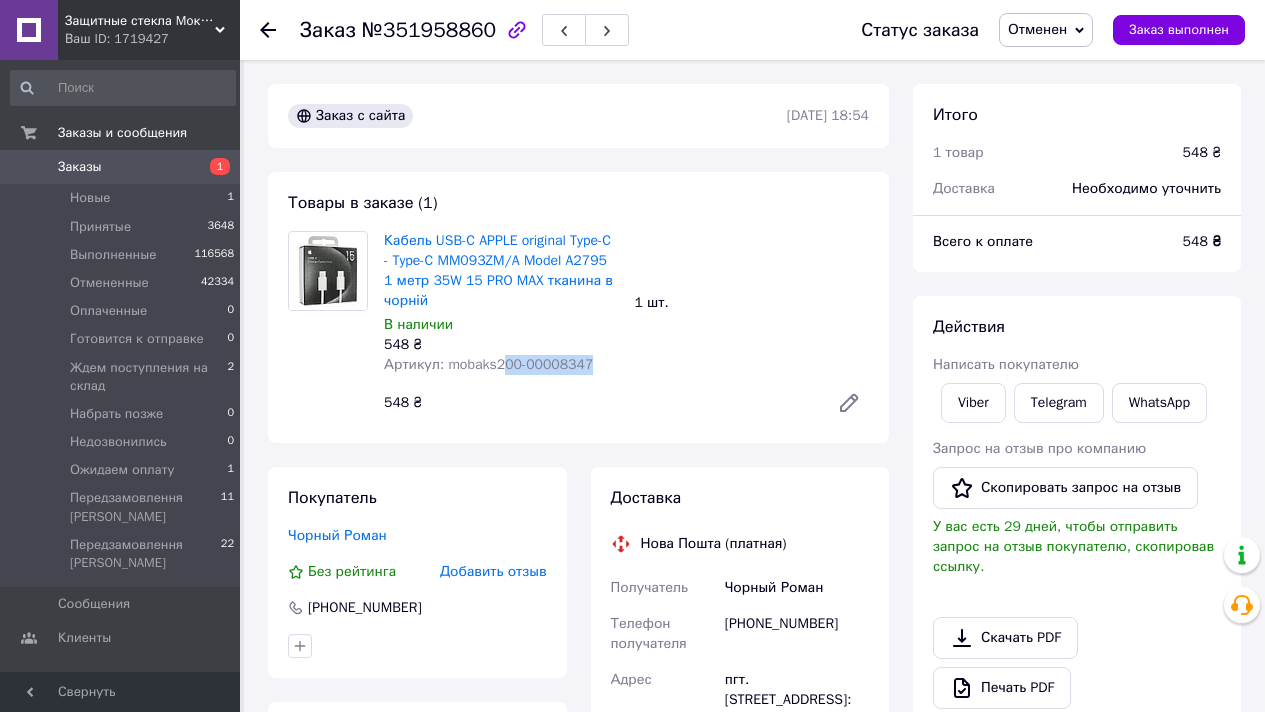 drag, startPoint x: 506, startPoint y: 363, endPoint x: 609, endPoint y: 372, distance: 103.392456 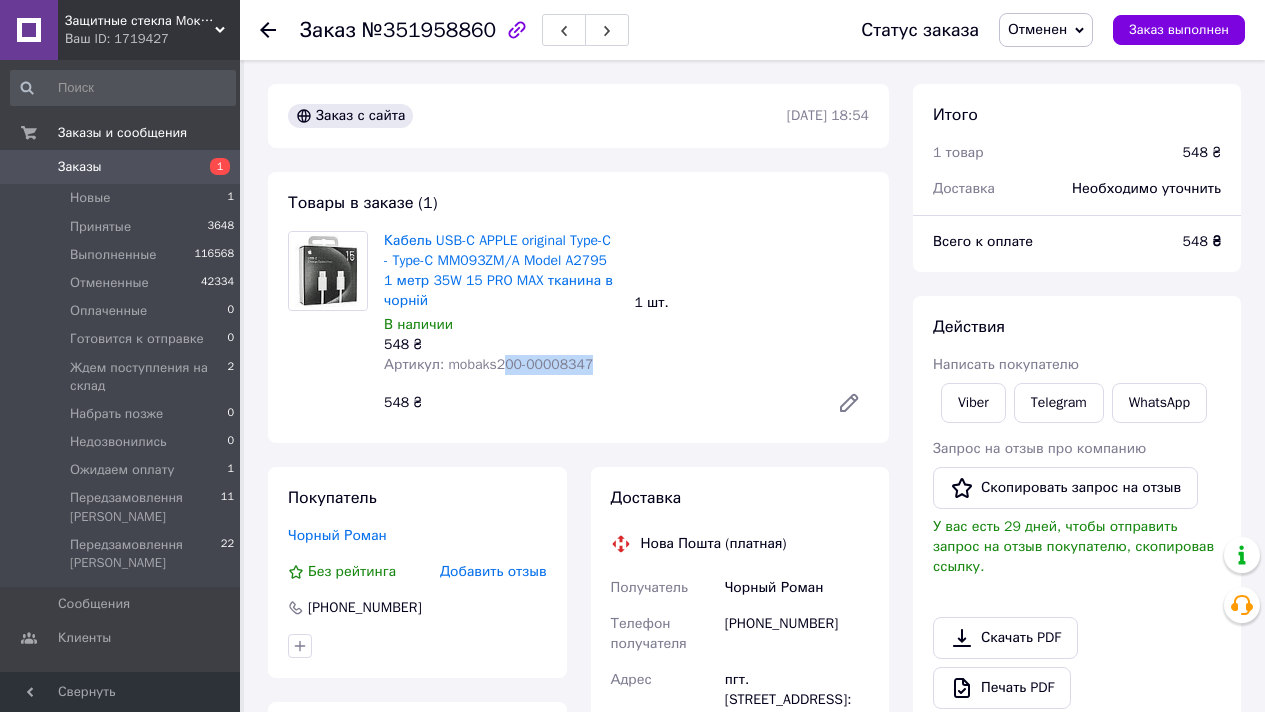 copy on "00-00008347" 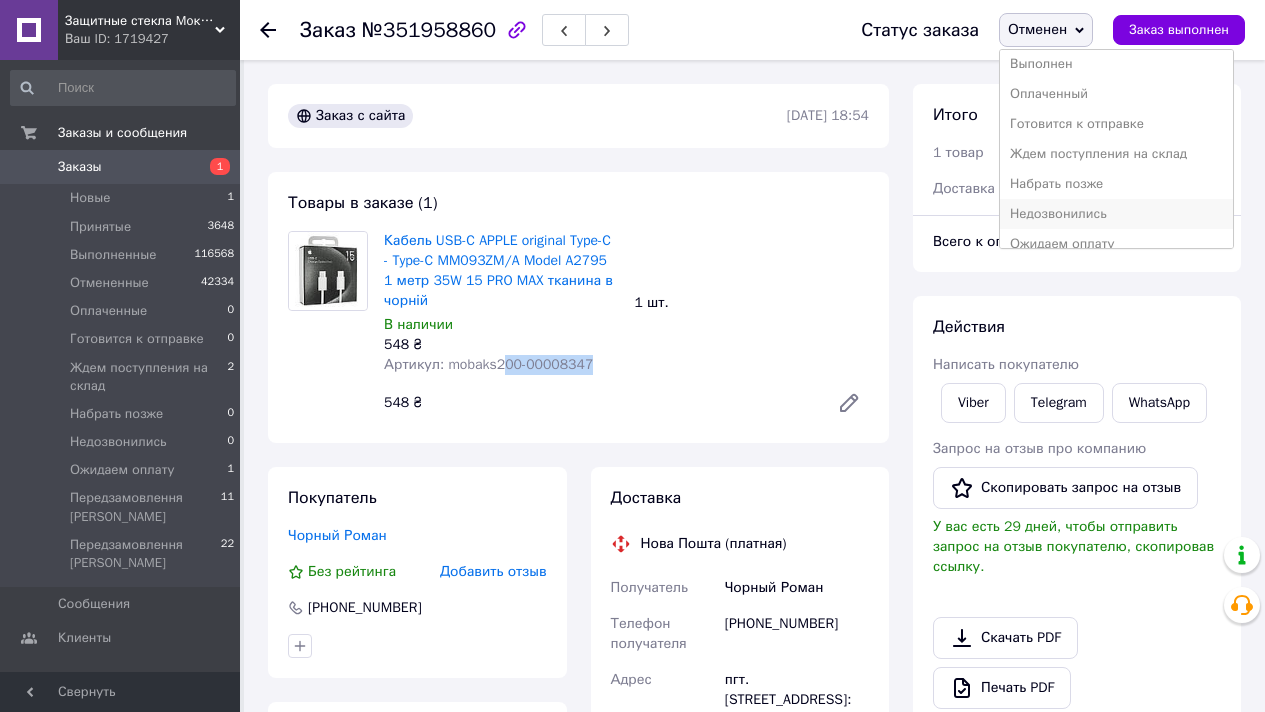 scroll, scrollTop: 112, scrollLeft: 0, axis: vertical 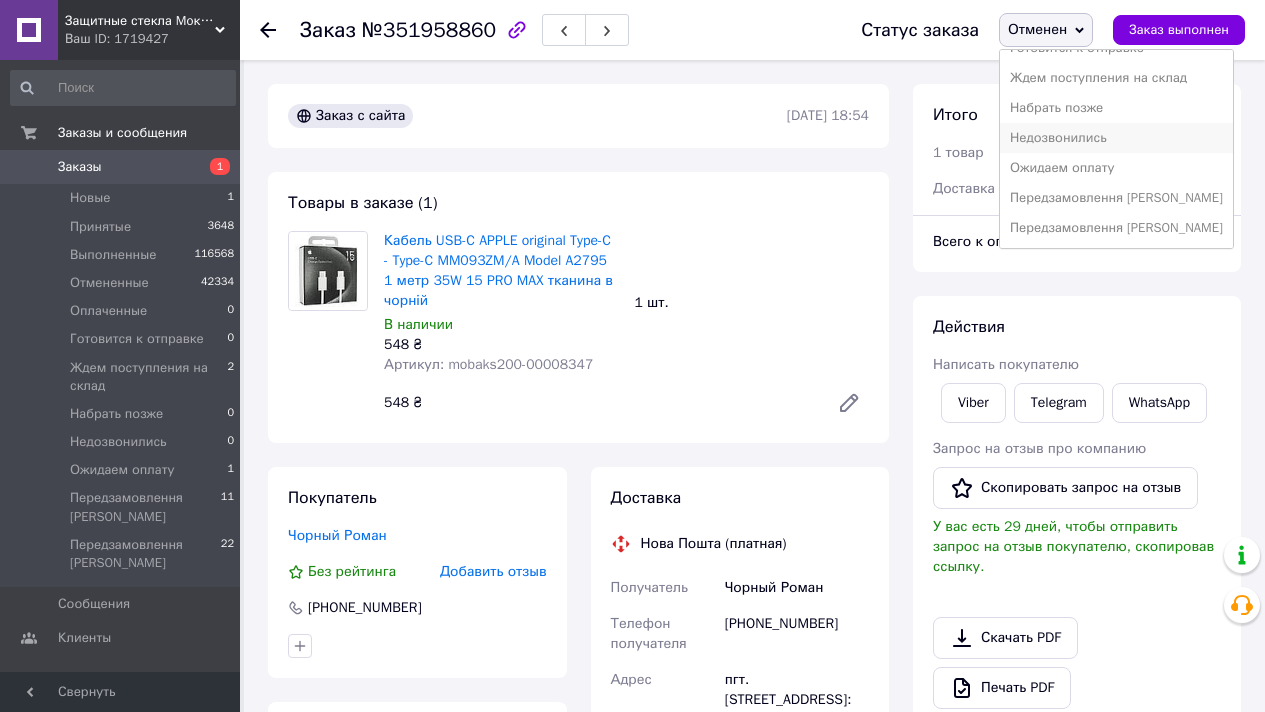 click on "Недозвонились" at bounding box center [1116, 138] 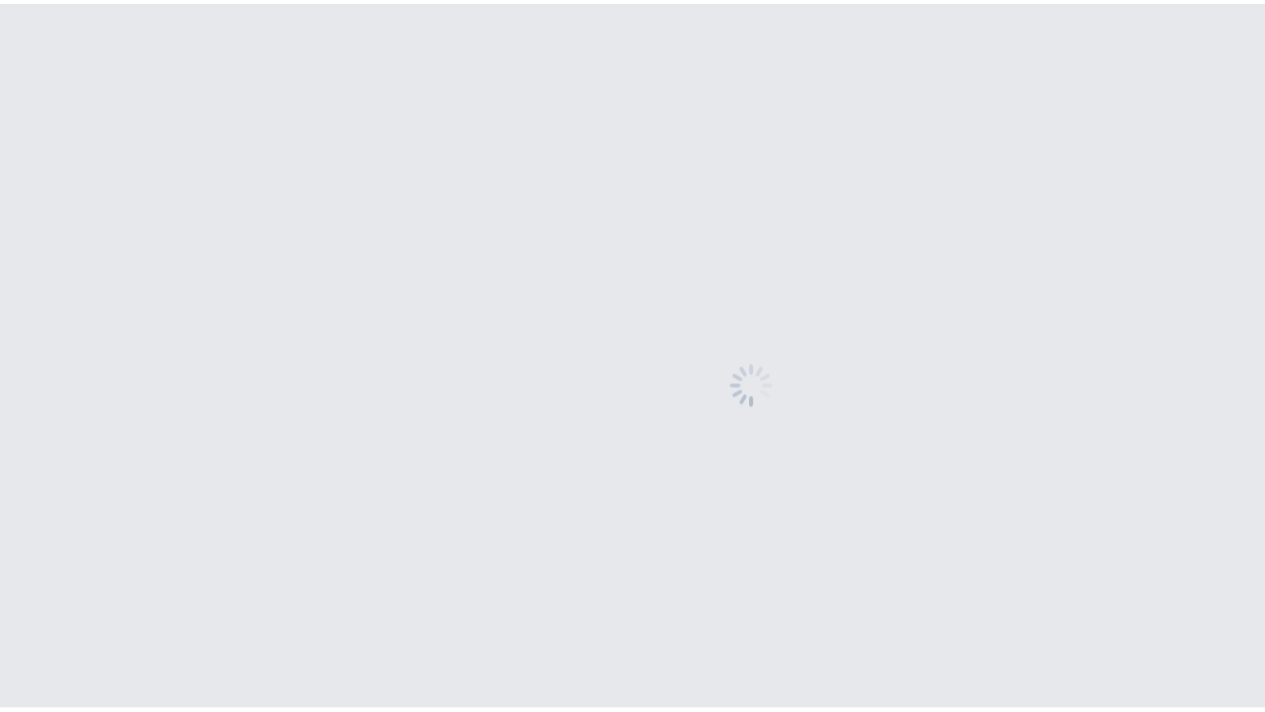 scroll, scrollTop: 0, scrollLeft: 0, axis: both 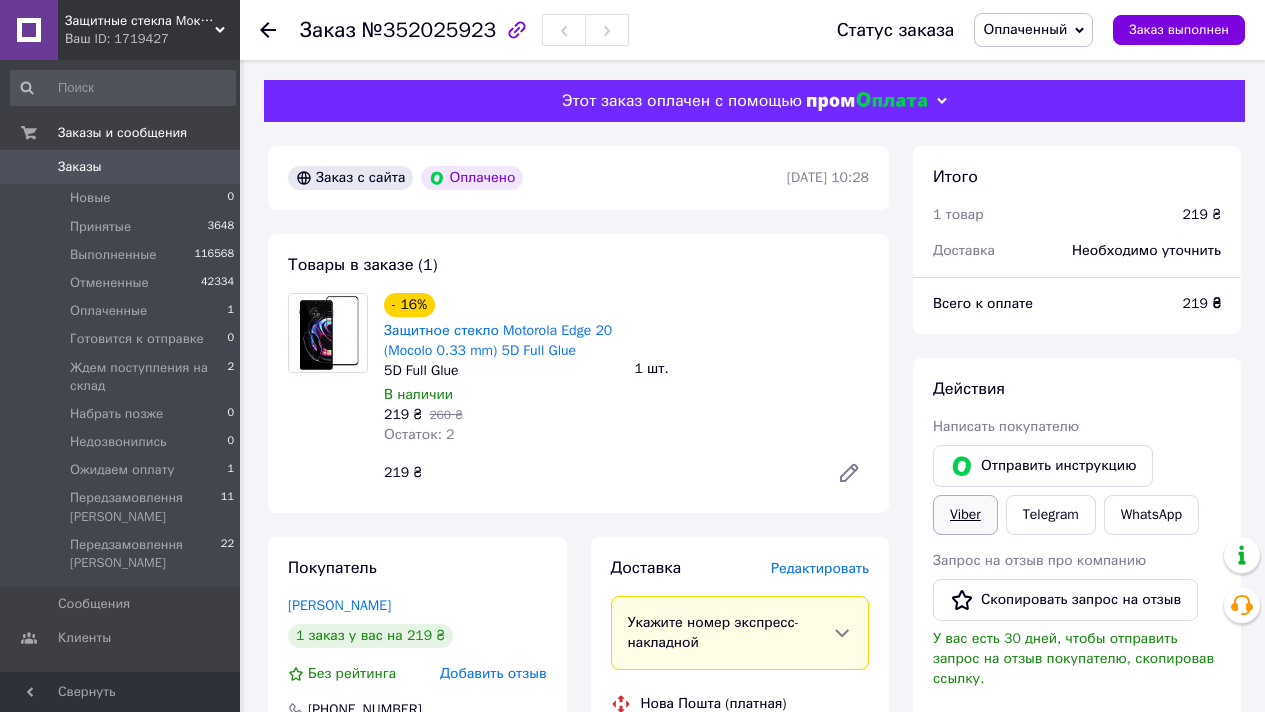 click on "Viber" at bounding box center (965, 515) 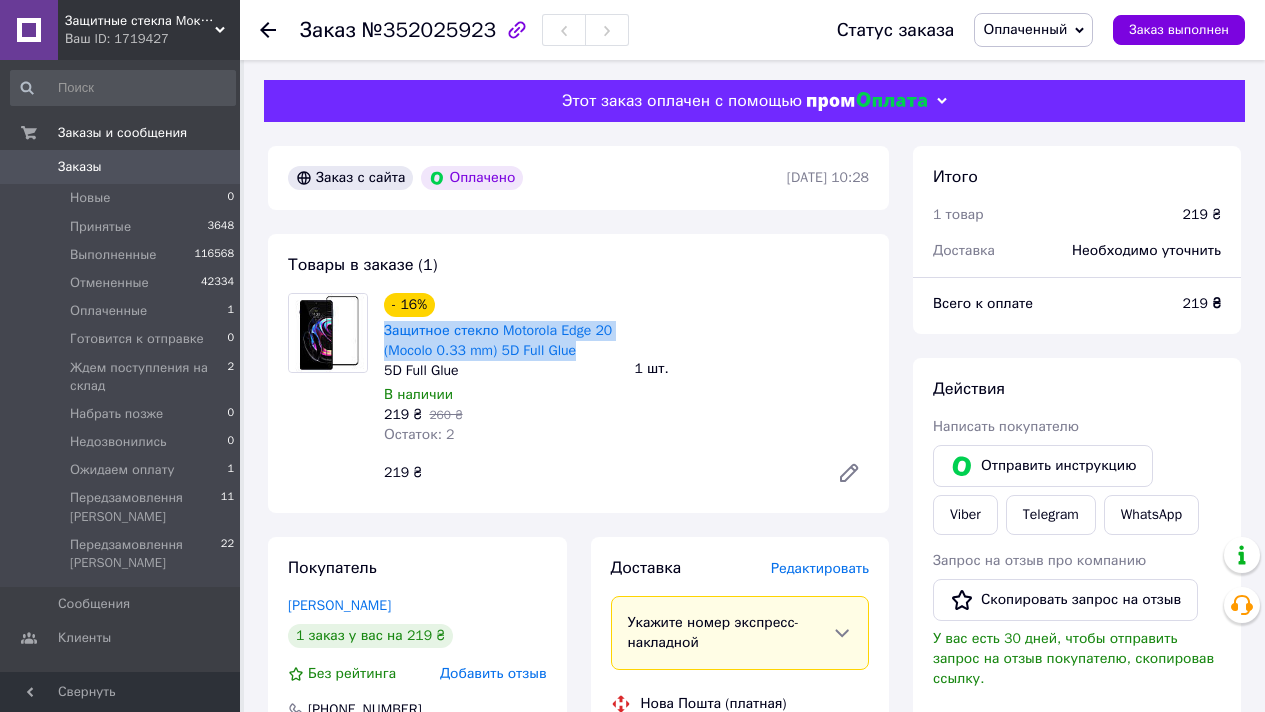 drag, startPoint x: 602, startPoint y: 349, endPoint x: 380, endPoint y: 336, distance: 222.38031 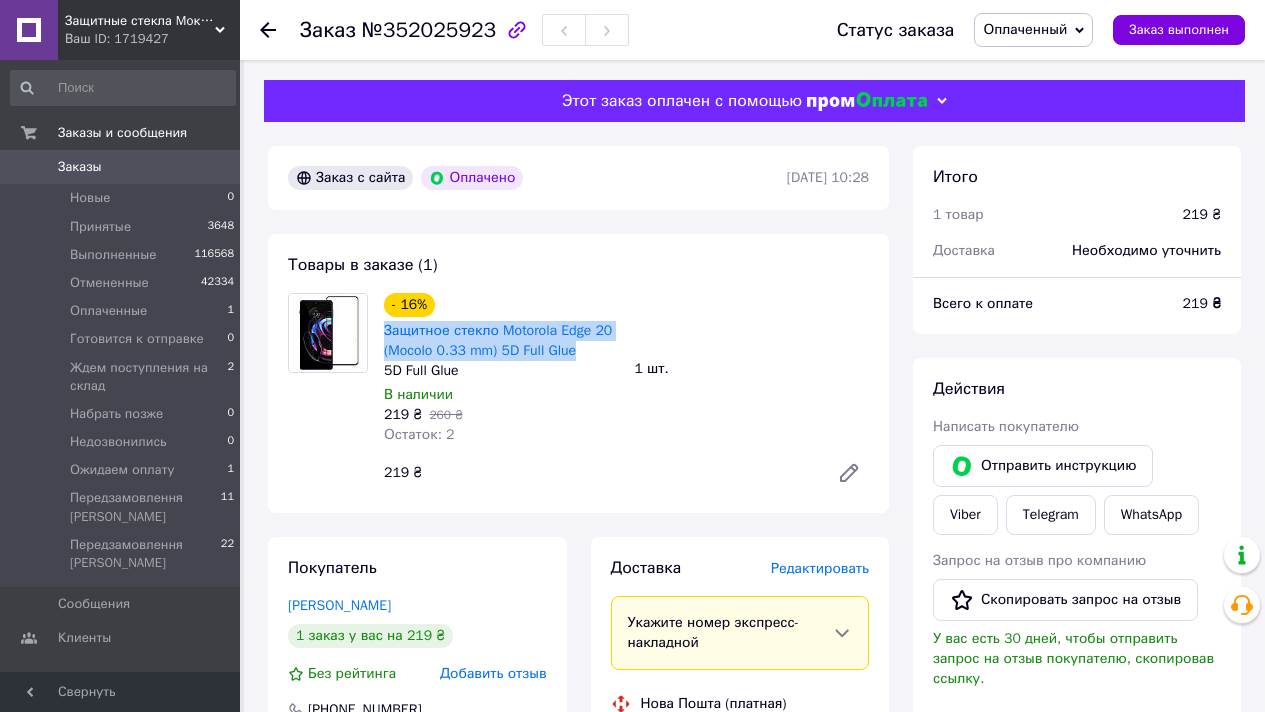 drag, startPoint x: 1069, startPoint y: 35, endPoint x: 1036, endPoint y: 126, distance: 96.79876 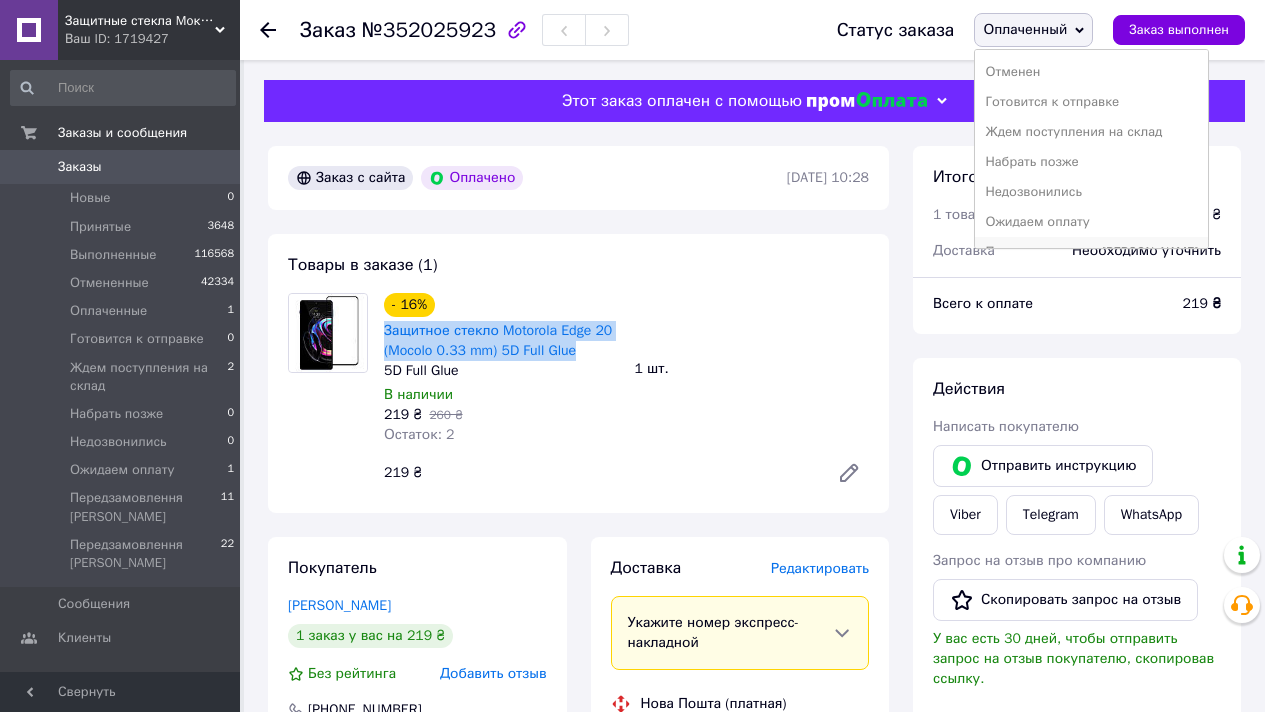 scroll, scrollTop: 112, scrollLeft: 0, axis: vertical 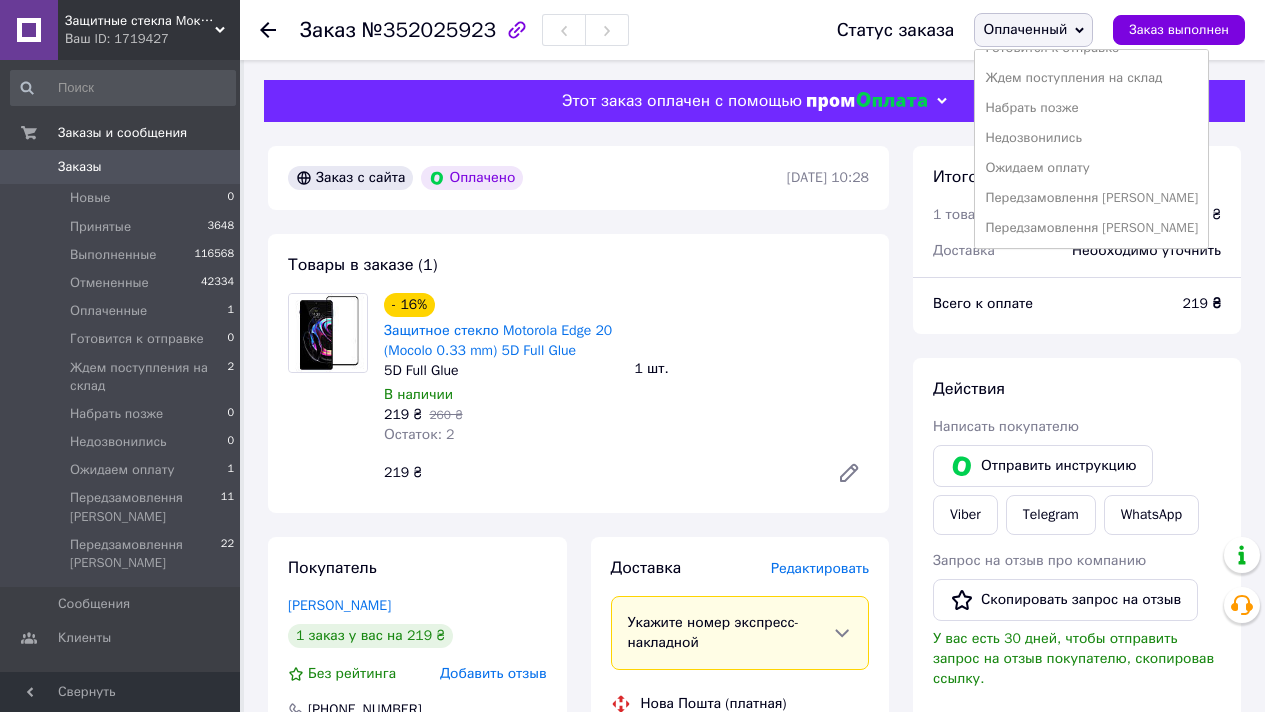 click on "Передзамовлення [PERSON_NAME]" at bounding box center (1091, 198) 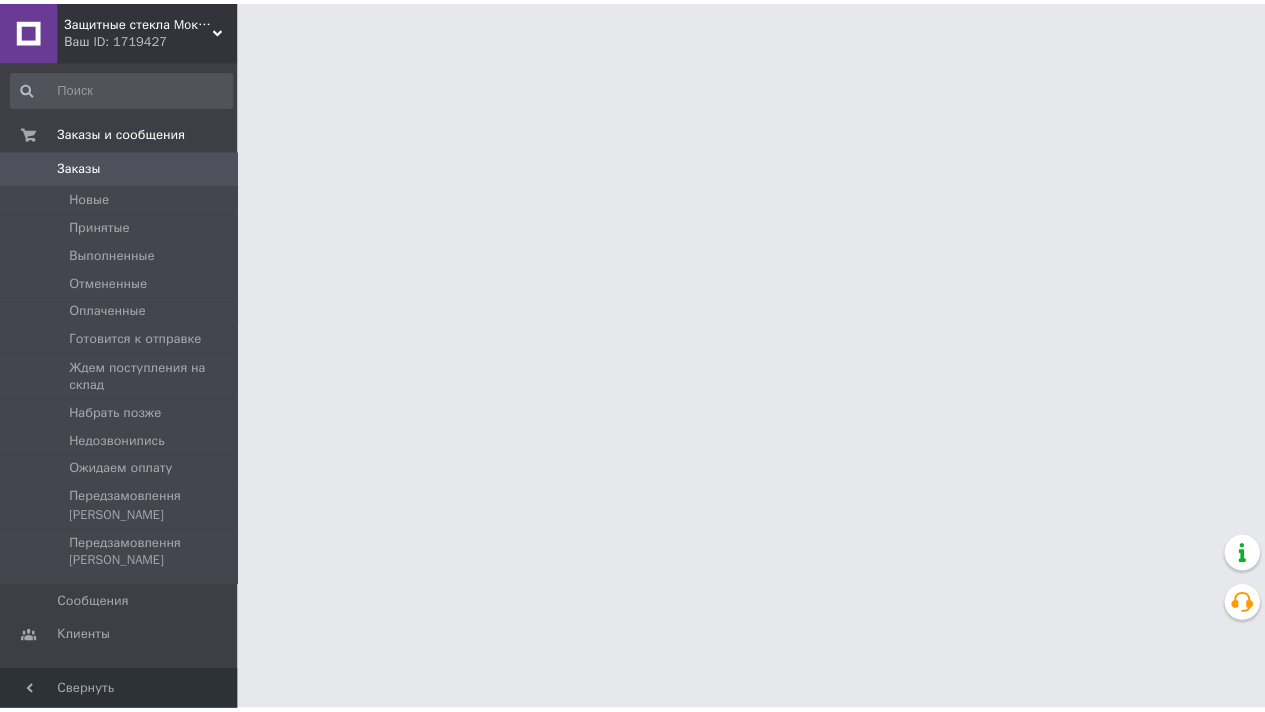 scroll, scrollTop: 0, scrollLeft: 0, axis: both 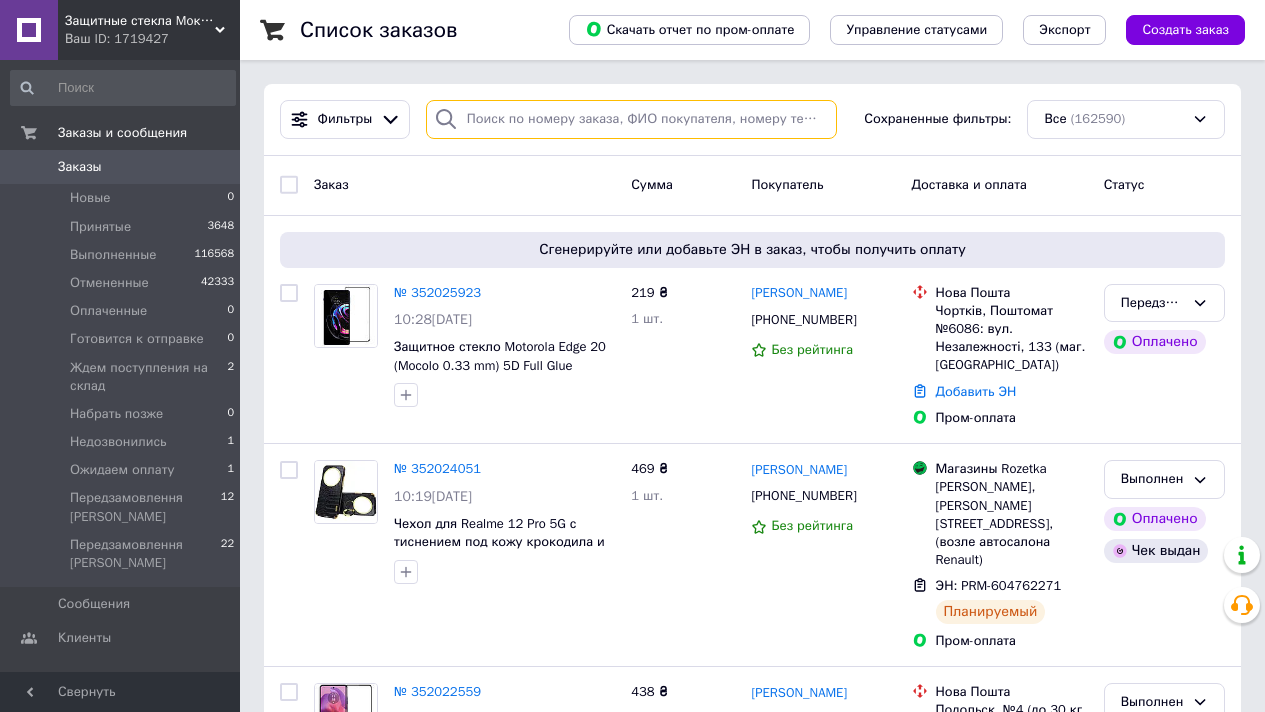 click at bounding box center (631, 119) 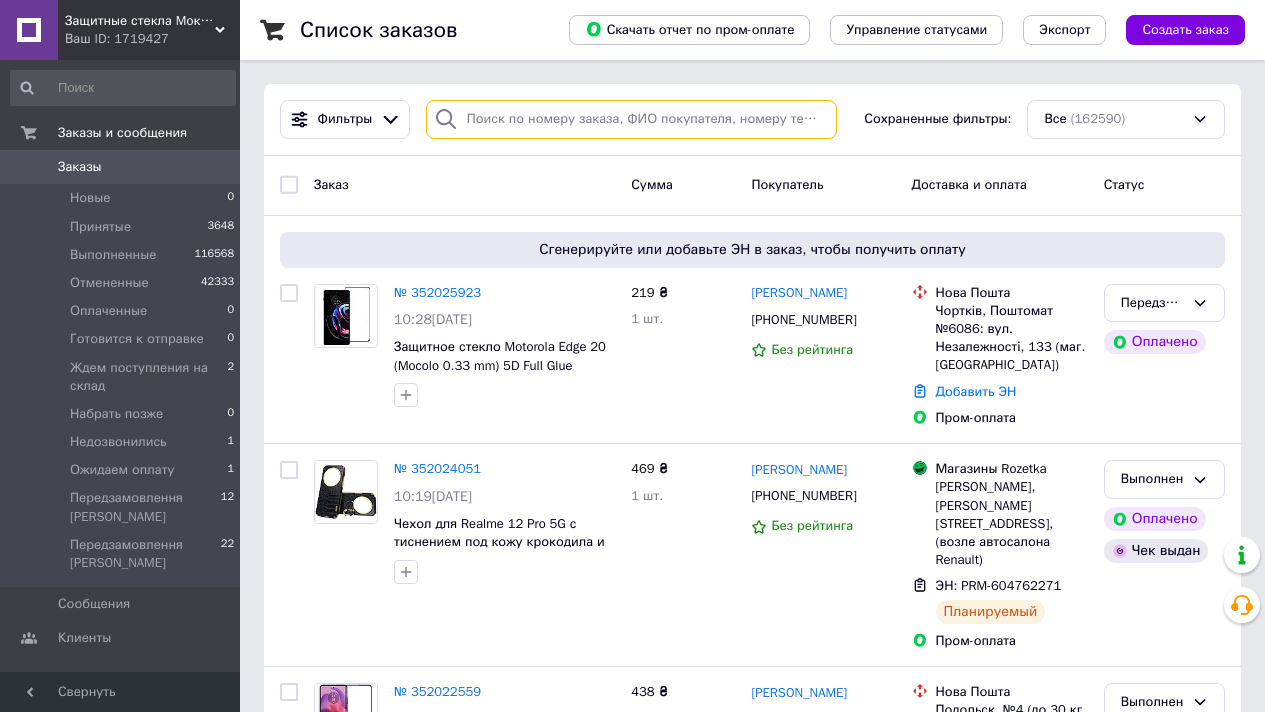 paste on "0935567027" 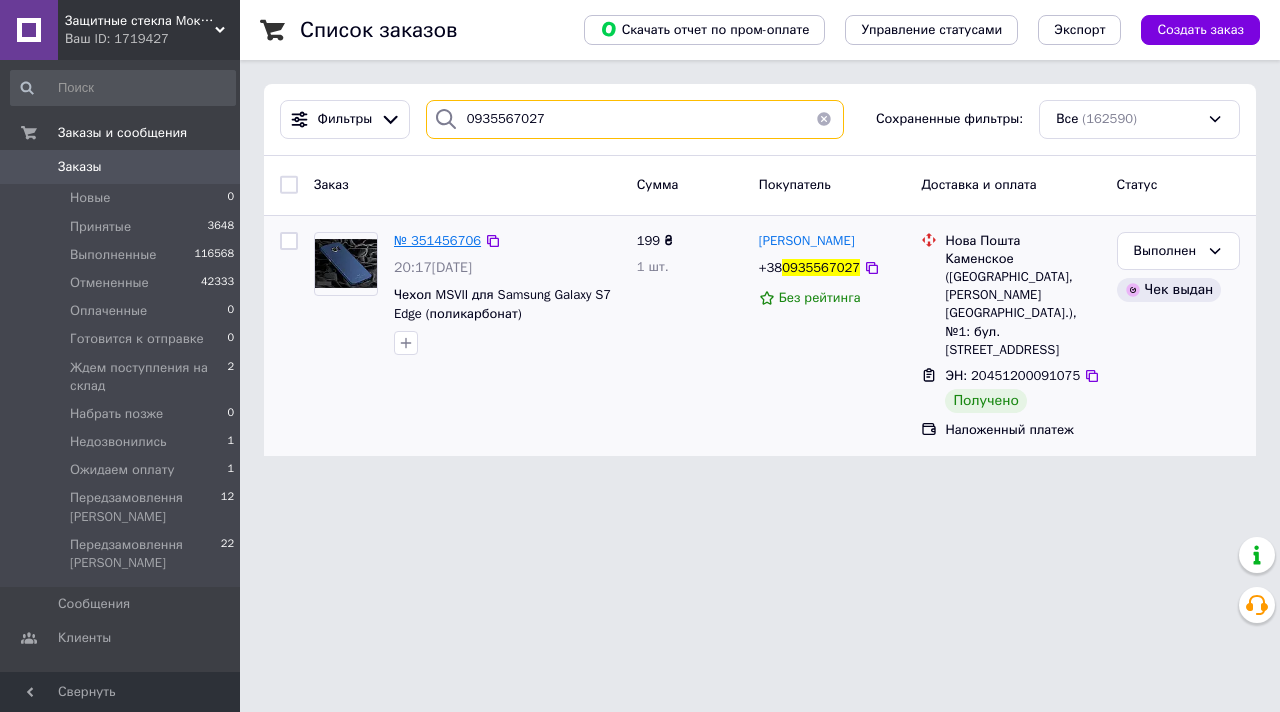 type on "0935567027" 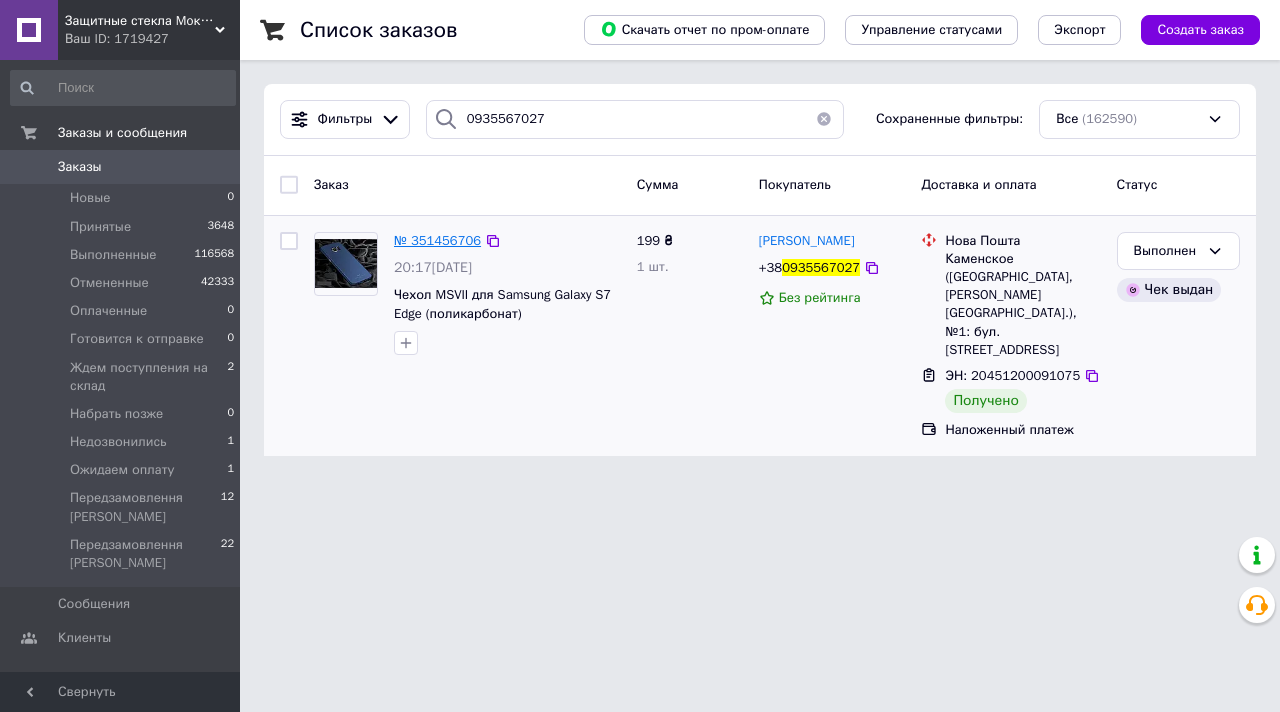 click on "№ 351456706" at bounding box center [437, 240] 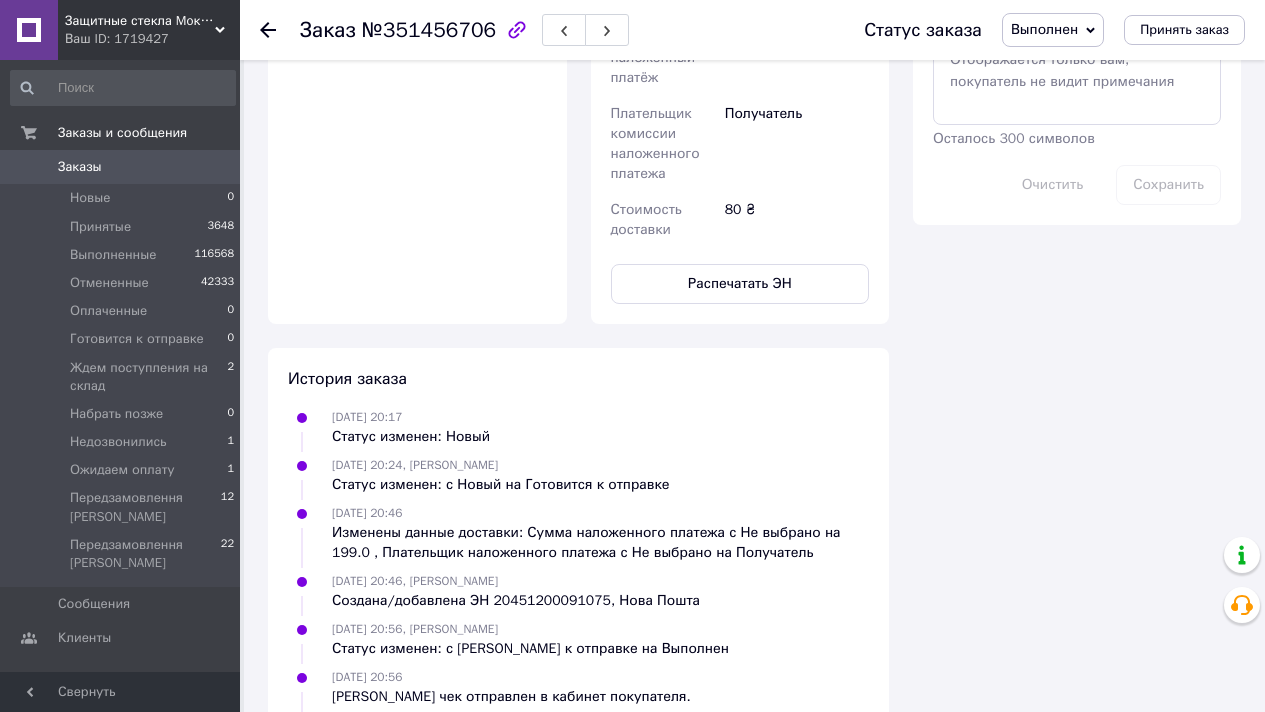 scroll, scrollTop: 1169, scrollLeft: 0, axis: vertical 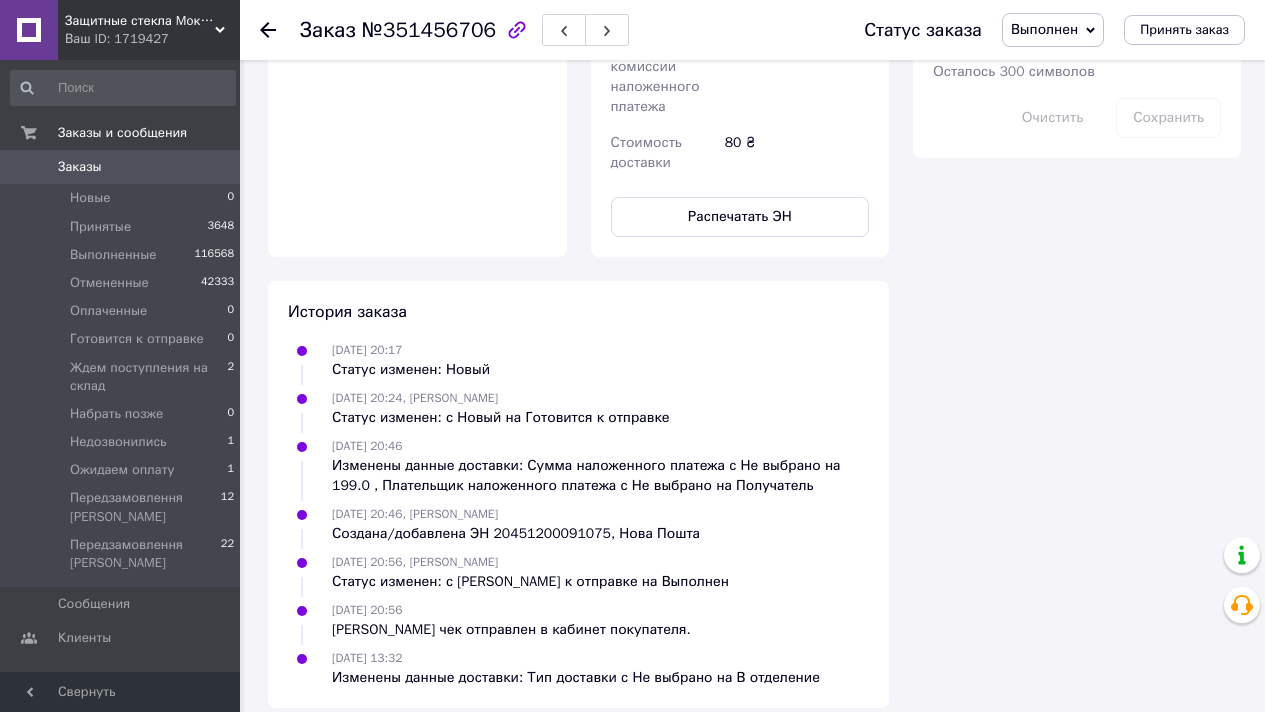 click 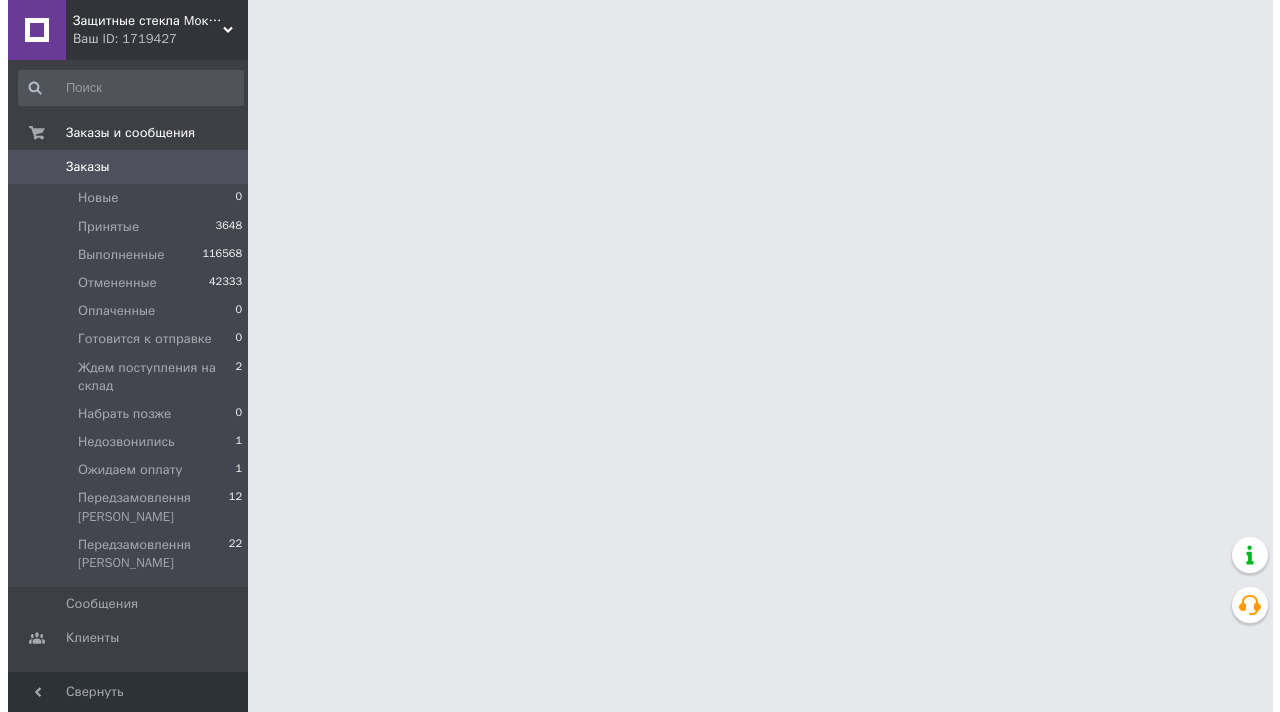 scroll, scrollTop: 0, scrollLeft: 0, axis: both 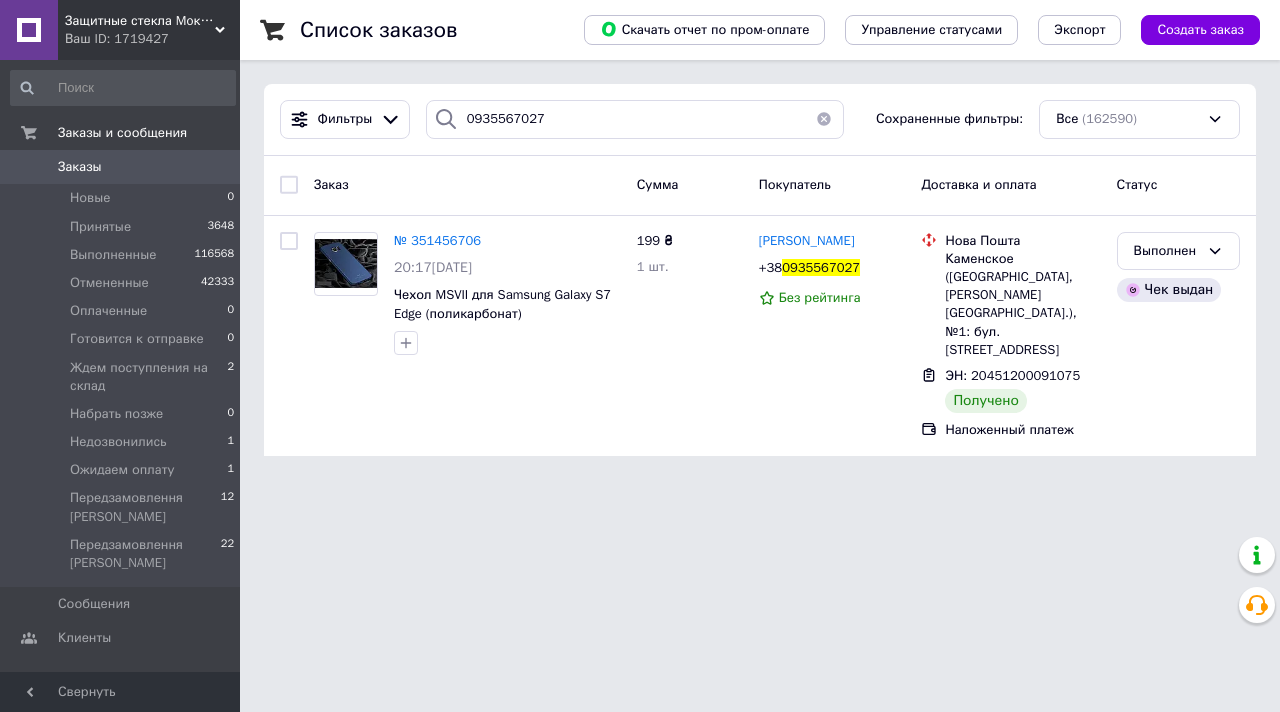 click at bounding box center [824, 119] 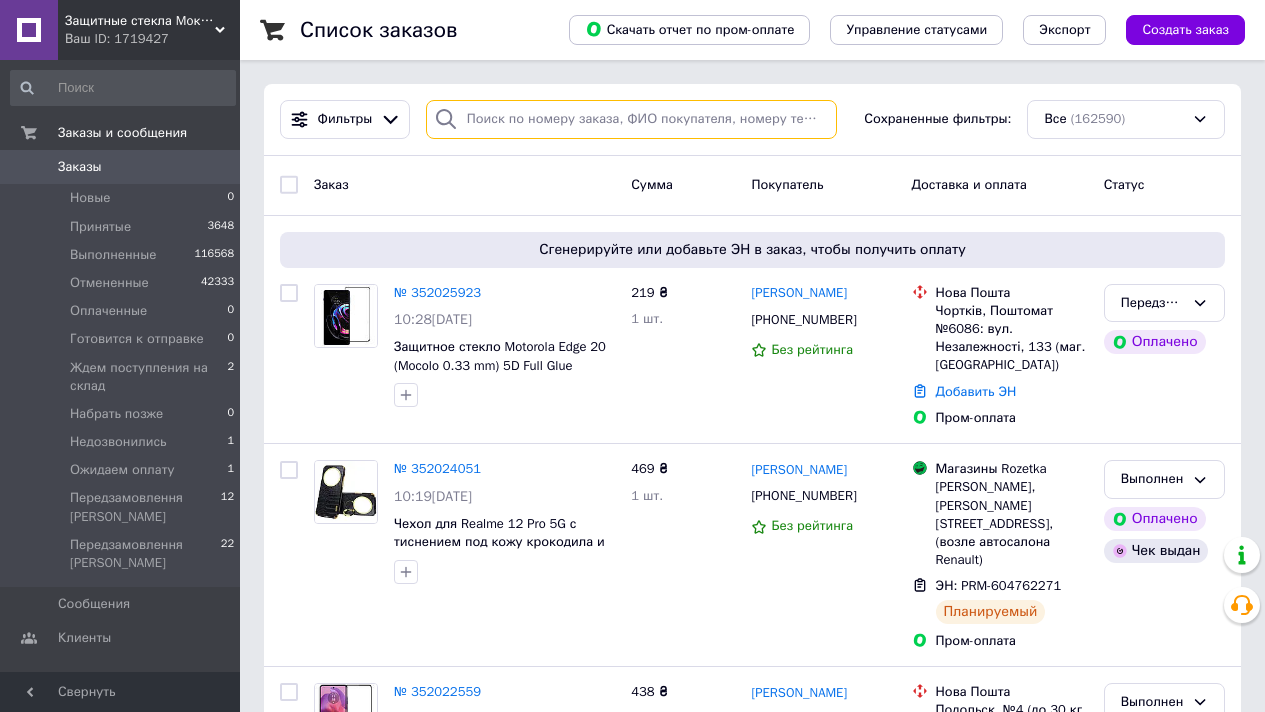 click at bounding box center (631, 119) 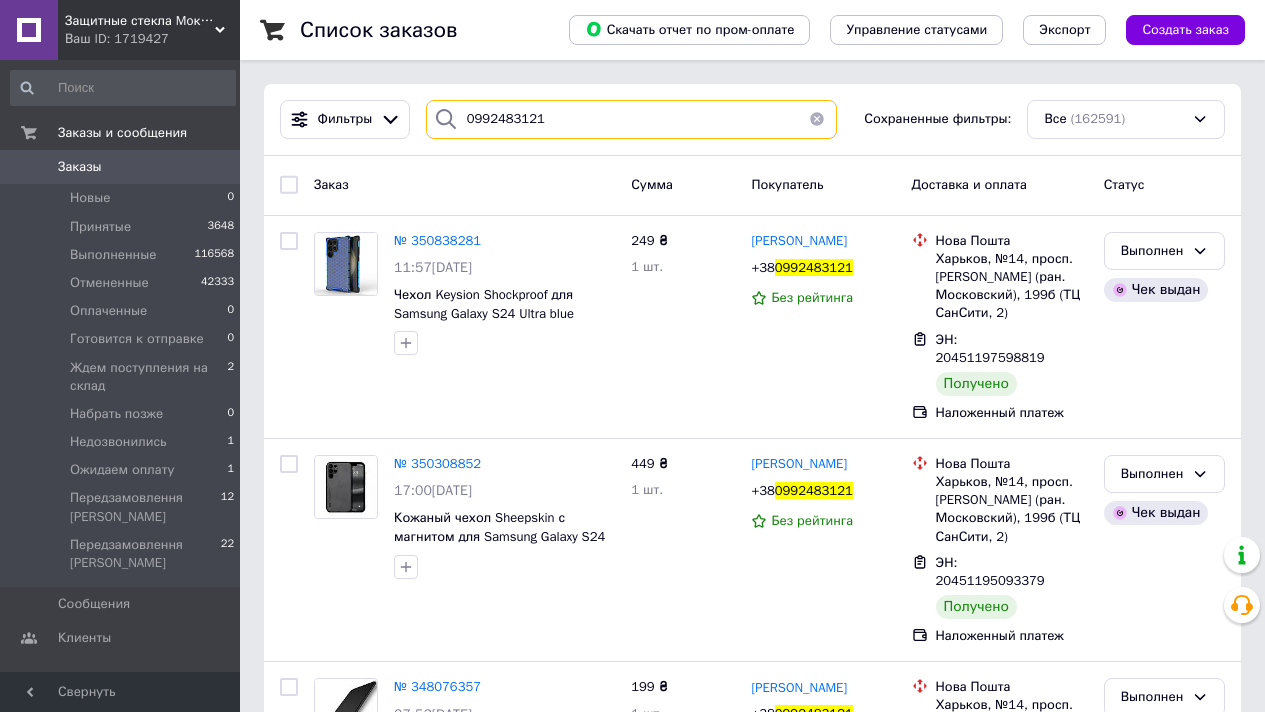 click on "0992483121" at bounding box center (631, 119) 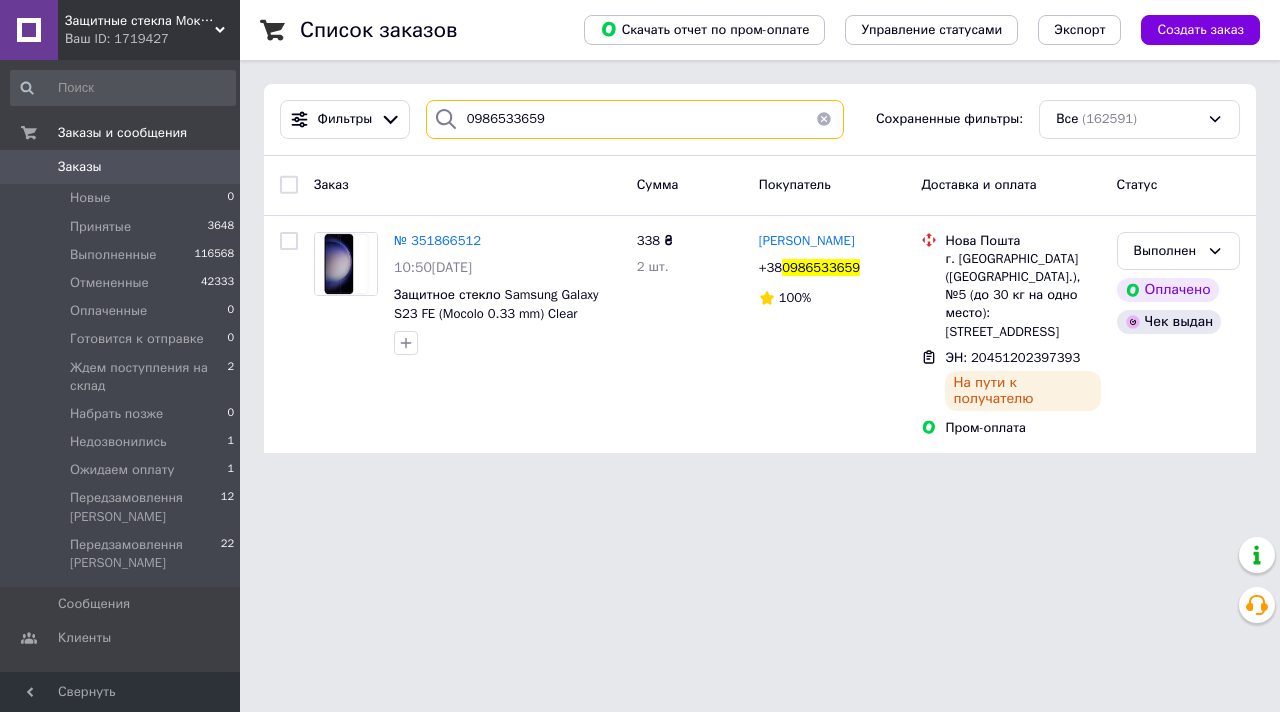 type on "0986533659" 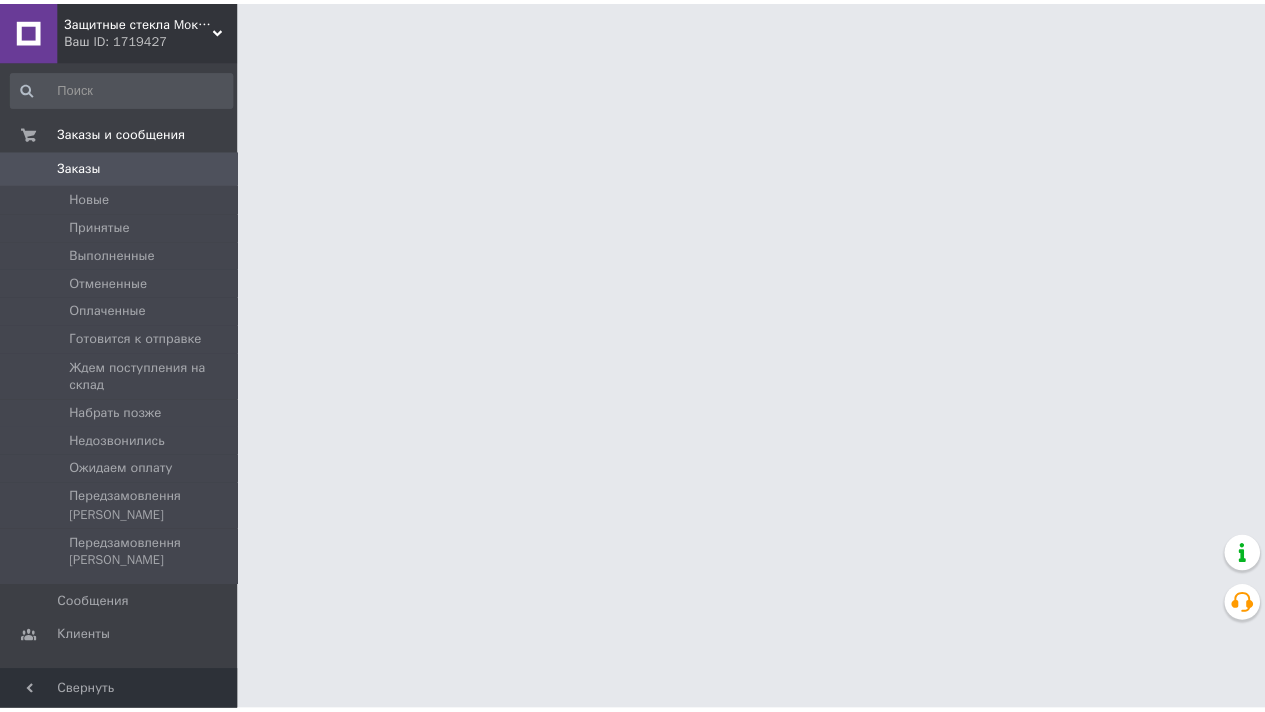 scroll, scrollTop: 0, scrollLeft: 0, axis: both 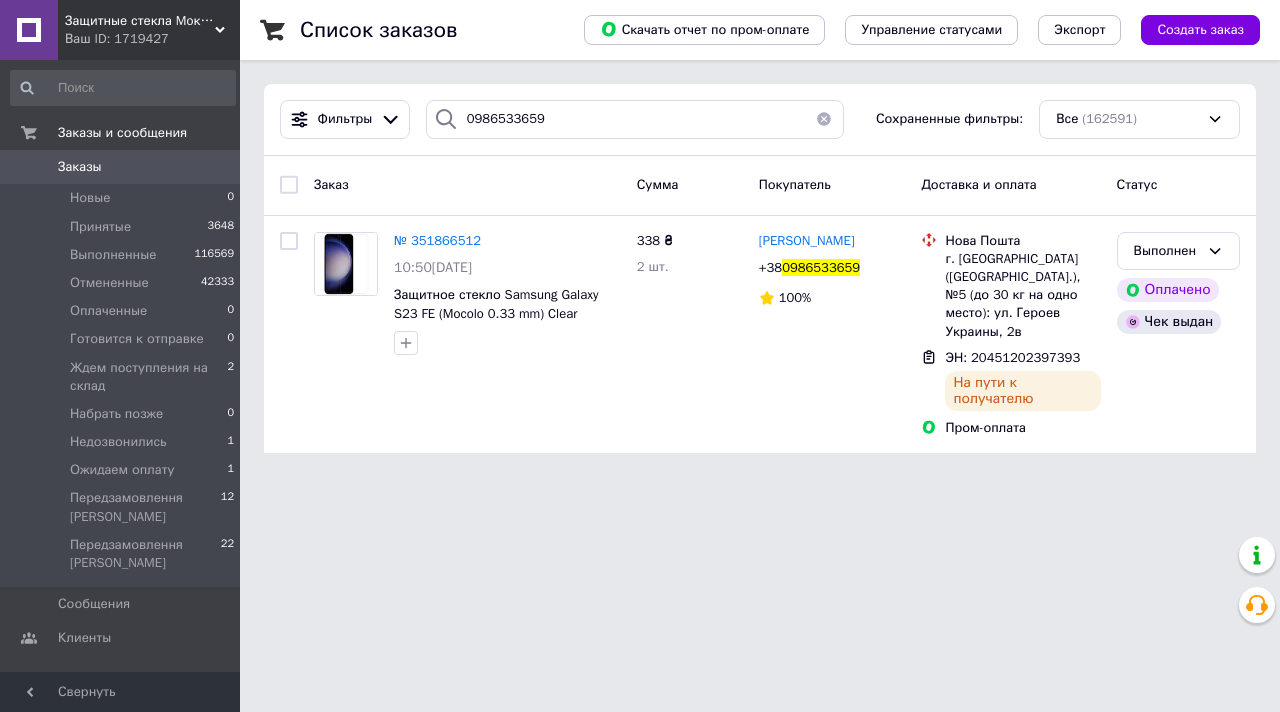 click at bounding box center (824, 119) 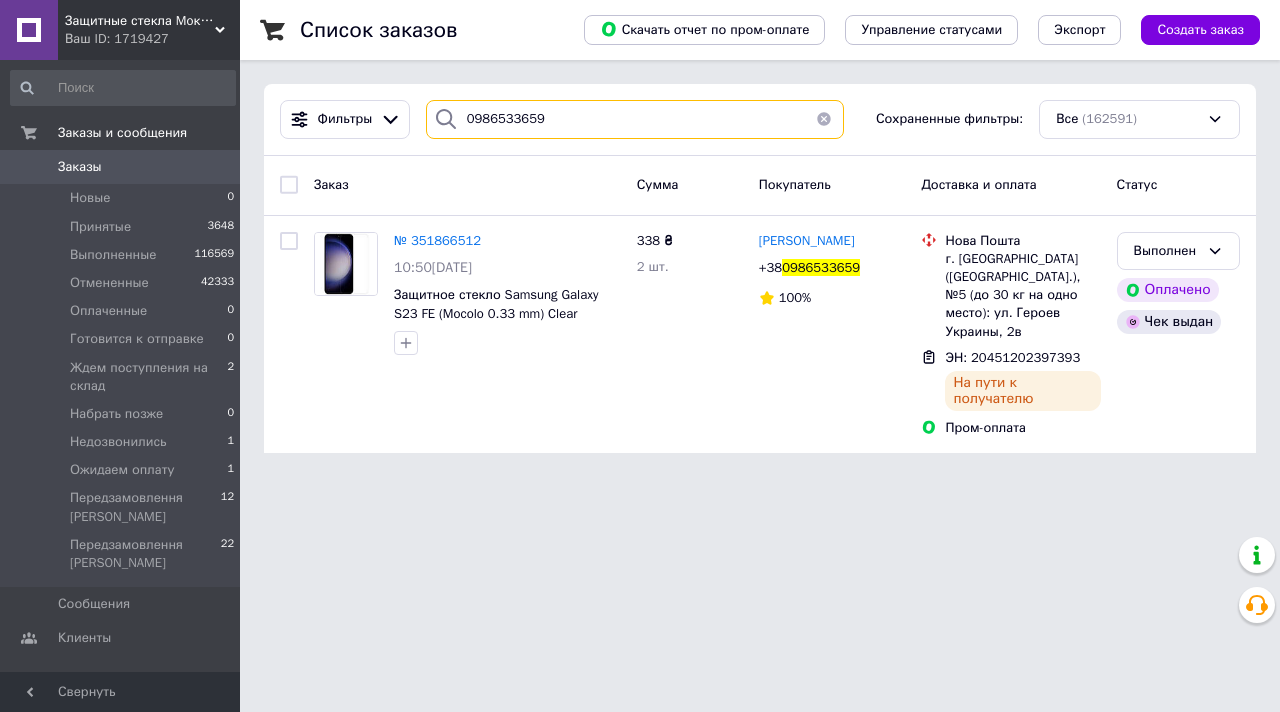 type 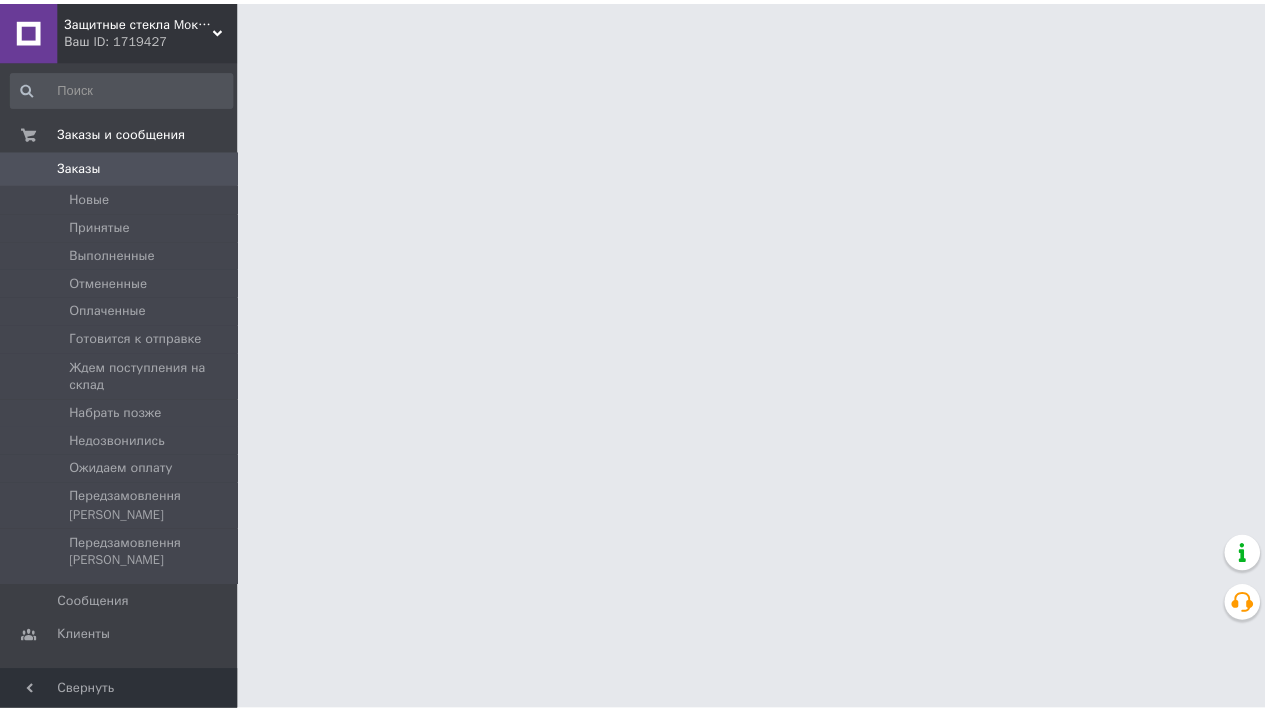 scroll, scrollTop: 0, scrollLeft: 0, axis: both 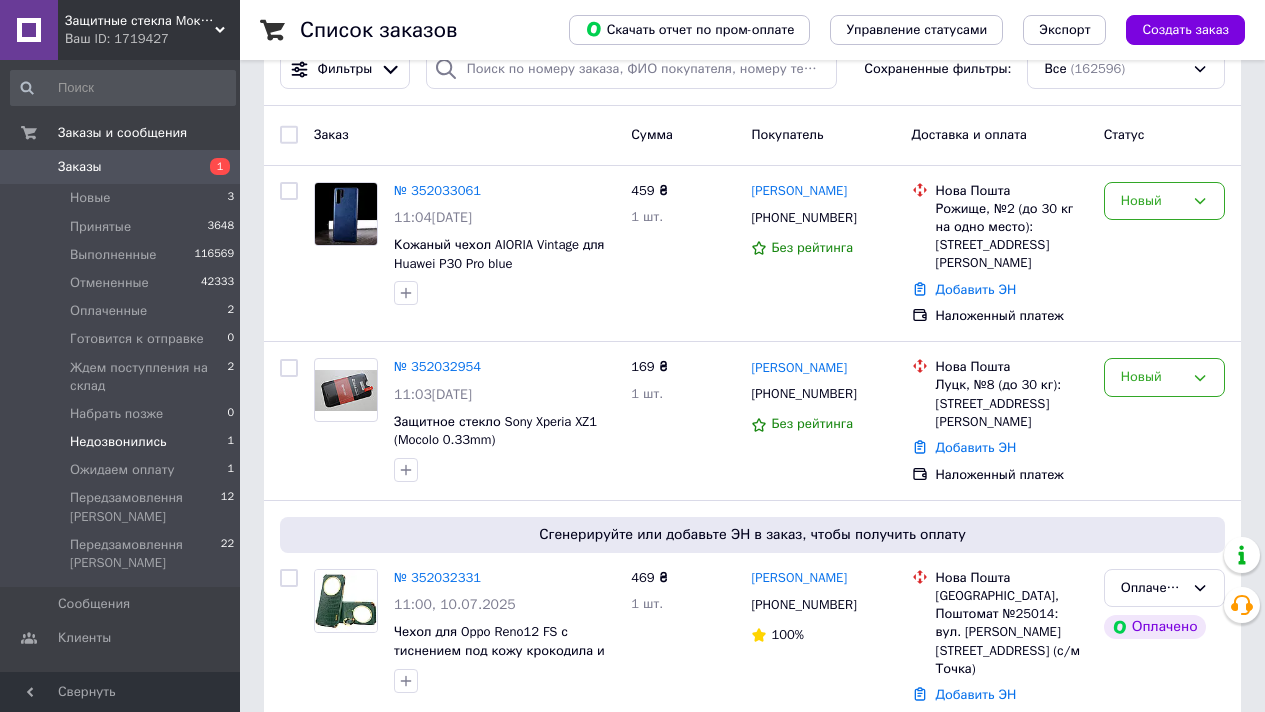 click on "Недозвонились 1" at bounding box center [123, 442] 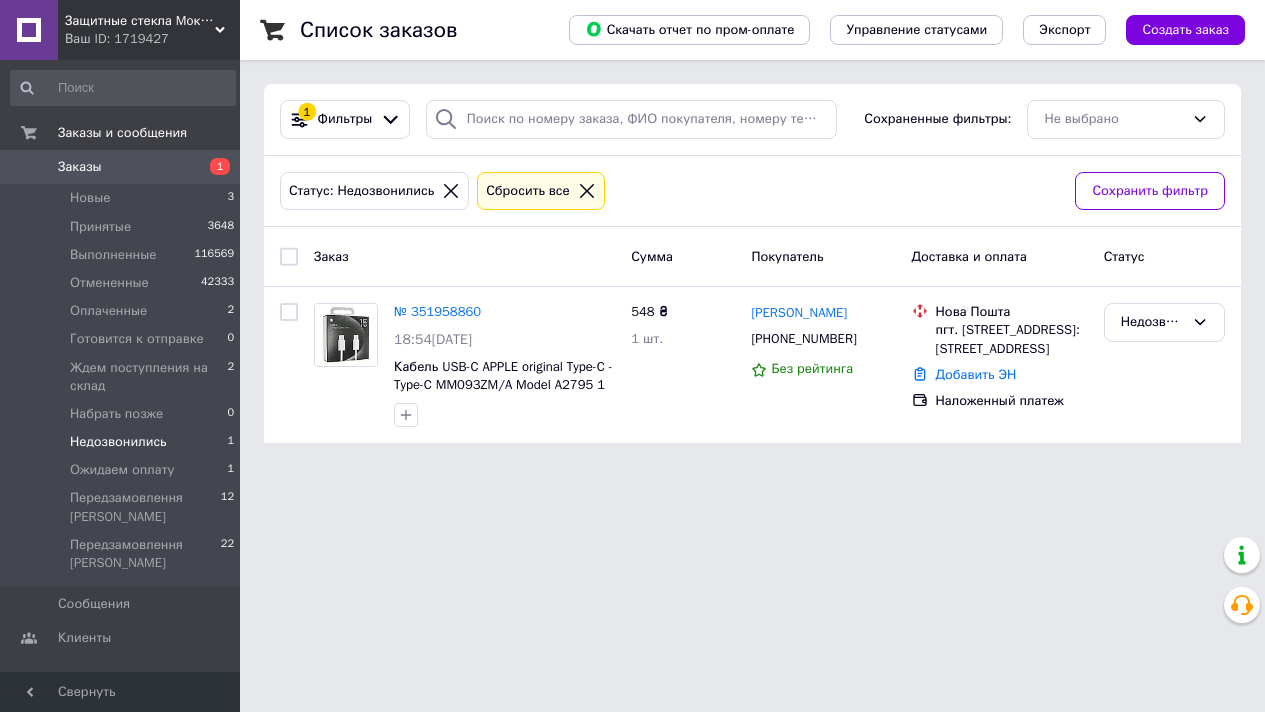 scroll, scrollTop: 0, scrollLeft: 0, axis: both 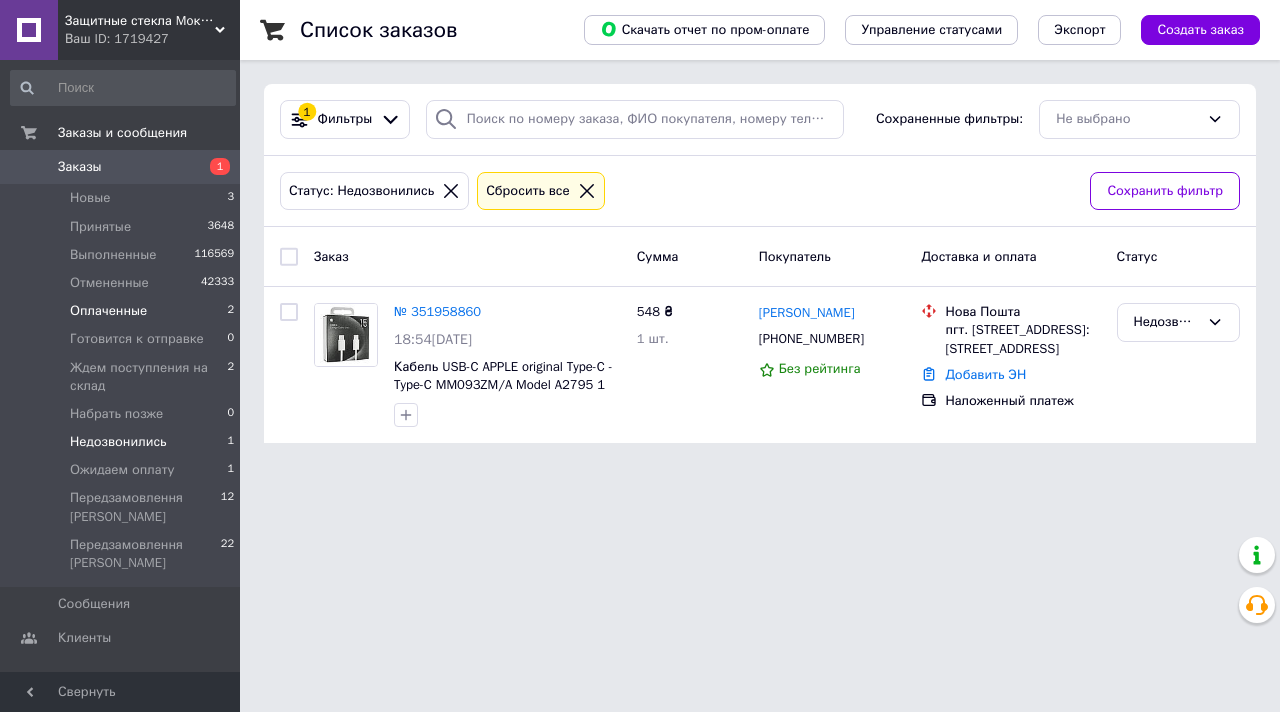 click on "Оплаченные" at bounding box center [108, 311] 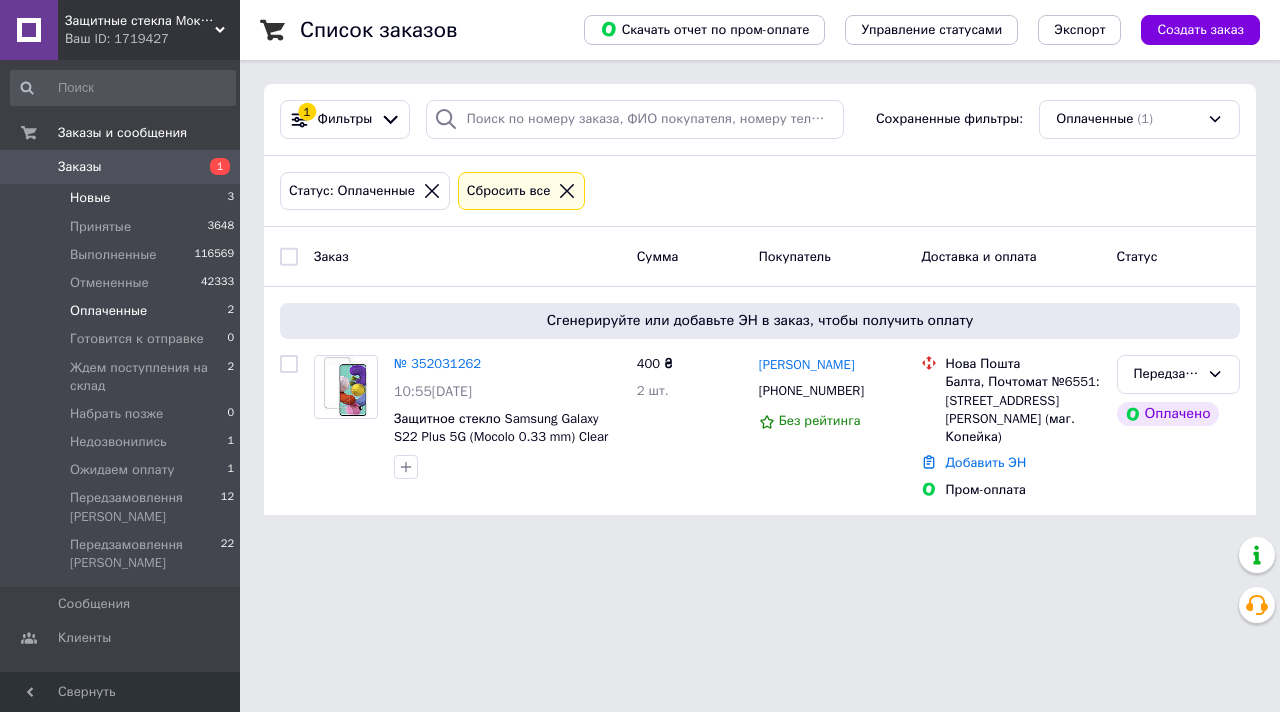 click on "Новые 3" at bounding box center (123, 198) 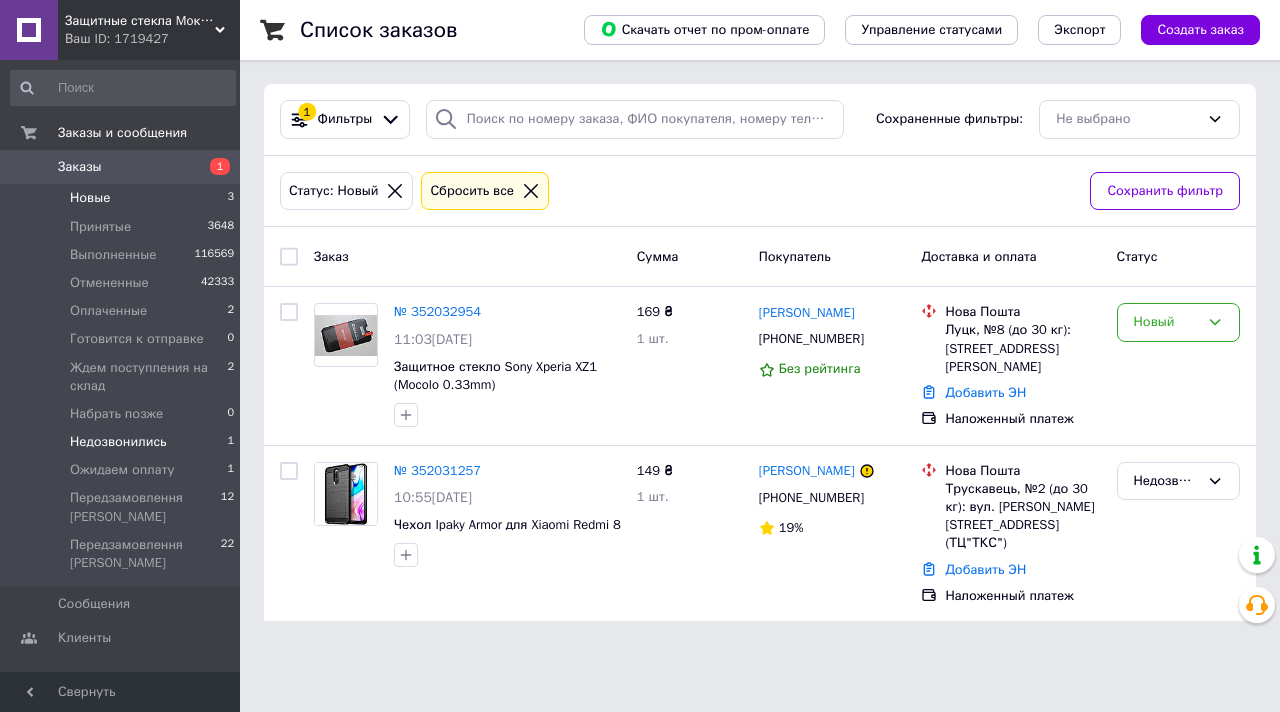 click on "Недозвонились 1" at bounding box center (123, 442) 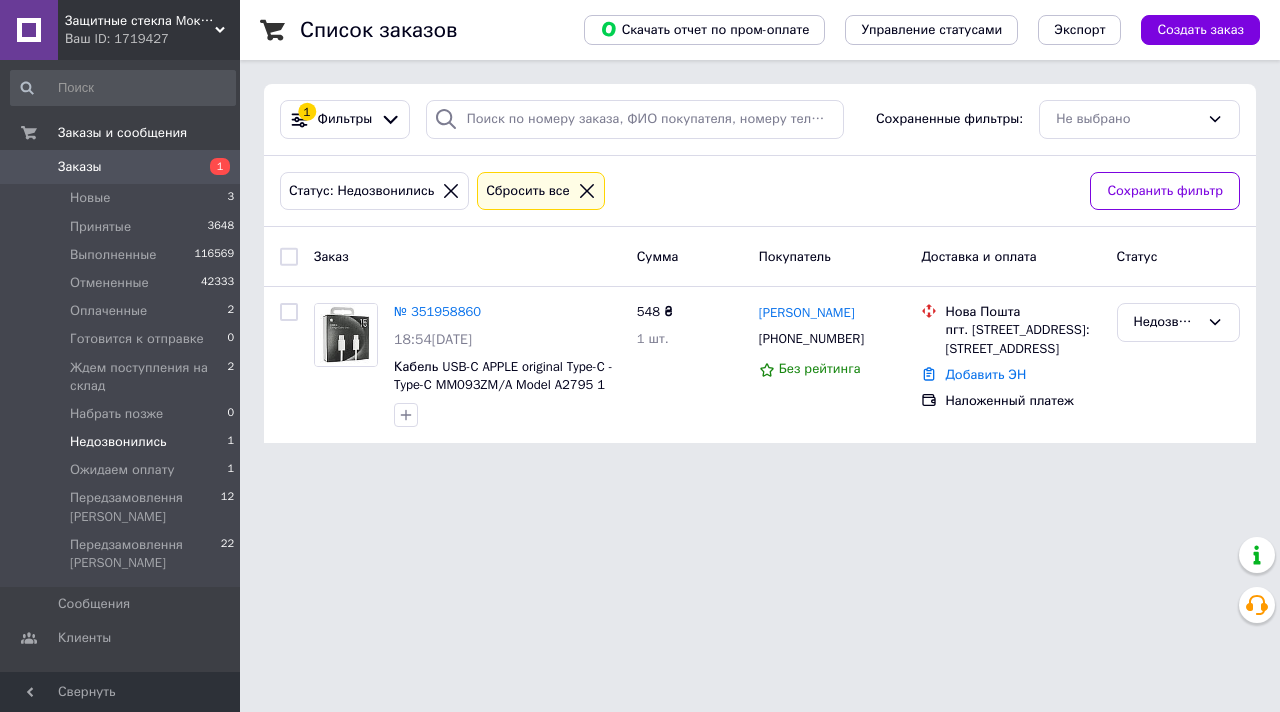 click on "Сбросить все" at bounding box center [528, 191] 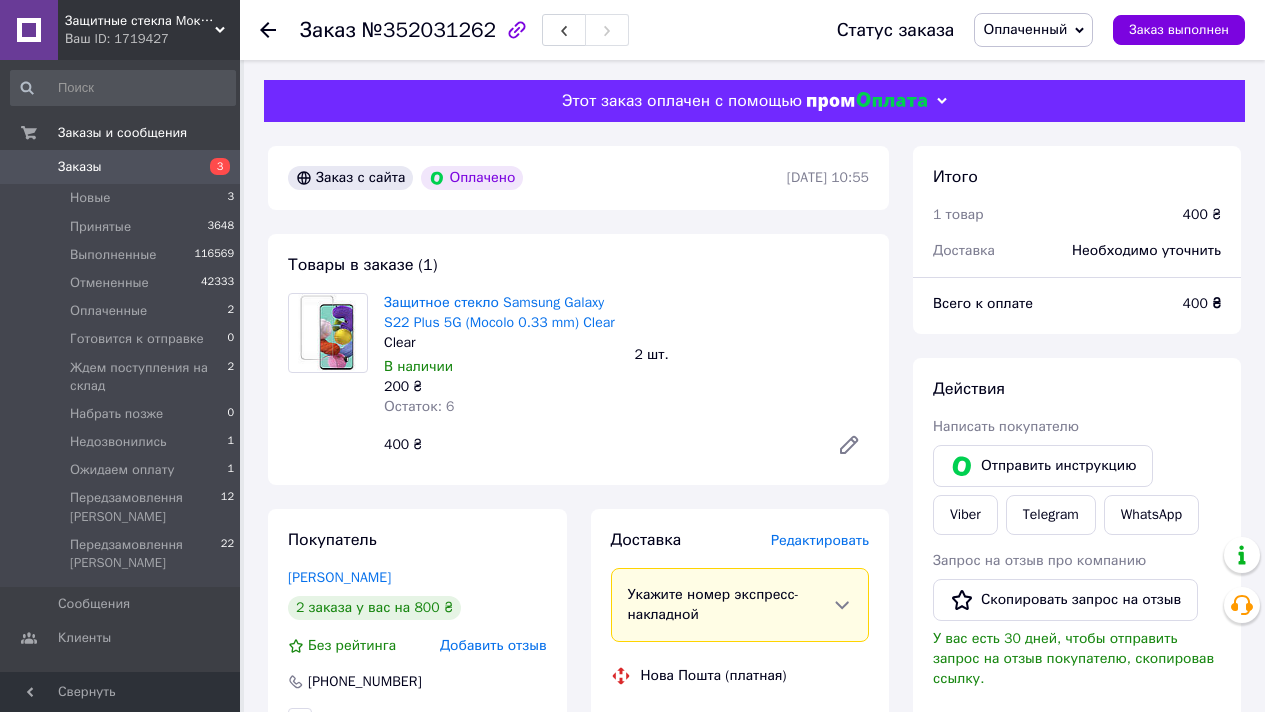 scroll, scrollTop: 0, scrollLeft: 0, axis: both 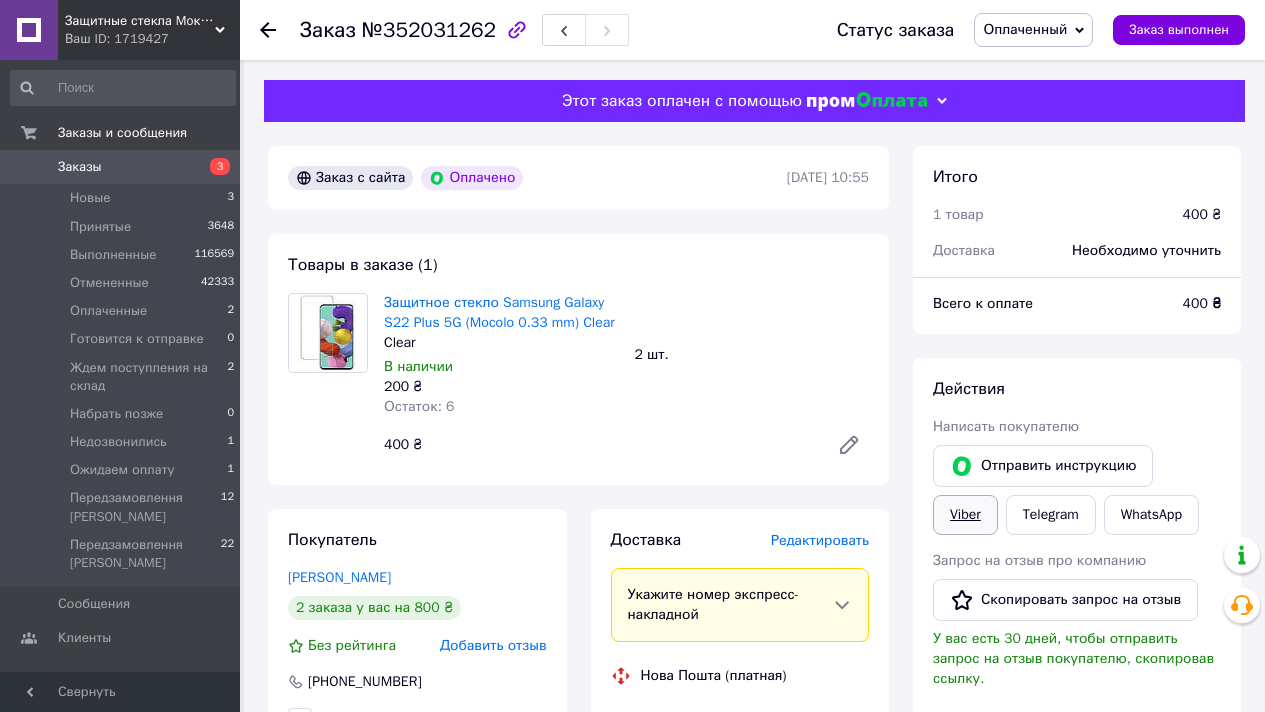 click on "Viber" at bounding box center (965, 515) 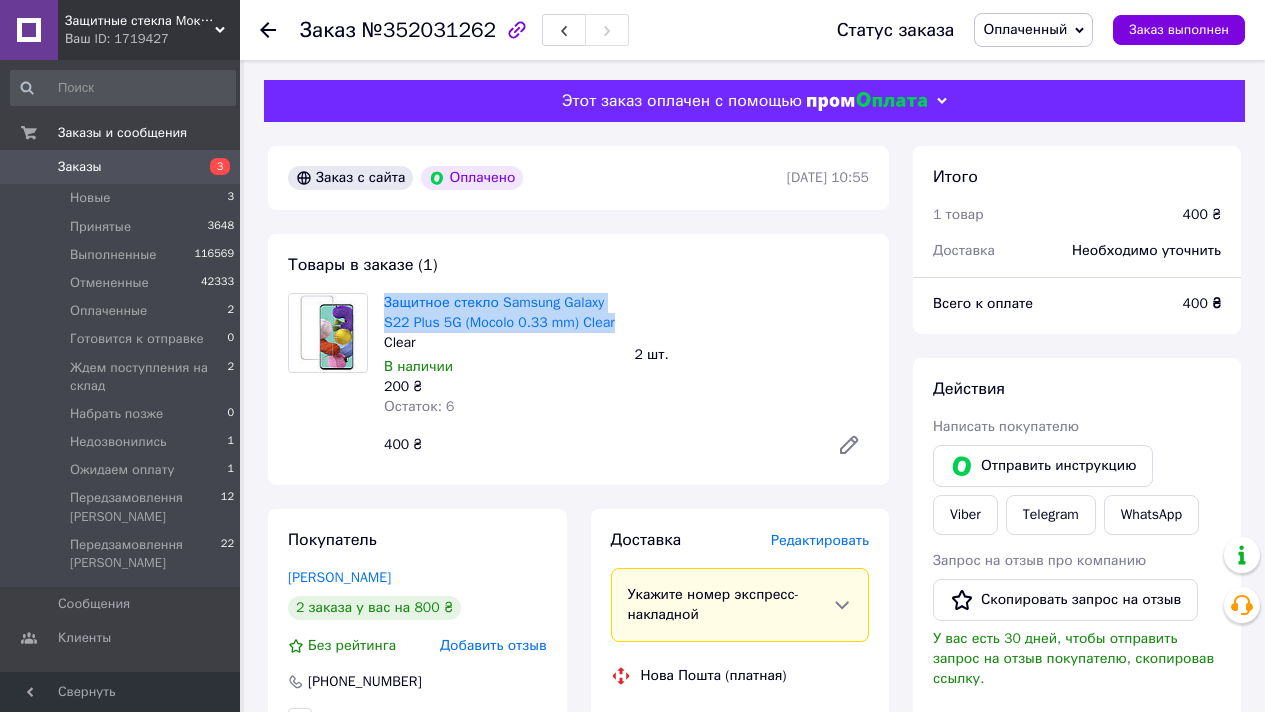 drag, startPoint x: 403, startPoint y: 326, endPoint x: 379, endPoint y: 300, distance: 35.383614 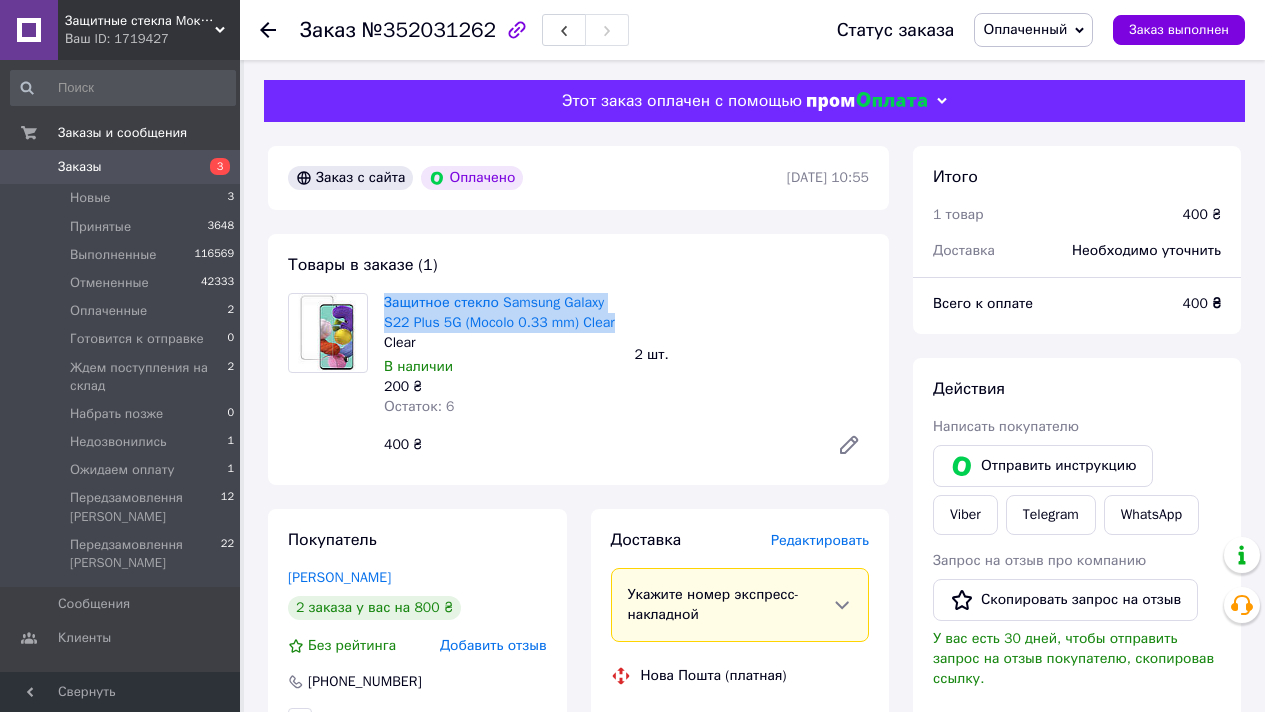 click on "Оплаченный" at bounding box center (1025, 29) 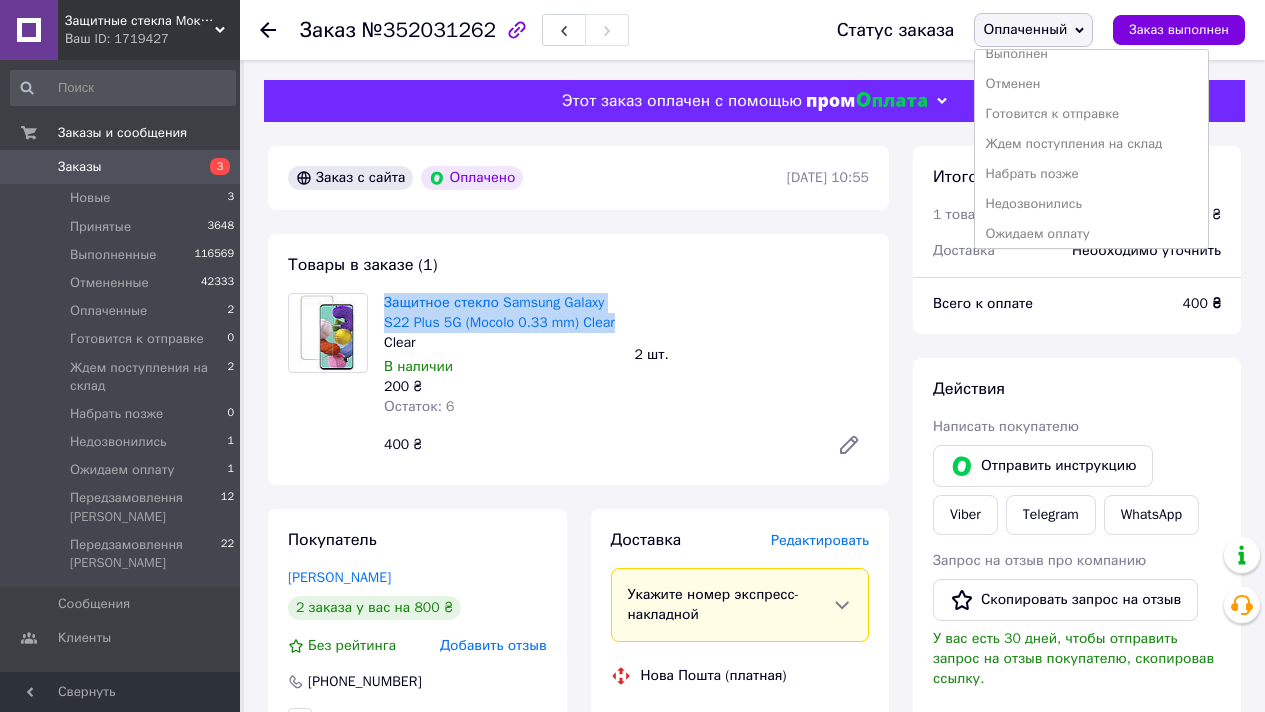 scroll, scrollTop: 112, scrollLeft: 0, axis: vertical 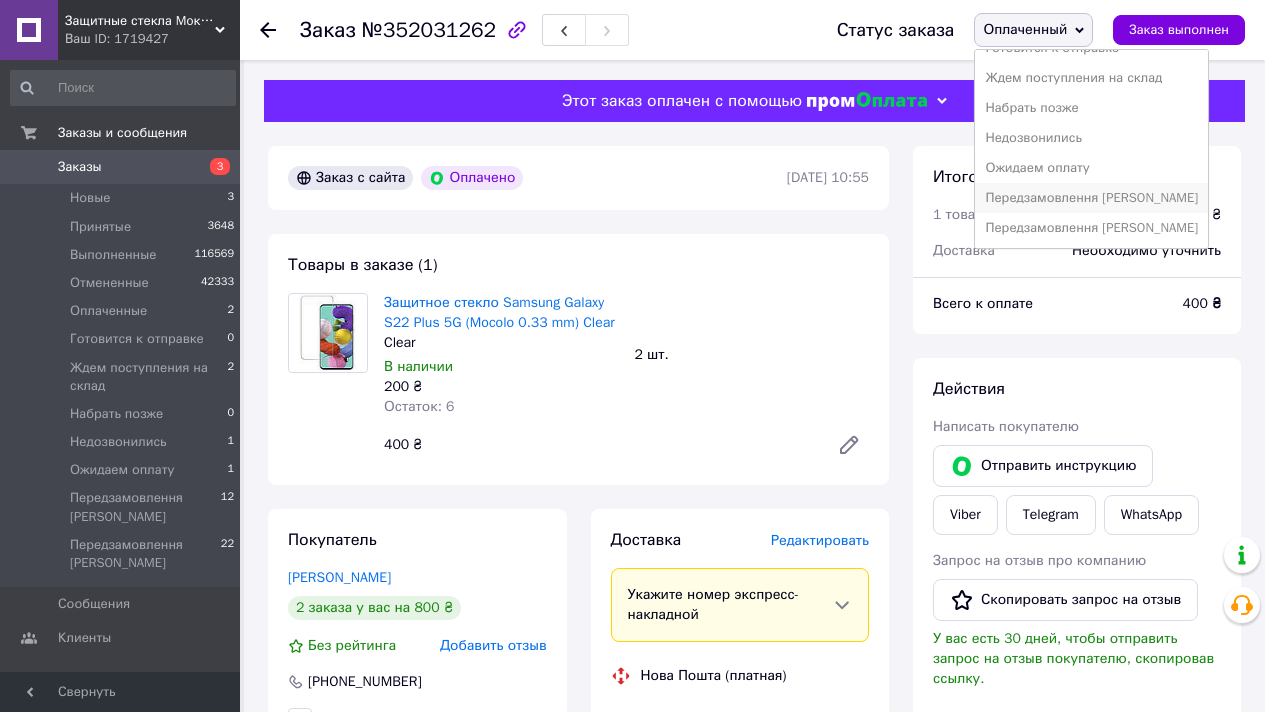click on "Передзамовлення [PERSON_NAME]" at bounding box center [1091, 198] 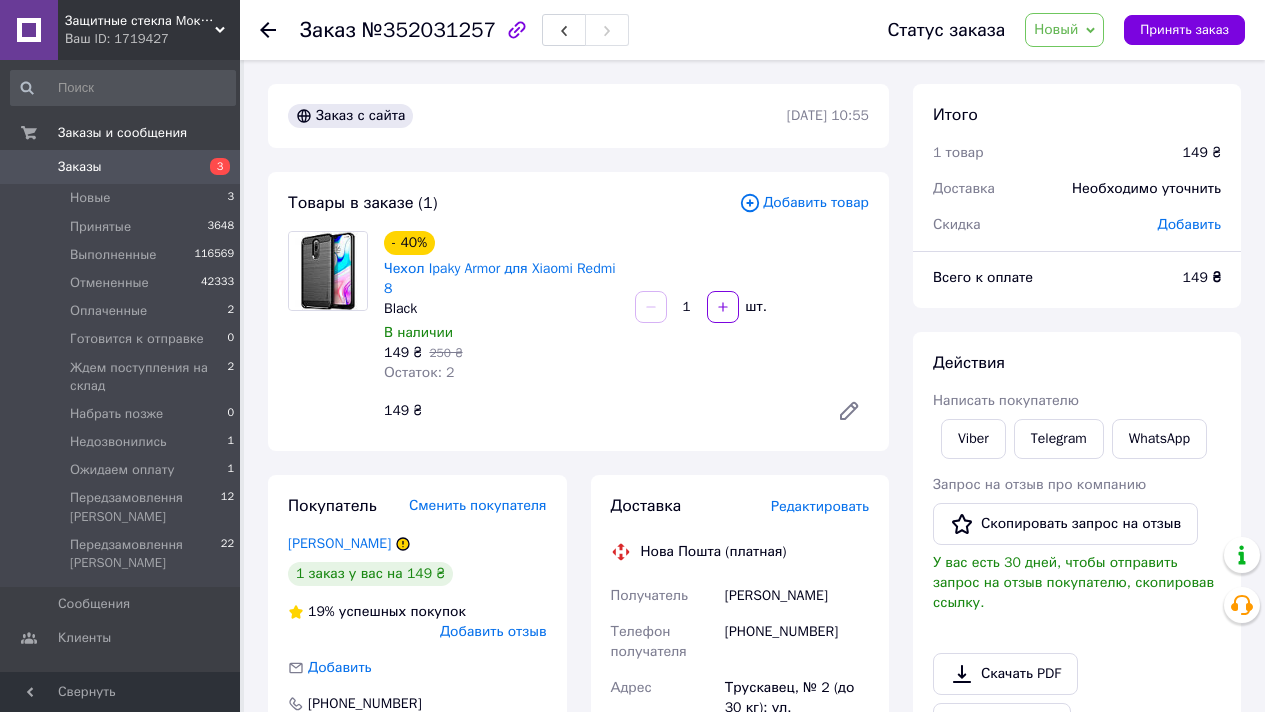 scroll, scrollTop: 0, scrollLeft: 0, axis: both 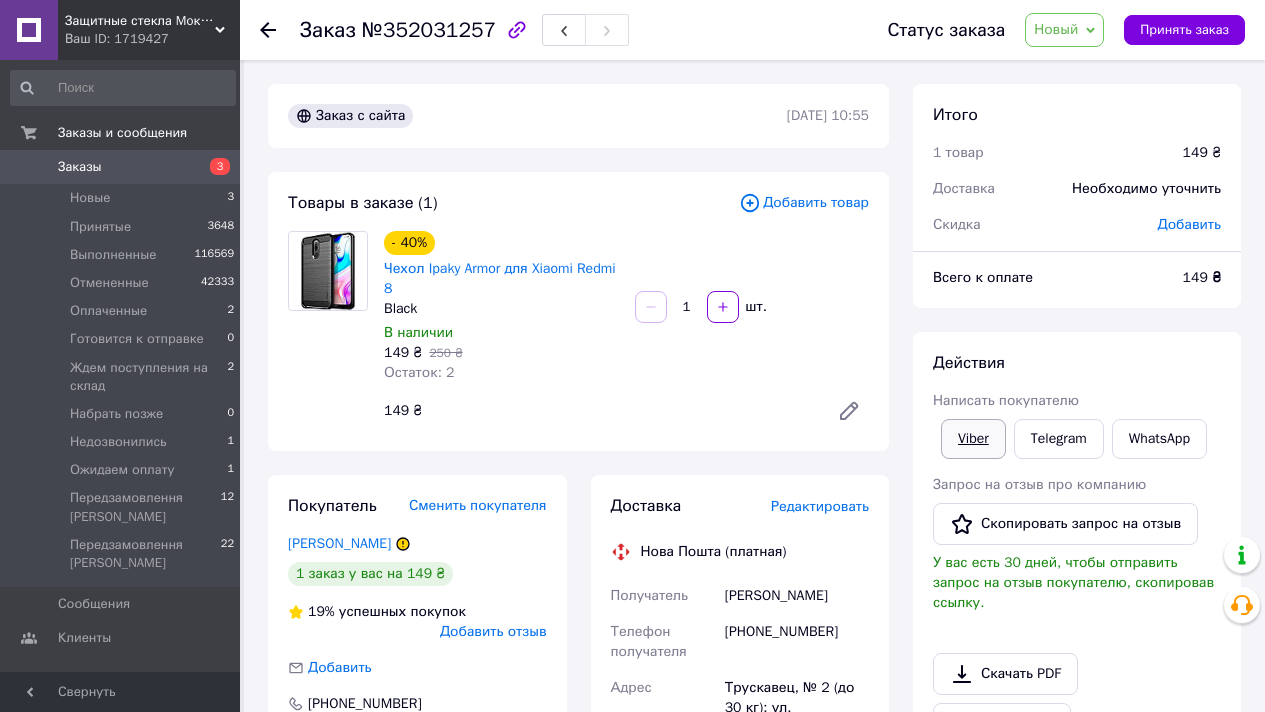 click on "Viber" at bounding box center (973, 439) 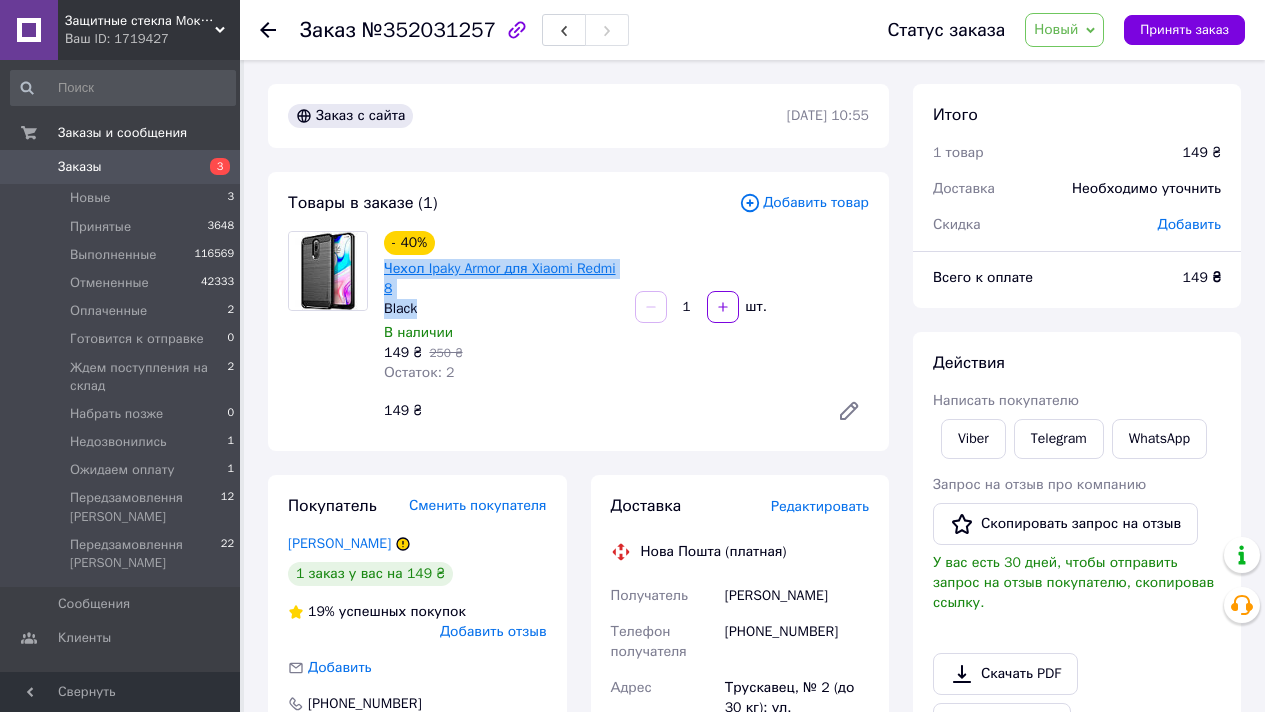 copy on "Чехол Ipaky Armor для Xiaomi Redmi 8 Black" 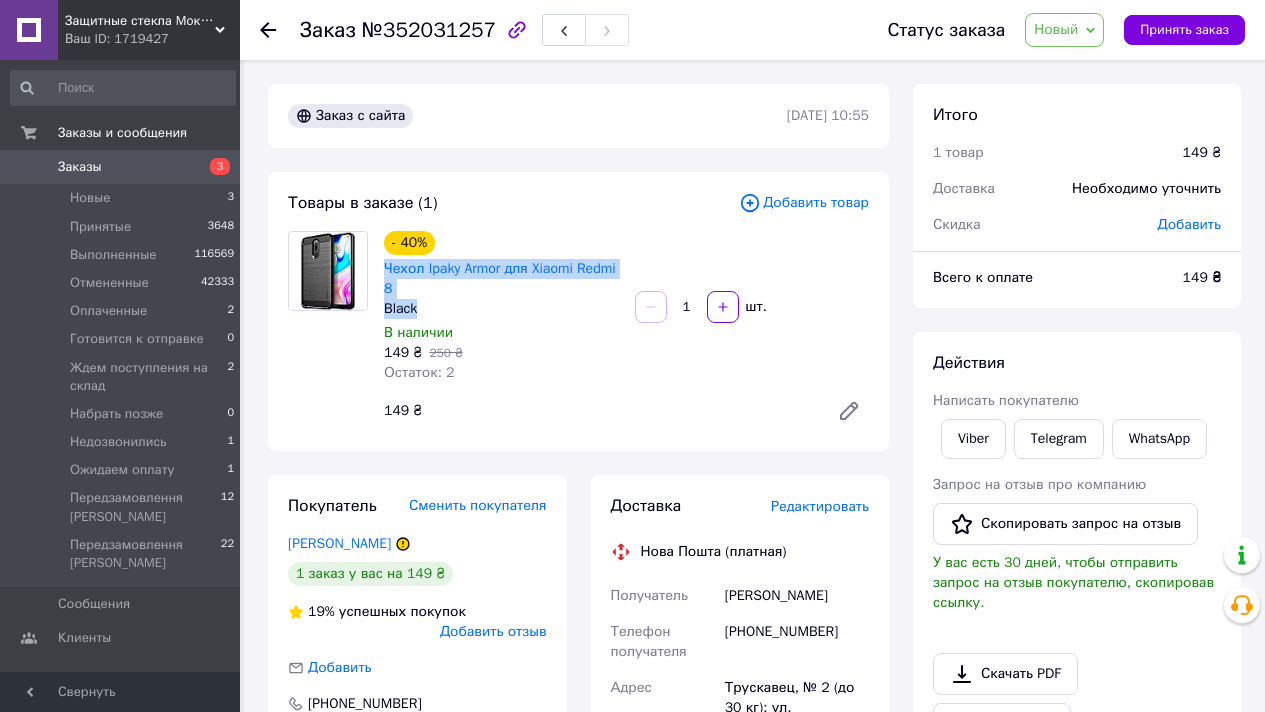 click on "Новый" at bounding box center [1064, 30] 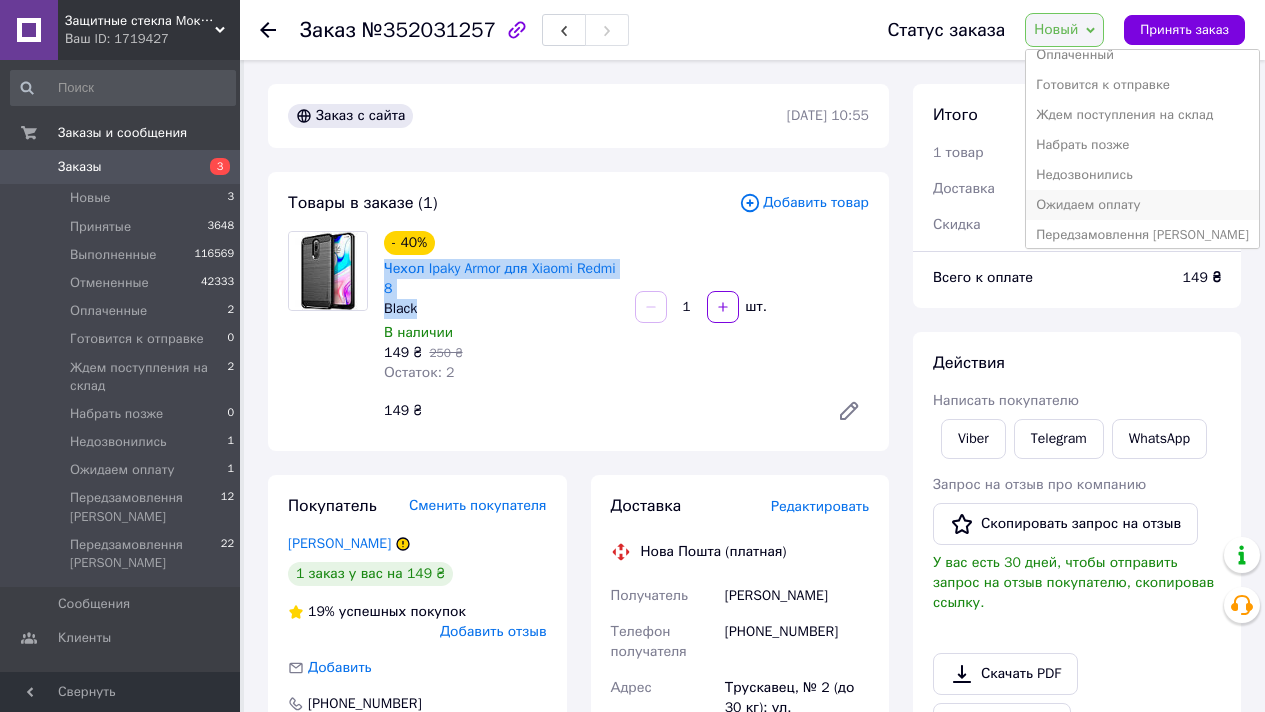 scroll, scrollTop: 142, scrollLeft: 0, axis: vertical 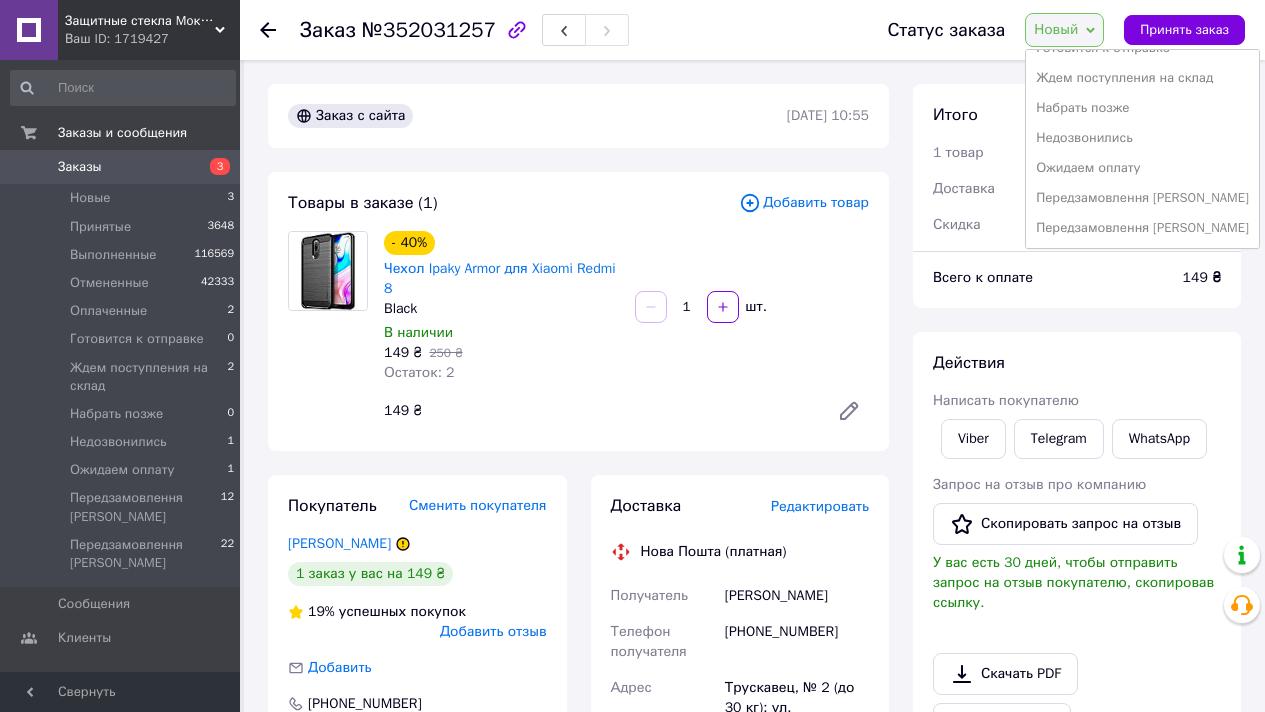 drag, startPoint x: 1118, startPoint y: 147, endPoint x: 791, endPoint y: 89, distance: 332.1039 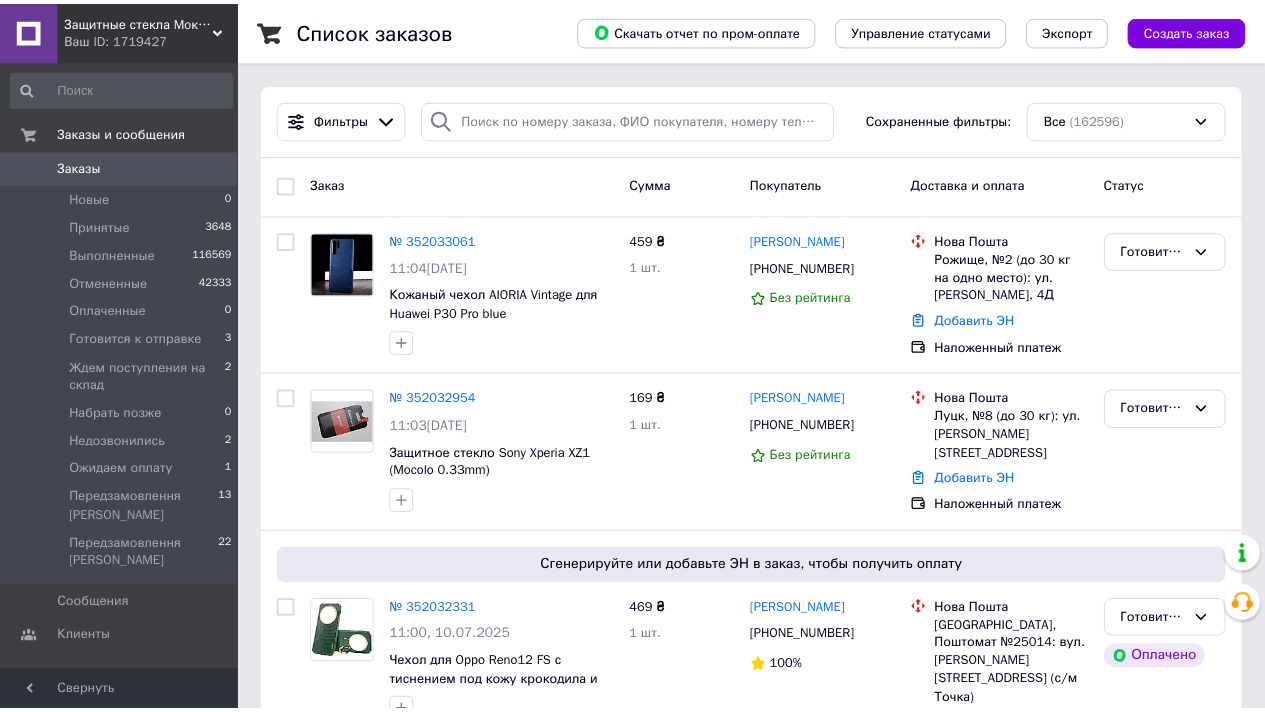scroll, scrollTop: 0, scrollLeft: 0, axis: both 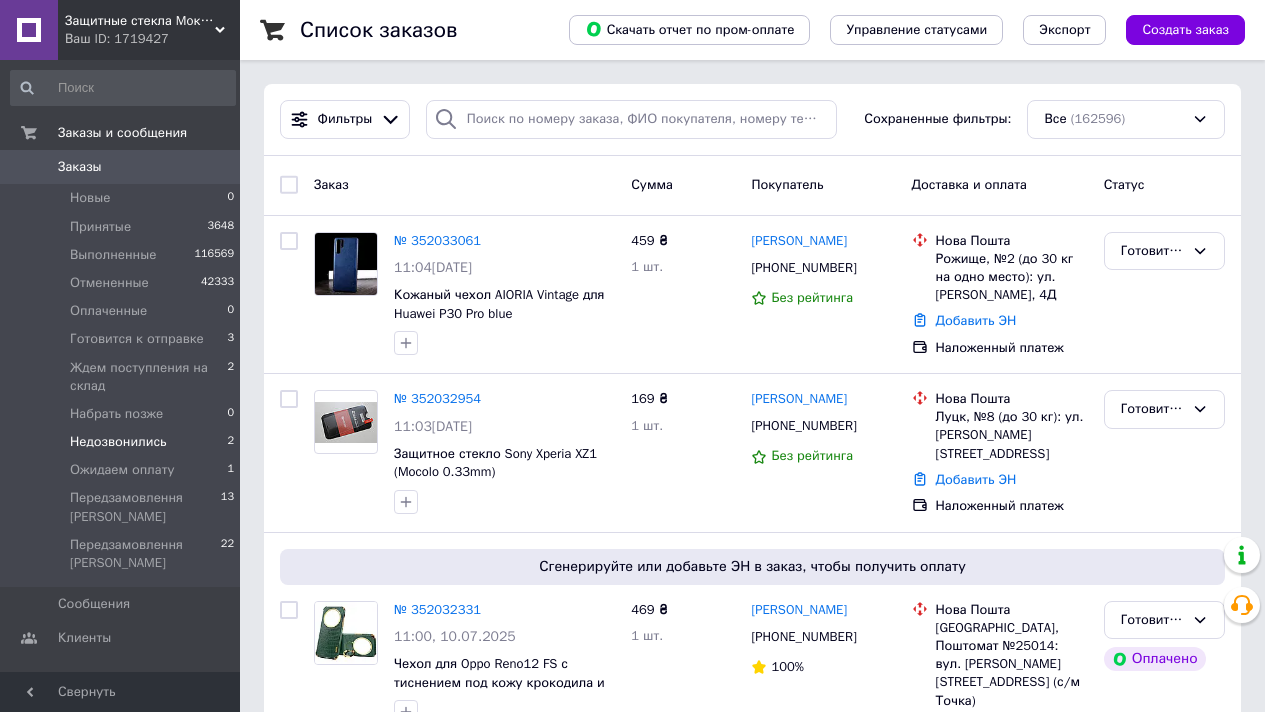 click on "Недозвонились" at bounding box center (118, 442) 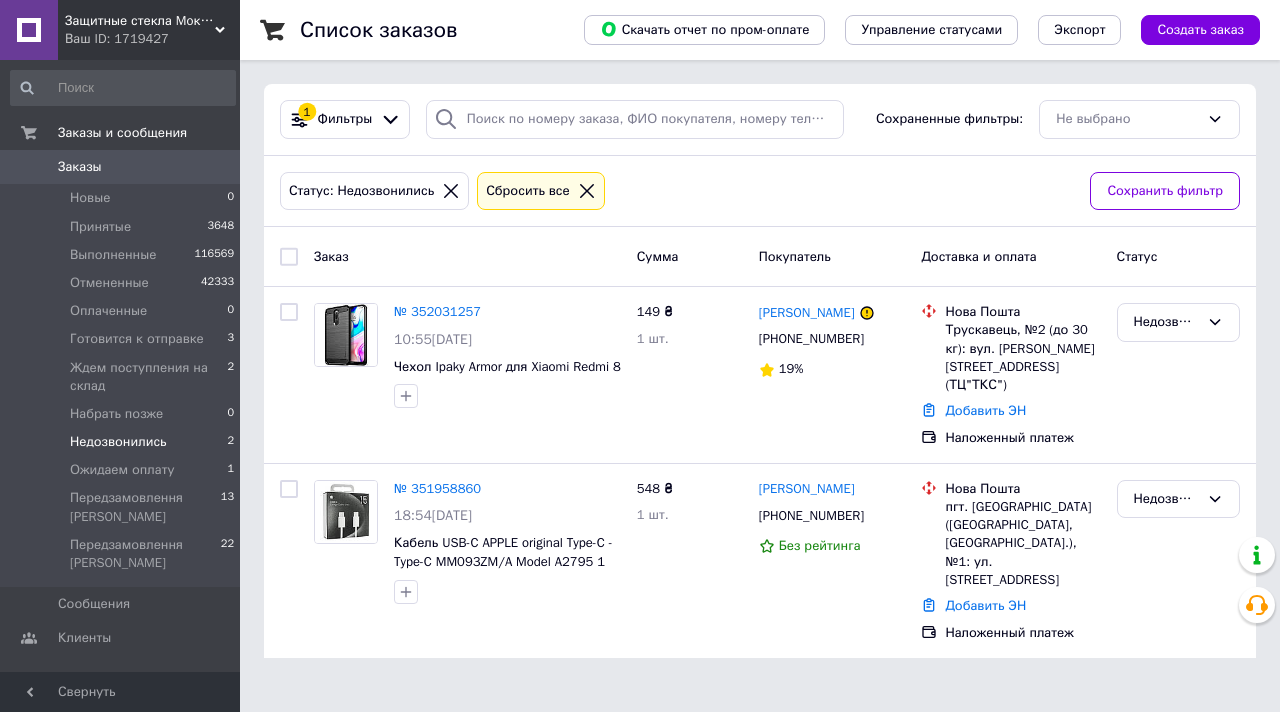 click on "Сбросить все" at bounding box center (528, 191) 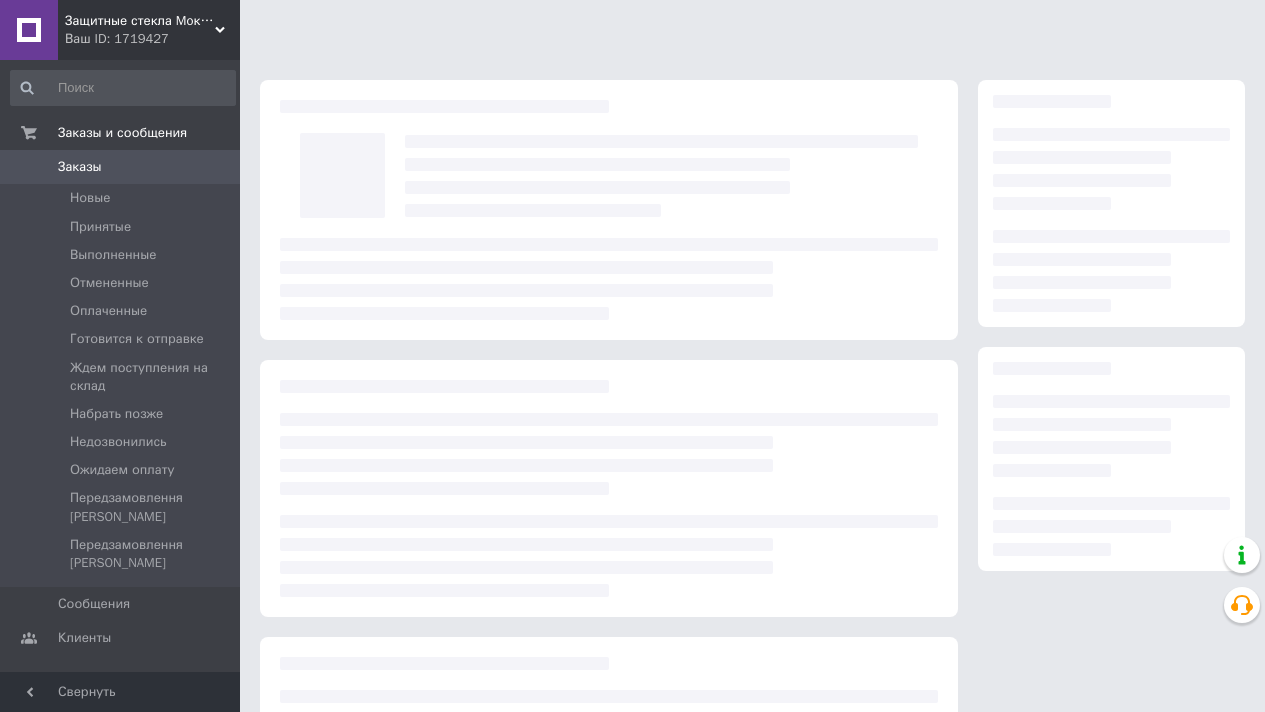 scroll, scrollTop: 0, scrollLeft: 0, axis: both 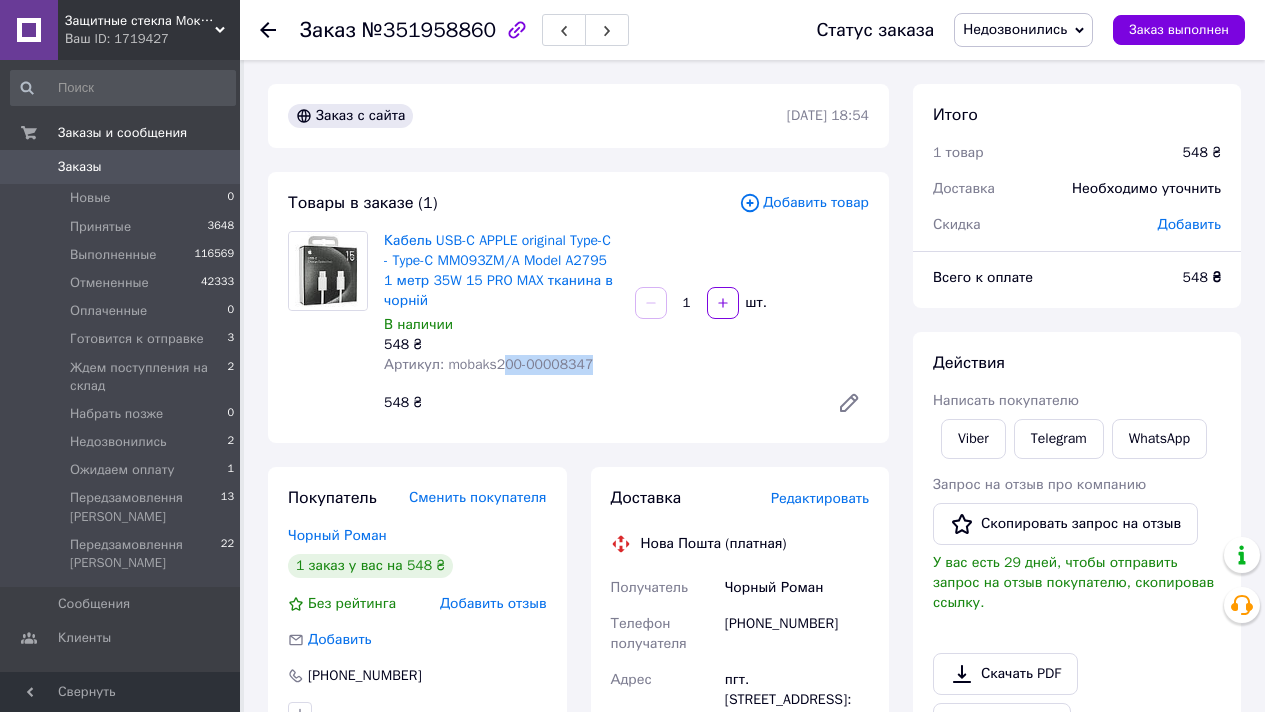 drag, startPoint x: 507, startPoint y: 365, endPoint x: 616, endPoint y: 365, distance: 109 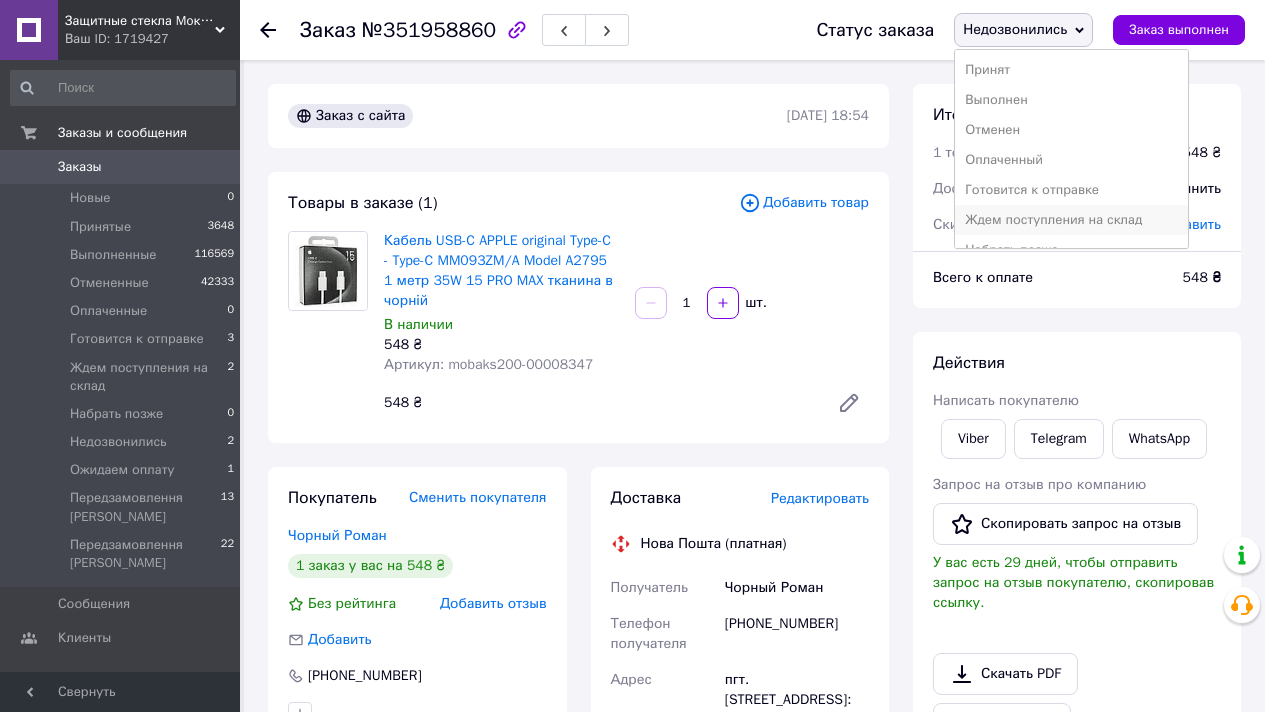 click on "Ждем поступления на склад" at bounding box center [1071, 220] 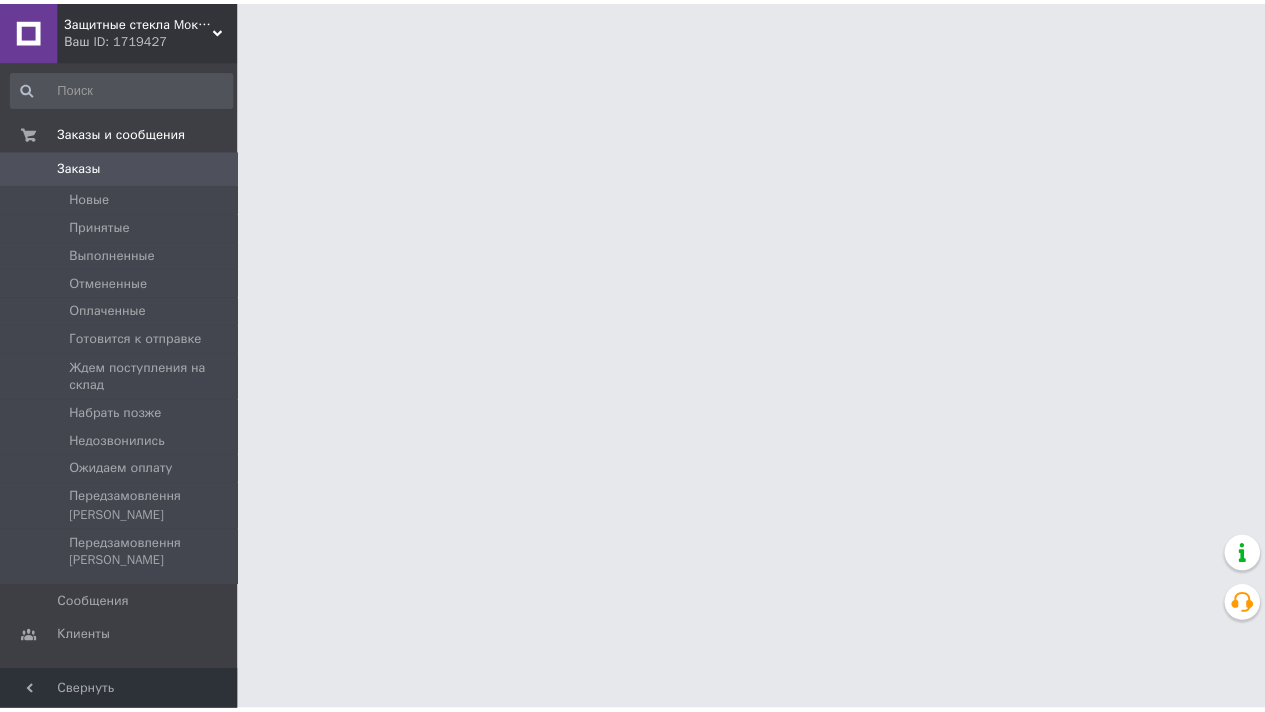 scroll, scrollTop: 0, scrollLeft: 0, axis: both 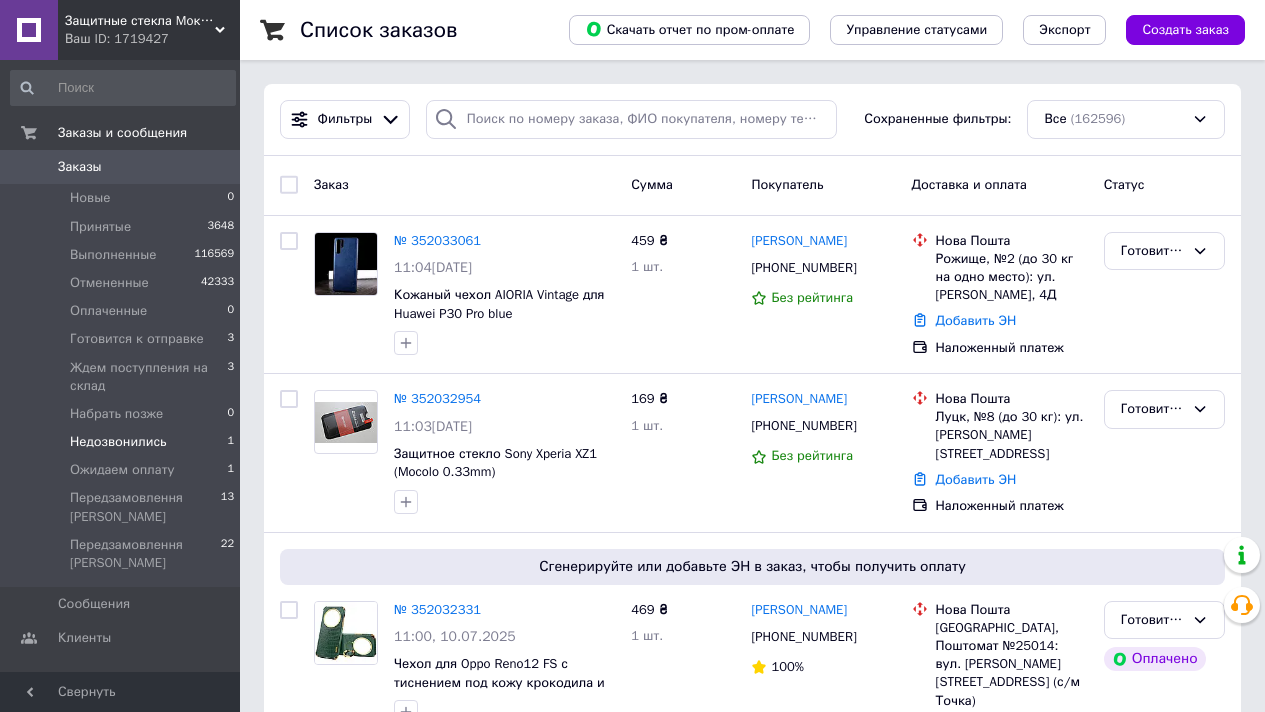 click on "Недозвонились 1" at bounding box center [123, 442] 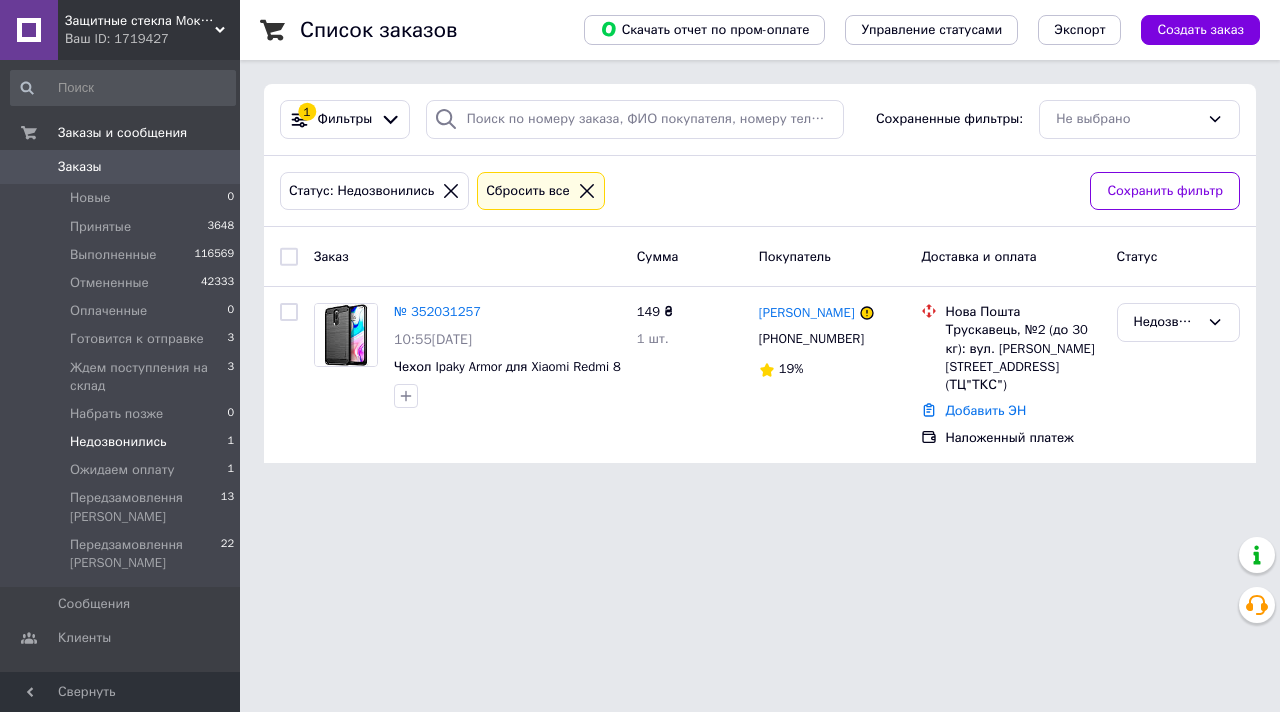 click 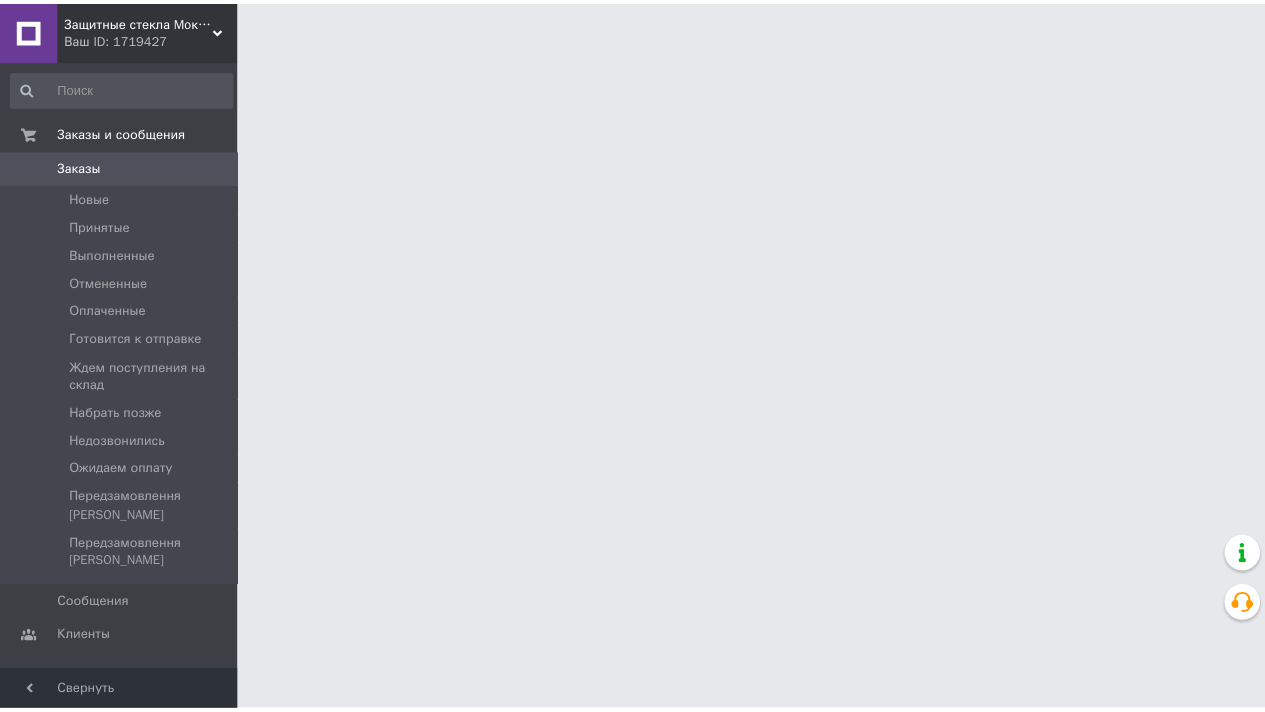 scroll, scrollTop: 0, scrollLeft: 0, axis: both 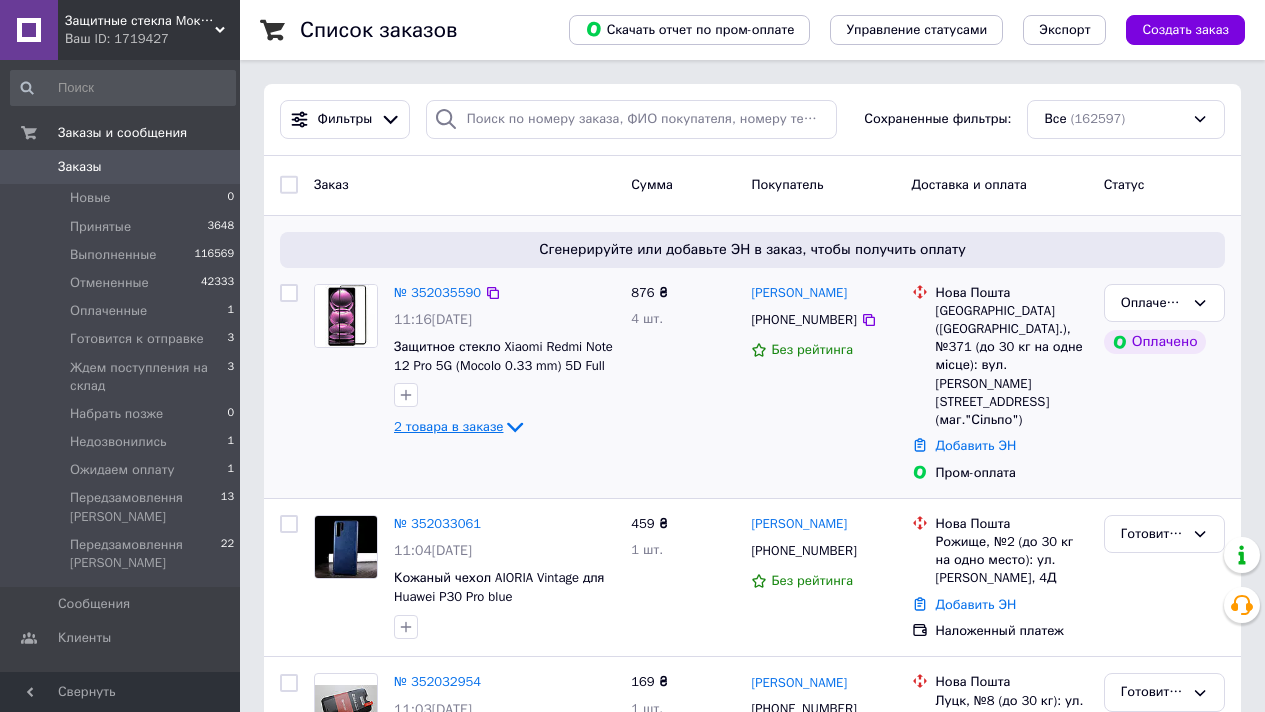 click on "2 товара в заказе" at bounding box center (448, 426) 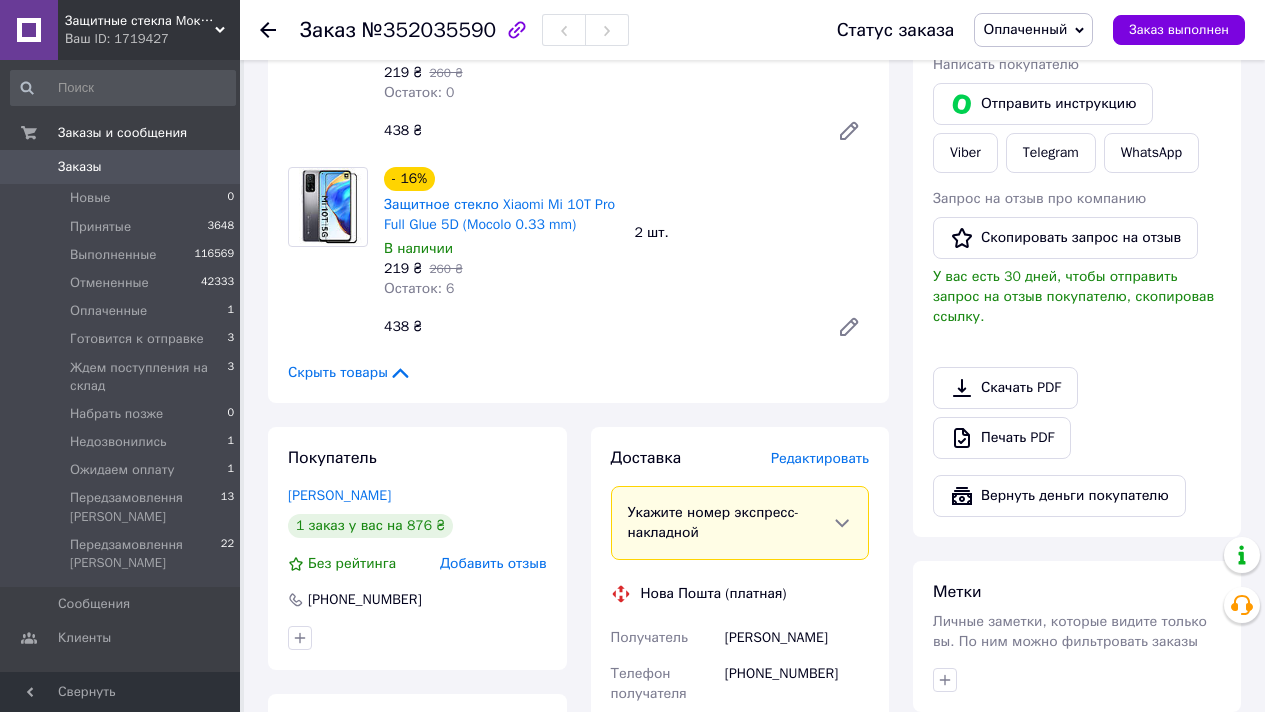 scroll, scrollTop: 169, scrollLeft: 0, axis: vertical 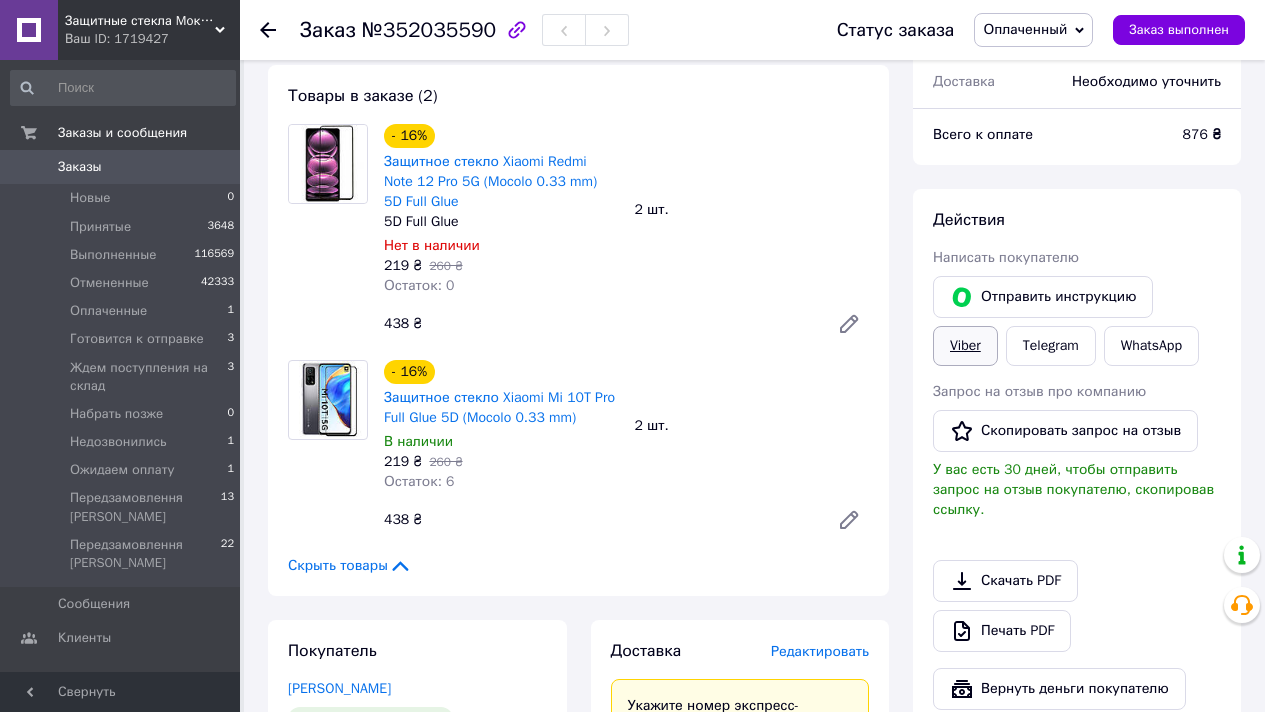click on "Viber" at bounding box center [965, 346] 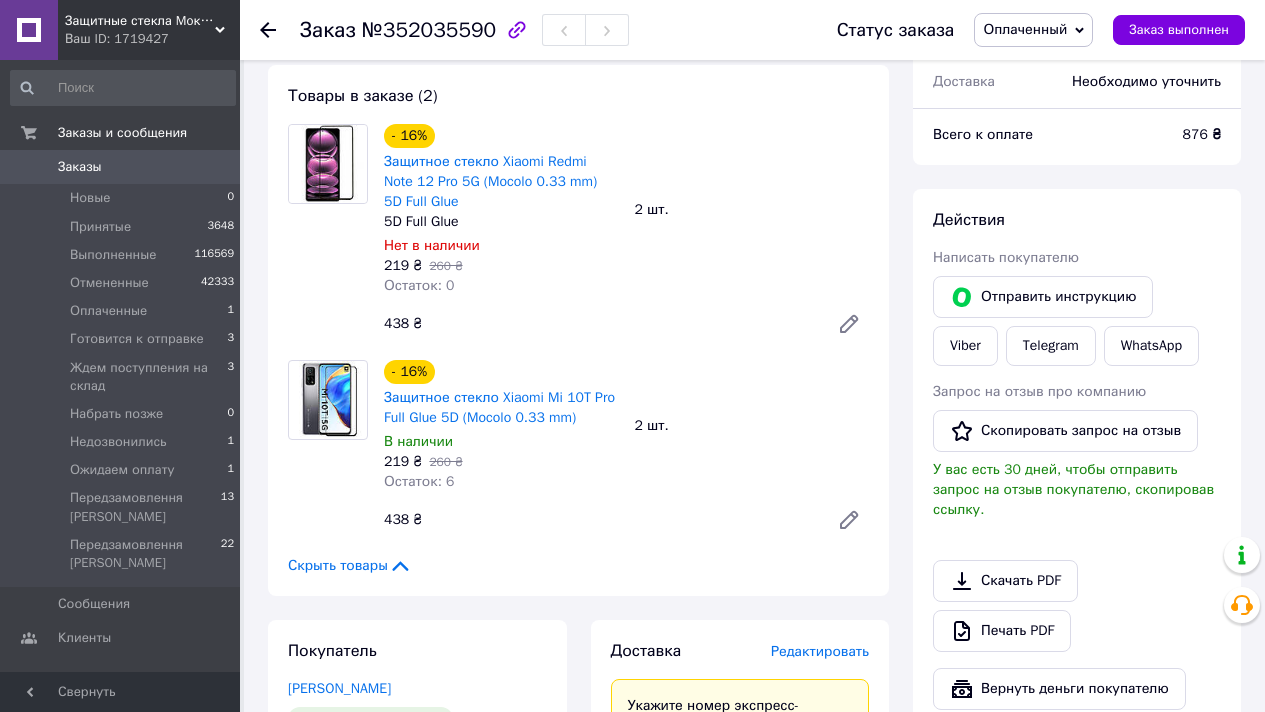 click on "Статус заказа Оплаченный Принят Выполнен Отменен Готовится к отправке Ждем поступления на склад Набрать позже Недозвонились Ожидаем оплату Передзамовлення Вадим Передзамовлення Олександр Заказ выполнен" at bounding box center [1021, 30] 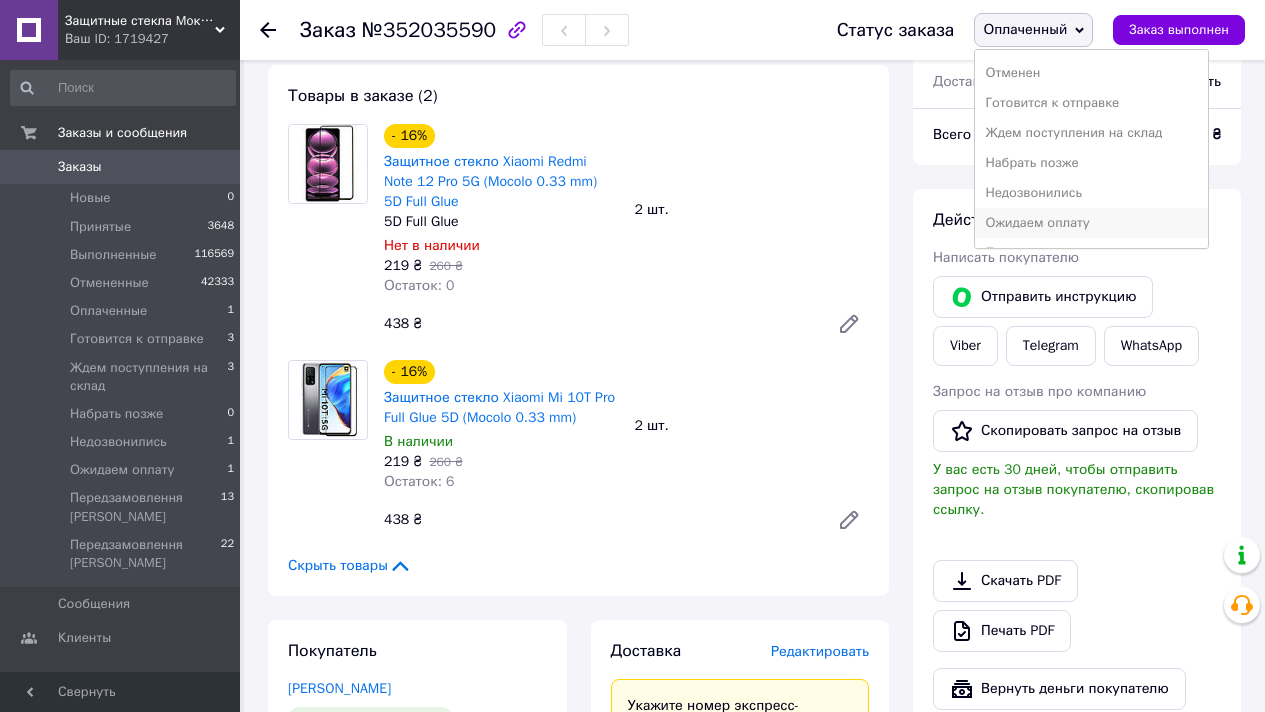 scroll, scrollTop: 112, scrollLeft: 0, axis: vertical 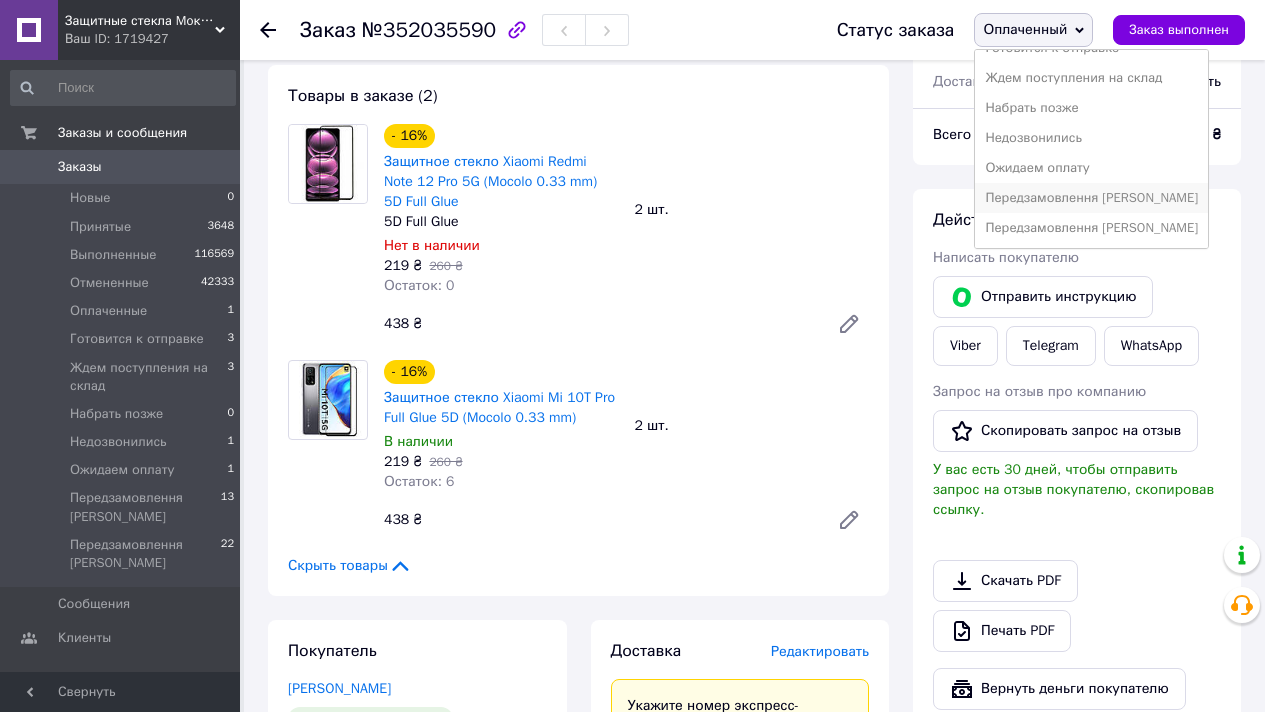 click on "Передзамовлення [PERSON_NAME]" at bounding box center [1091, 198] 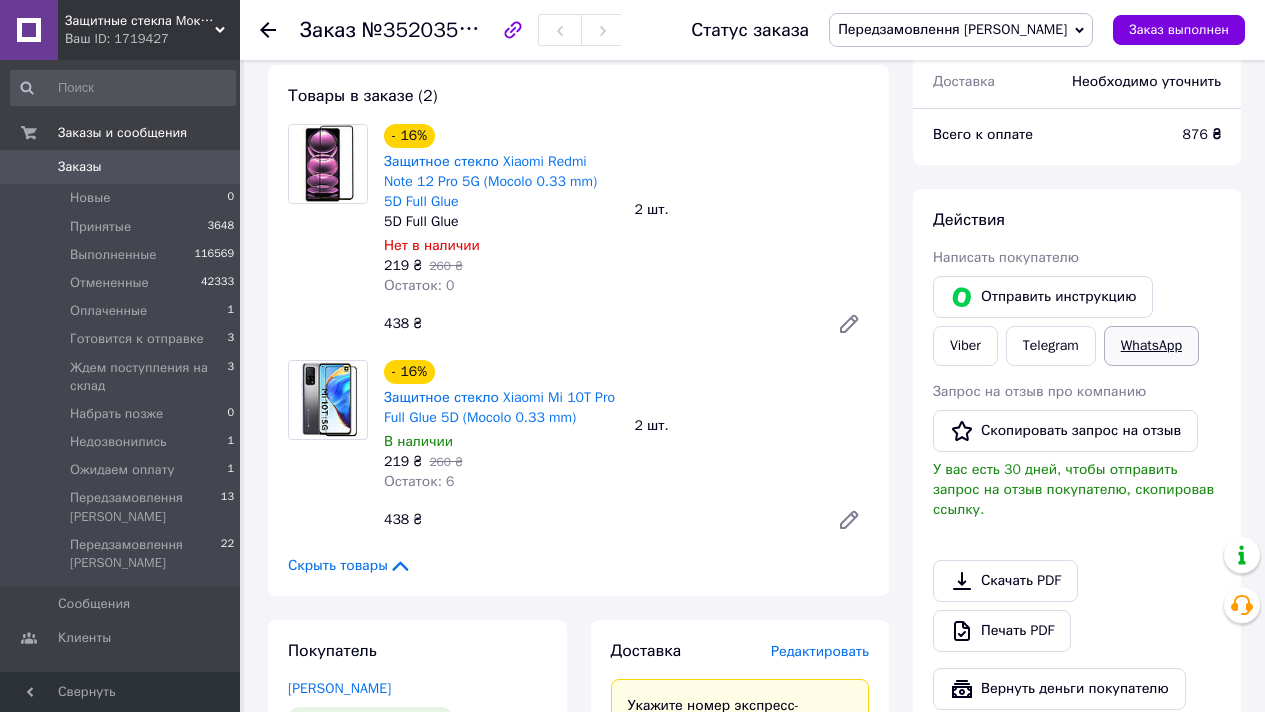click on "WhatsApp" at bounding box center [1151, 346] 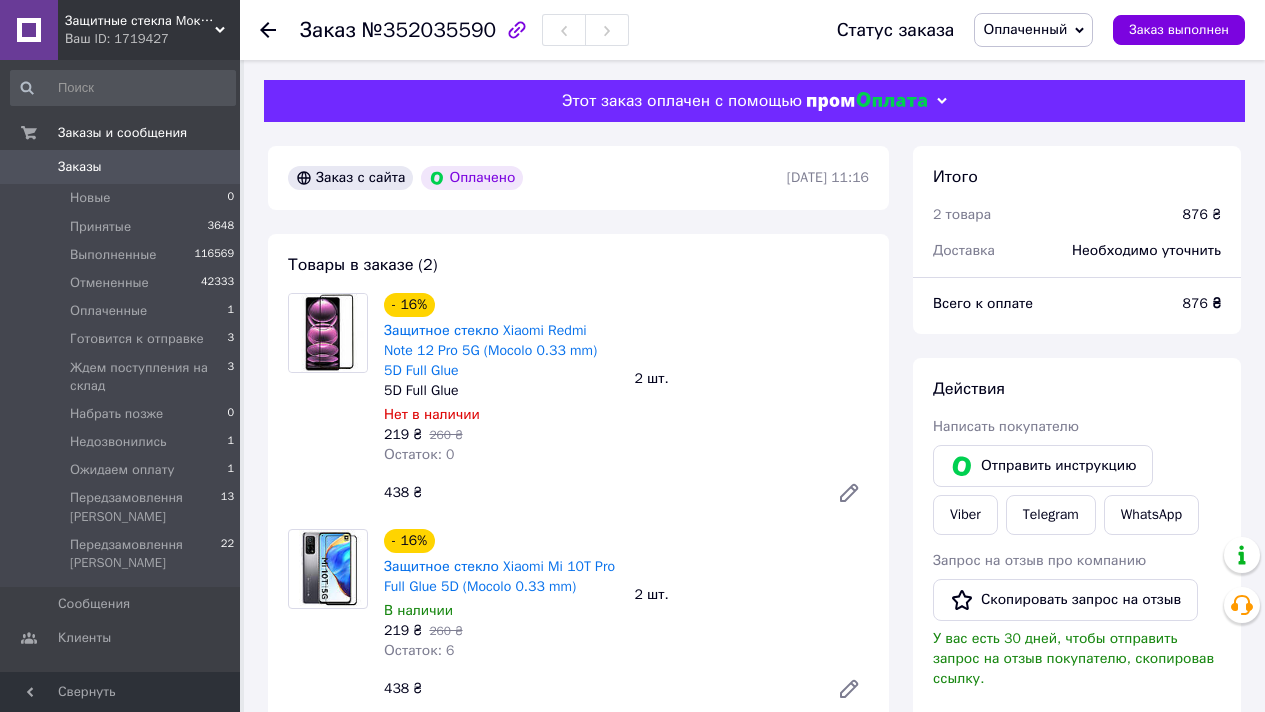 scroll, scrollTop: 169, scrollLeft: 0, axis: vertical 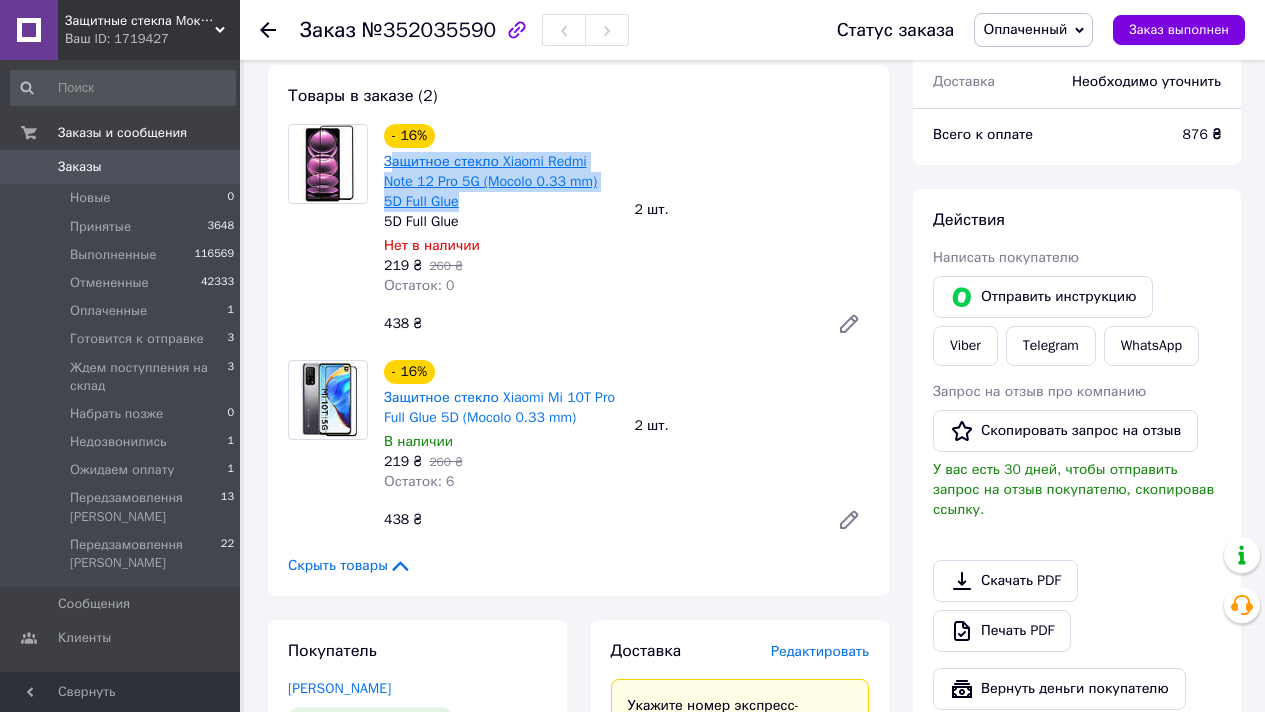 drag, startPoint x: 433, startPoint y: 186, endPoint x: 388, endPoint y: 163, distance: 50.537113 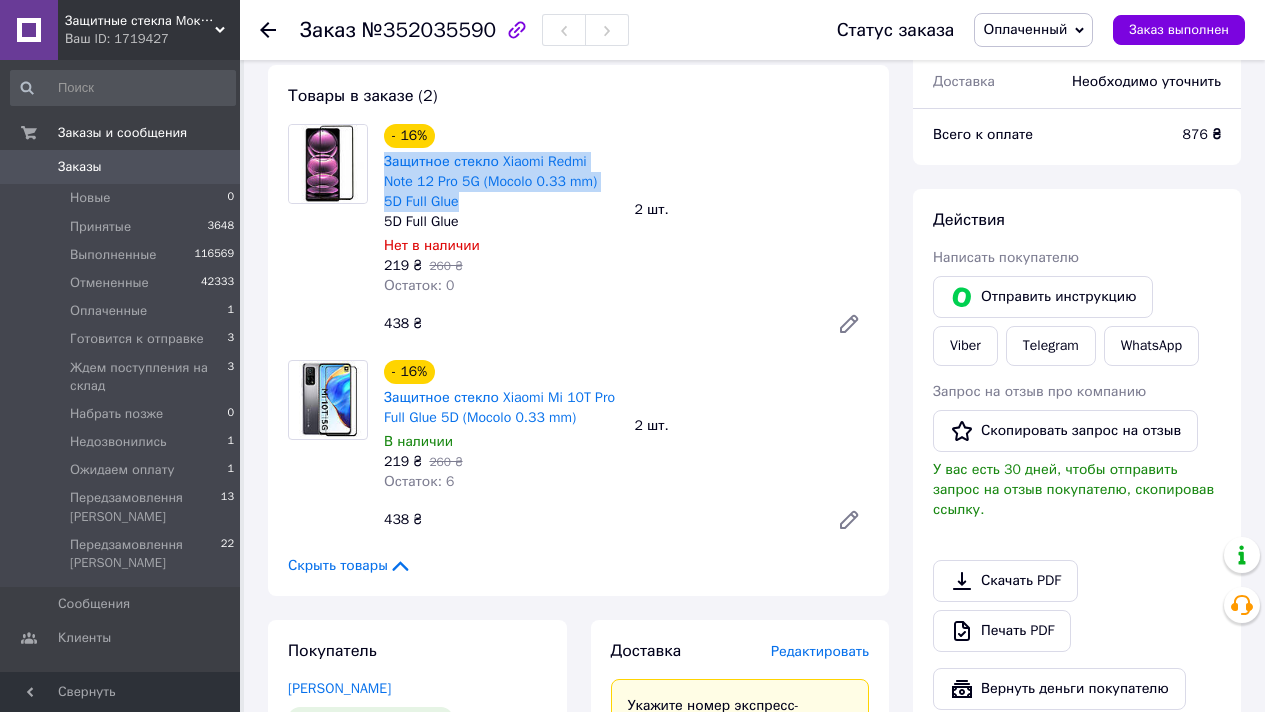 drag, startPoint x: 380, startPoint y: 164, endPoint x: 484, endPoint y: 207, distance: 112.53888 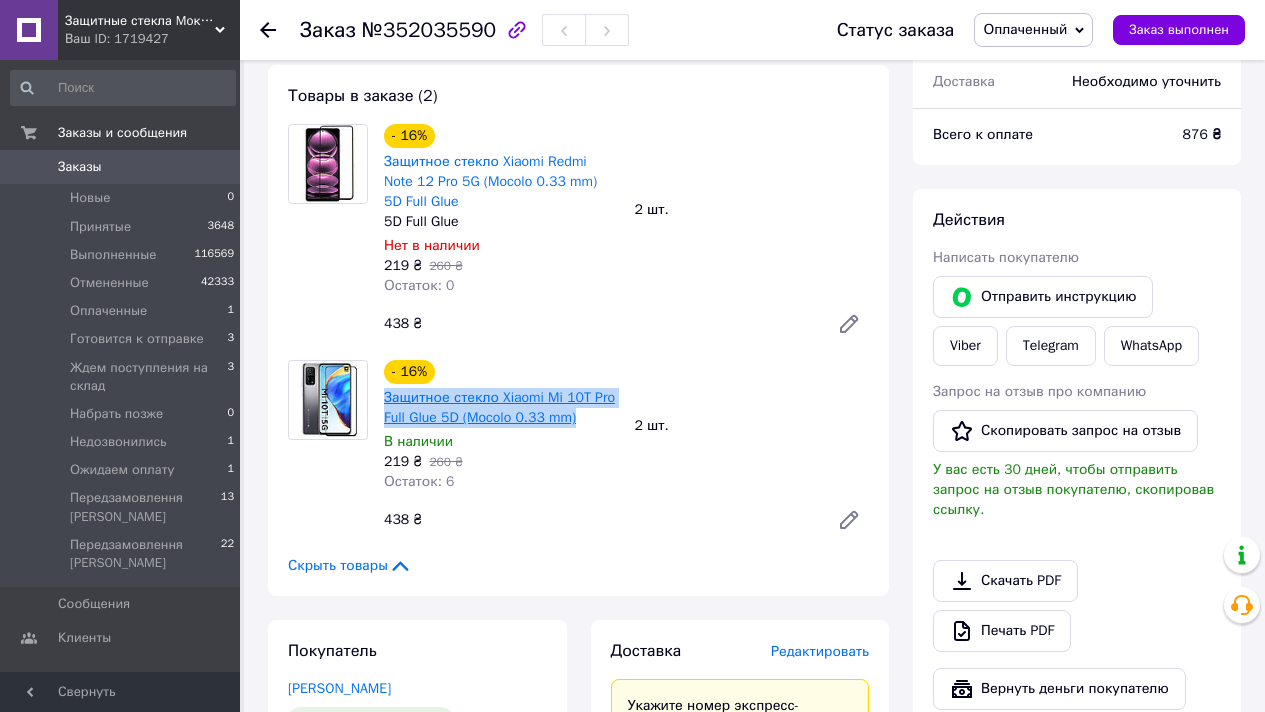 drag, startPoint x: 600, startPoint y: 416, endPoint x: 384, endPoint y: 394, distance: 217.11748 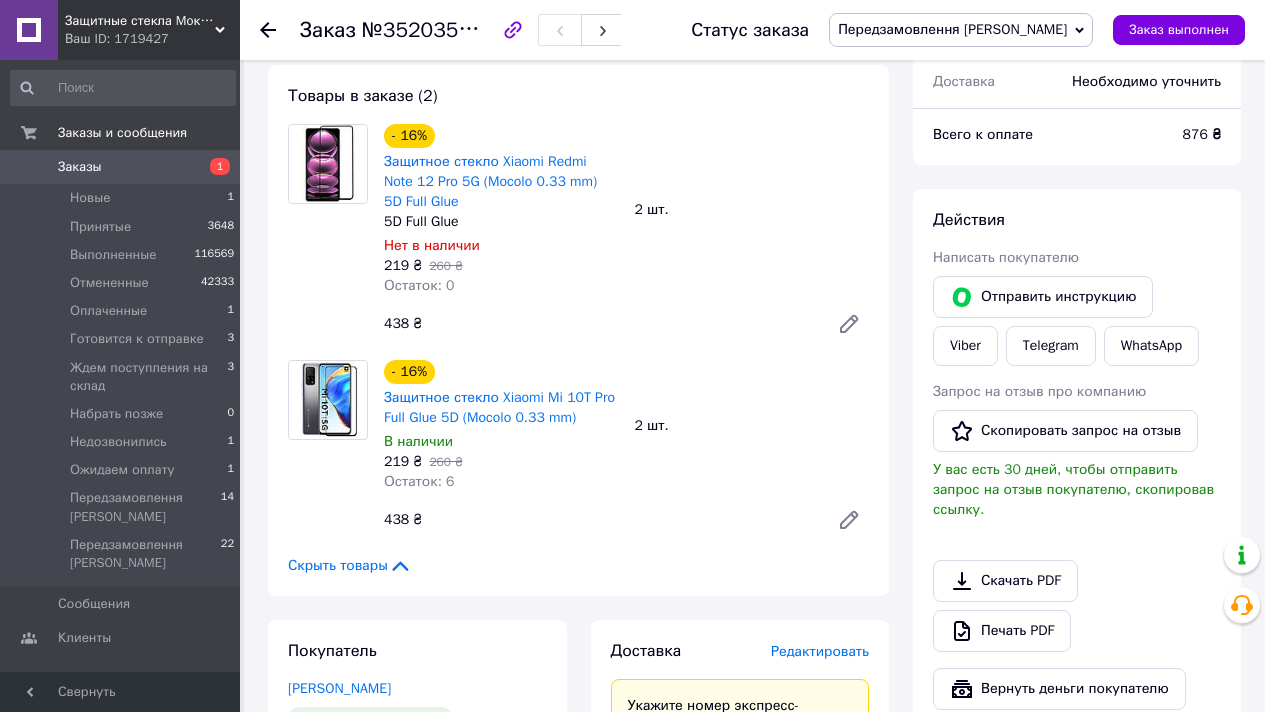 scroll, scrollTop: 169, scrollLeft: 0, axis: vertical 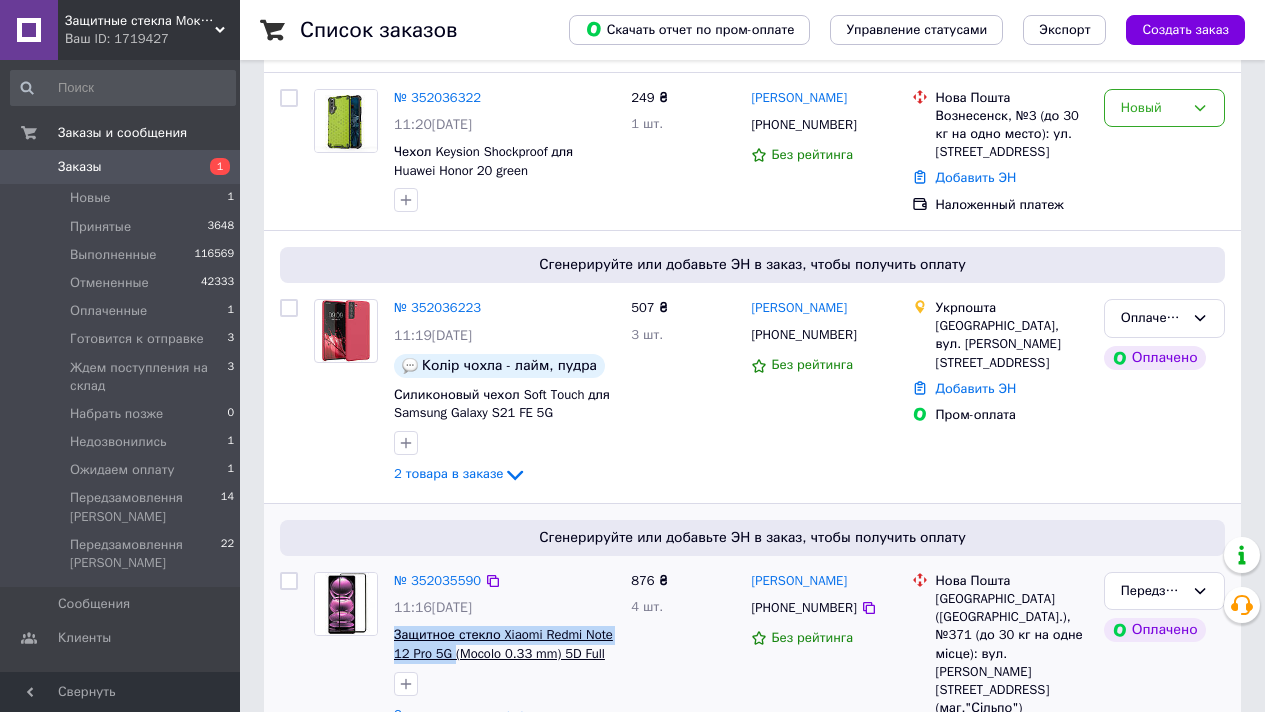 drag, startPoint x: 413, startPoint y: 636, endPoint x: 488, endPoint y: 654, distance: 77.12976 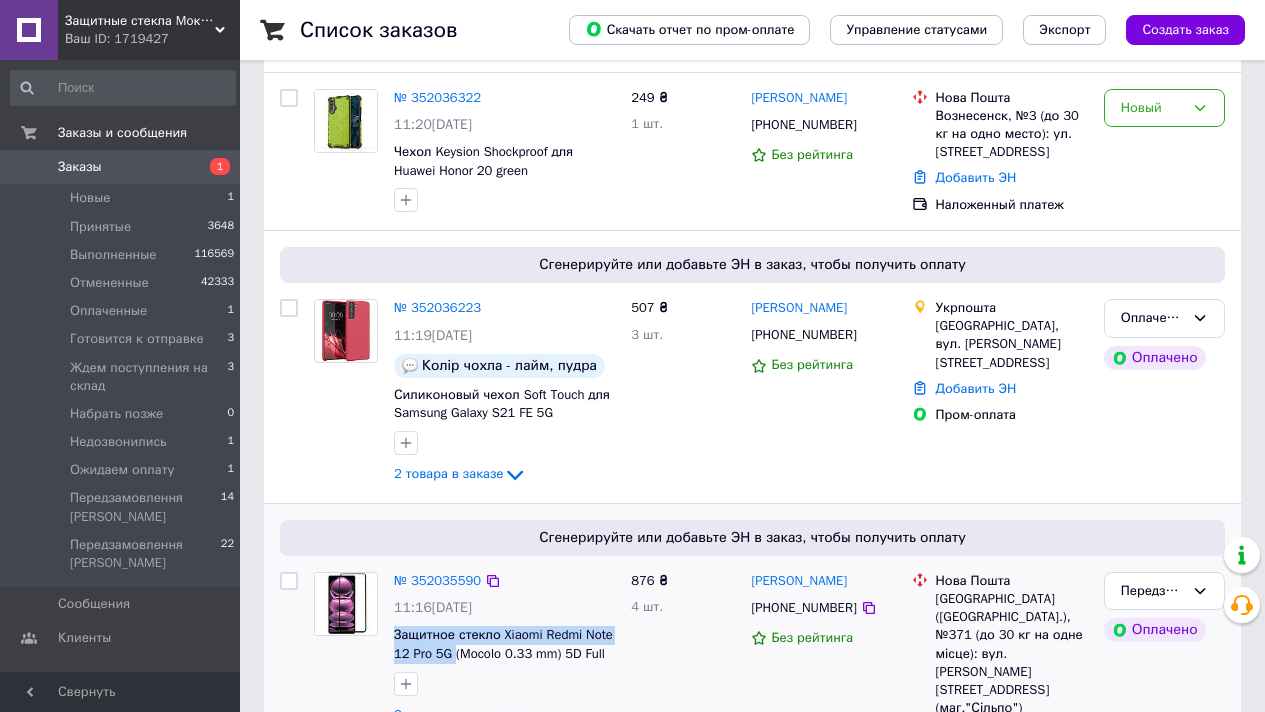copy on "Защитное стекло Xiaomi Redmi Note 12 Pro 5G" 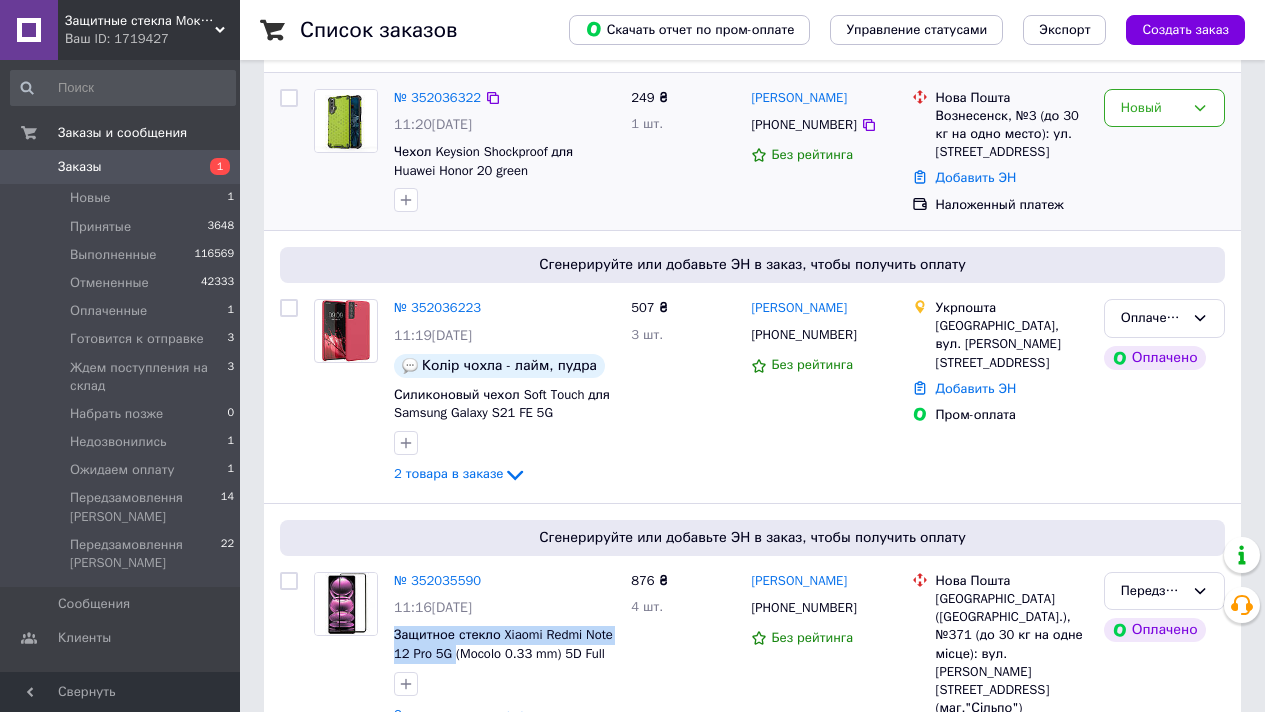 copy on "Защитное стекло Xiaomi Redmi Note 12 Pro 5G" 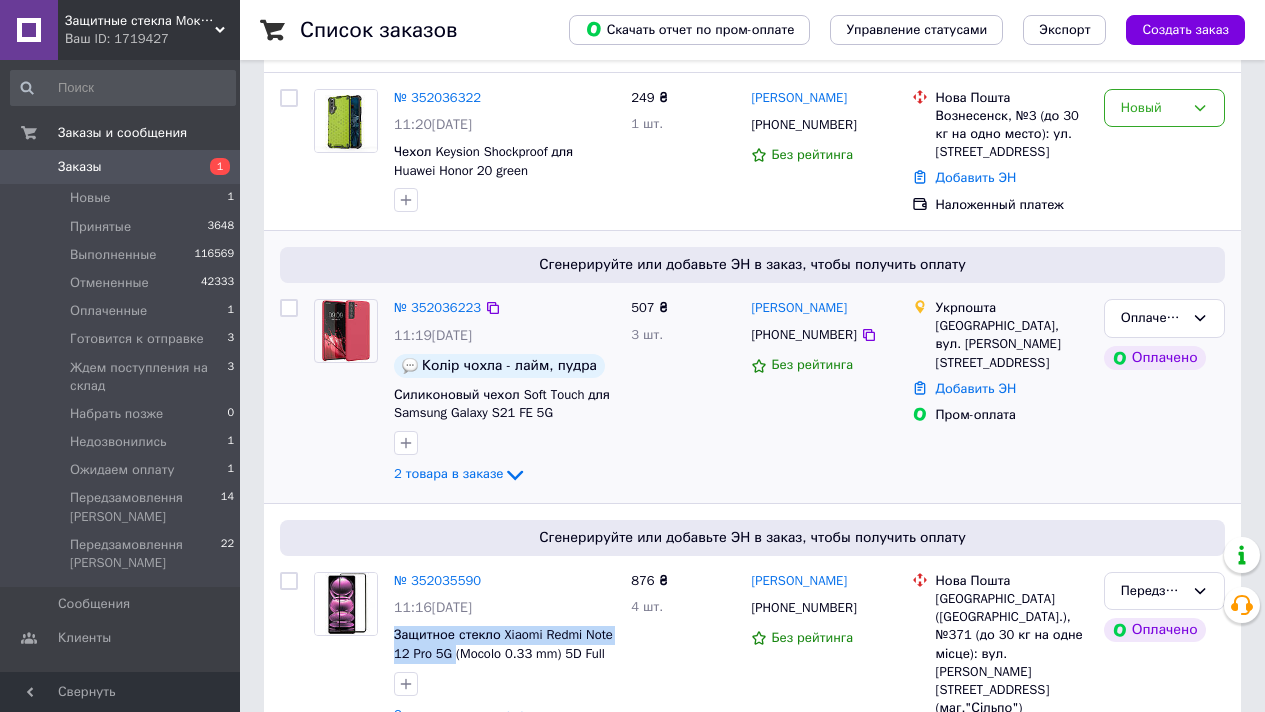 copy on "Защитное стекло Xiaomi Redmi Note 12 Pro 5G" 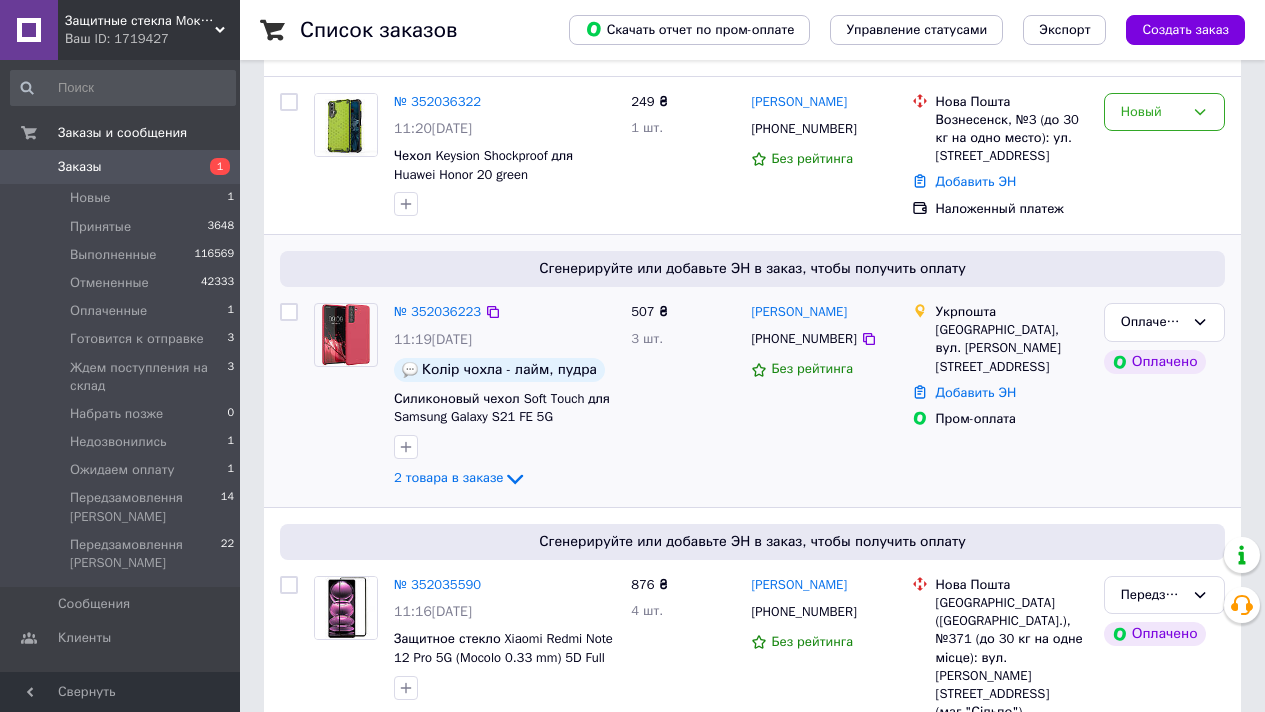 scroll, scrollTop: 0, scrollLeft: 0, axis: both 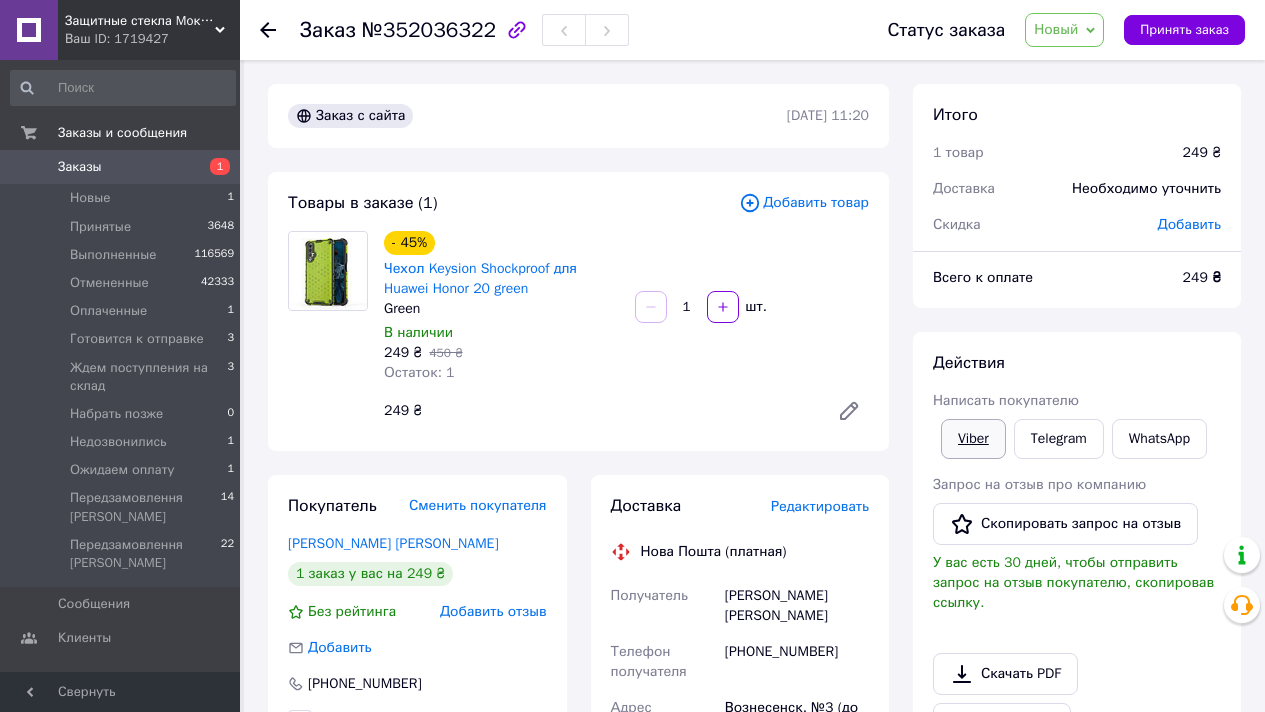 click on "Viber" at bounding box center [973, 439] 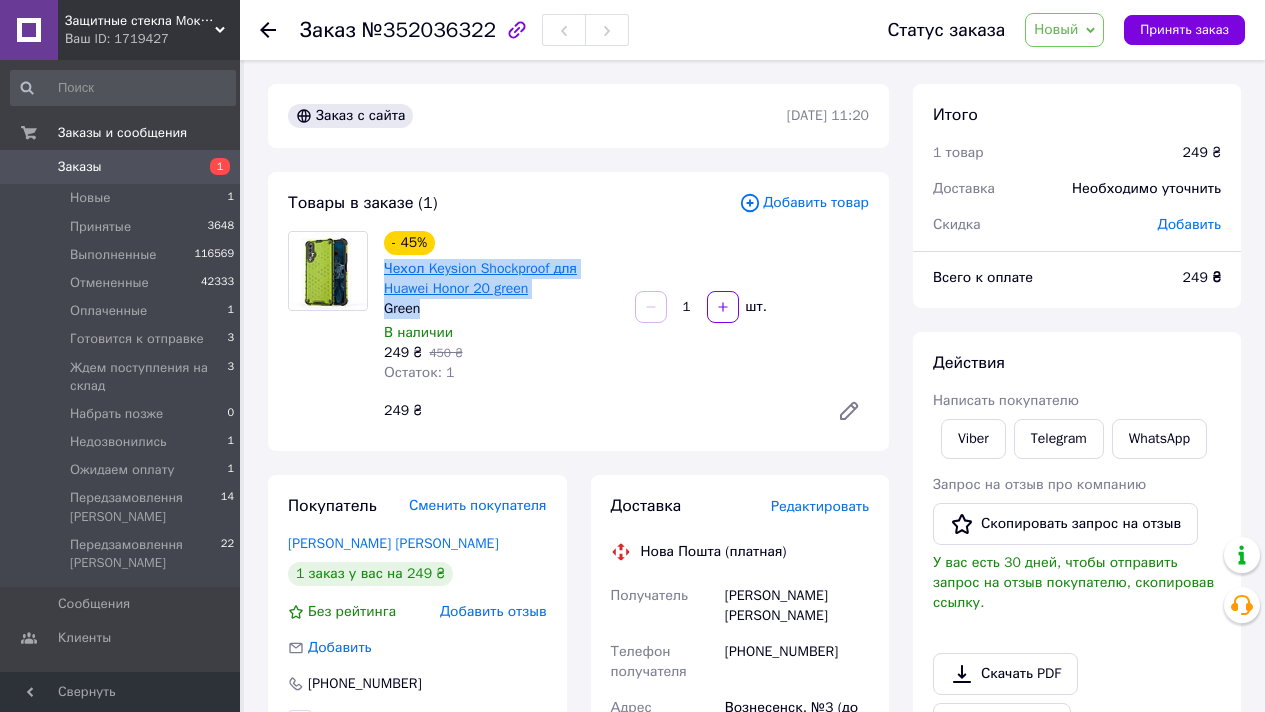 copy on "Чехол Keysion Shockproof для Huawei Honor 20 green Green" 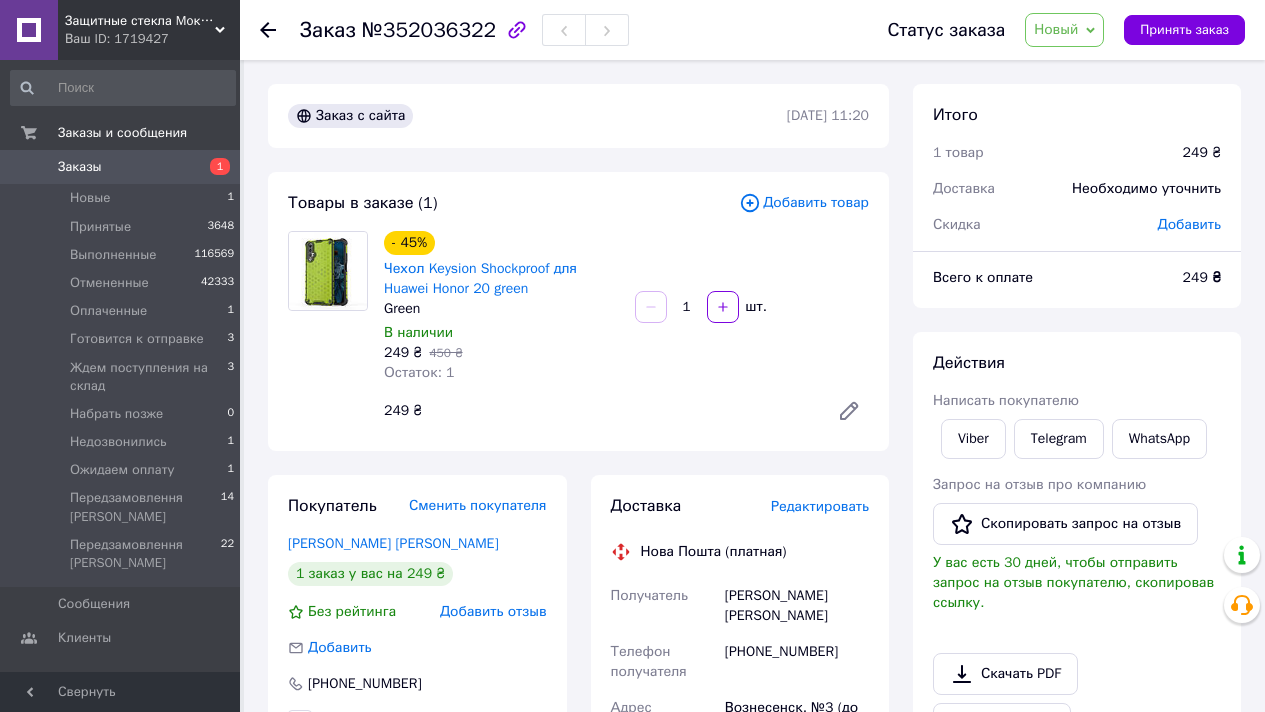 click on "Статус заказа Новый Принят Выполнен Отменен Оплаченный [PERSON_NAME] к отправке Ждем поступления на склад Набрать позже Недозвонились Ожидаем оплату Передзамовлення [PERSON_NAME] Передзамовлення [PERSON_NAME] заказ" at bounding box center [1046, 30] 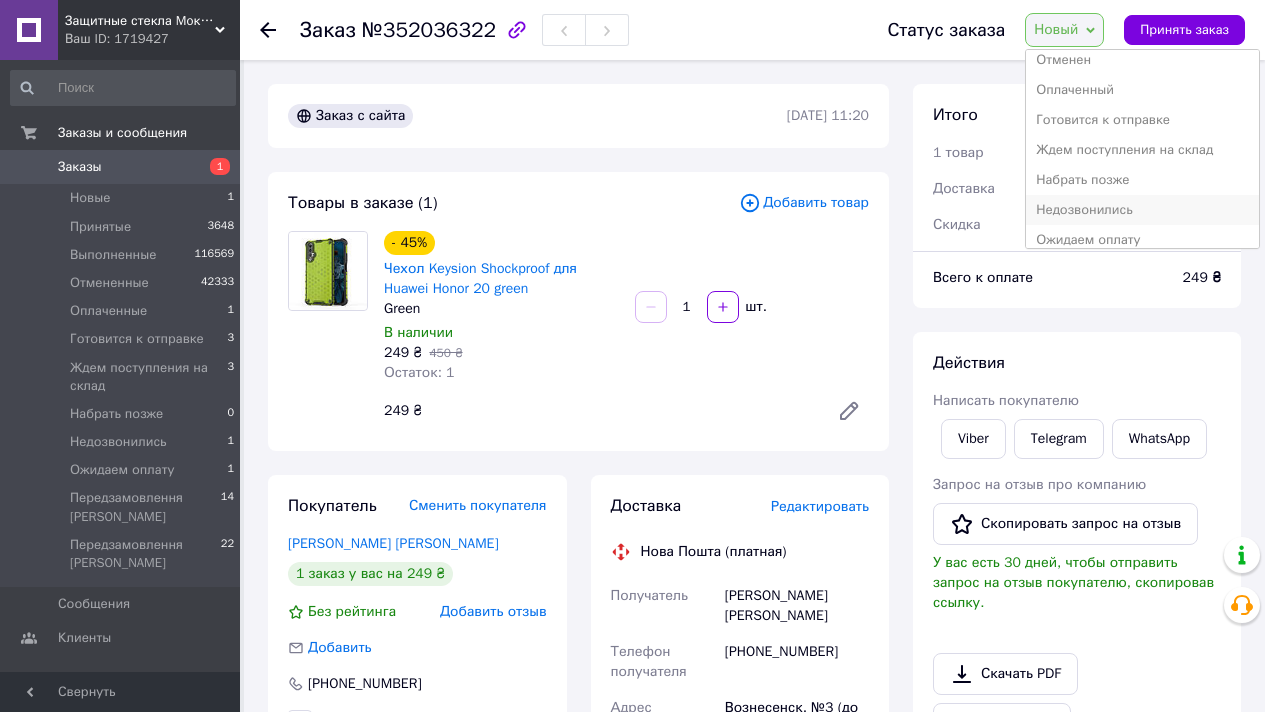 scroll, scrollTop: 142, scrollLeft: 0, axis: vertical 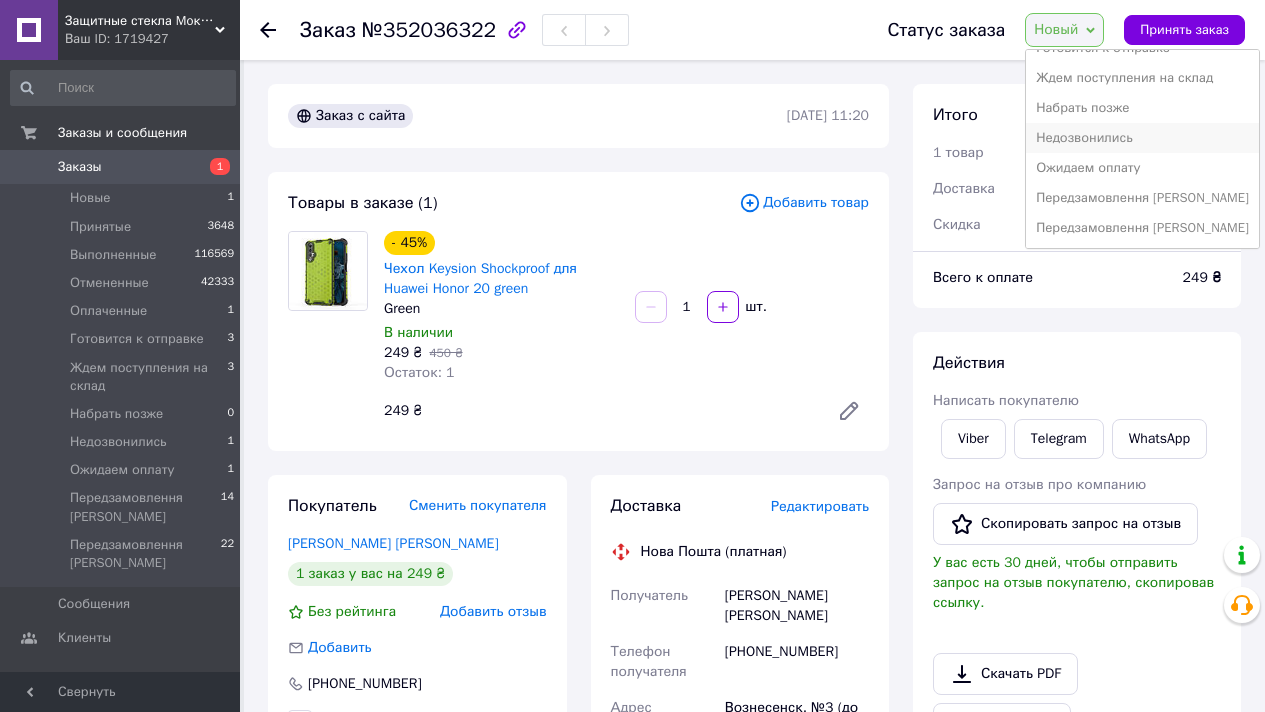 click on "Недозвонились" at bounding box center (1142, 138) 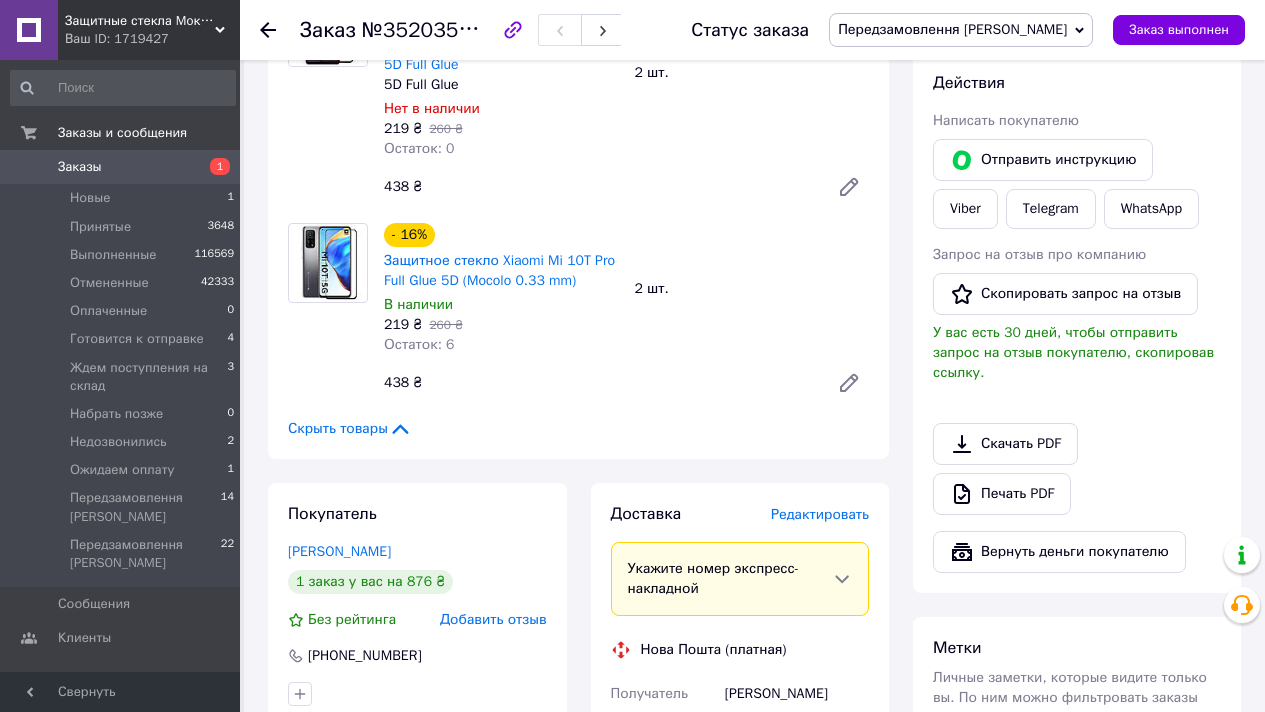 scroll, scrollTop: 935, scrollLeft: 0, axis: vertical 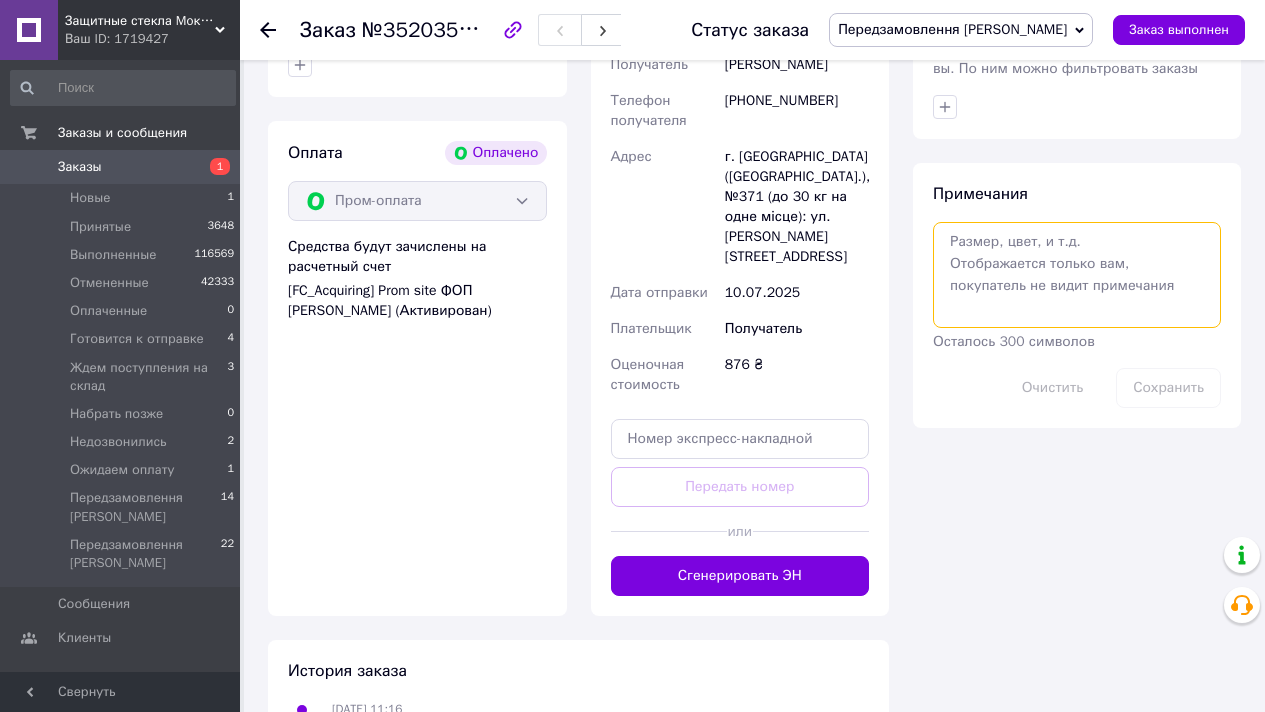 click at bounding box center [1077, 275] 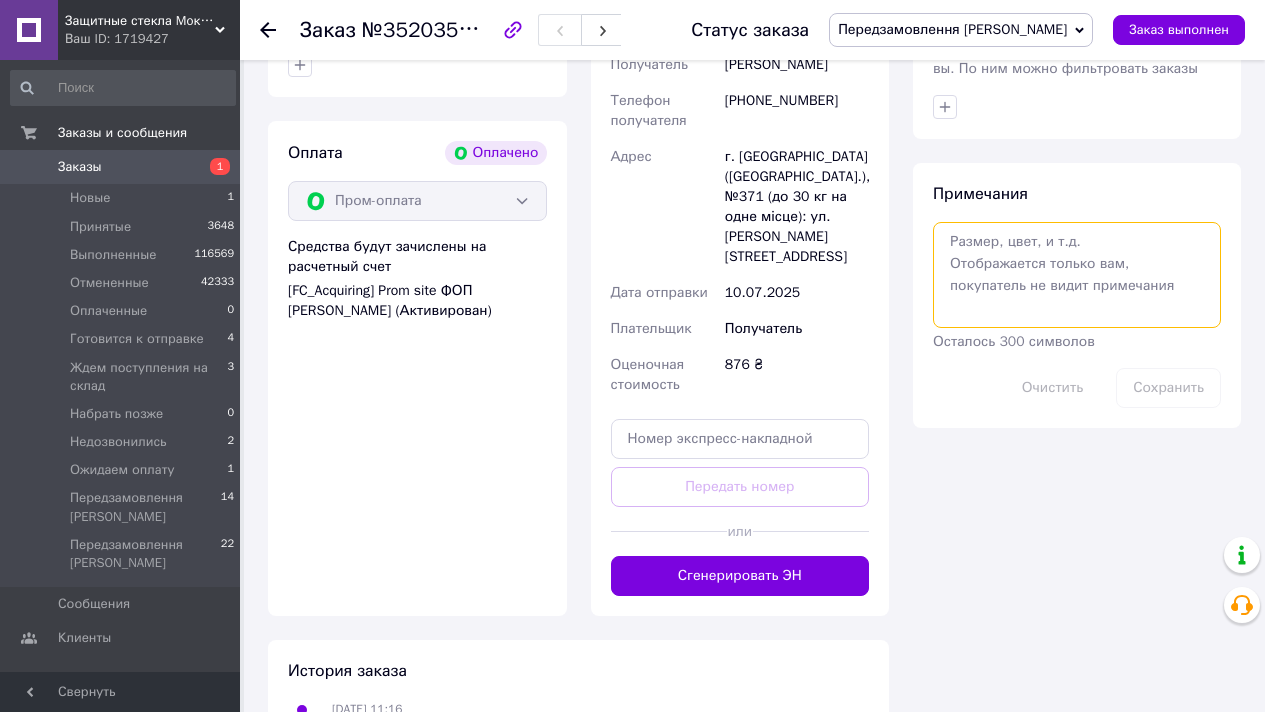 paste on "Защитное стекло Xiaomi Redmi Note 12 Pro 5G" 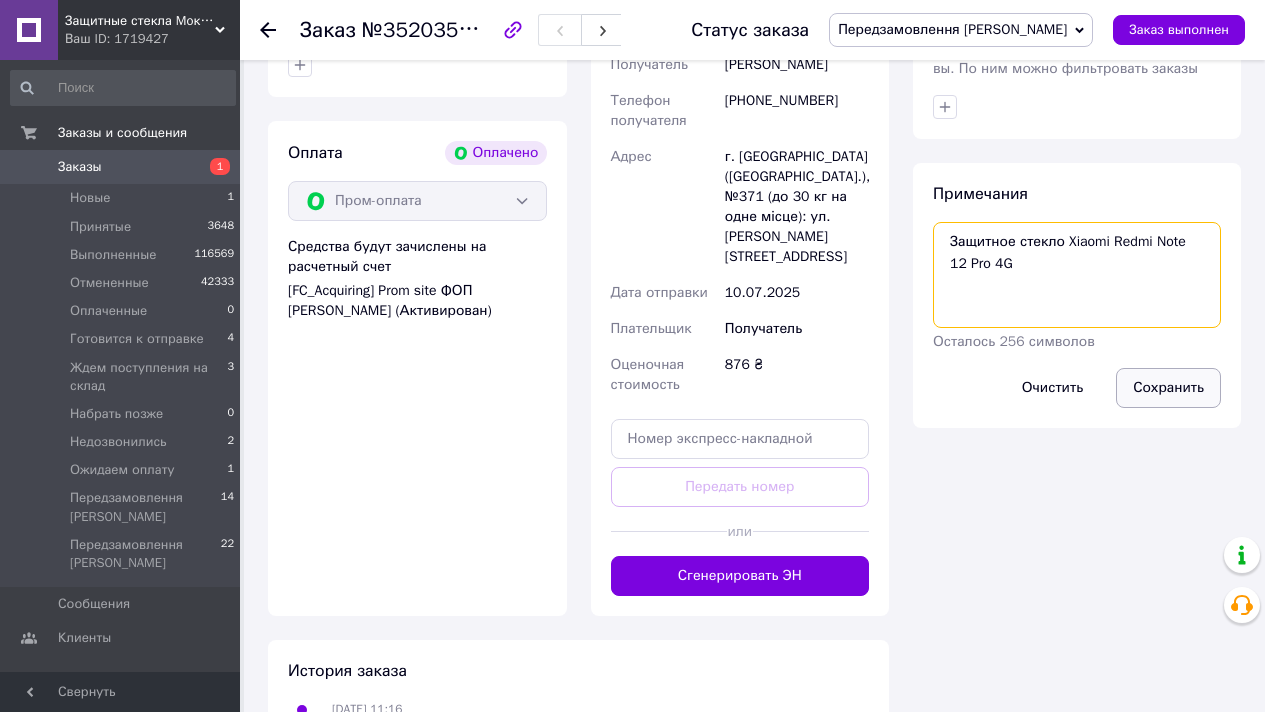 type on "Защитное стекло Xiaomi Redmi Note 12 Pro 4G" 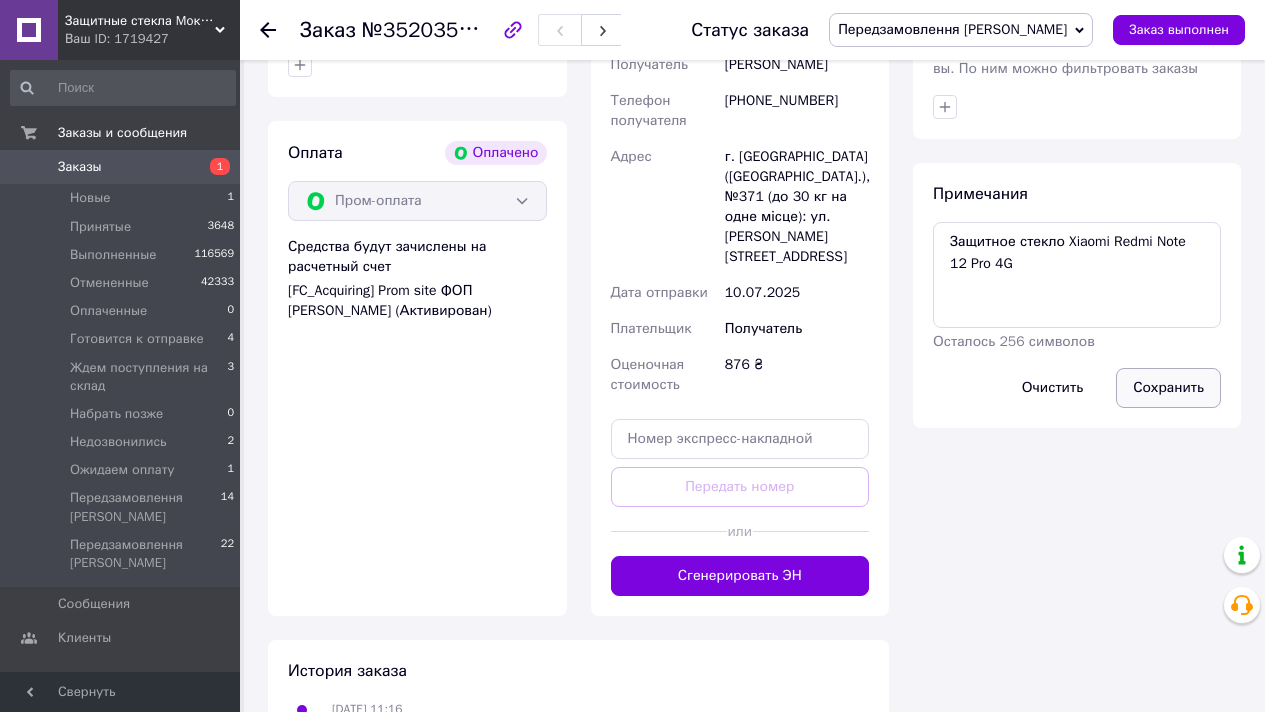 click on "Сохранить" at bounding box center (1168, 388) 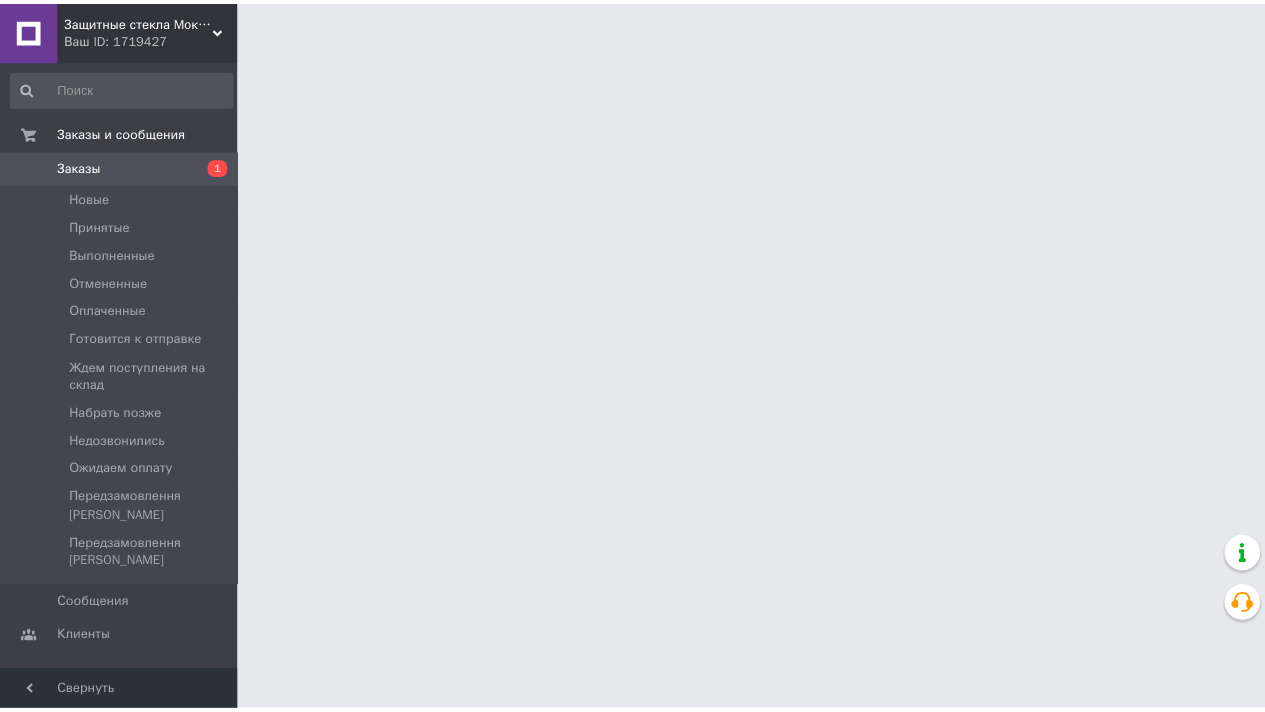 scroll, scrollTop: 0, scrollLeft: 0, axis: both 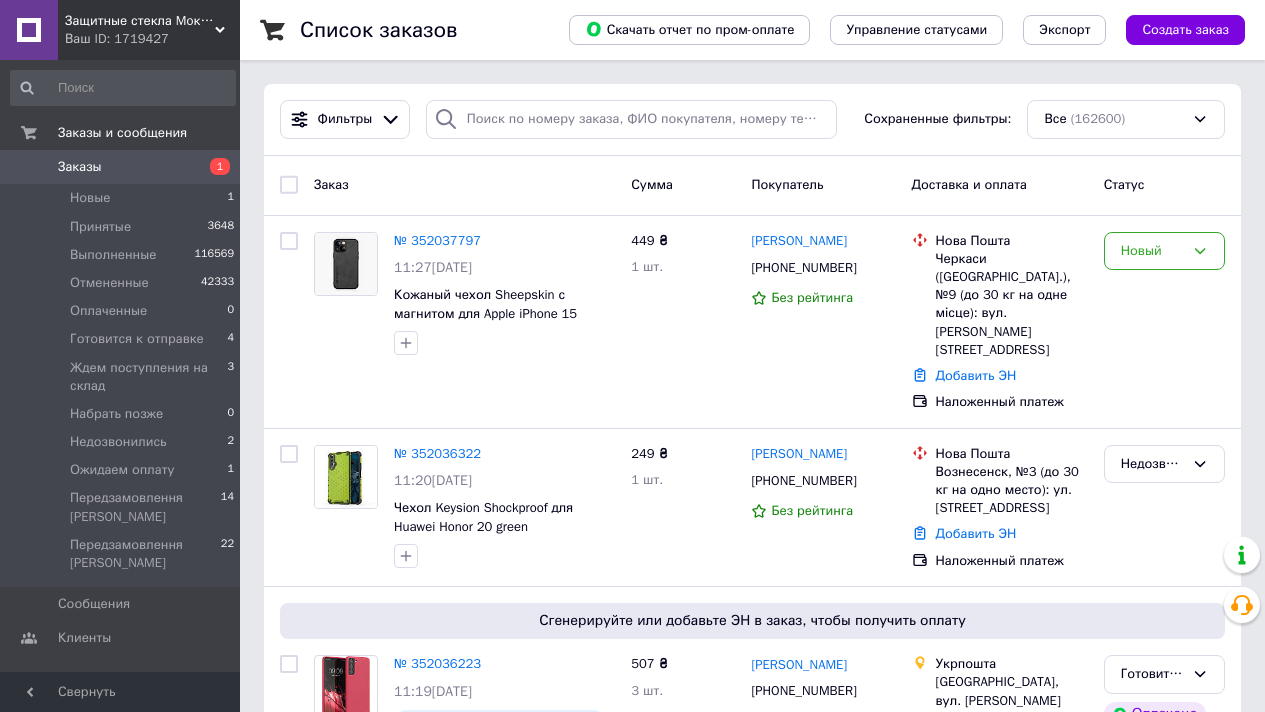 click on "Ваш ID: 1719427" at bounding box center [152, 39] 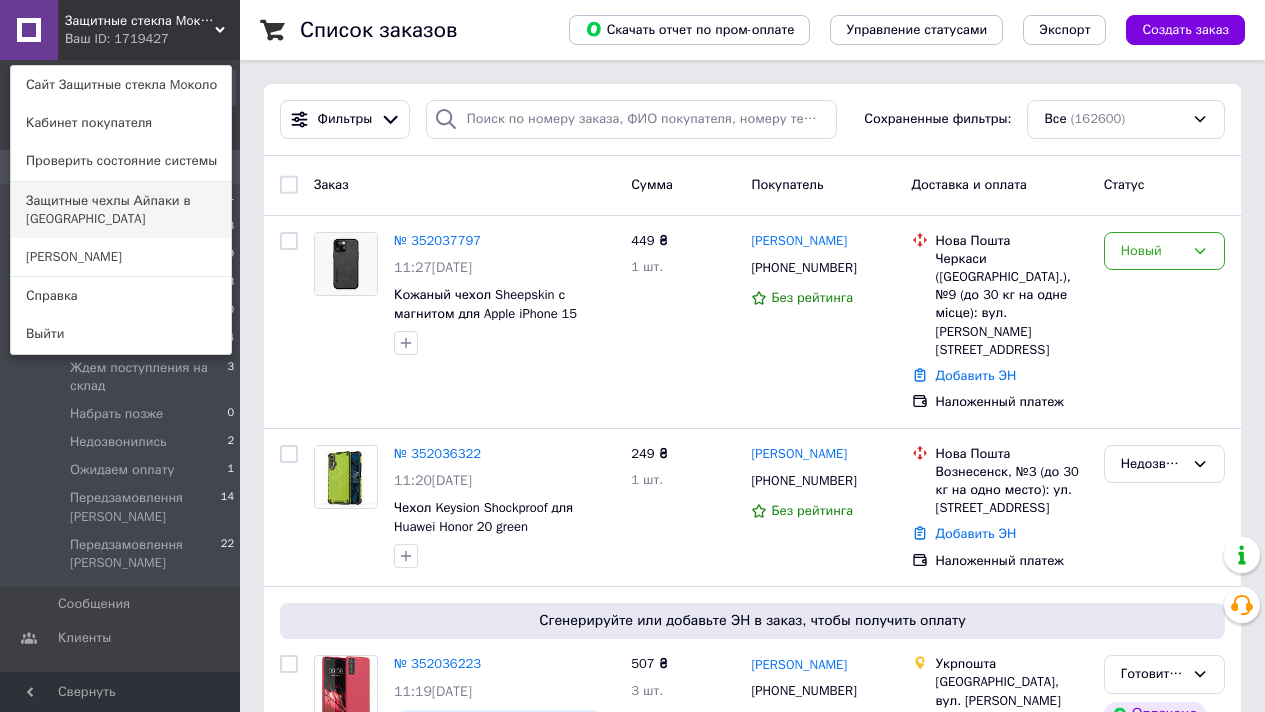 click on "Защитные чехлы Айпаки в [GEOGRAPHIC_DATA]" at bounding box center [121, 210] 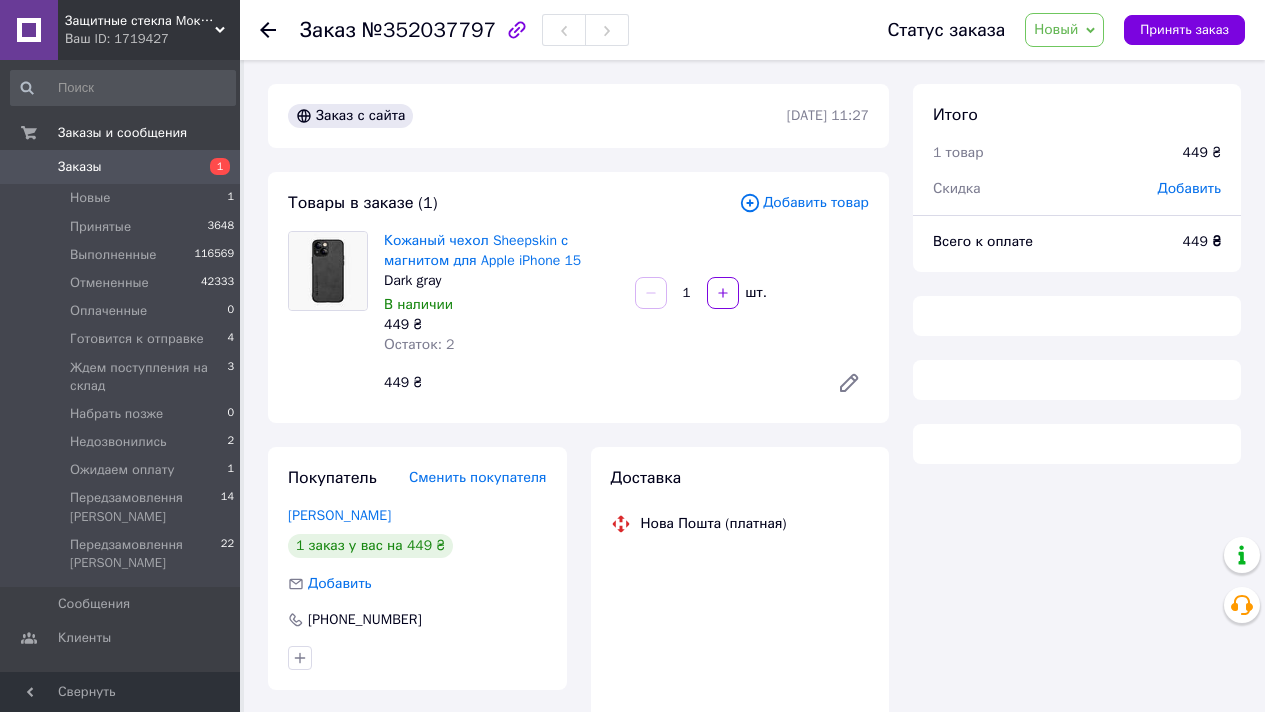 scroll, scrollTop: 0, scrollLeft: 0, axis: both 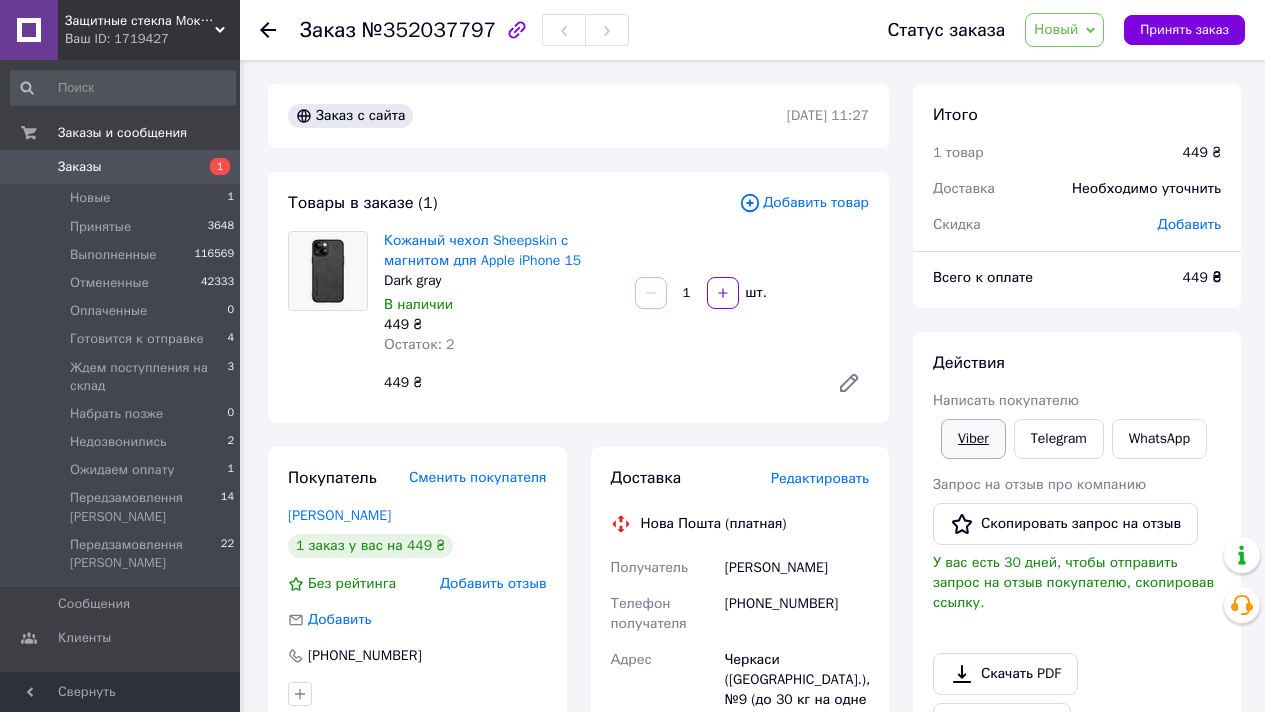 click on "Viber" at bounding box center [973, 439] 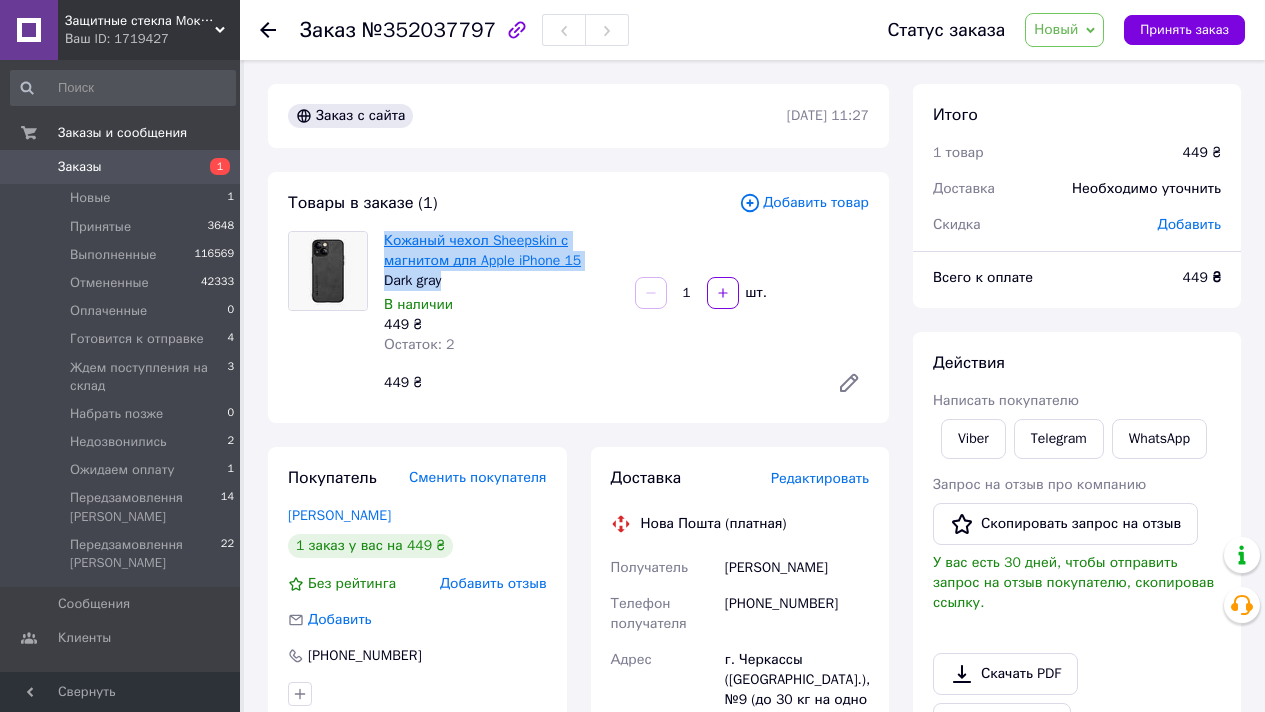 copy on "Кожаный чехол Sheepskin с магнитом для Apple iPhone 15 [PERSON_NAME]" 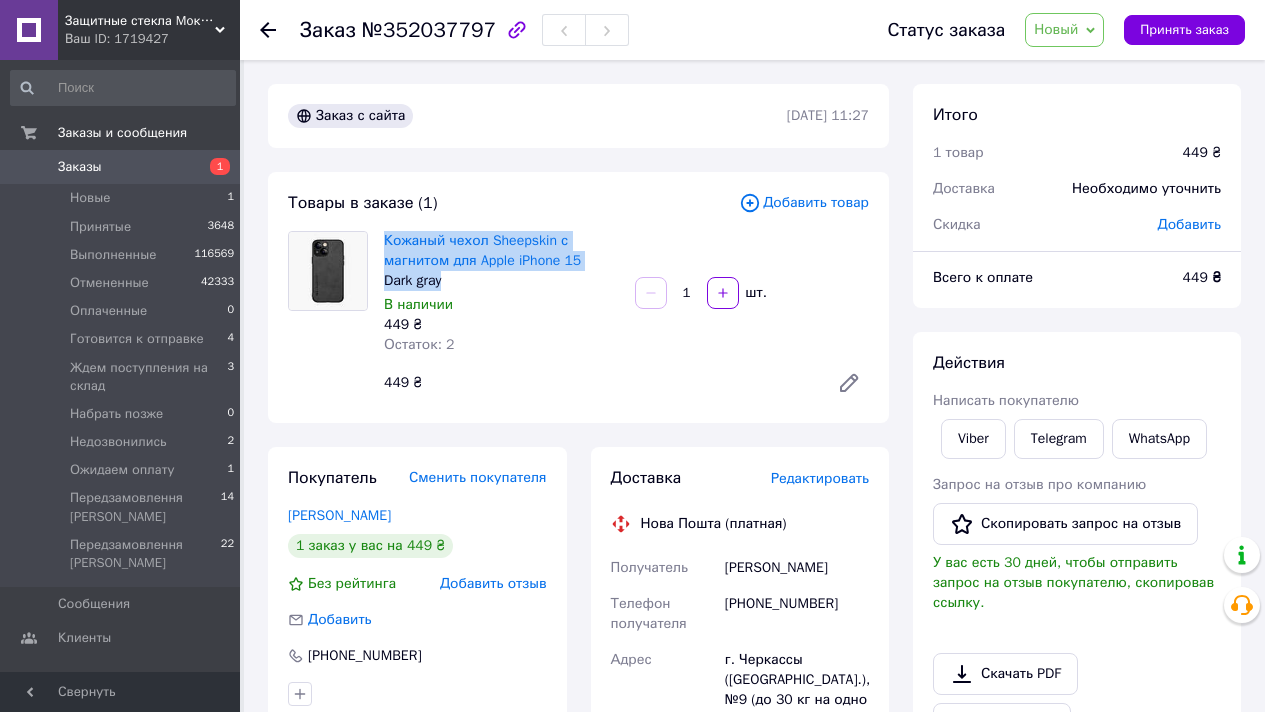 drag, startPoint x: 1026, startPoint y: 29, endPoint x: 1056, endPoint y: 54, distance: 39.051247 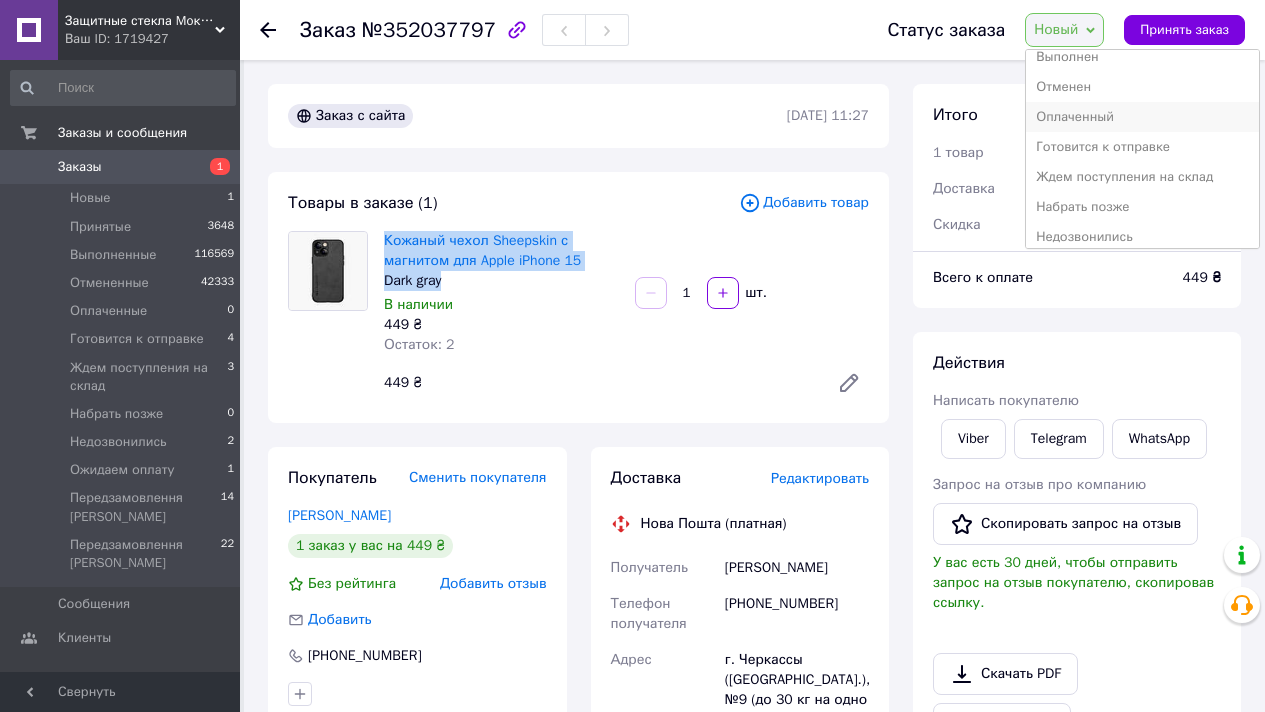 scroll, scrollTop: 142, scrollLeft: 0, axis: vertical 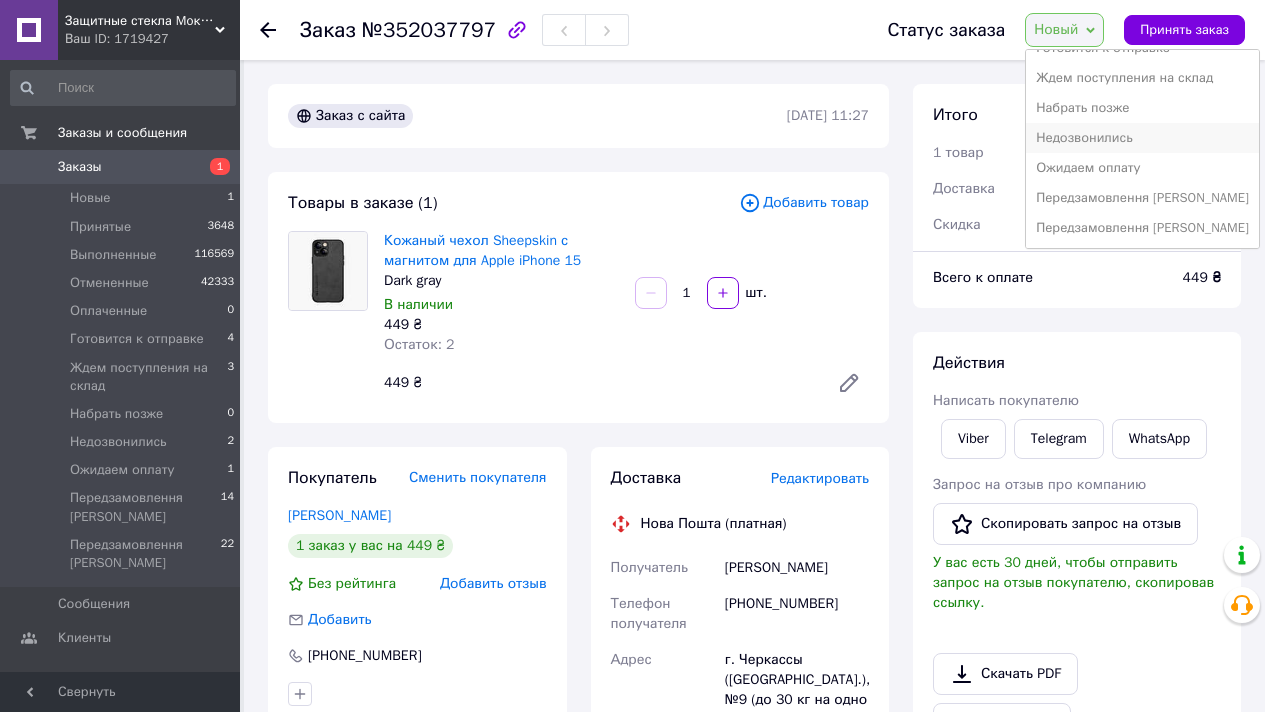 click on "Недозвонились" at bounding box center (1142, 138) 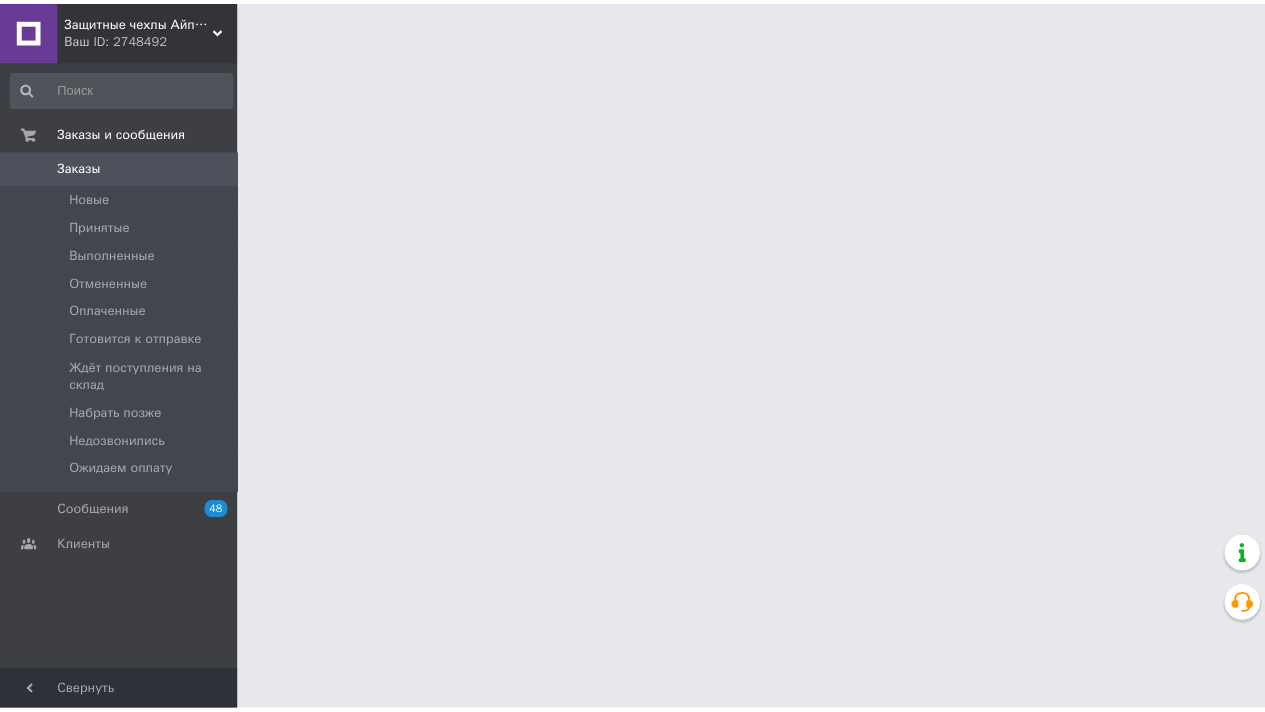 scroll, scrollTop: 0, scrollLeft: 0, axis: both 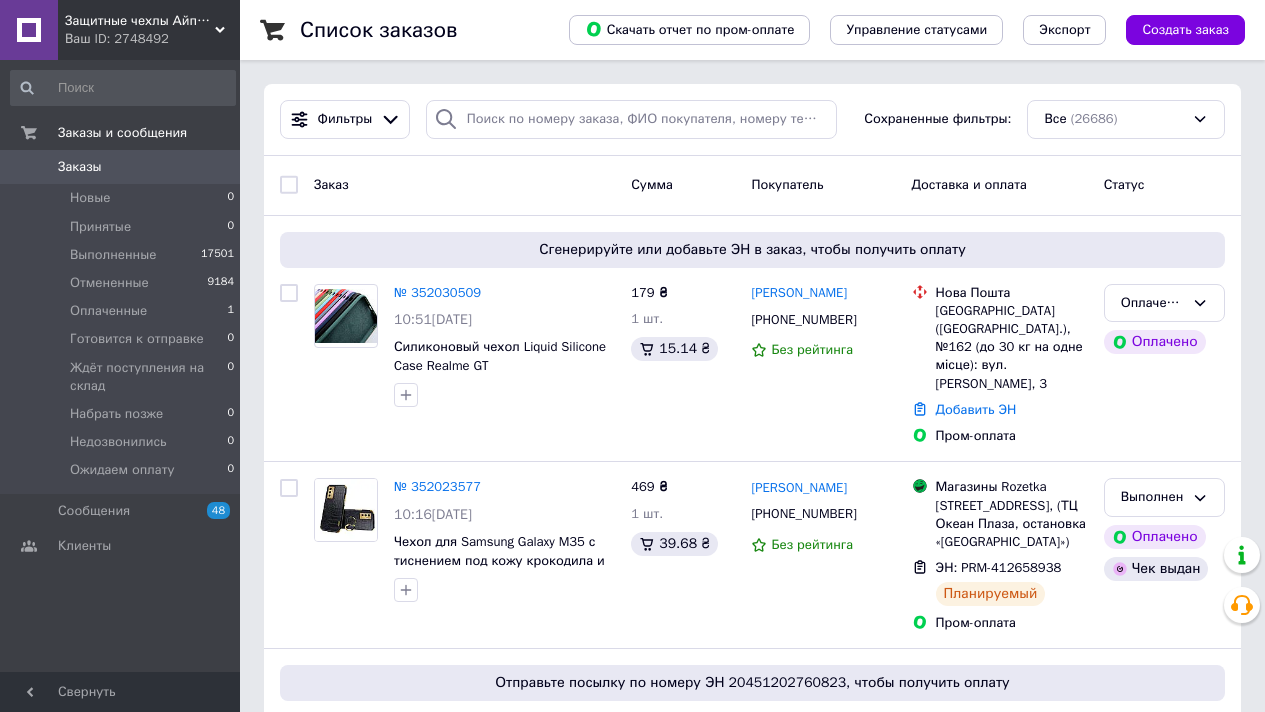 click on "Защитные чехлы Айпаки в [GEOGRAPHIC_DATA]" at bounding box center (140, 21) 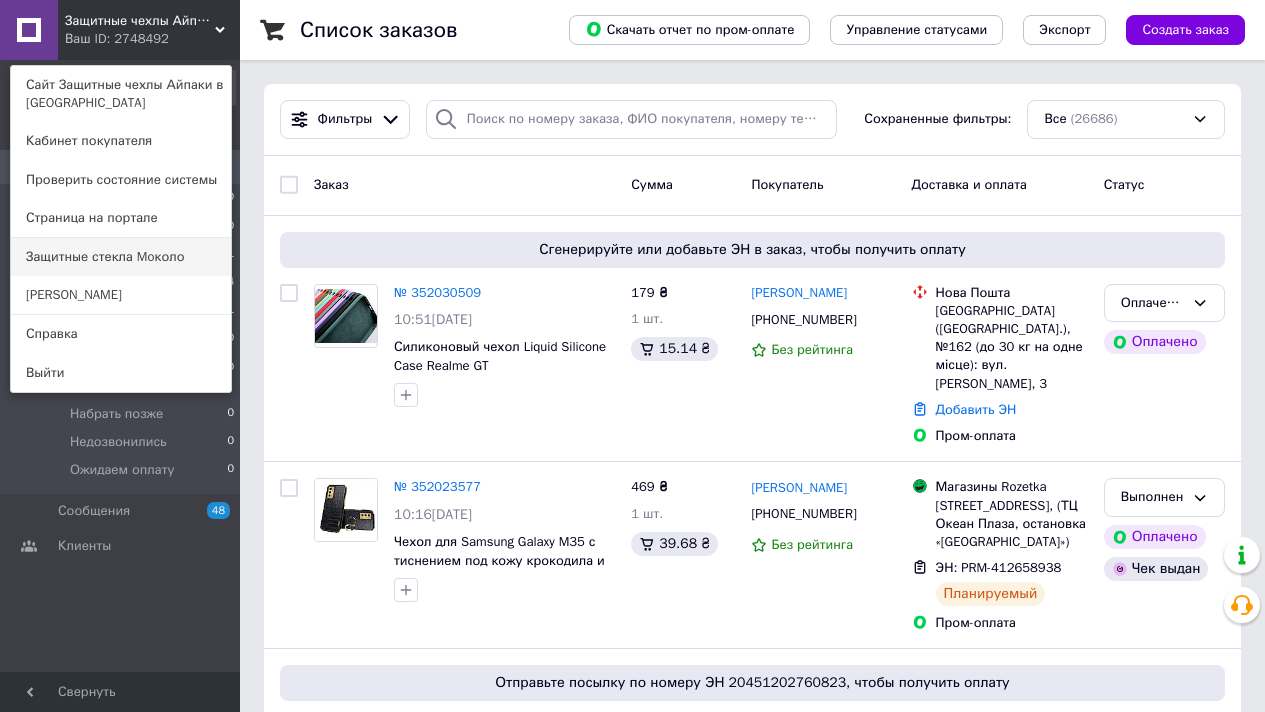 click on "Защитные стекла Moколо" at bounding box center (121, 257) 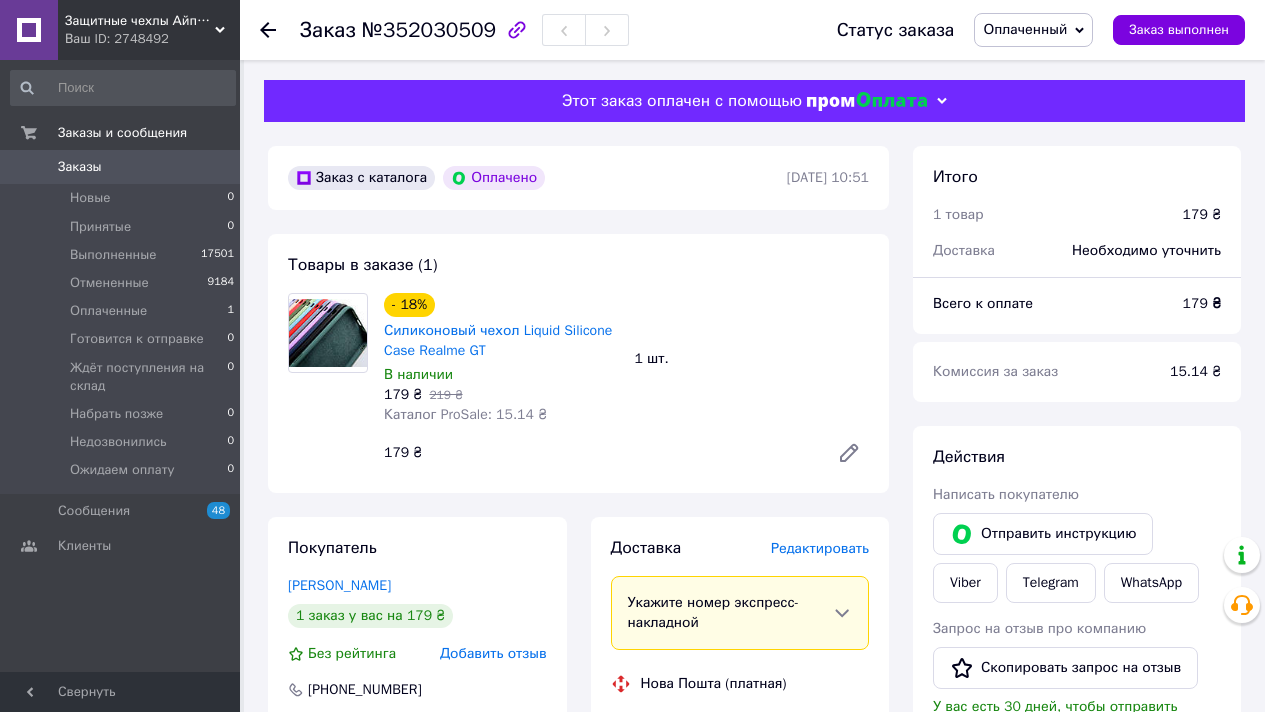 scroll, scrollTop: 0, scrollLeft: 0, axis: both 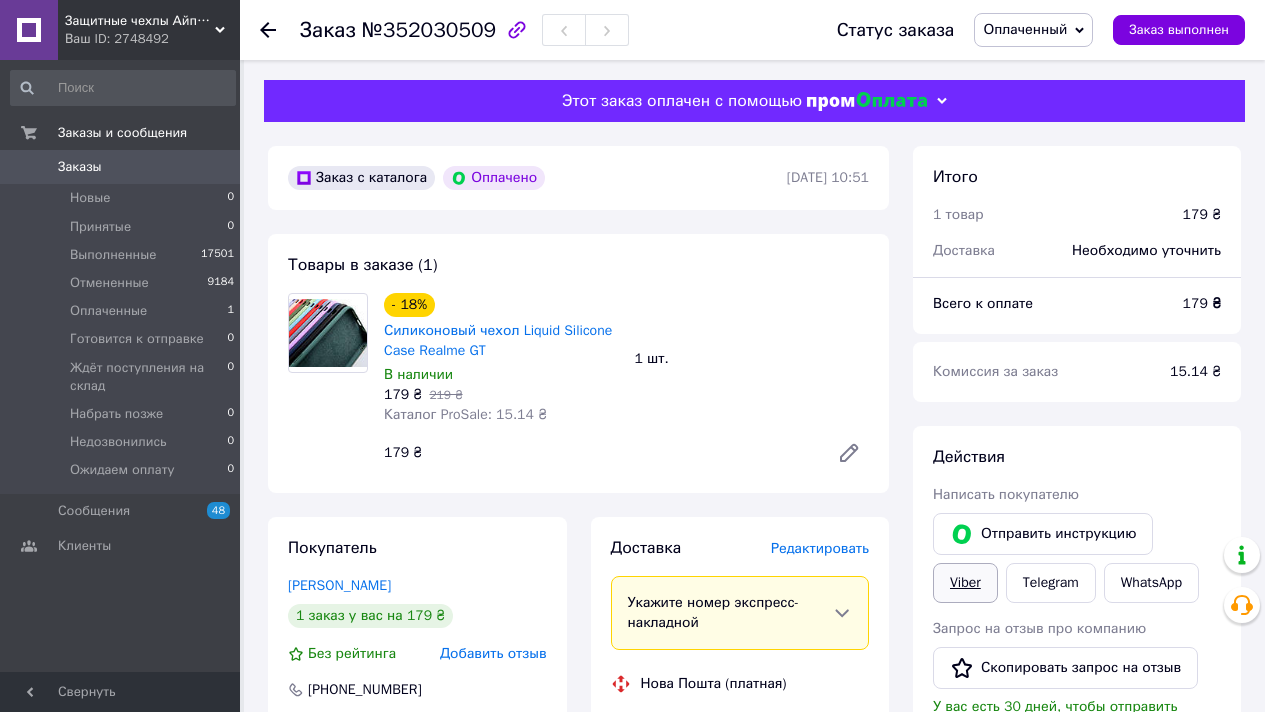 click on "Viber" at bounding box center [965, 583] 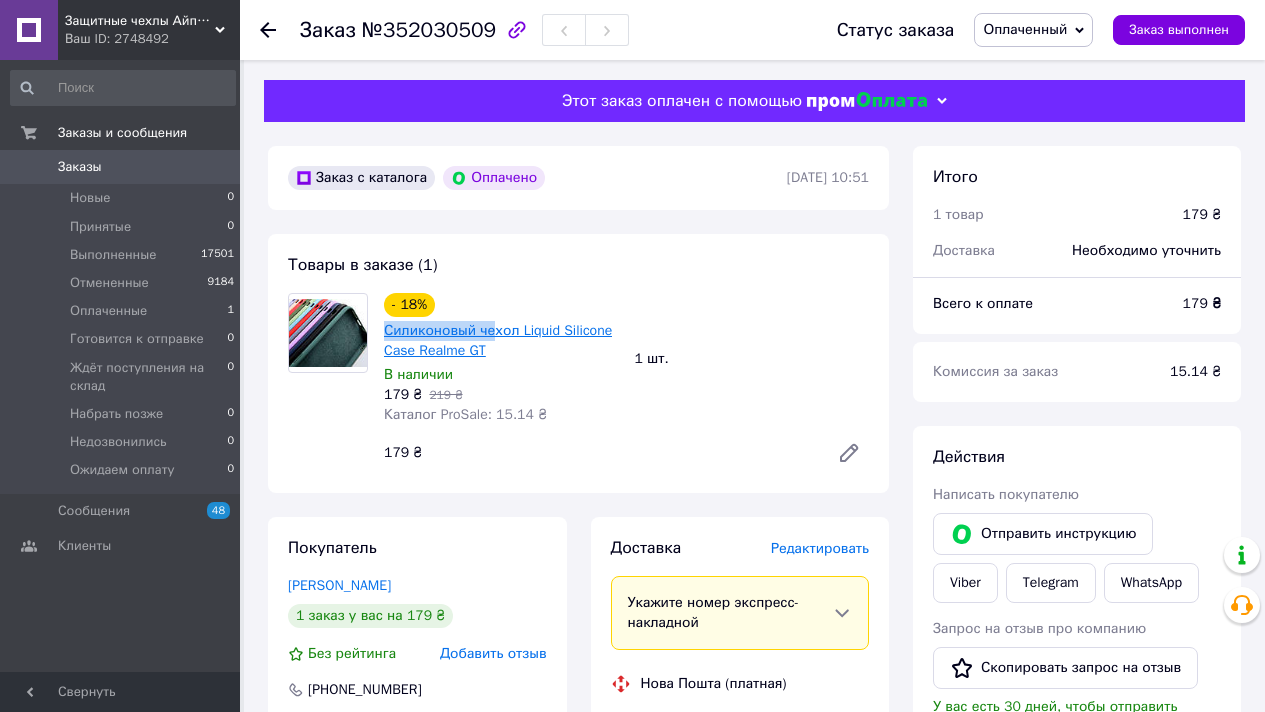 drag, startPoint x: 492, startPoint y: 340, endPoint x: 386, endPoint y: 333, distance: 106.23088 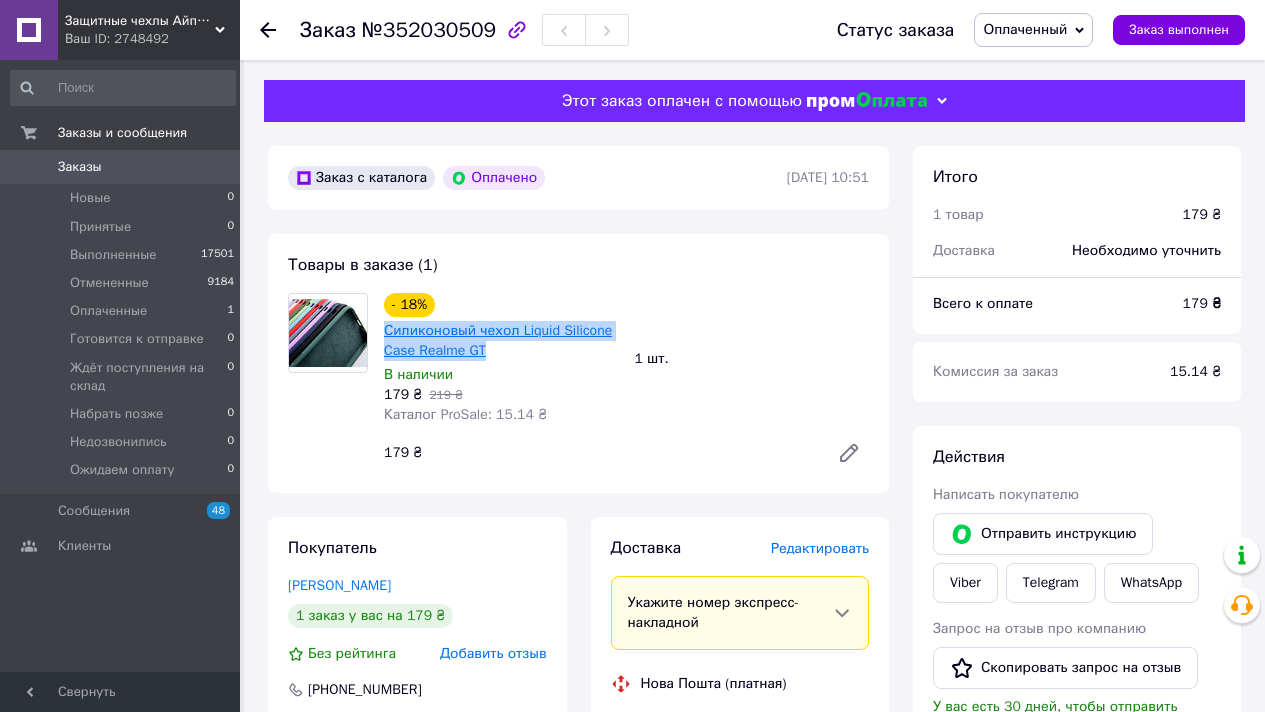drag, startPoint x: 468, startPoint y: 347, endPoint x: 388, endPoint y: 336, distance: 80.75271 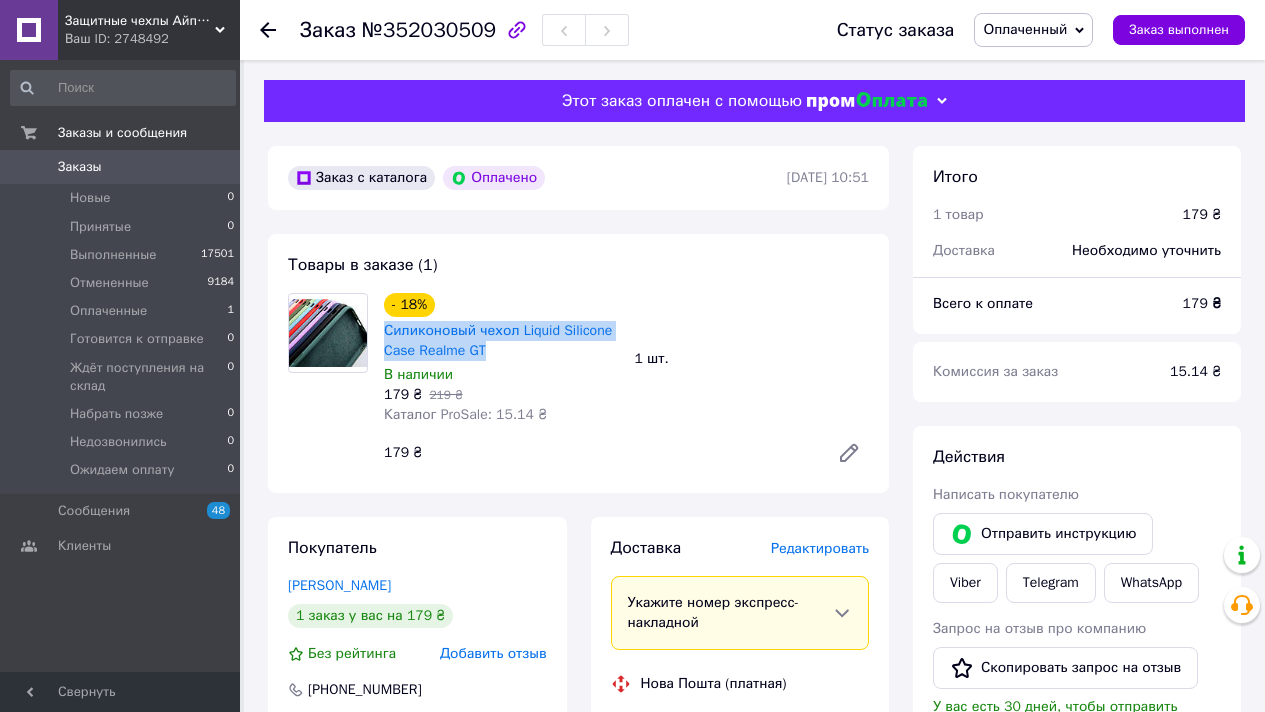 click on "Оплаченный" at bounding box center [1033, 30] 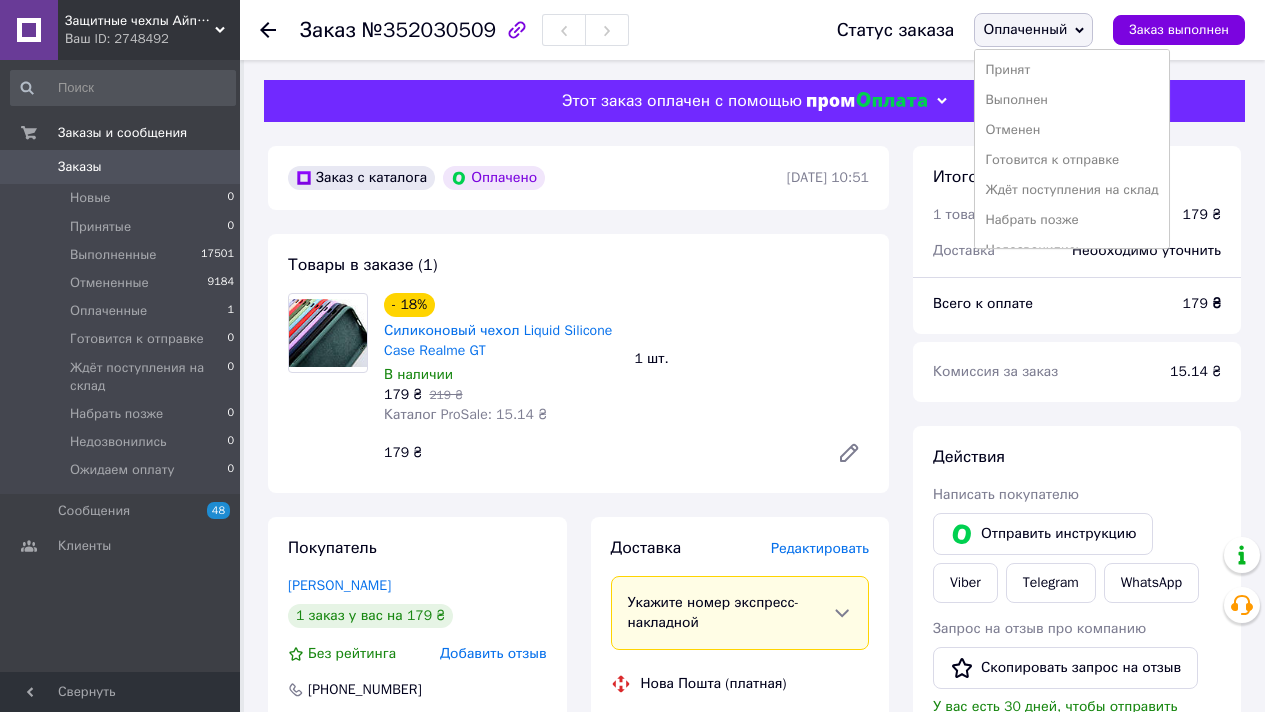 drag, startPoint x: 1098, startPoint y: 160, endPoint x: 1085, endPoint y: 157, distance: 13.341664 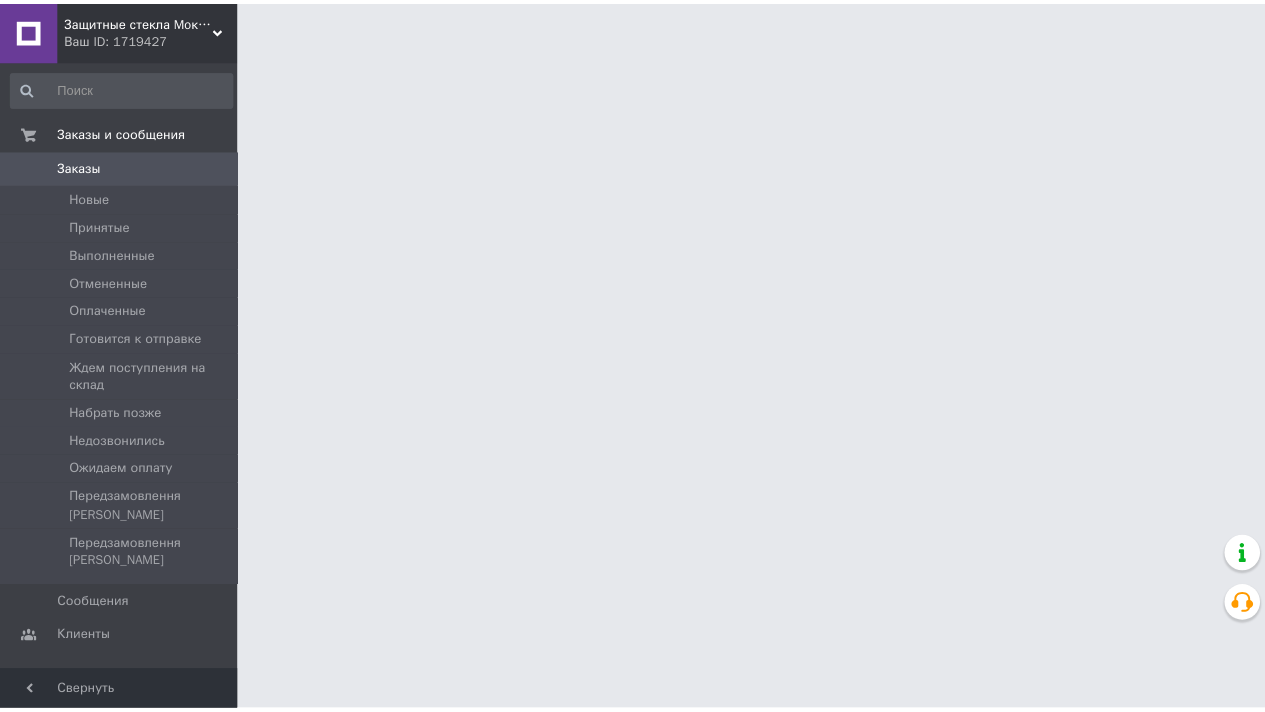 scroll, scrollTop: 0, scrollLeft: 0, axis: both 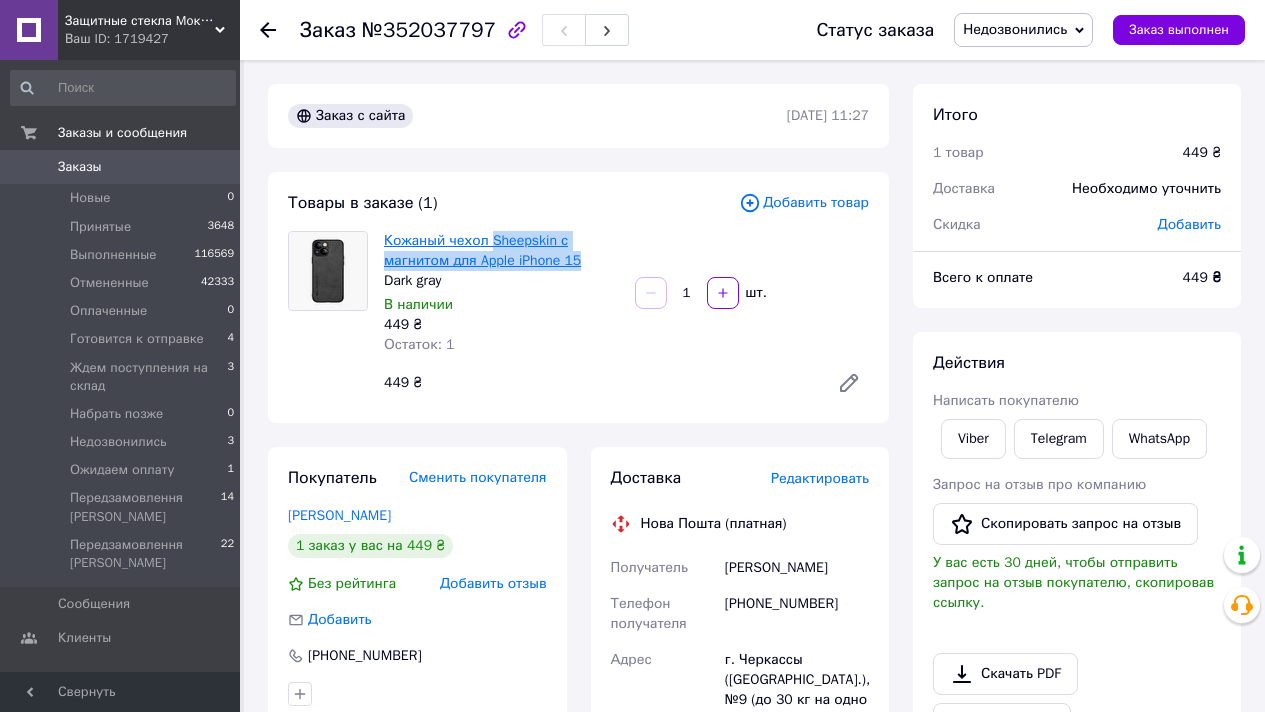 drag, startPoint x: 588, startPoint y: 263, endPoint x: 494, endPoint y: 247, distance: 95.35198 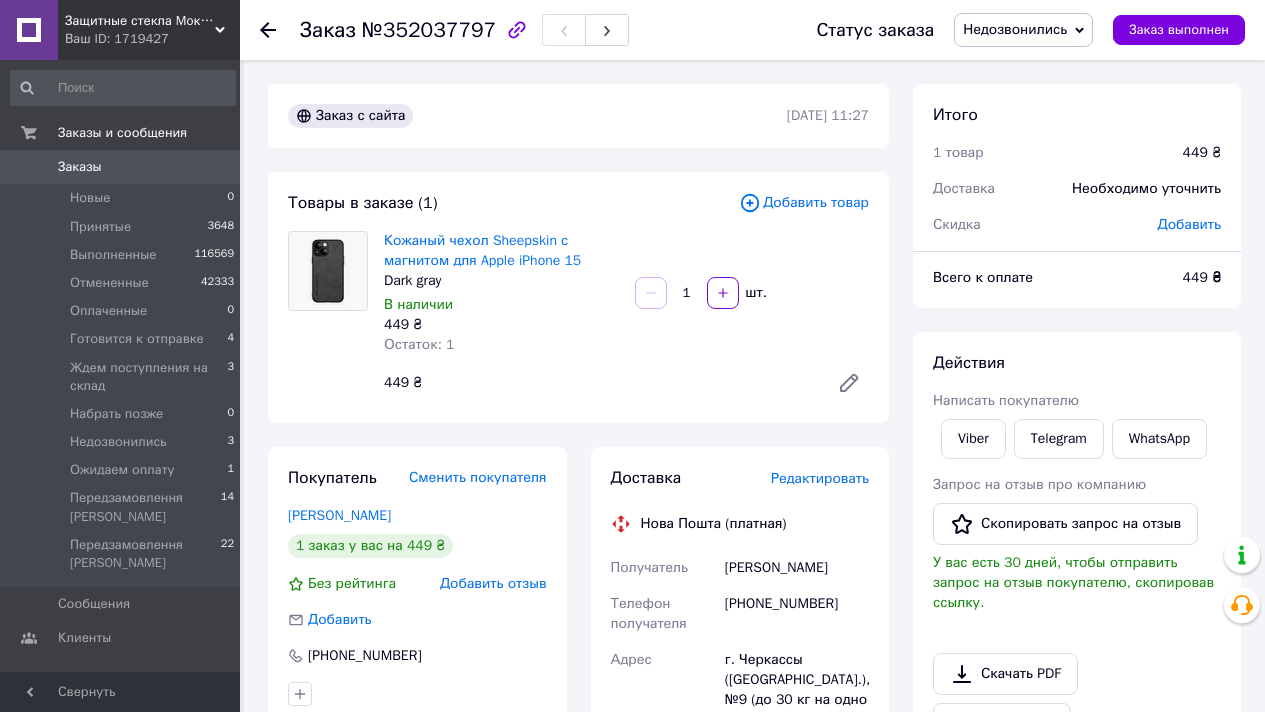 click on "Товары в заказе (1)" at bounding box center [513, 203] 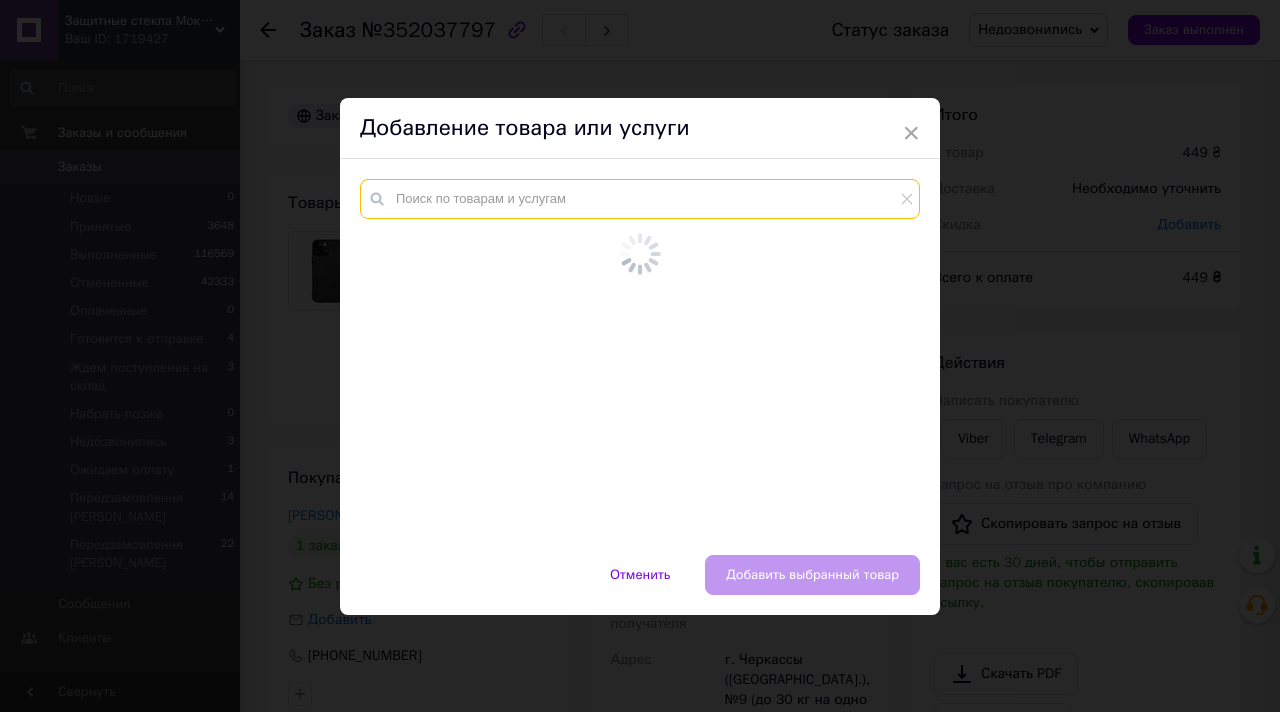 click at bounding box center [640, 199] 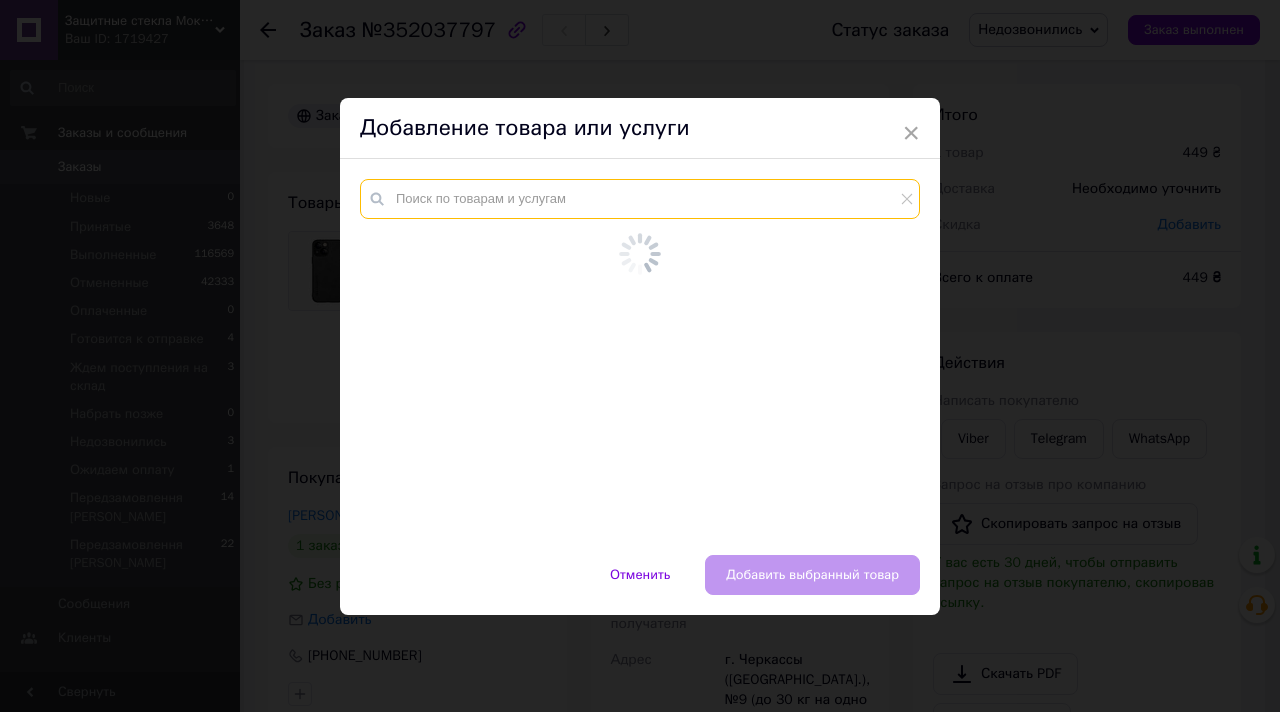 paste on "Sheepskin с магнитом для Apple iPhone 15" 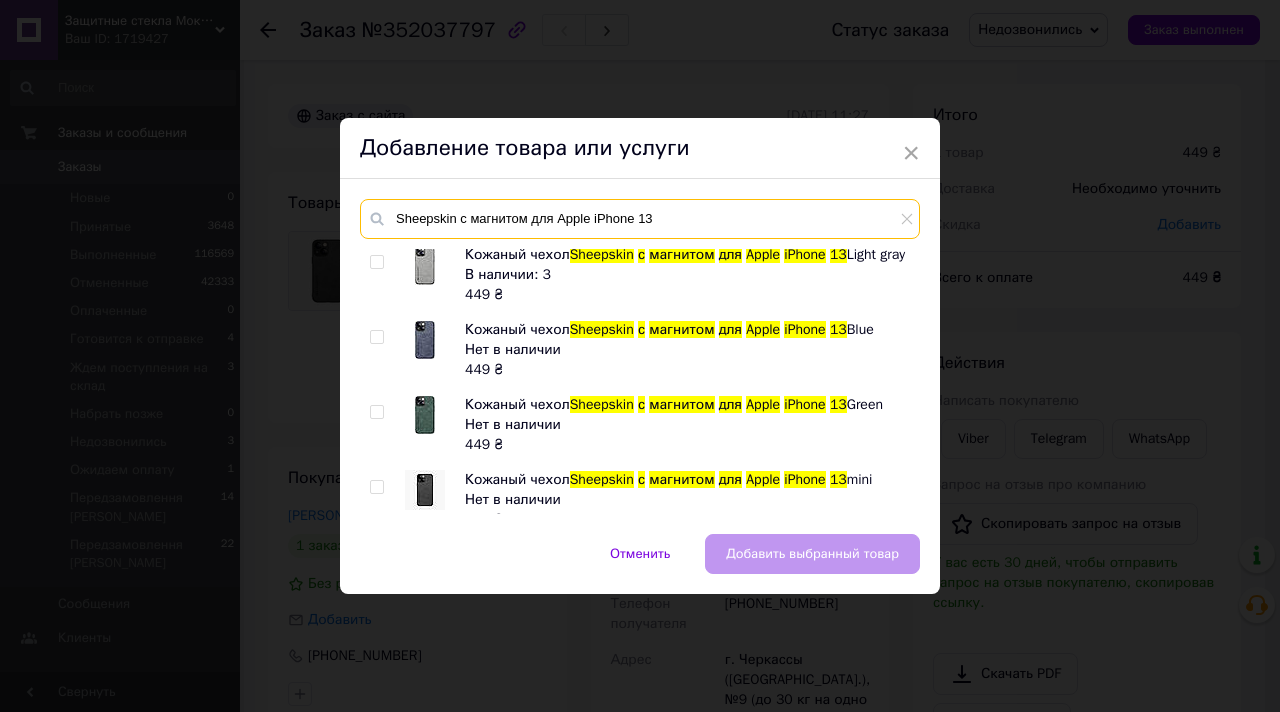 scroll, scrollTop: 0, scrollLeft: 0, axis: both 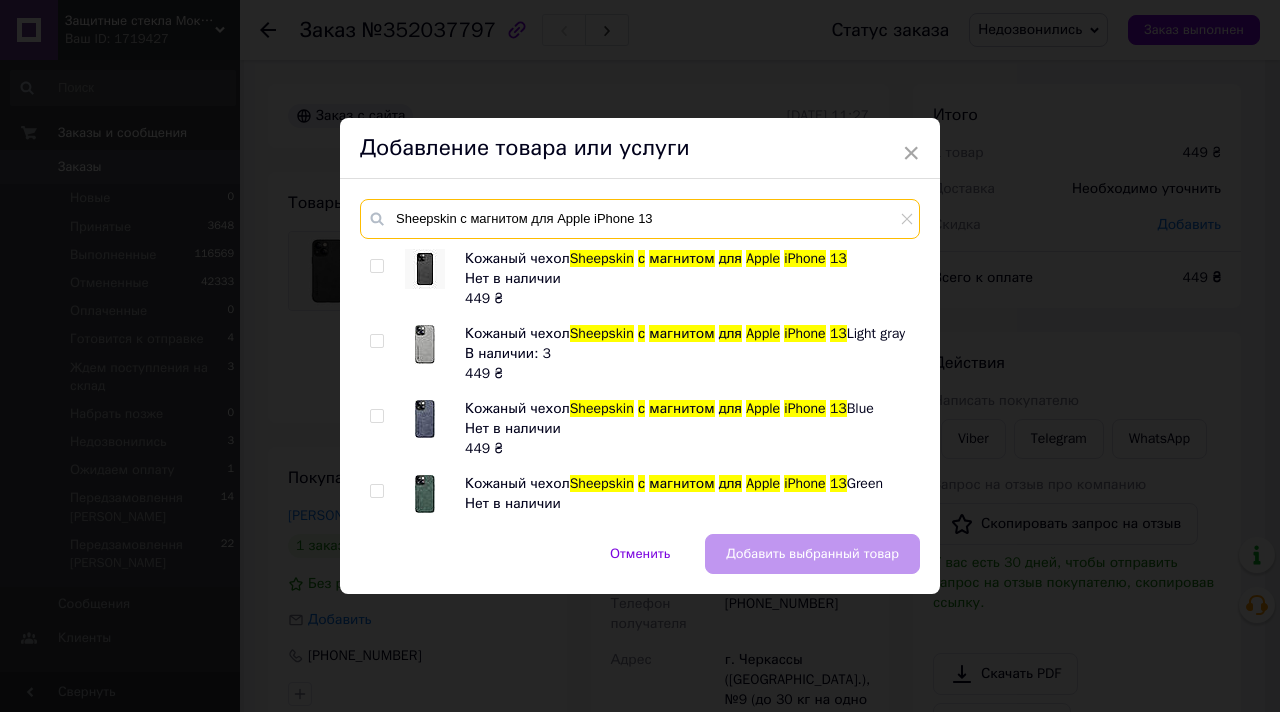 type on "Sheepskin с магнитом для Apple iPhone 13" 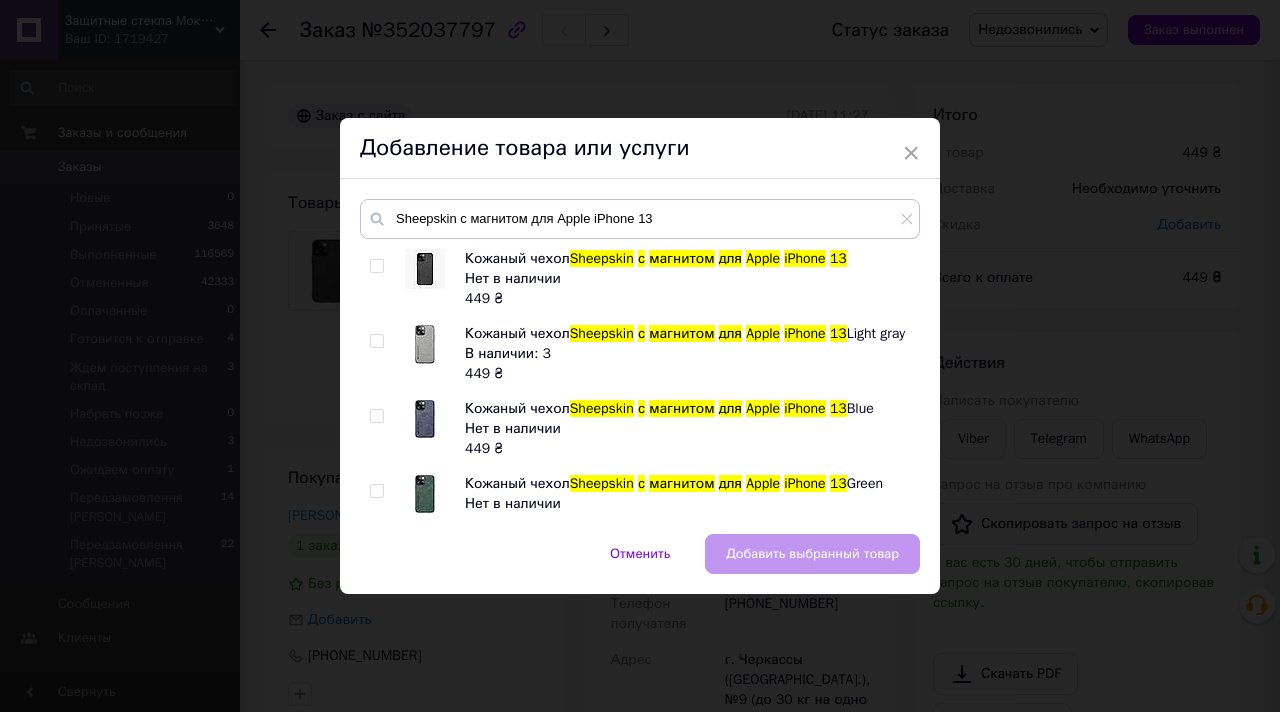 click at bounding box center [376, 341] 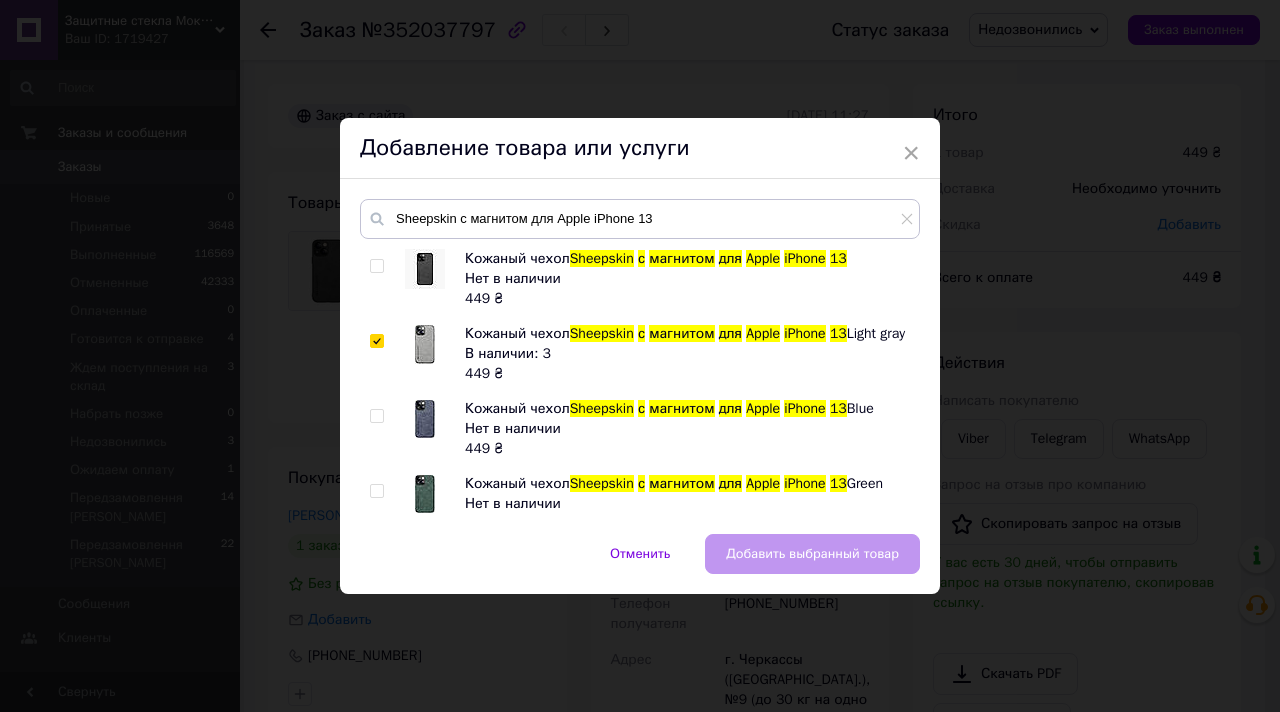 checkbox on "true" 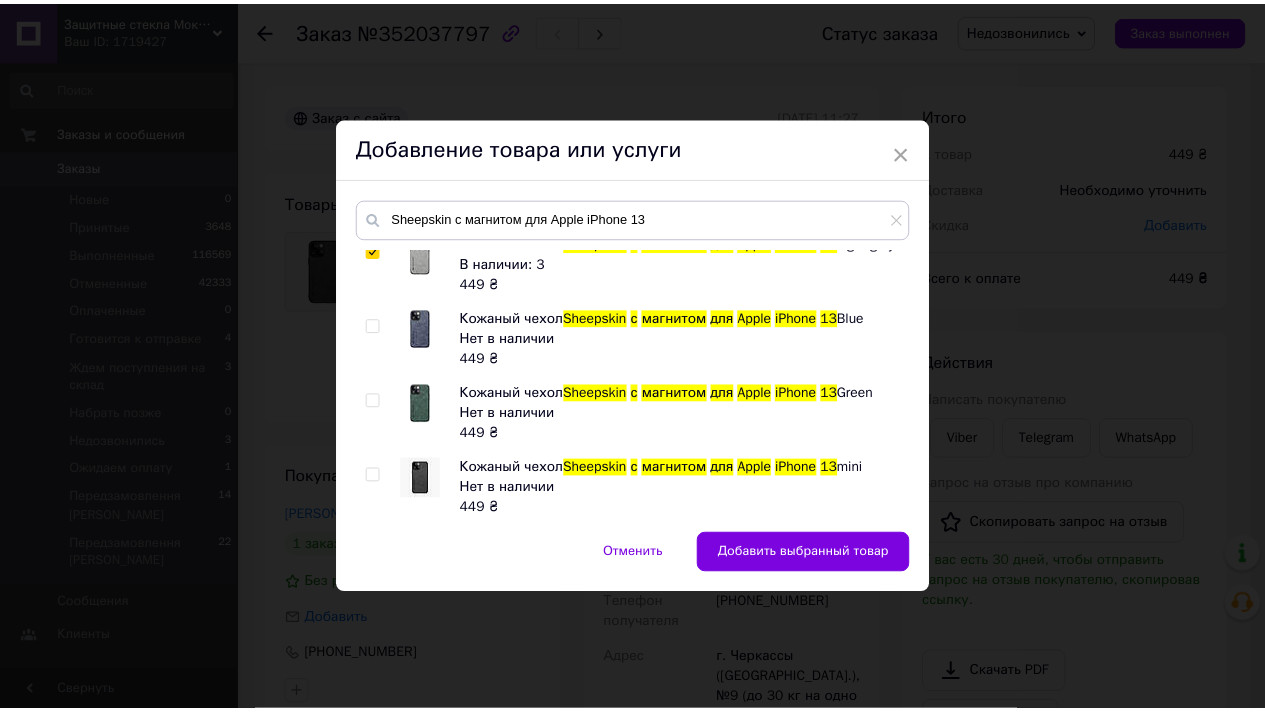 scroll, scrollTop: 173, scrollLeft: 0, axis: vertical 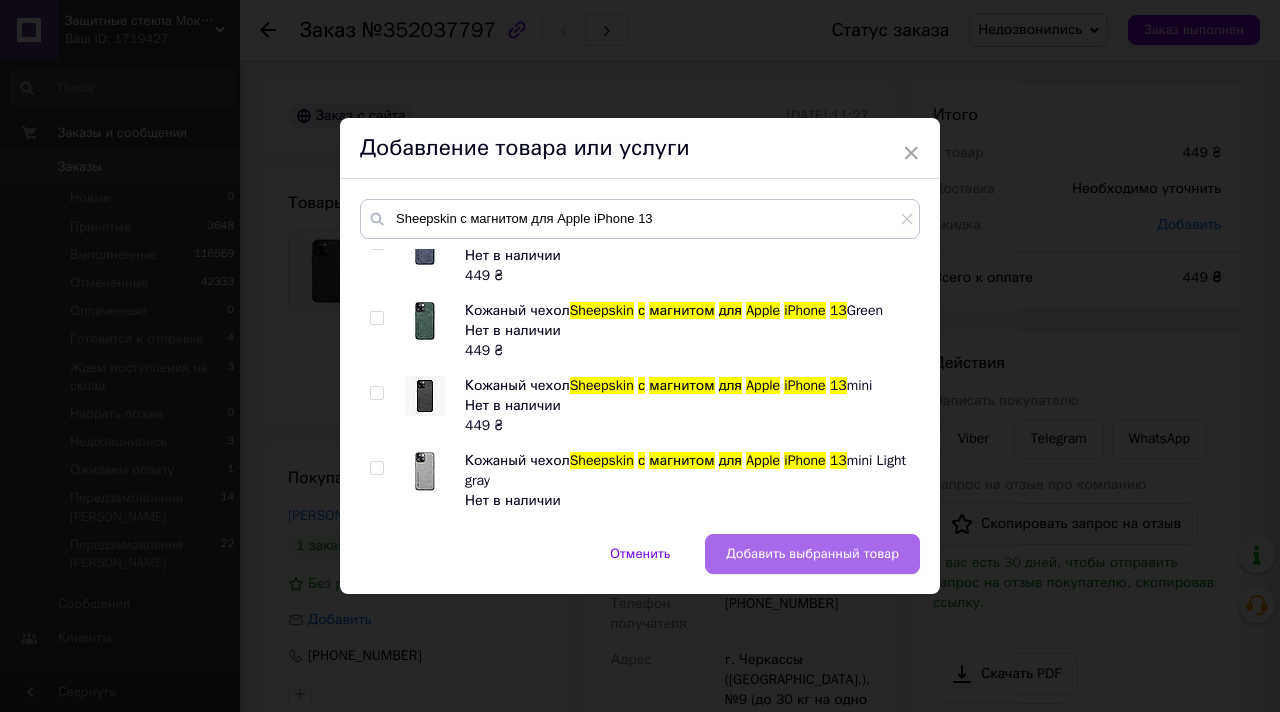 click on "Добавить выбранный товар" at bounding box center [812, 554] 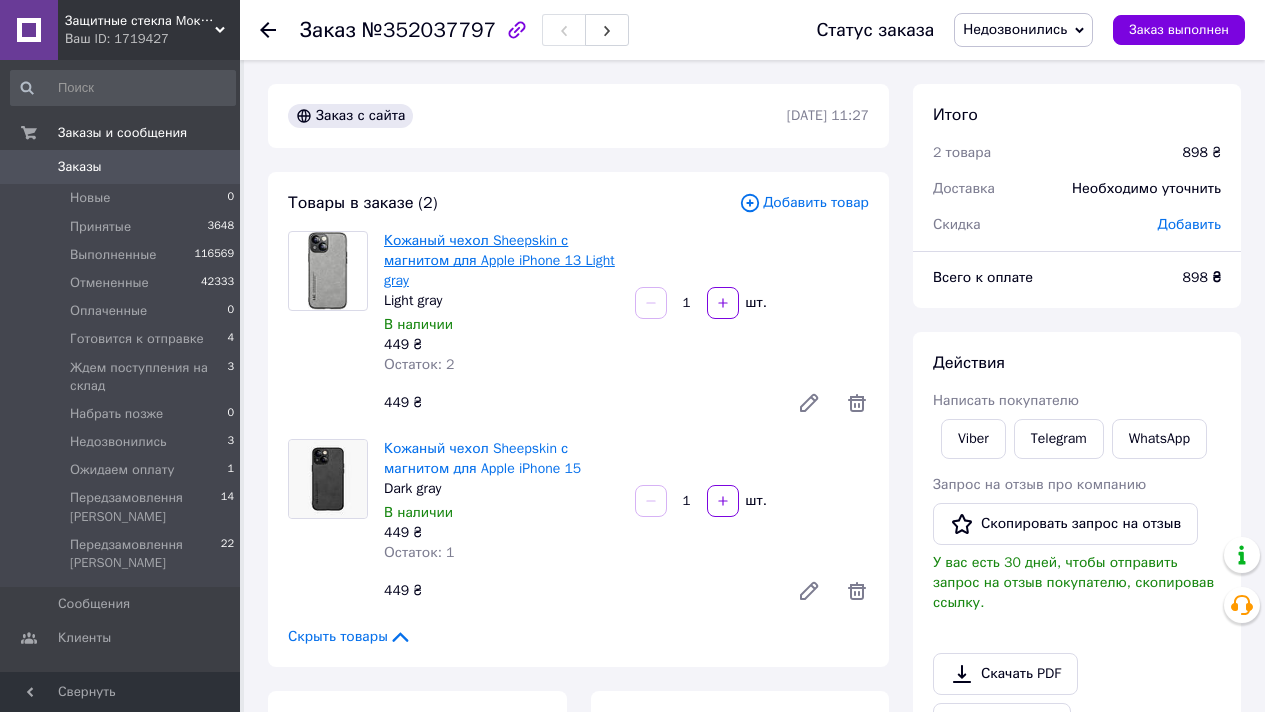click on "Кожаный чехол Sheepskin с магнитом для Apple iPhone 13 Light gray" at bounding box center (499, 260) 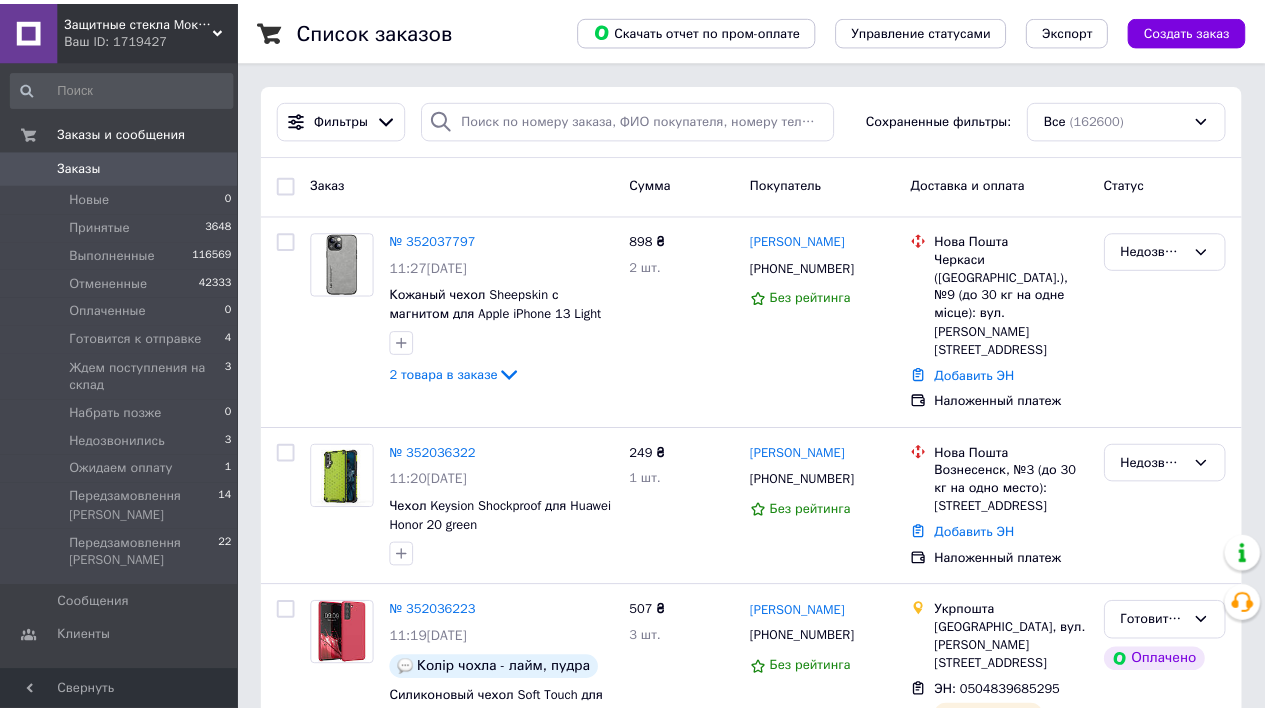 scroll, scrollTop: 0, scrollLeft: 0, axis: both 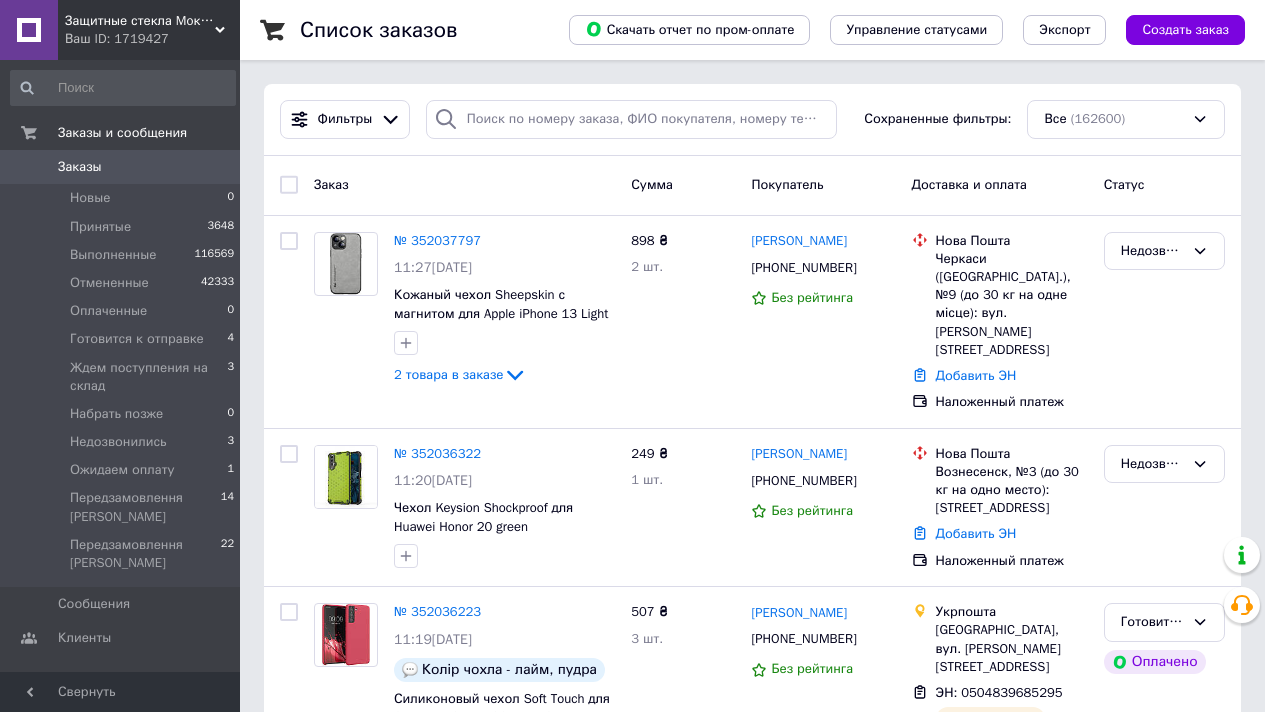 click on "Фильтры Сохраненные фильтры: Все (162600)" at bounding box center (752, 120) 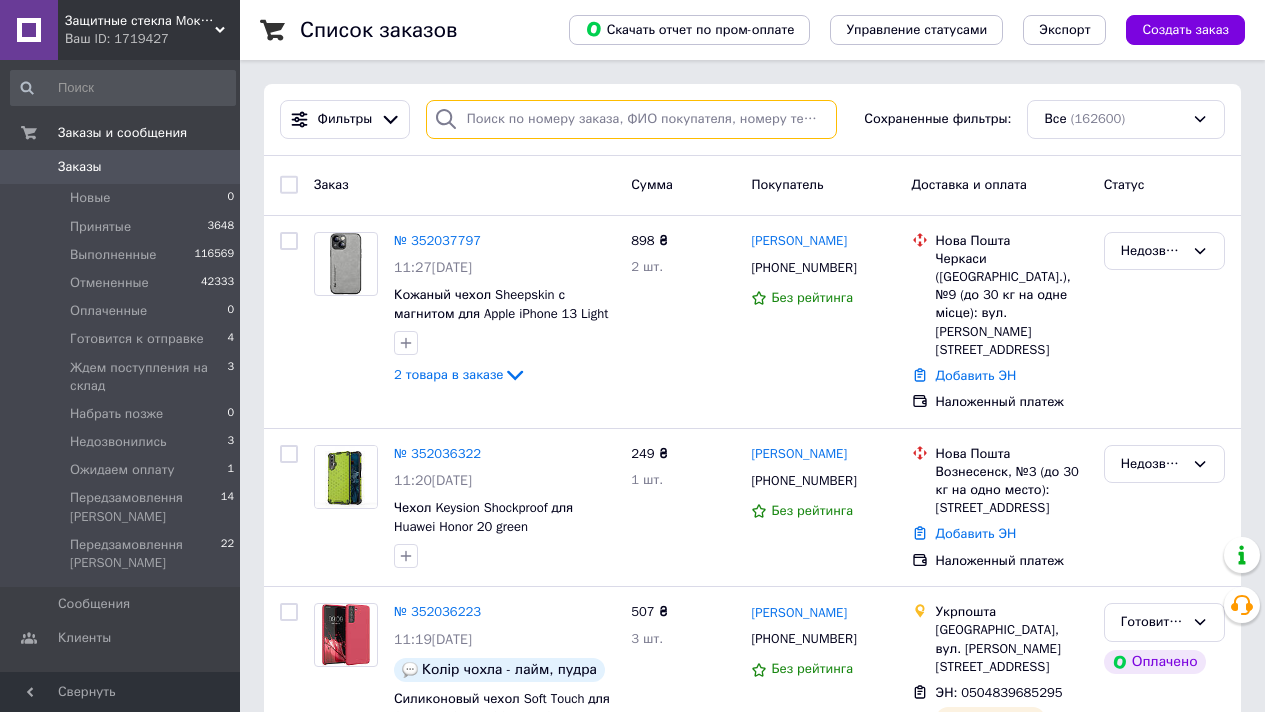 click at bounding box center [631, 119] 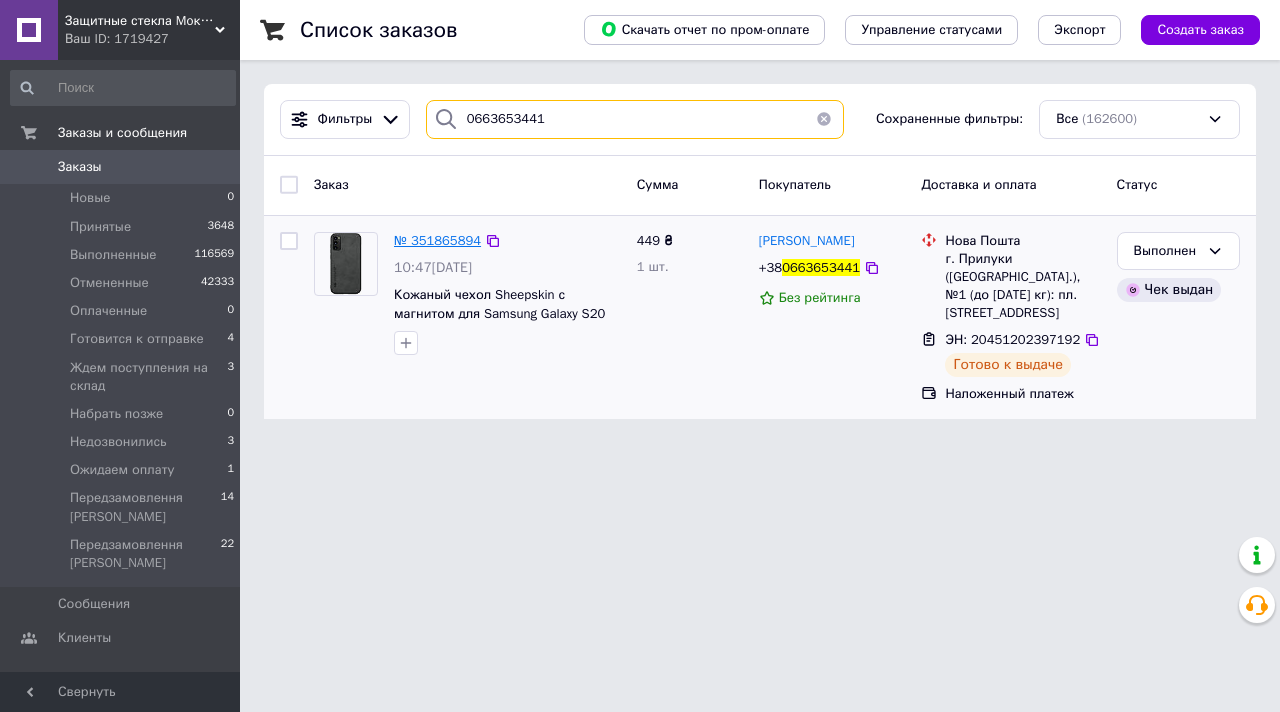 type on "0663653441" 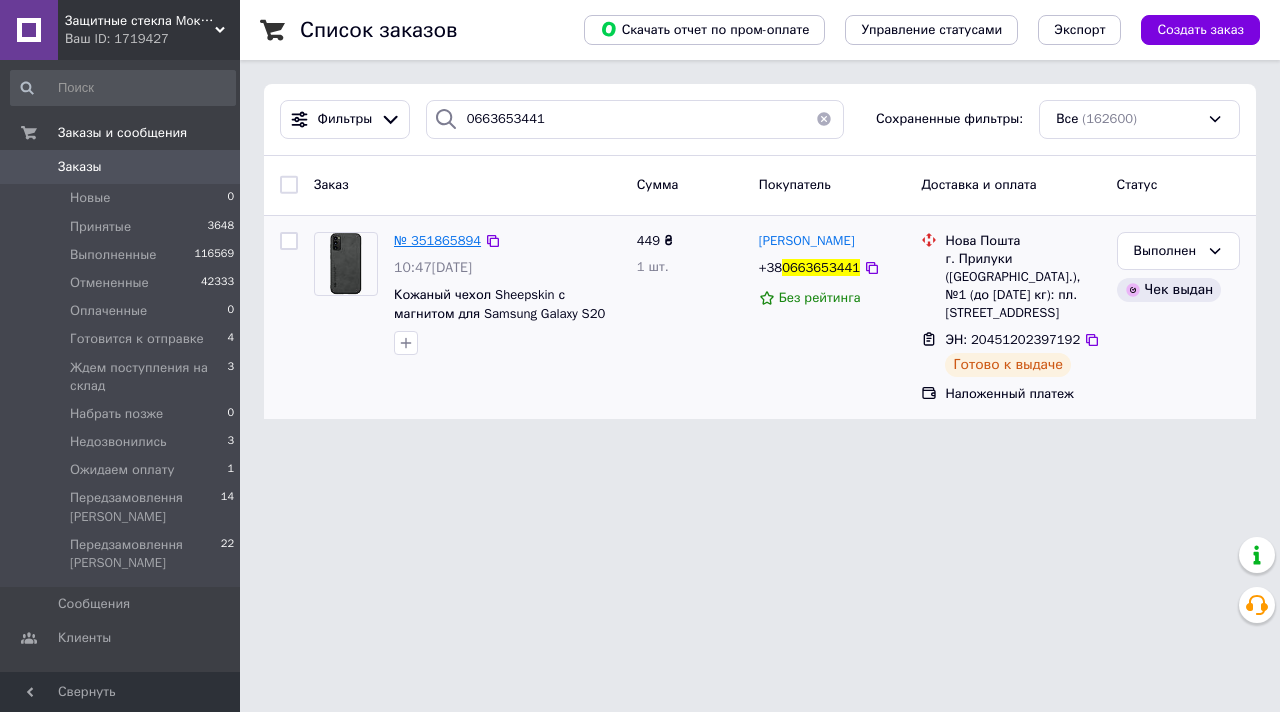 click on "№ 351865894" at bounding box center [437, 240] 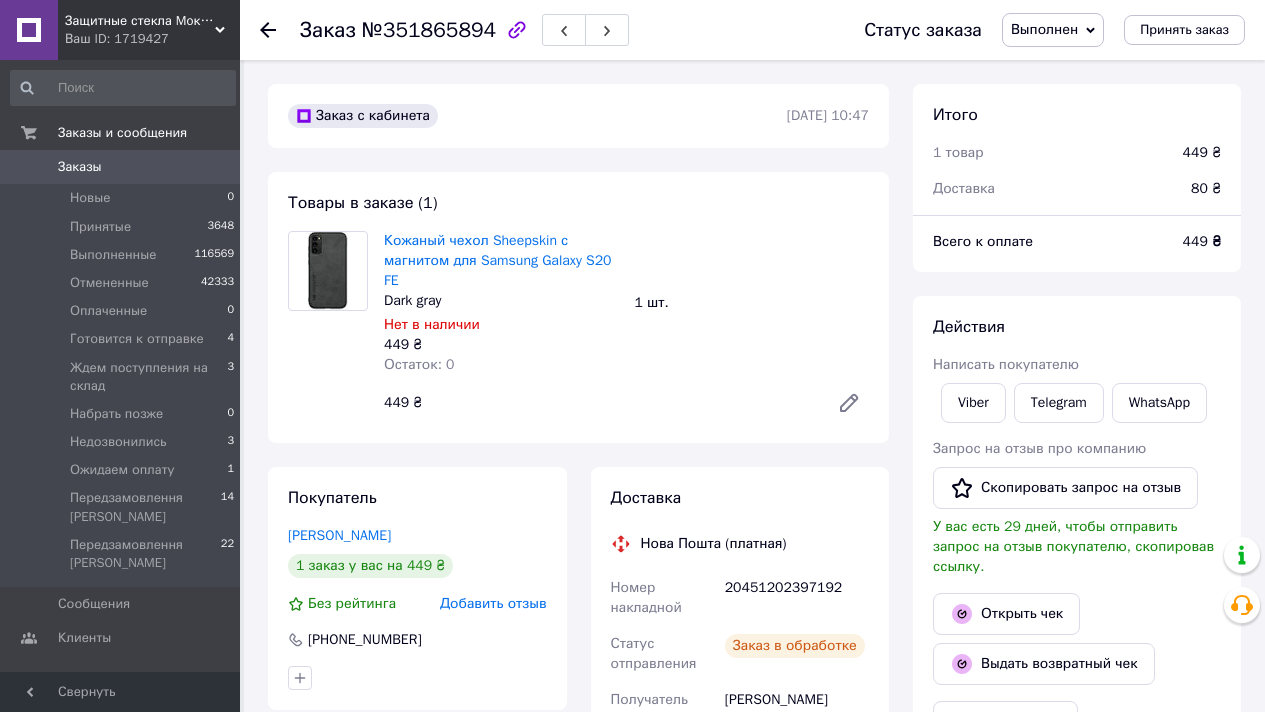 scroll, scrollTop: 24, scrollLeft: 0, axis: vertical 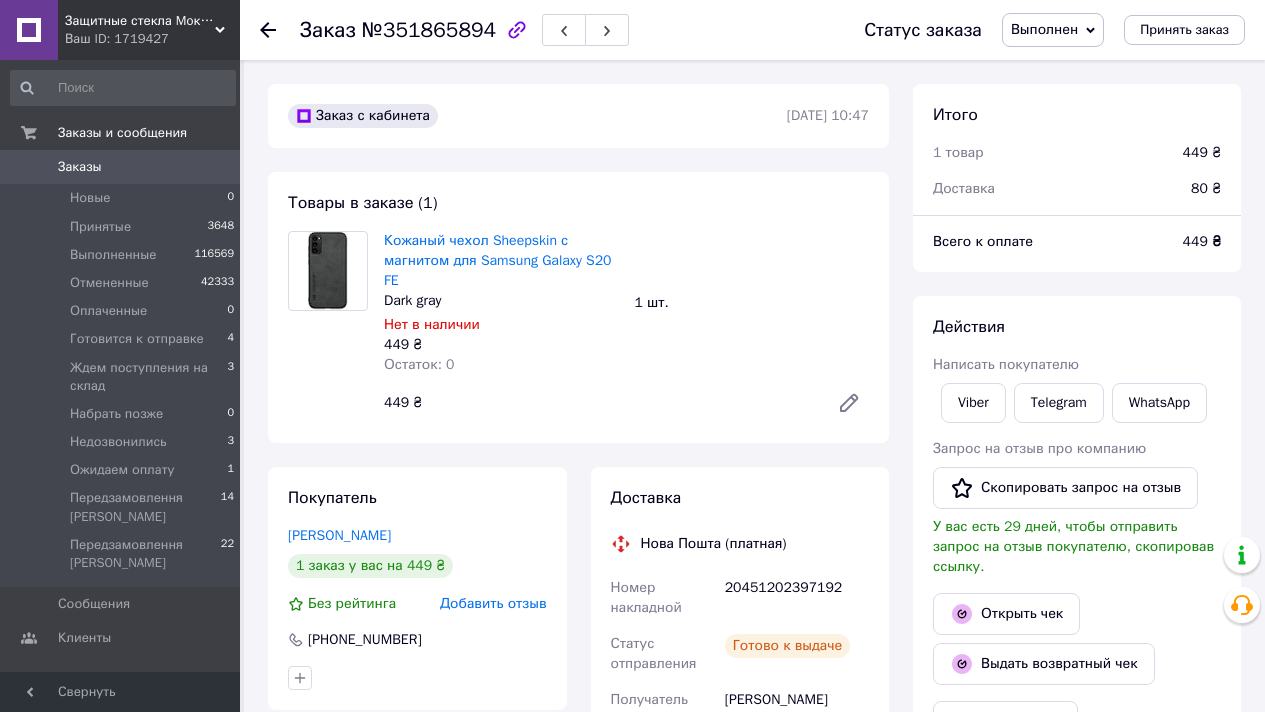 click on "20451202397192" at bounding box center [797, 598] 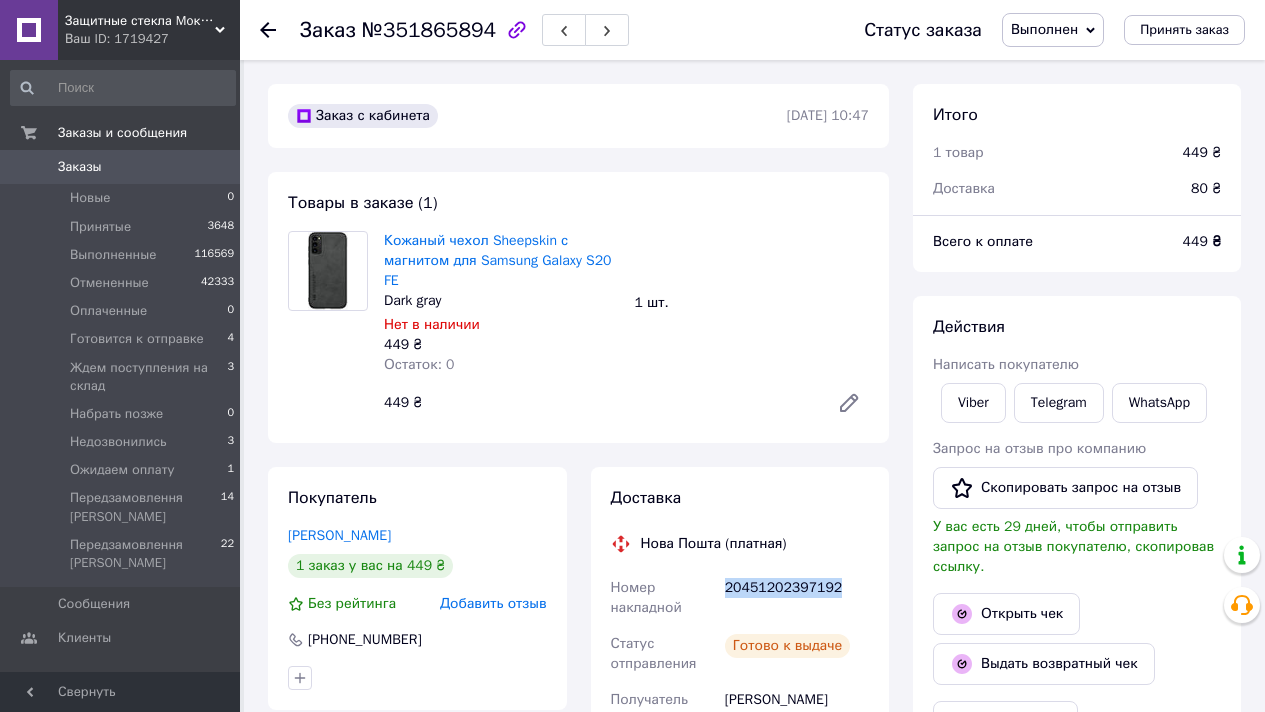 click on "20451202397192" at bounding box center (797, 598) 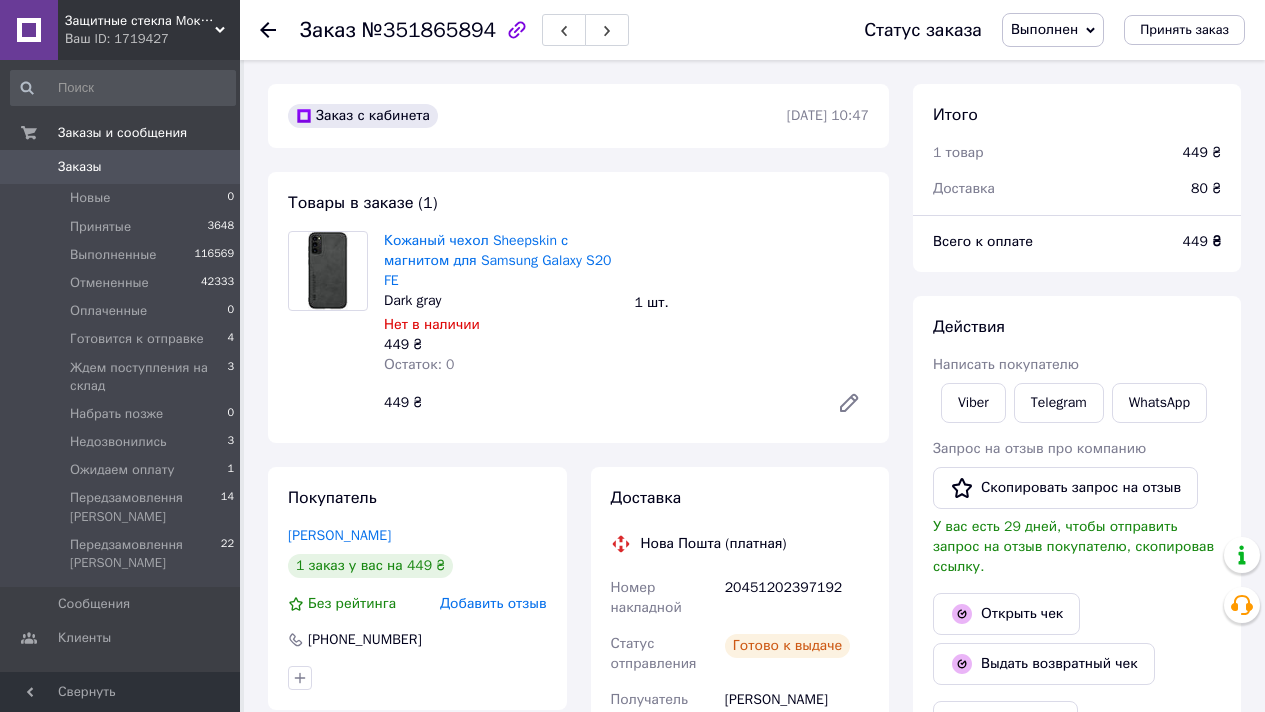 click on "Заказ №351865894 Статус заказа Выполнен Принят Отменен Оплаченный Готовится к отправке Ждем поступления на склад Набрать позже Недозвонились Ожидаем оплату Передзамовлення Вадим Передзамовлення Олександр Принять заказ" at bounding box center [752, 30] 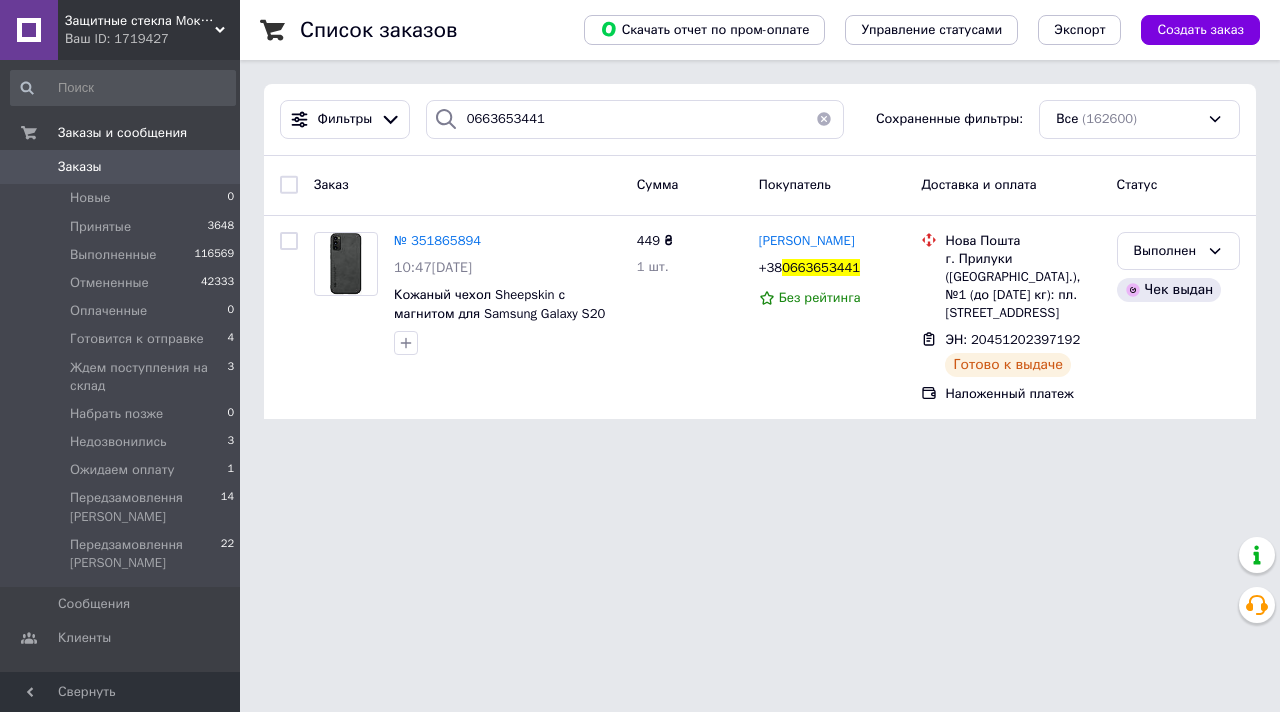click at bounding box center (824, 119) 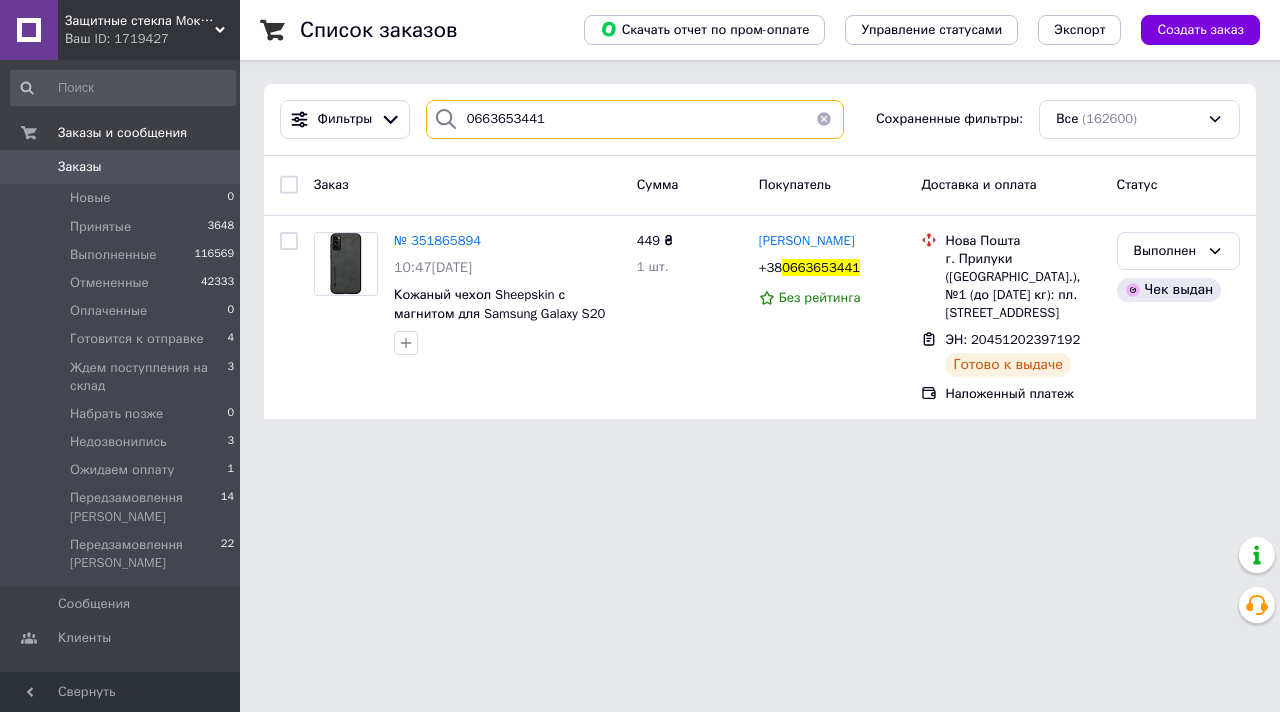 type 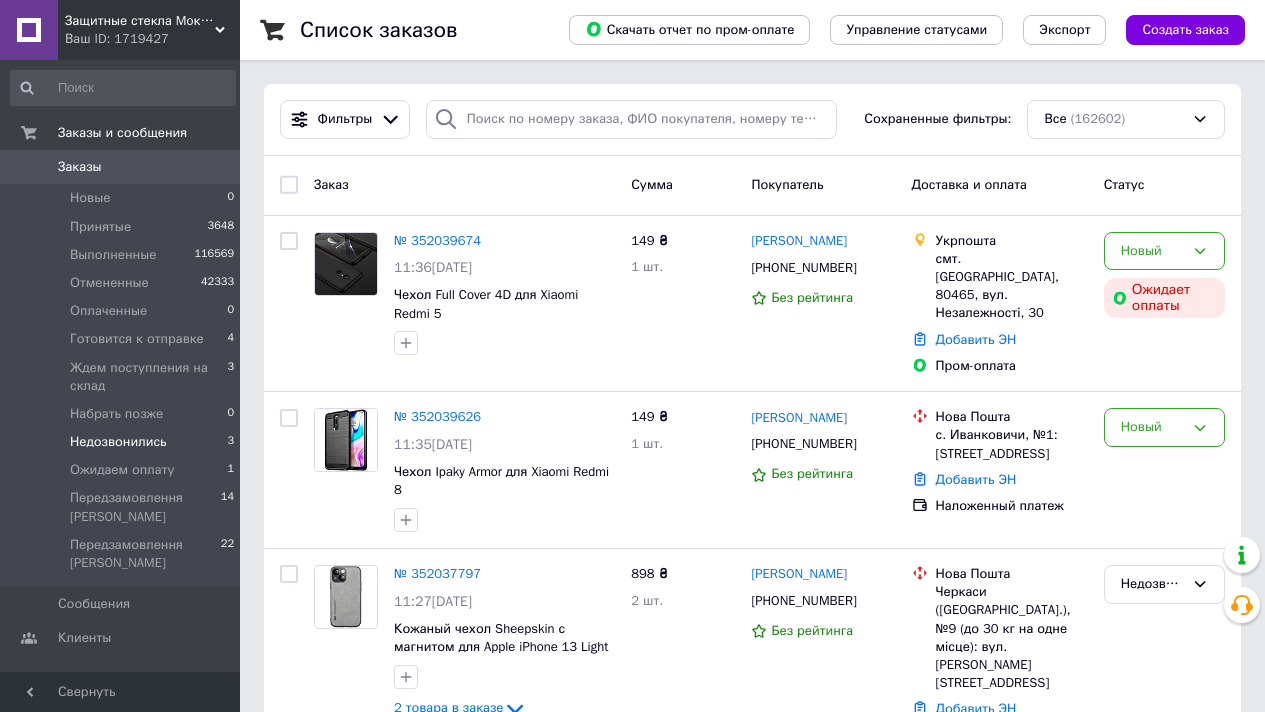 click on "Недозвонились 3" at bounding box center (123, 442) 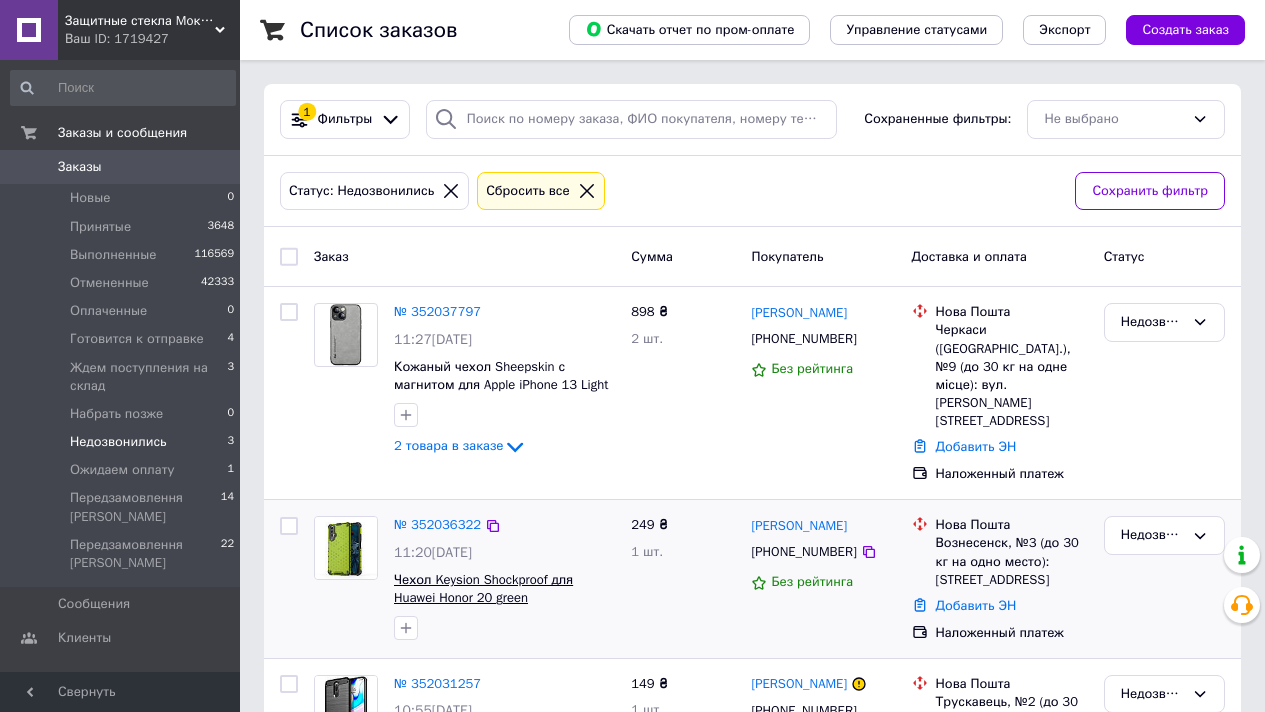 scroll, scrollTop: 104, scrollLeft: 0, axis: vertical 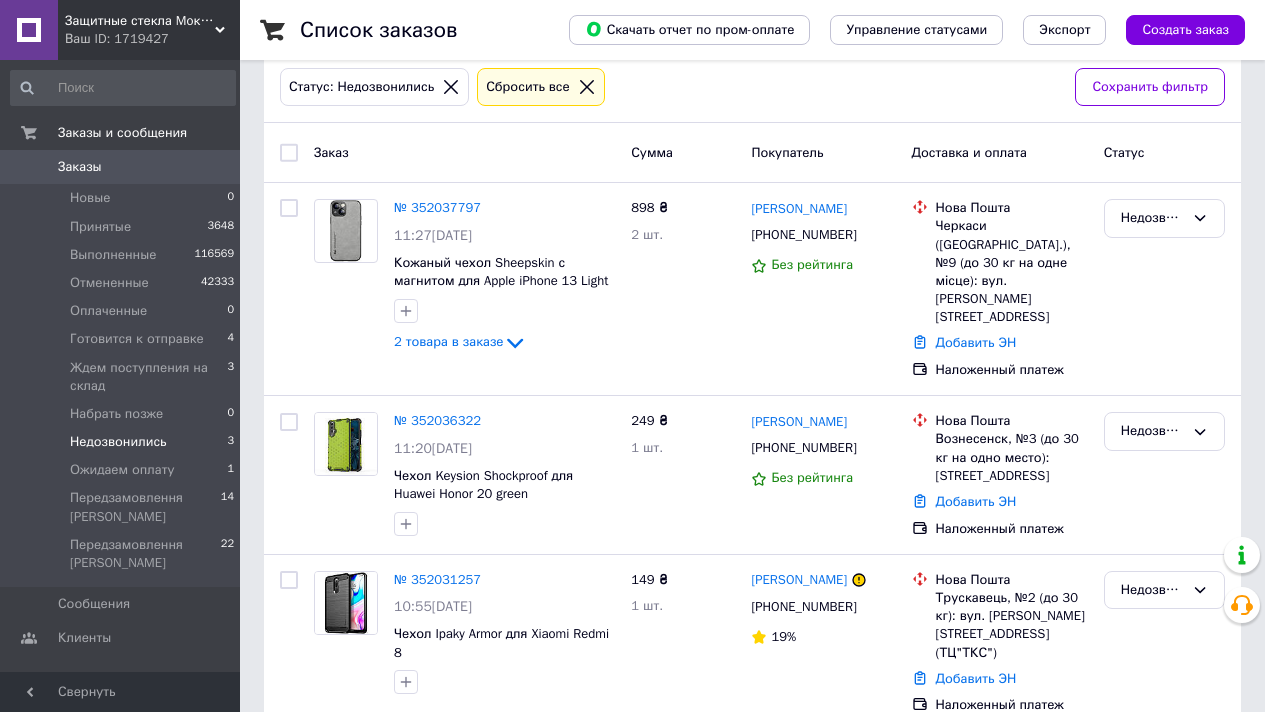 click at bounding box center (587, 87) 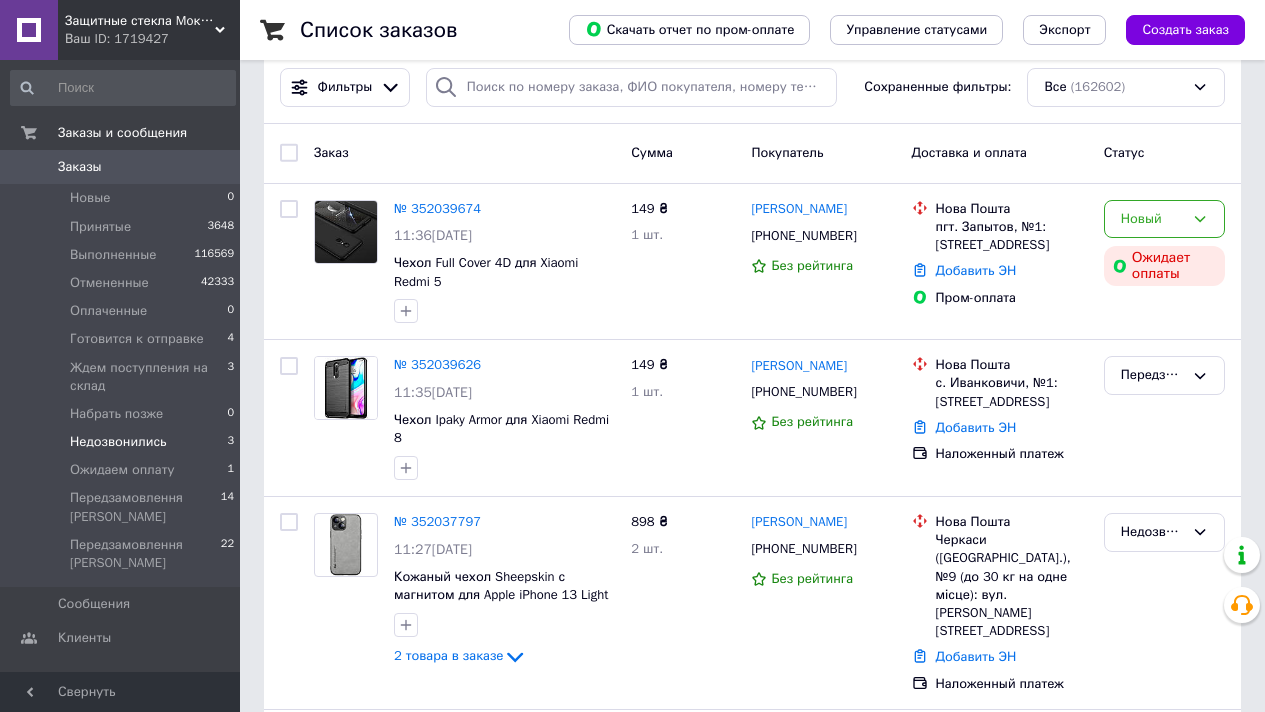 scroll, scrollTop: 0, scrollLeft: 0, axis: both 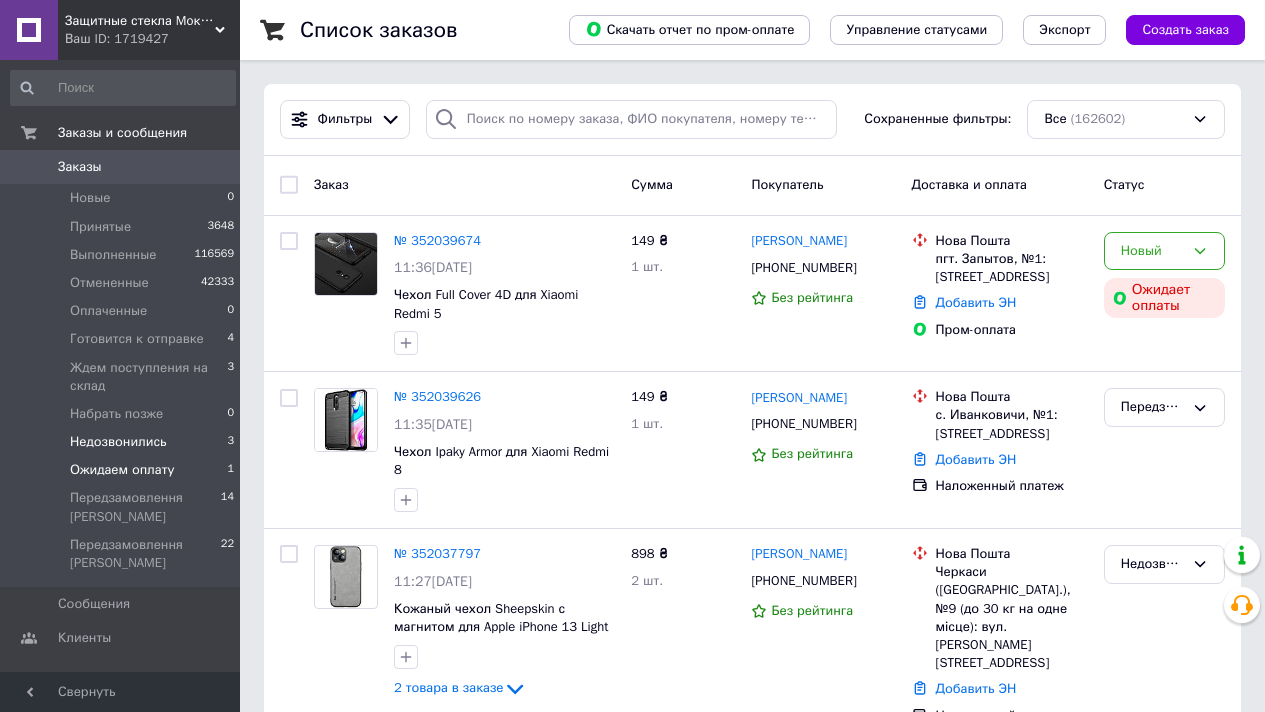 click on "Ожидаем оплату 1" at bounding box center (123, 470) 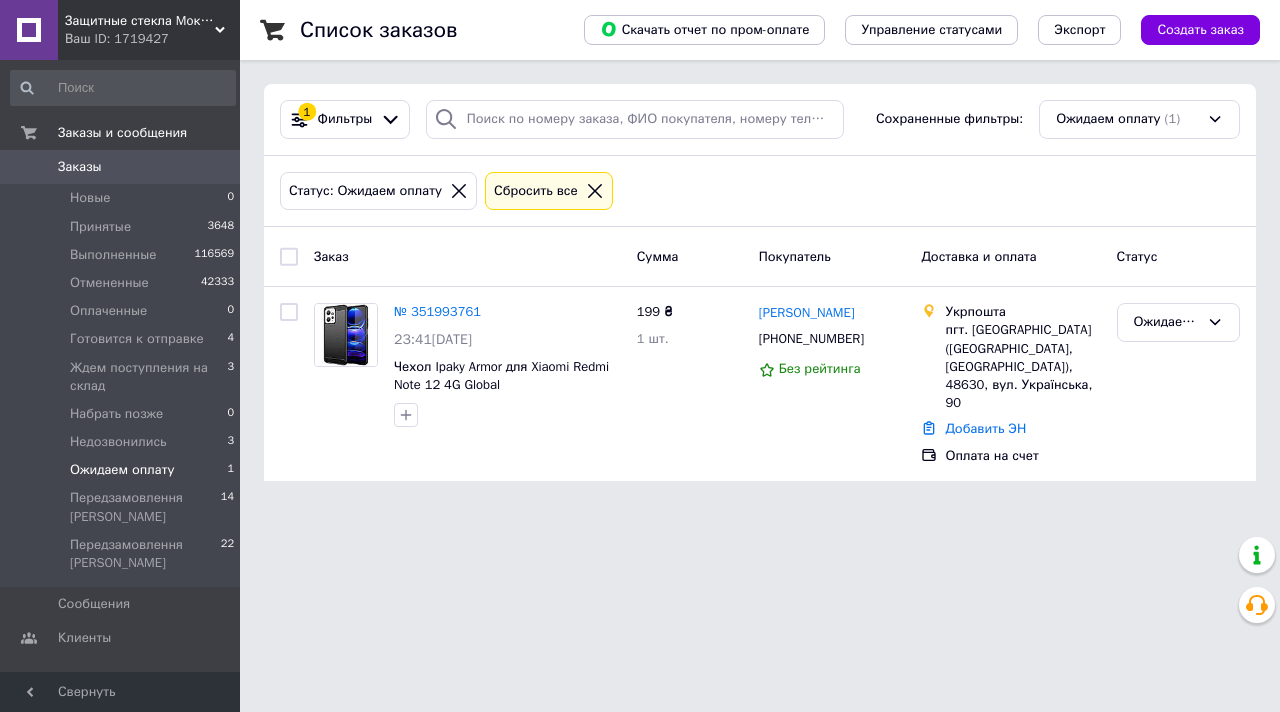 click 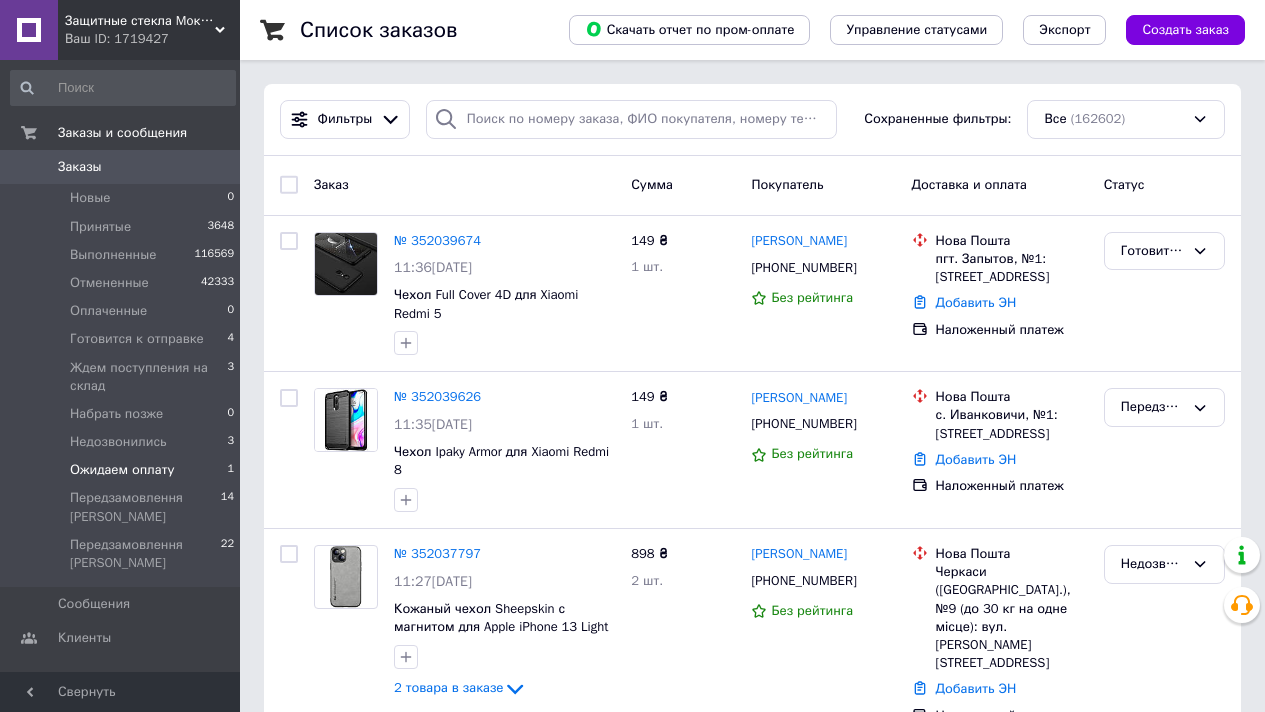 click on "Защитные стекла Moколо Ваш ID: 1719427" at bounding box center (149, 30) 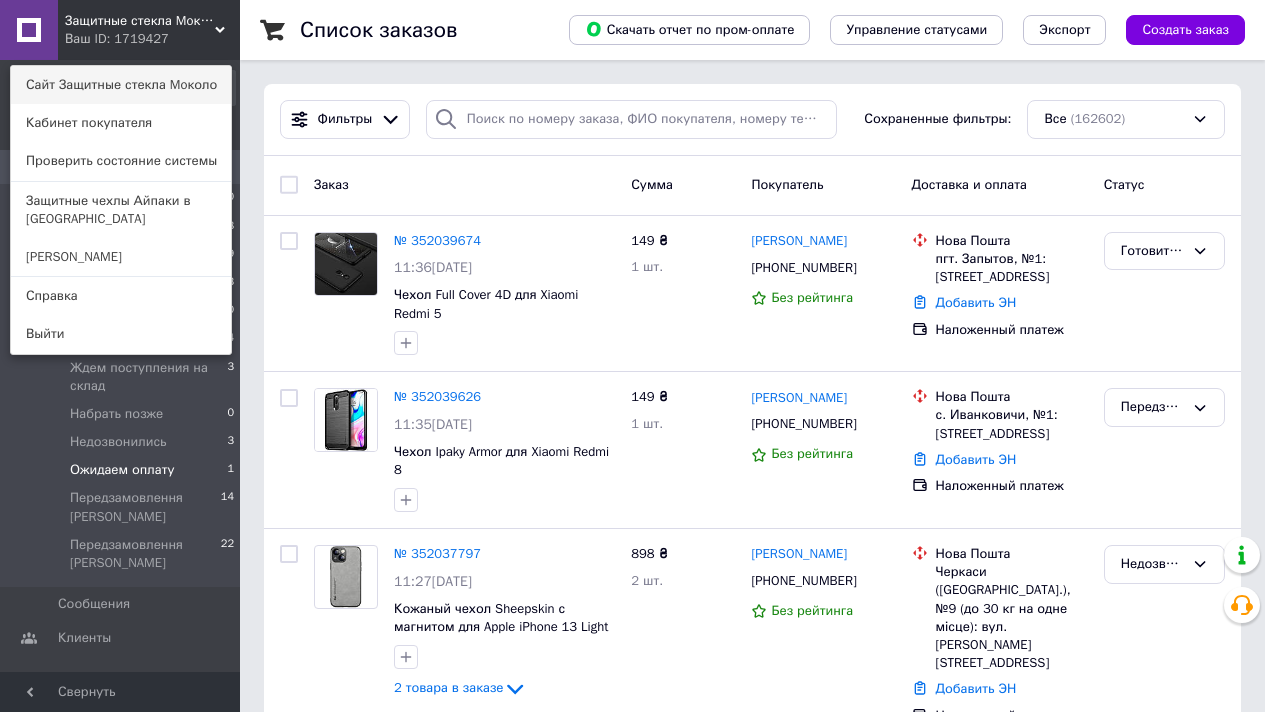 click on "Сайт Защитные стекла Moколо" at bounding box center [121, 85] 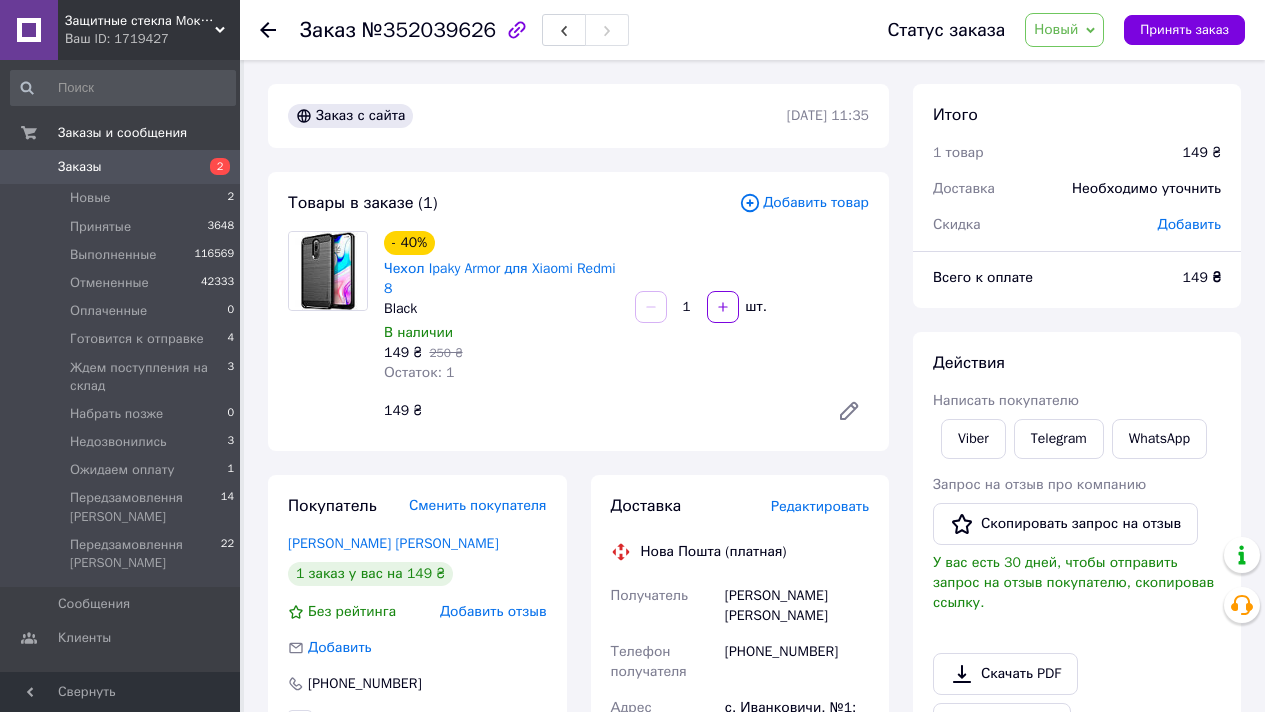 scroll, scrollTop: 0, scrollLeft: 0, axis: both 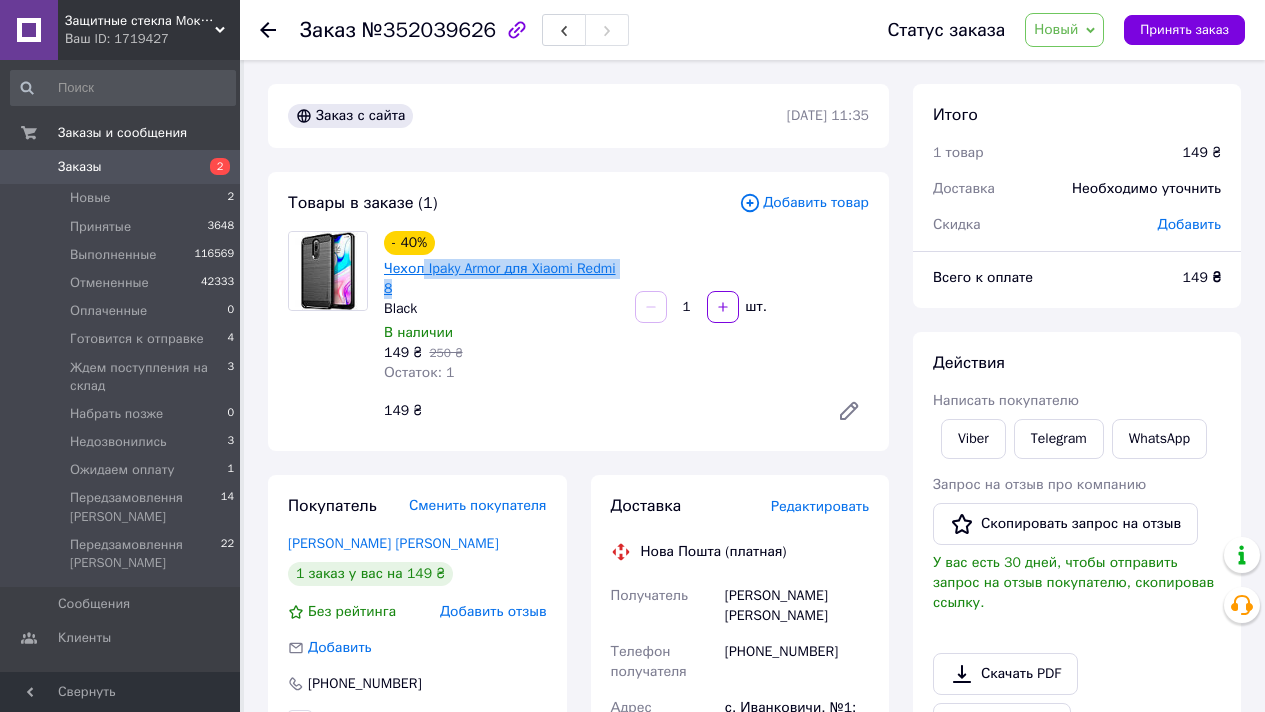 drag, startPoint x: 468, startPoint y: 279, endPoint x: 426, endPoint y: 270, distance: 42.953465 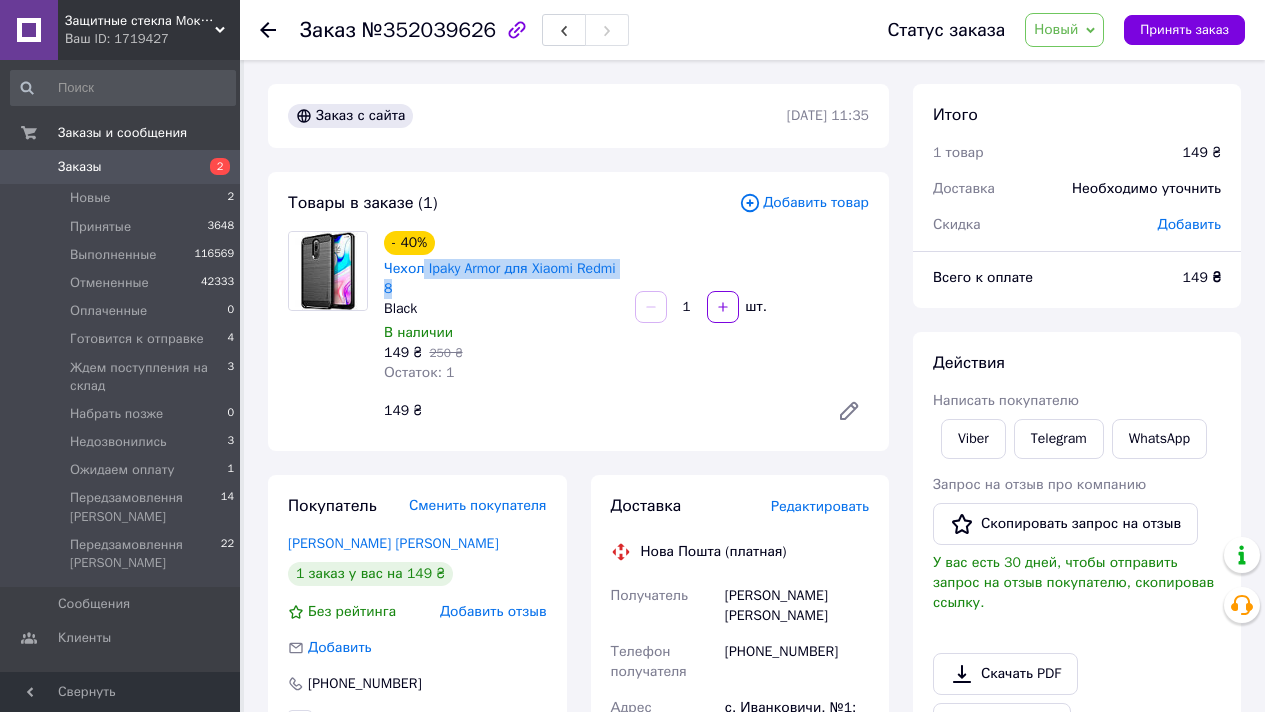 copy on "Ipaky Armor для Xiaomi Redmi 8" 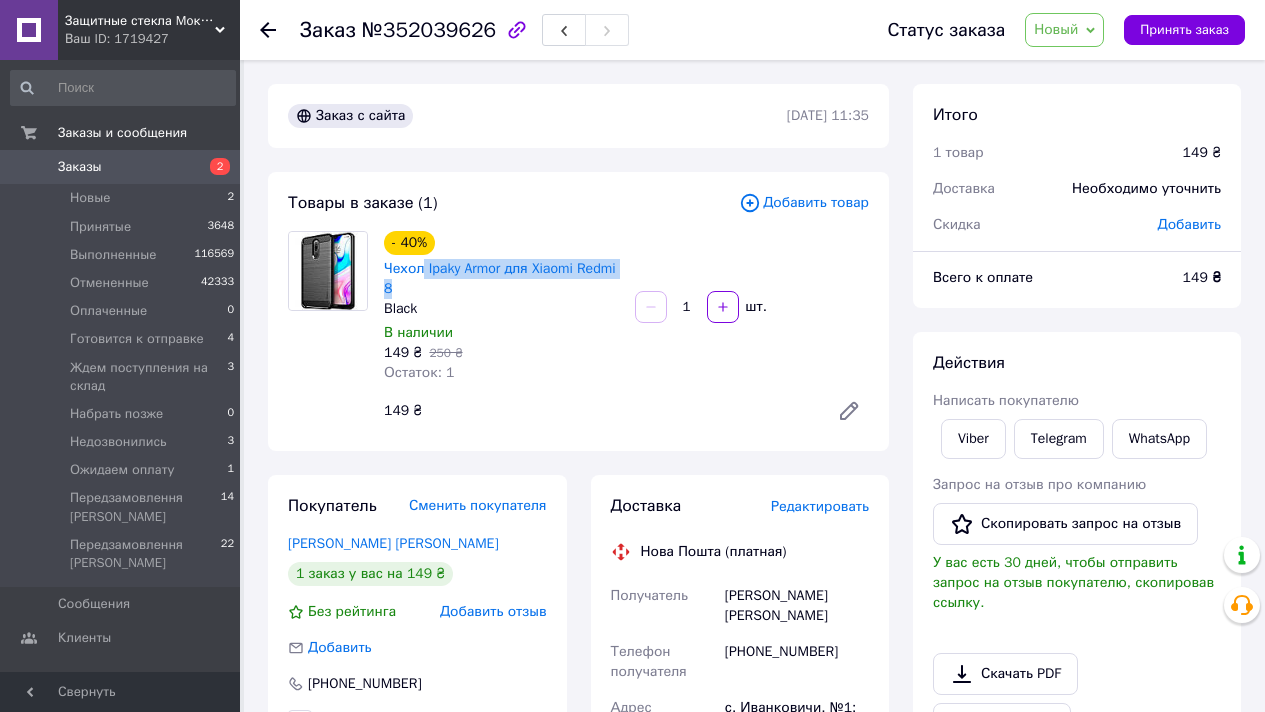 click on "Новый" at bounding box center (1056, 29) 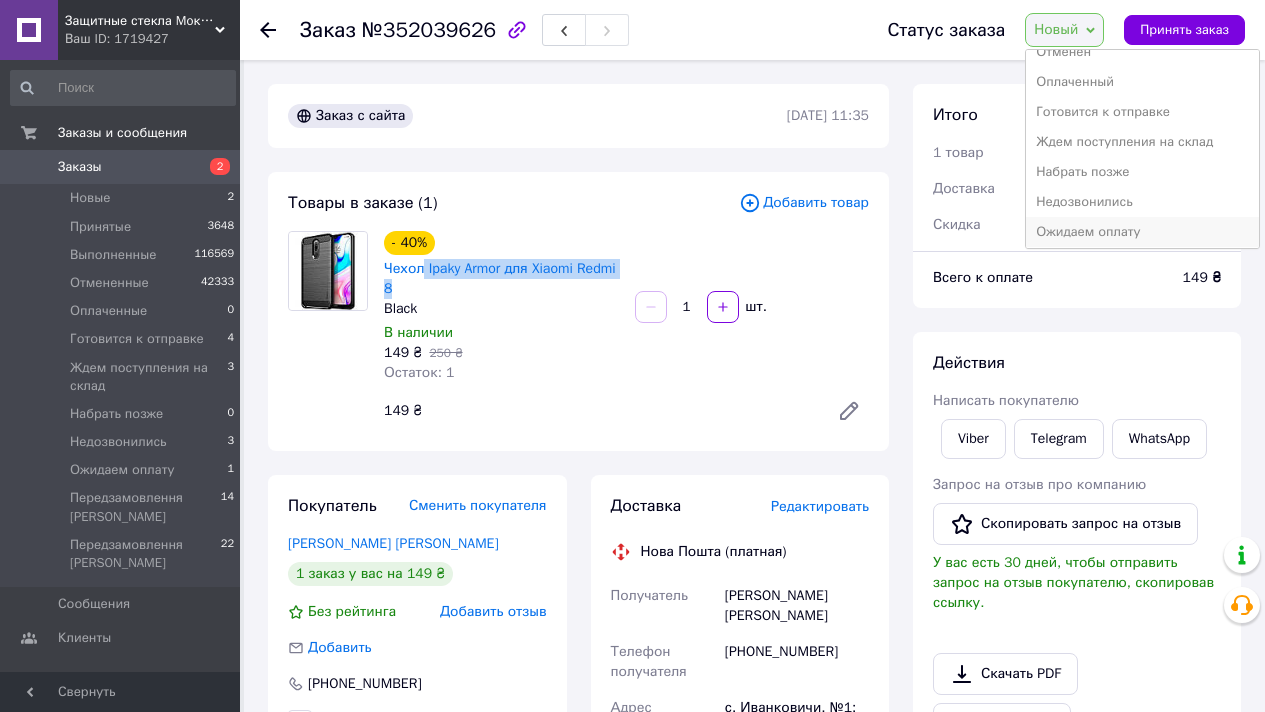 scroll, scrollTop: 142, scrollLeft: 0, axis: vertical 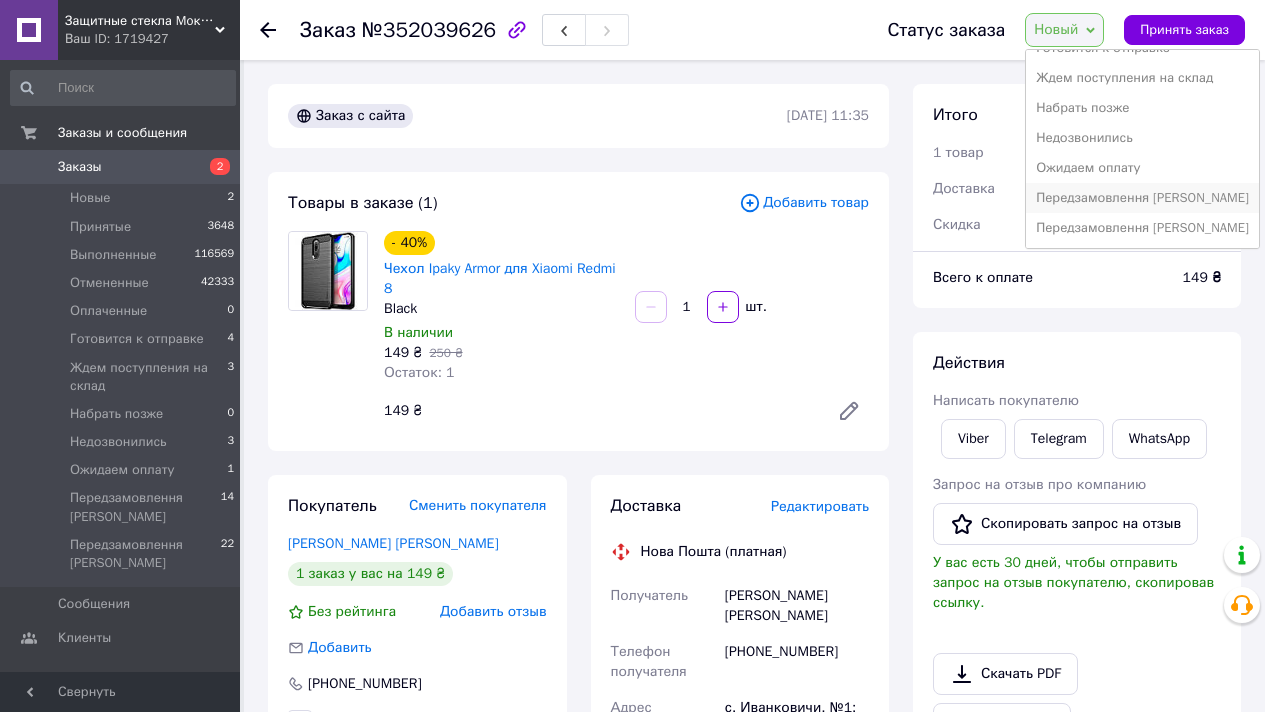 click on "Передзамовлення [PERSON_NAME]" at bounding box center (1142, 198) 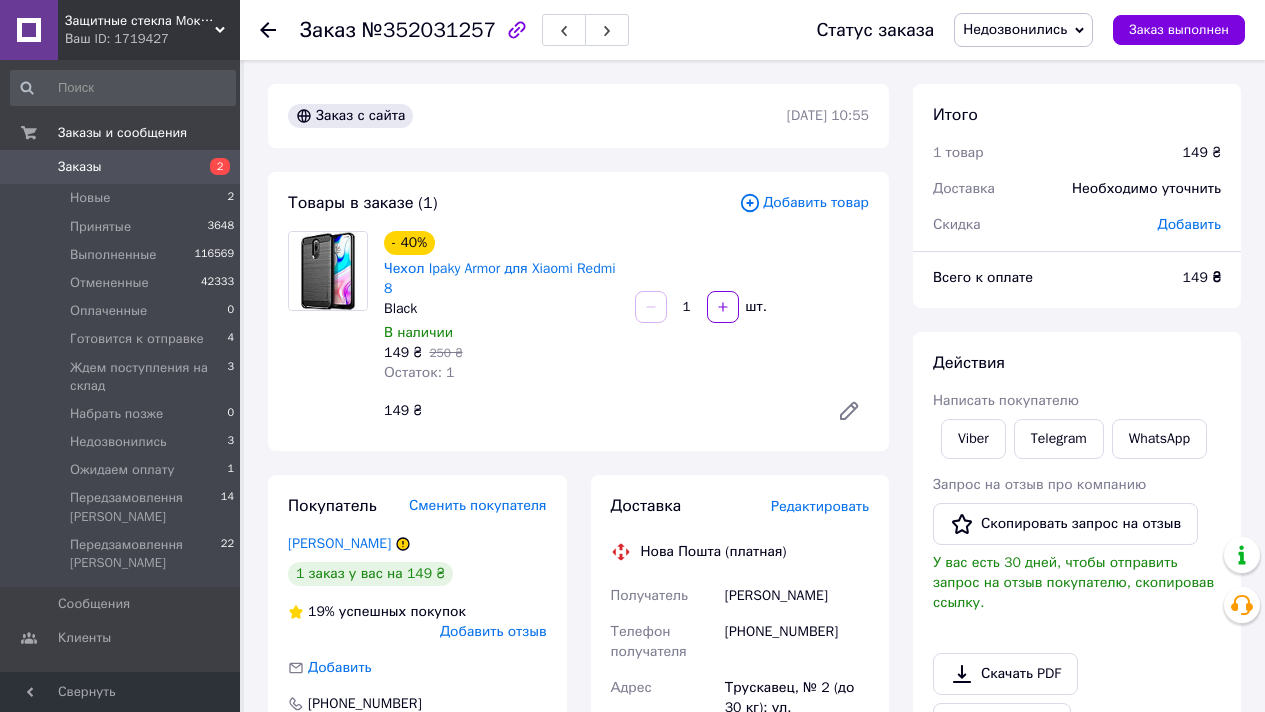 scroll, scrollTop: 0, scrollLeft: 0, axis: both 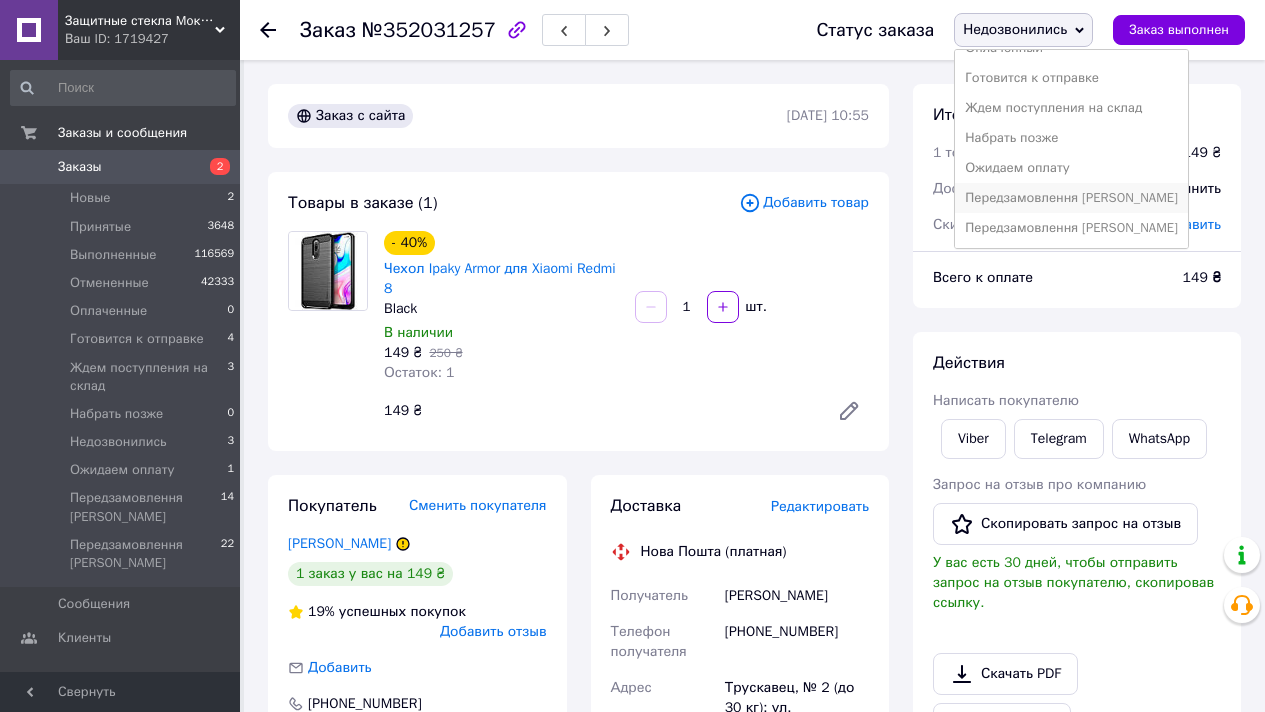 click on "Передзамовлення [PERSON_NAME]" at bounding box center [1071, 198] 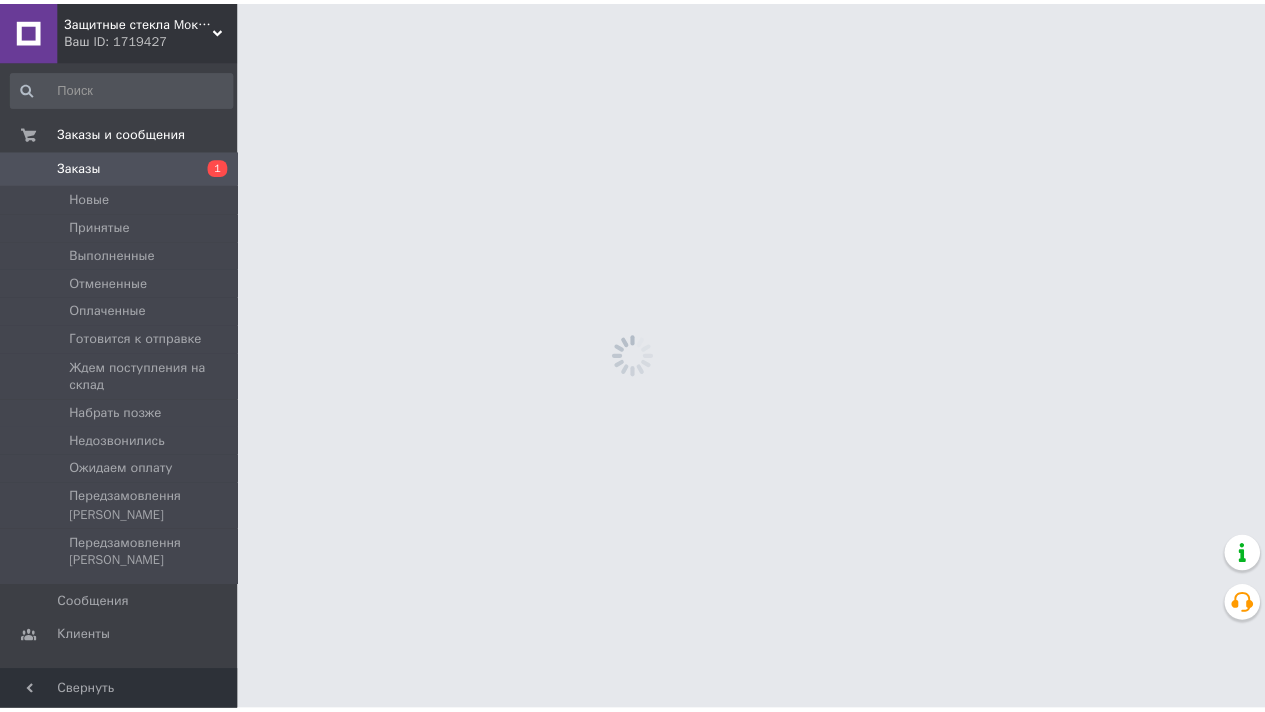 scroll, scrollTop: 0, scrollLeft: 0, axis: both 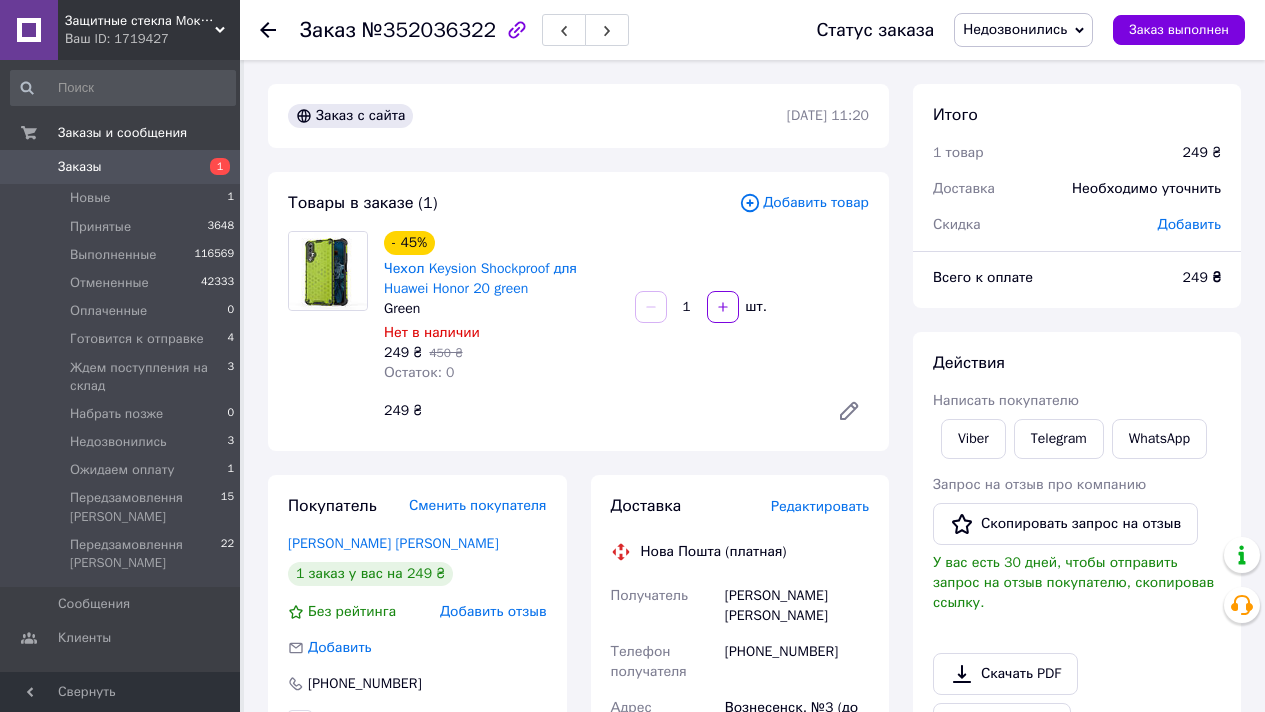 click on "Написать покупателю" at bounding box center (1077, 401) 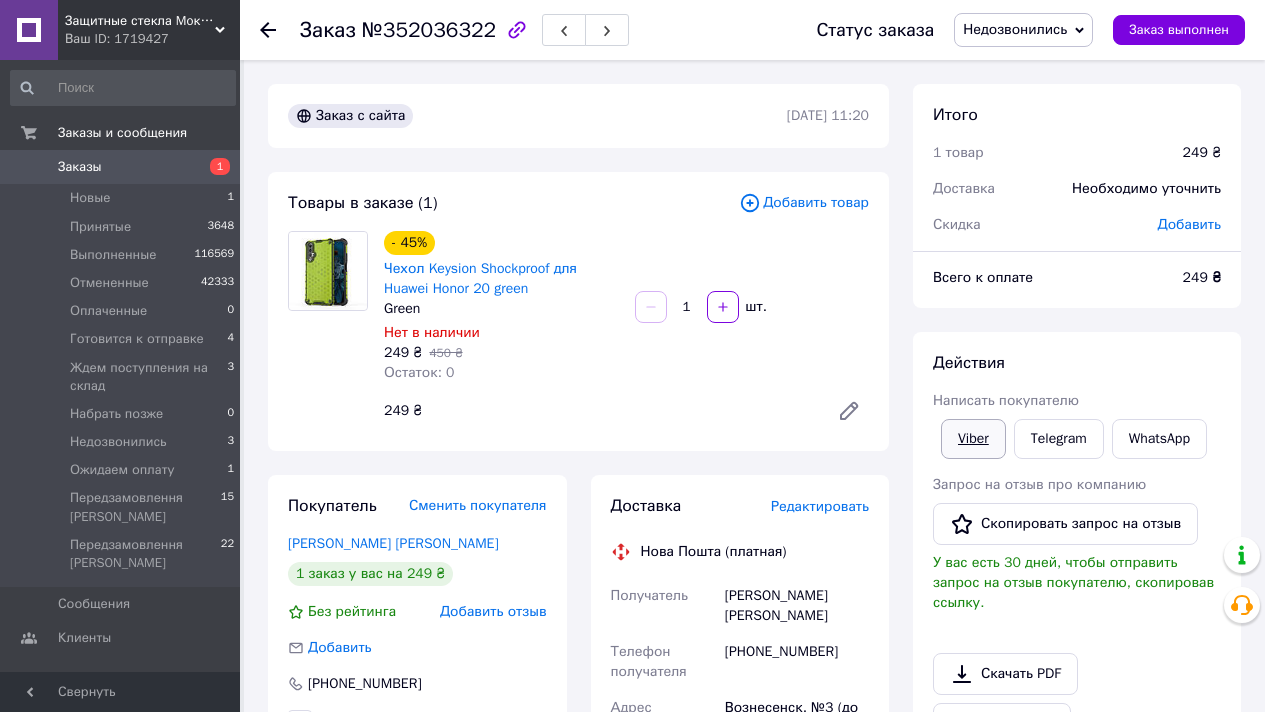 click on "Viber" at bounding box center (973, 439) 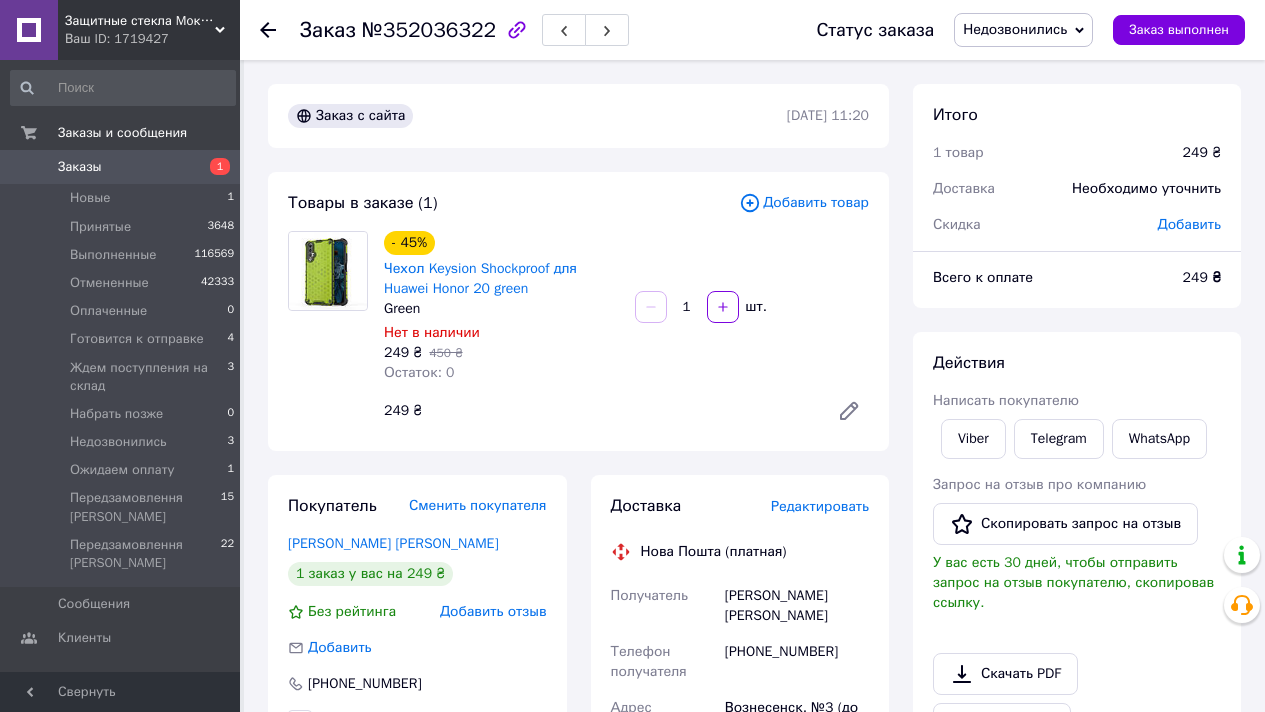 scroll, scrollTop: 150, scrollLeft: 0, axis: vertical 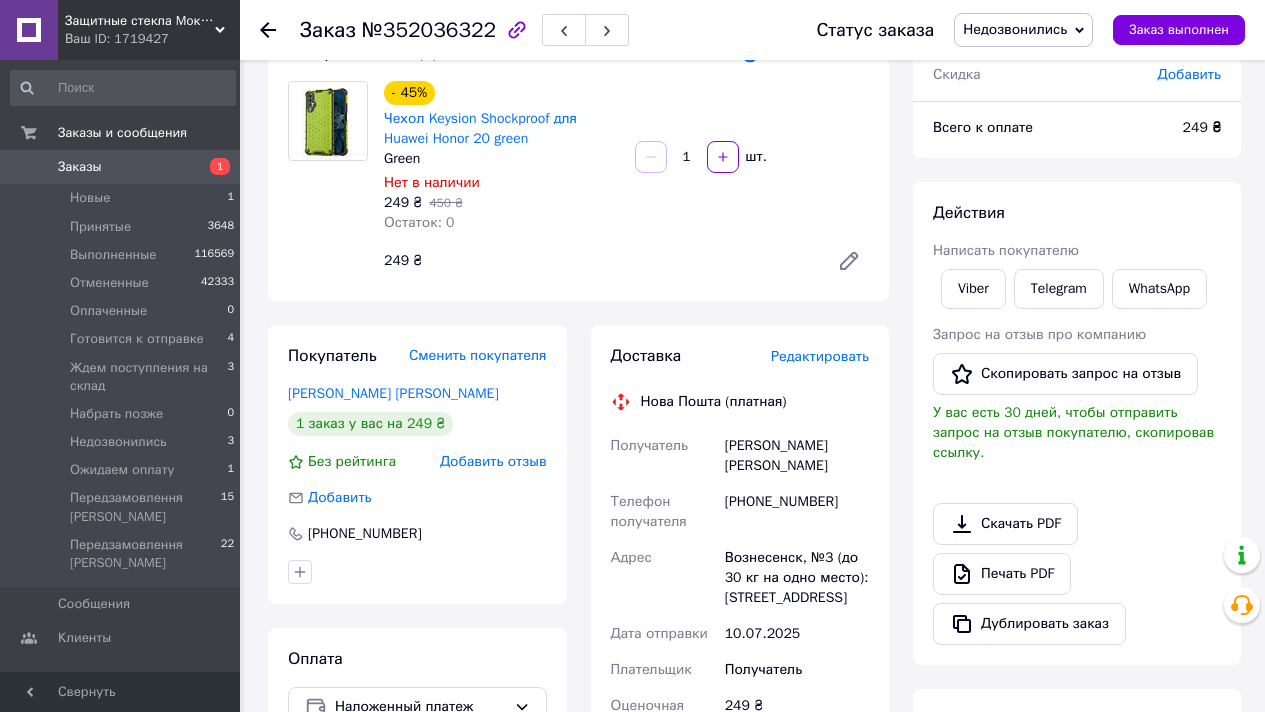 click on "Недозвонились" at bounding box center (1015, 29) 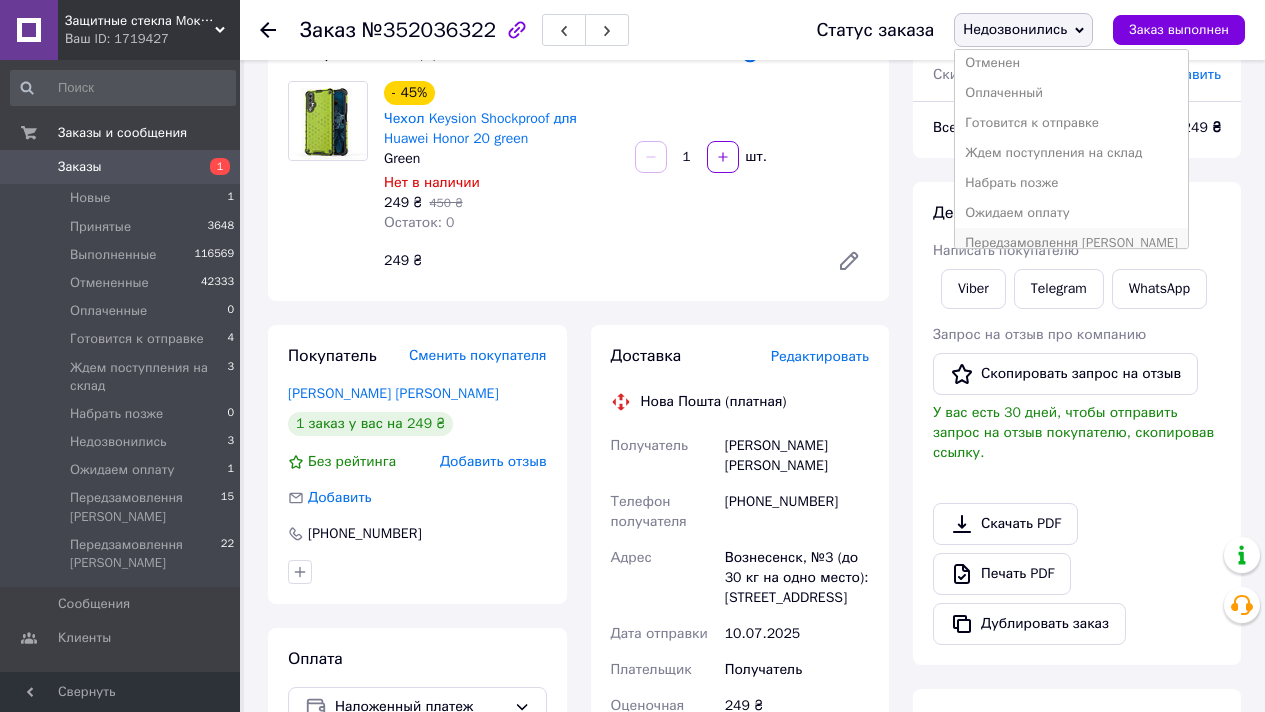 scroll, scrollTop: 112, scrollLeft: 0, axis: vertical 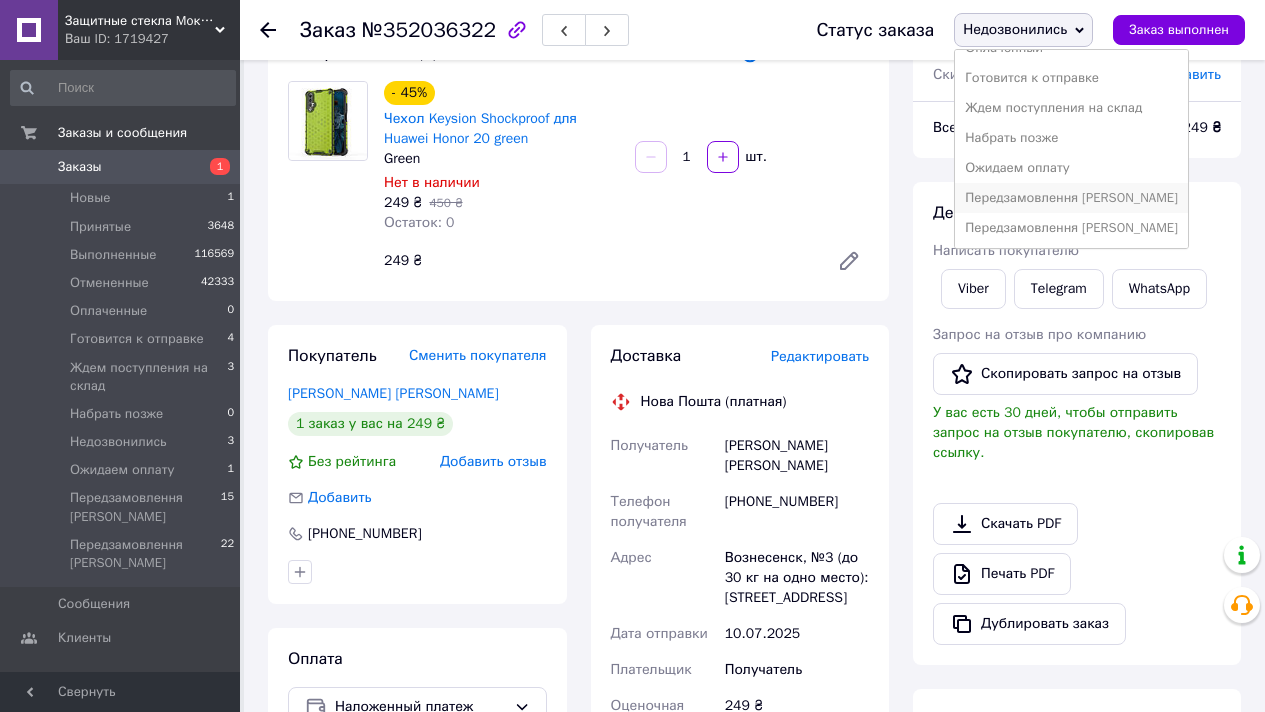 click on "Передзамовлення [PERSON_NAME]" at bounding box center [1071, 198] 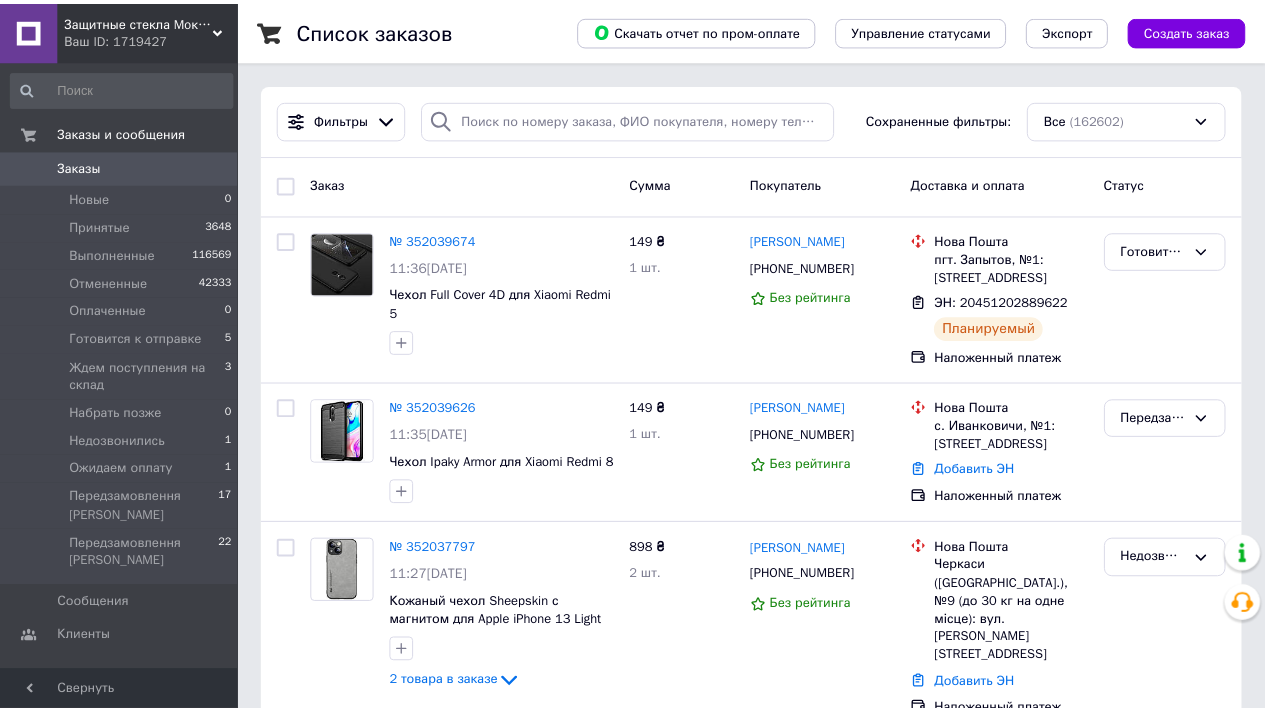 scroll, scrollTop: 0, scrollLeft: 0, axis: both 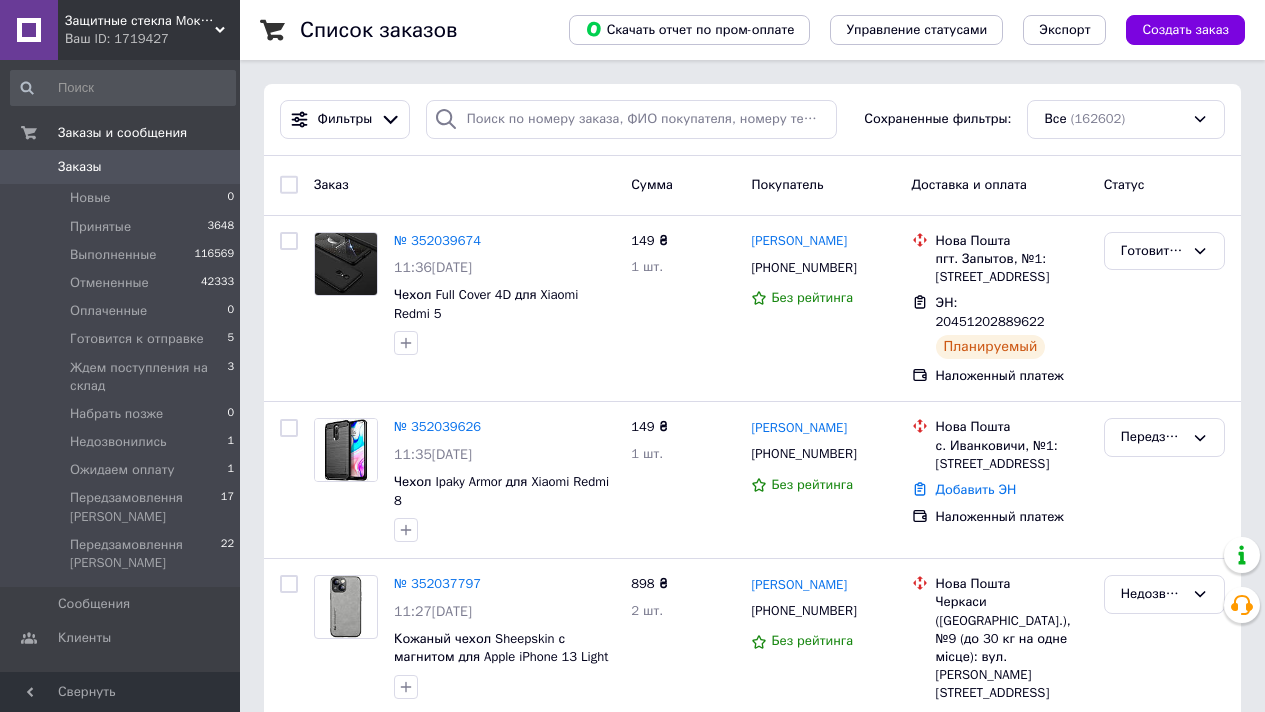 click on "Защитные стекла Moколо" at bounding box center [140, 21] 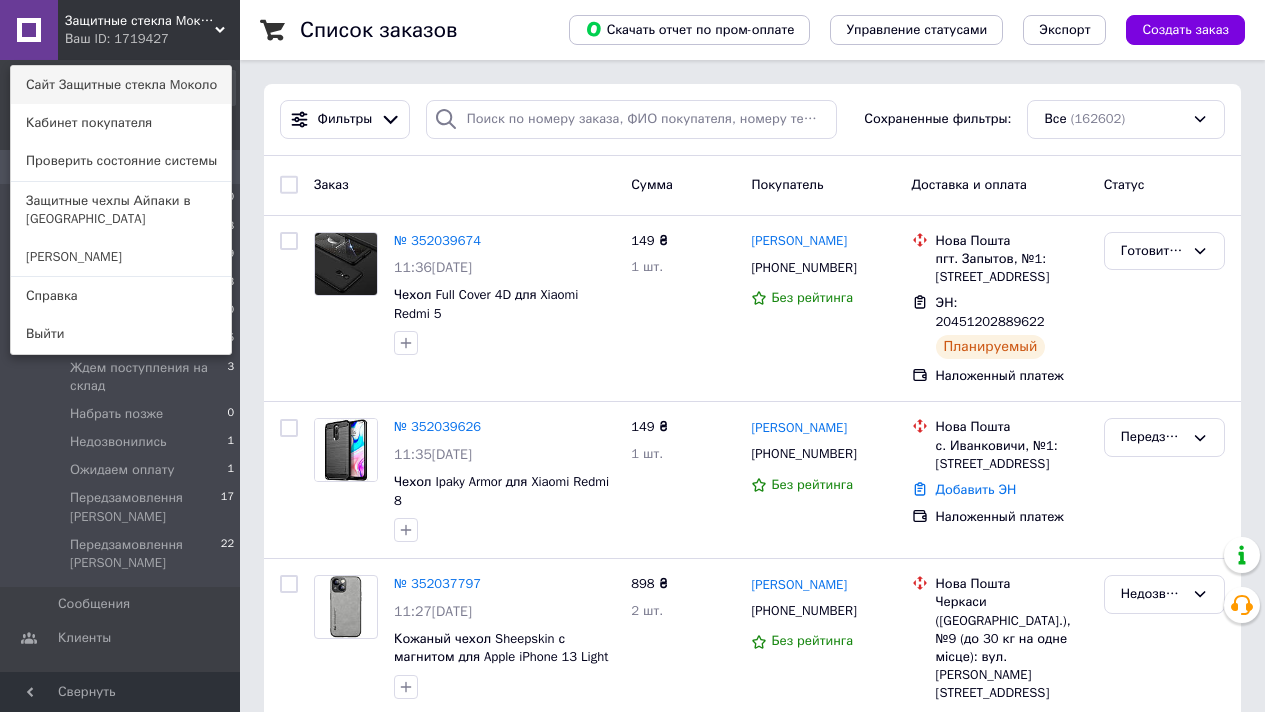 click on "Сайт Защитные стекла Moколо" at bounding box center (121, 85) 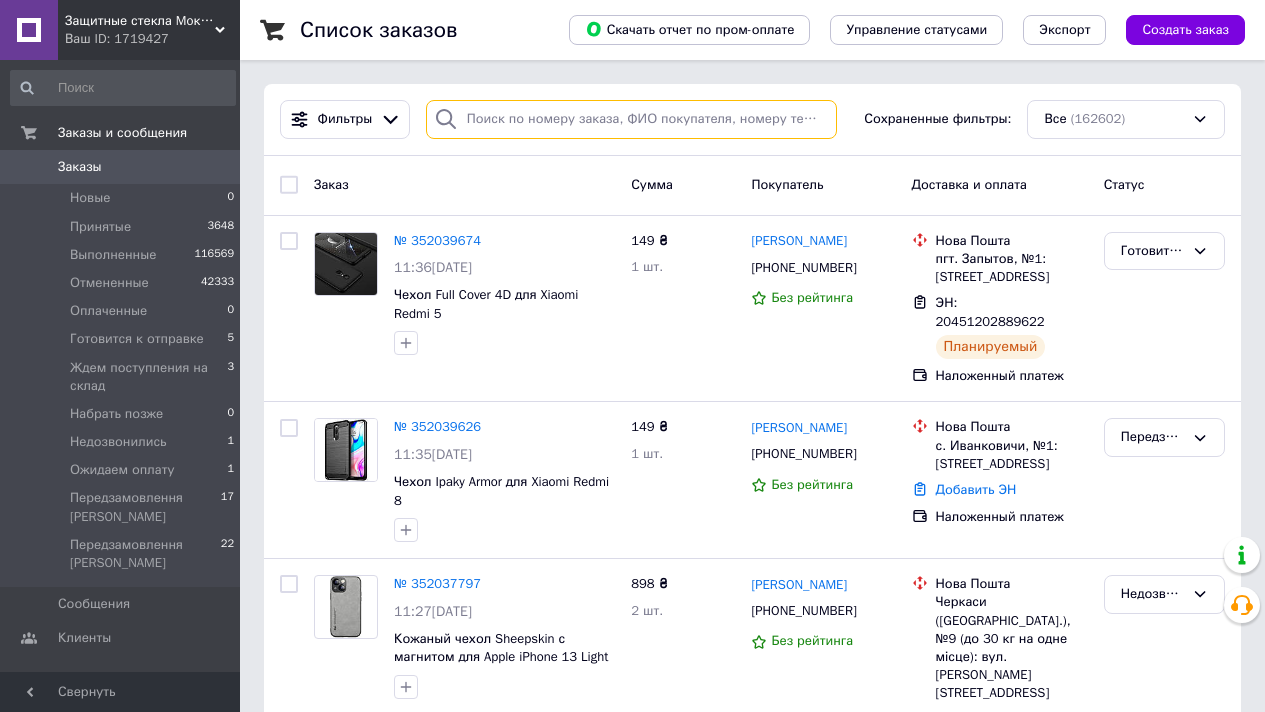click at bounding box center [631, 119] 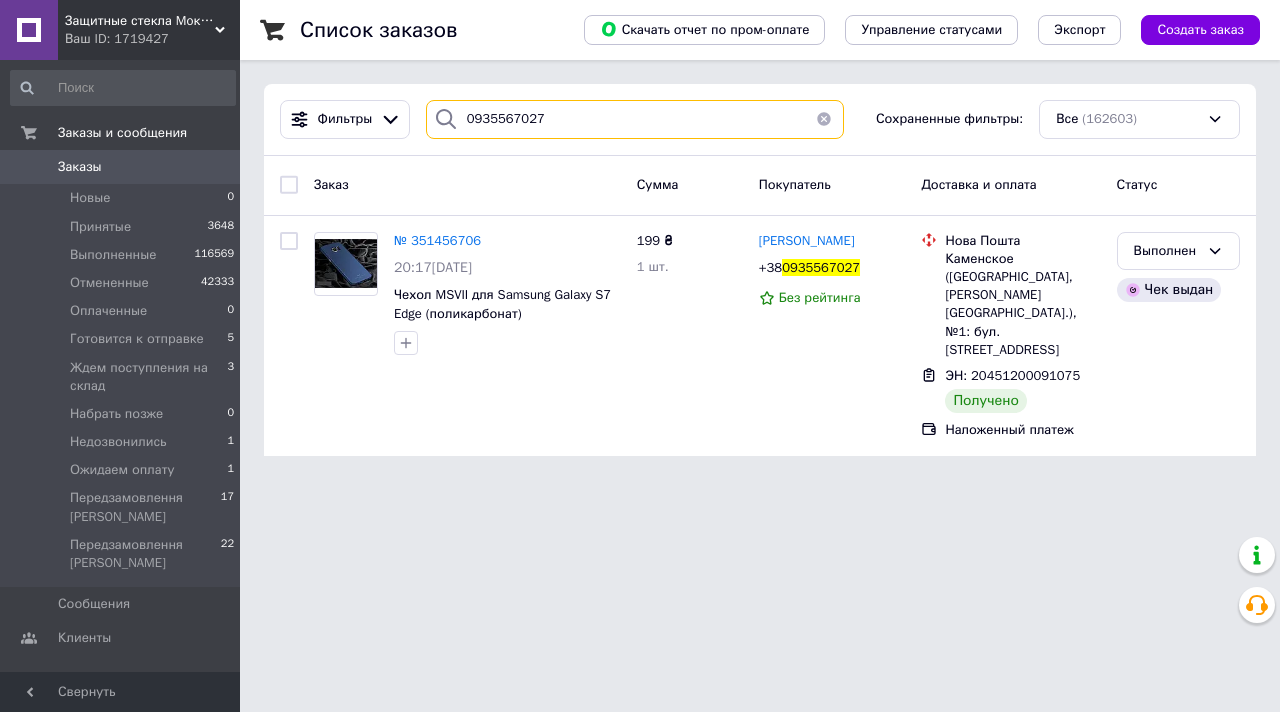 type on "0935567027" 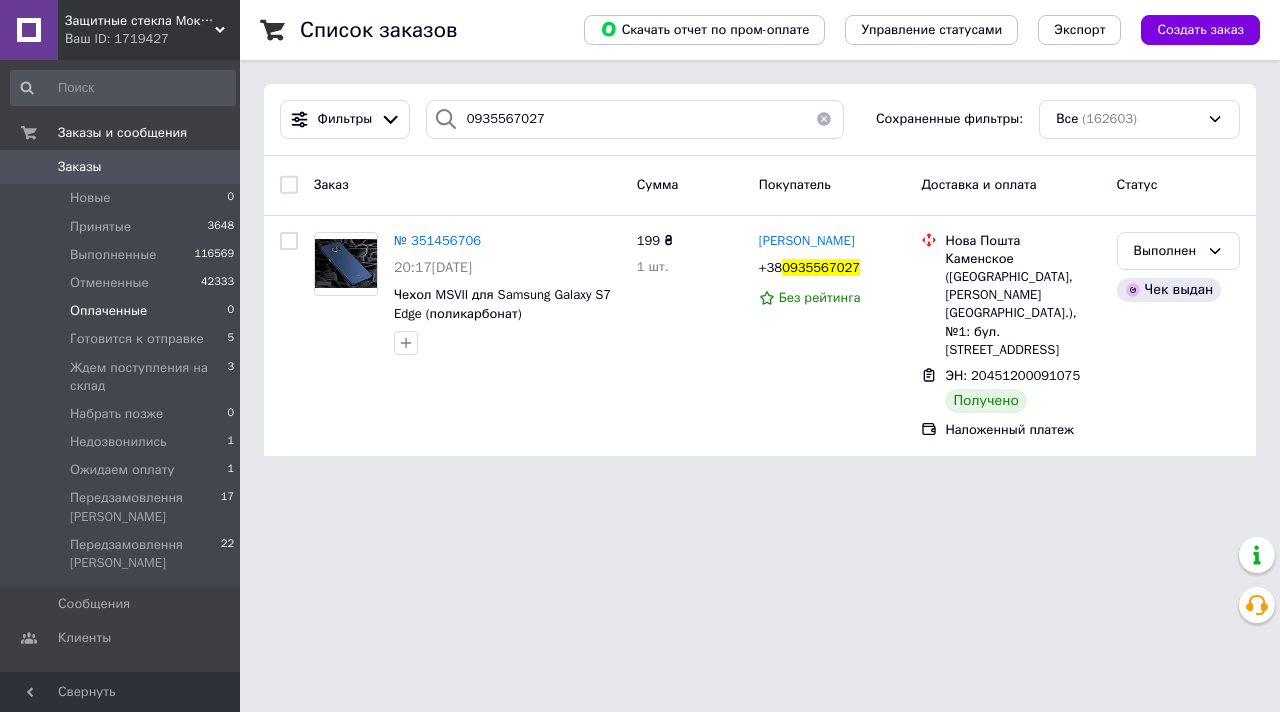 click on "Оплаченные 0" at bounding box center (123, 311) 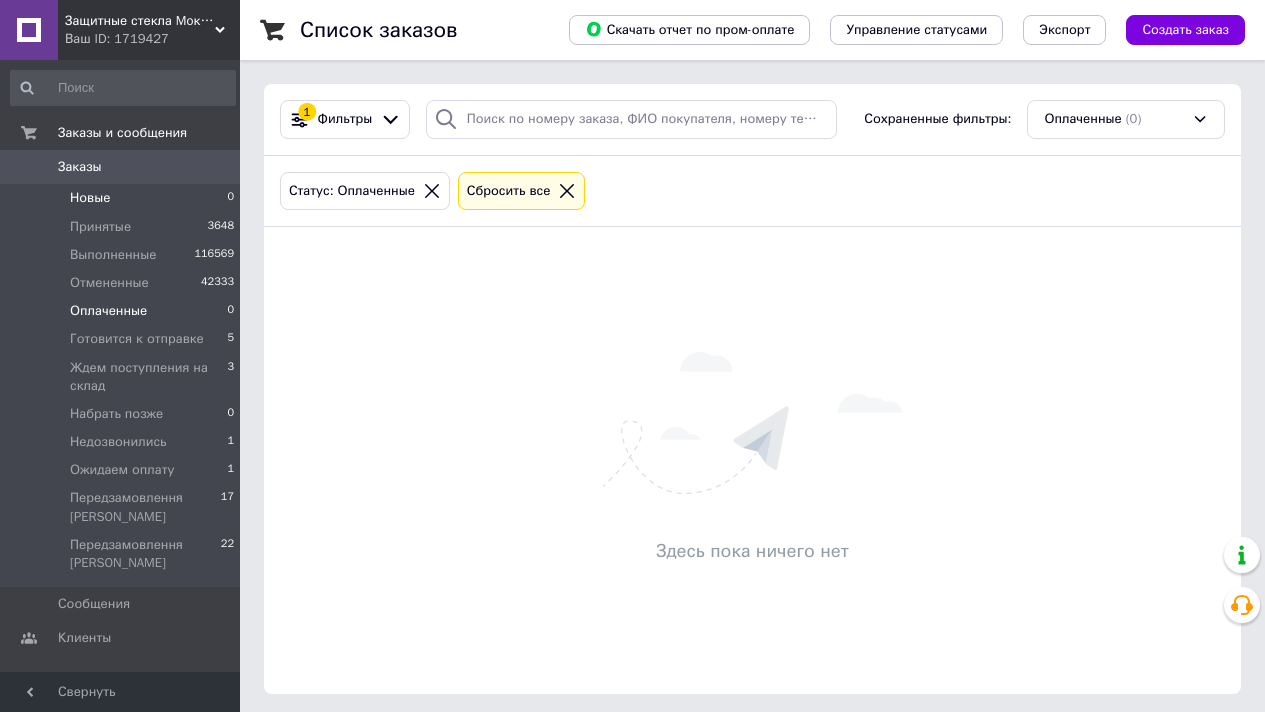 click on "Новые 0" at bounding box center (123, 198) 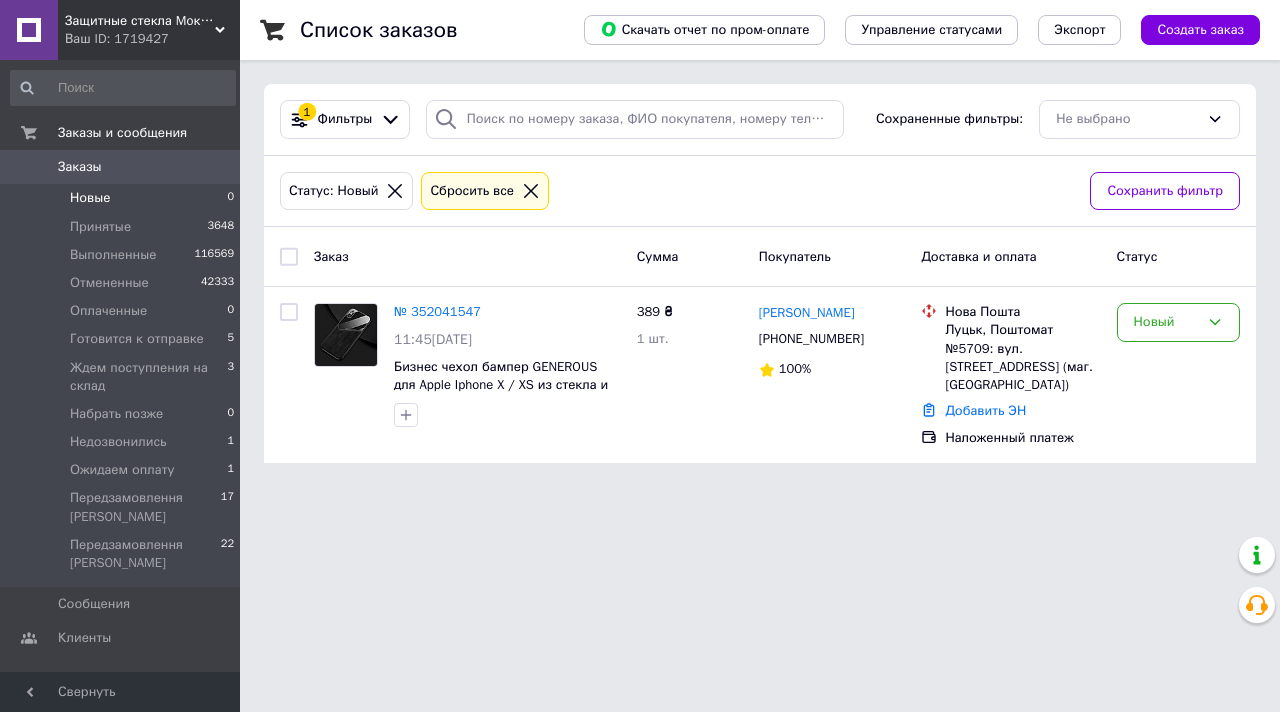 click at bounding box center (531, 191) 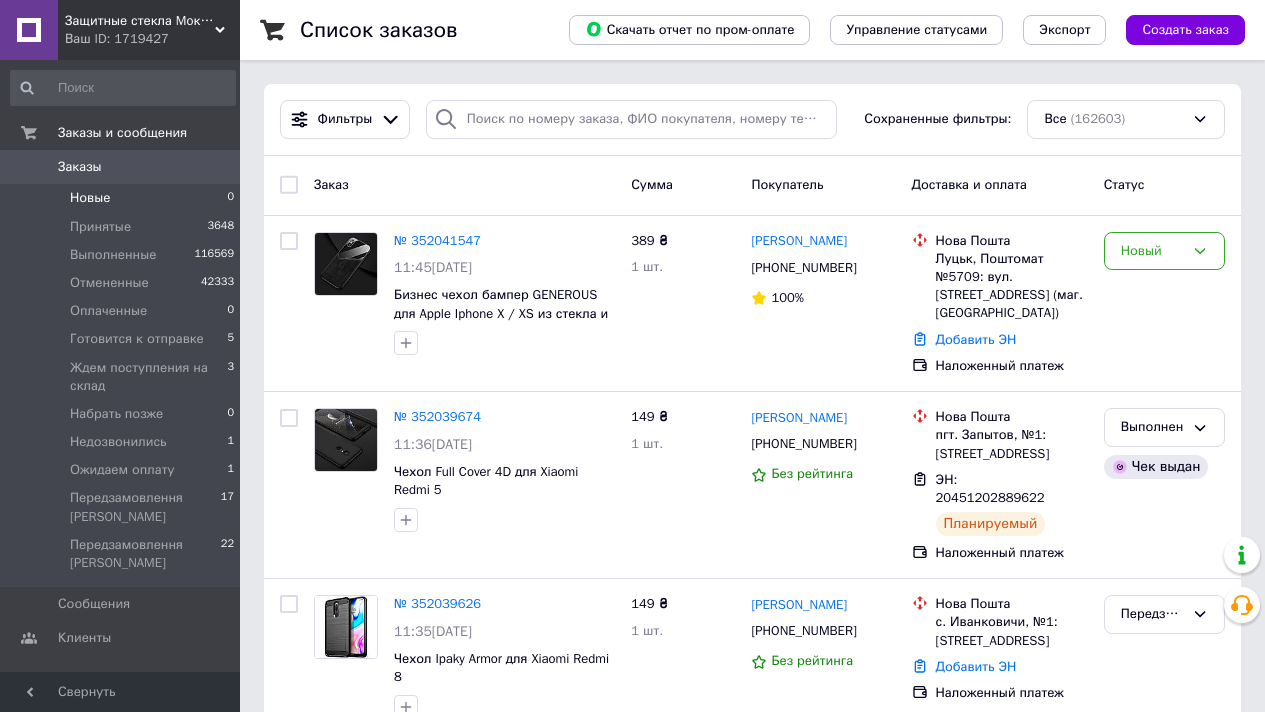 click 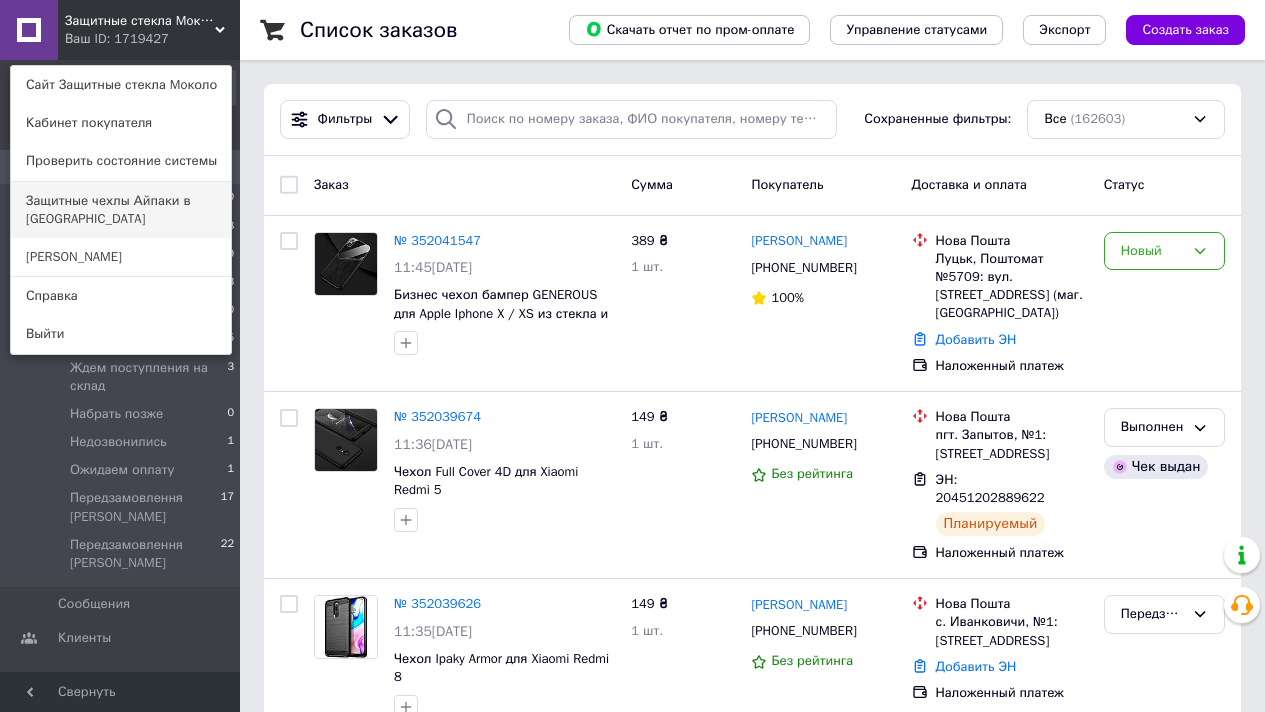 click on "Защитные чехлы Айпаки в [GEOGRAPHIC_DATA]" at bounding box center [121, 210] 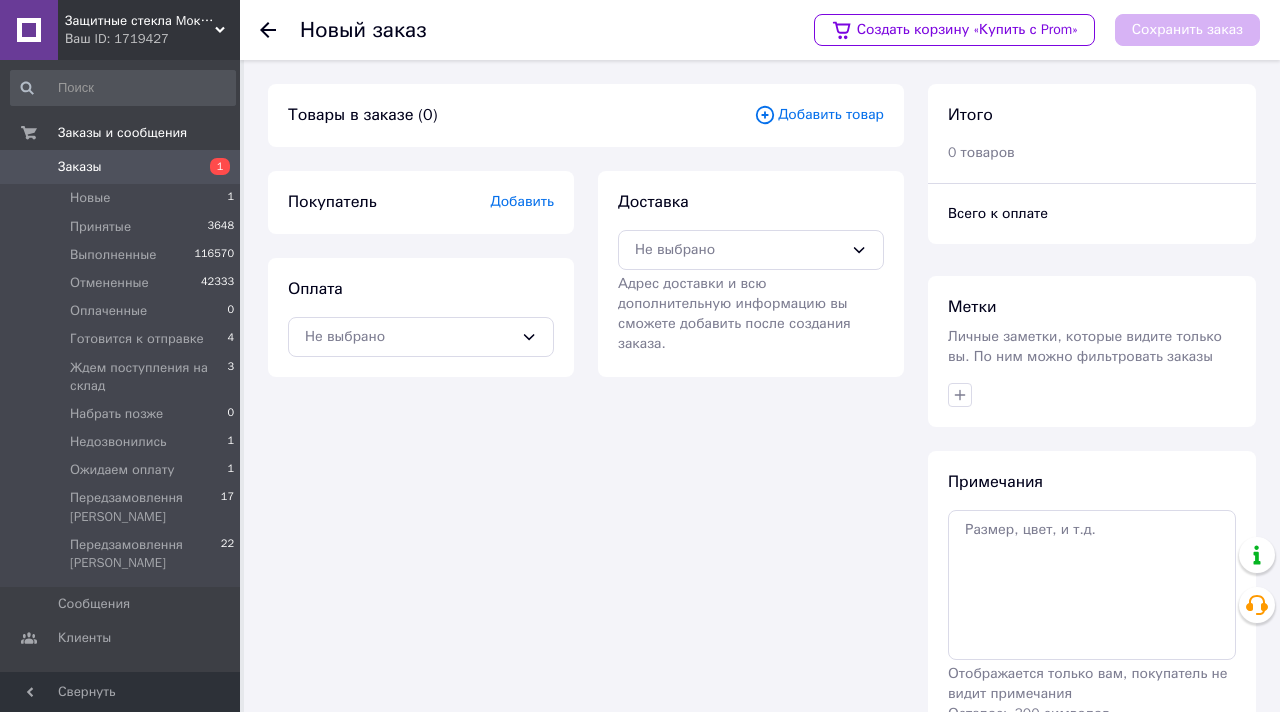 scroll, scrollTop: 0, scrollLeft: 0, axis: both 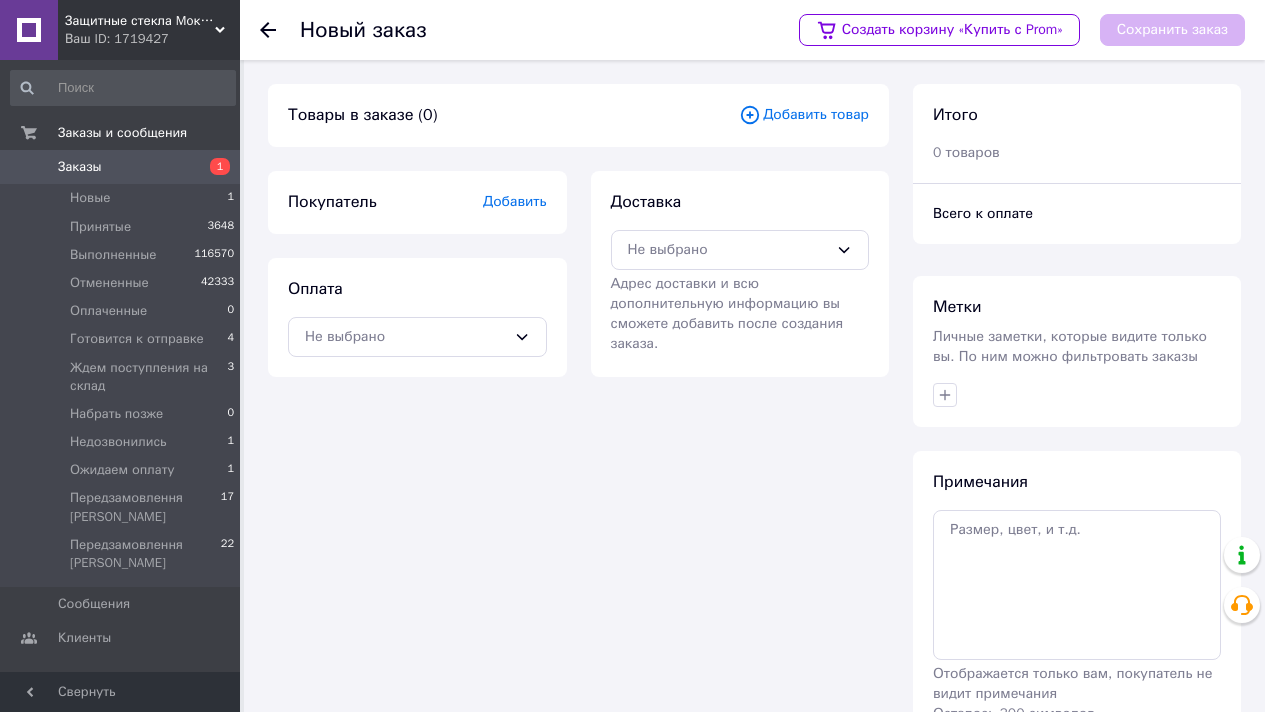click on "Товары в заказе (0) Добавить товар" at bounding box center [578, 115] 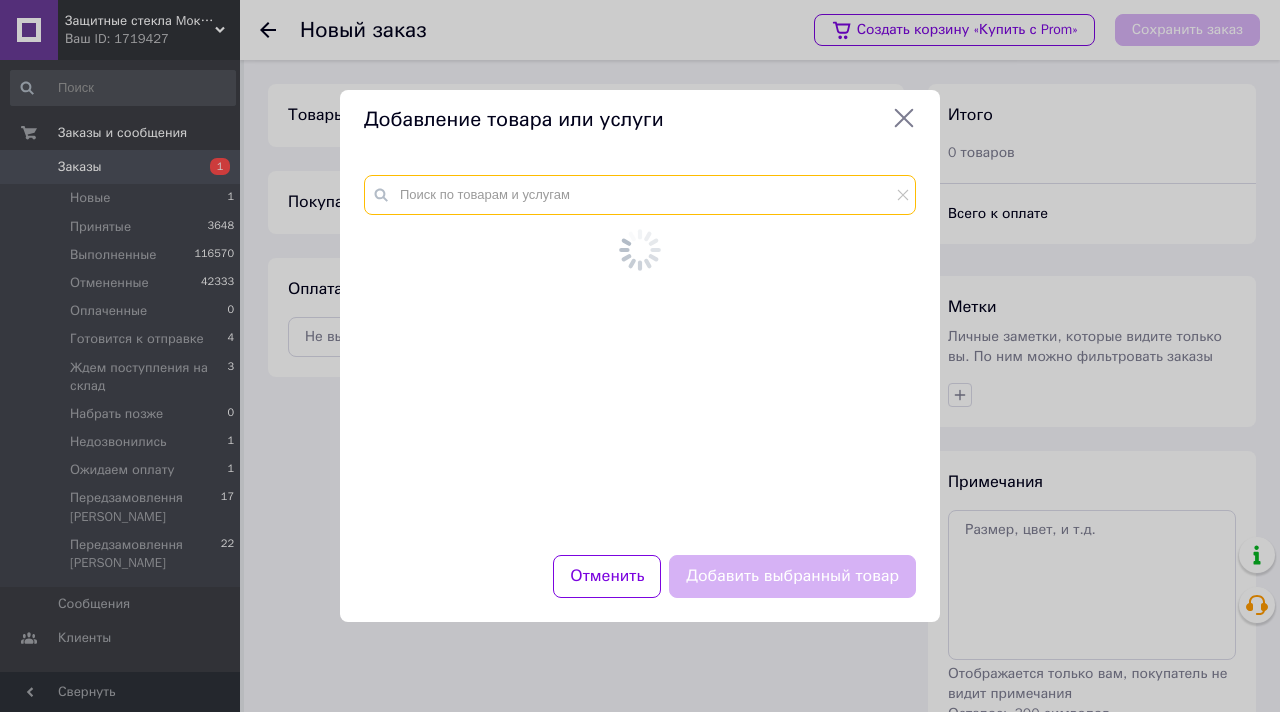 click at bounding box center (640, 195) 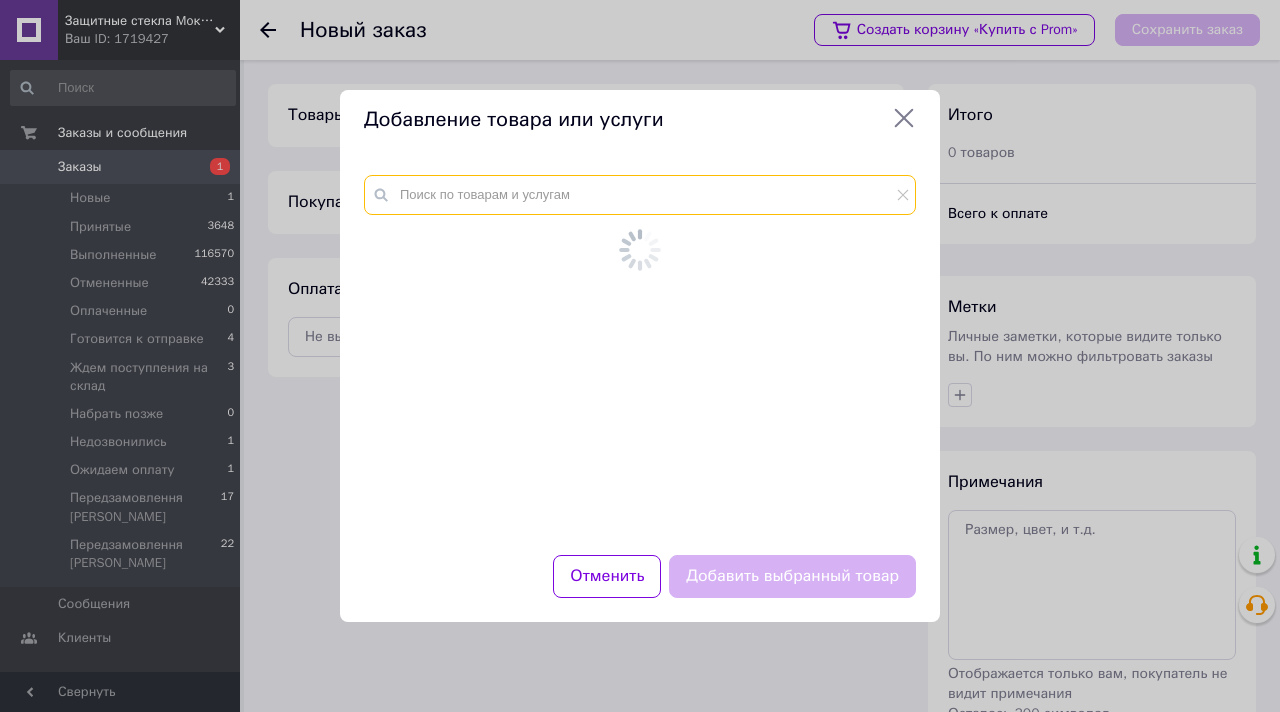 paste on "Чехол-книжка Clear View Standing Cover для Huawei Mate 10 SALE" 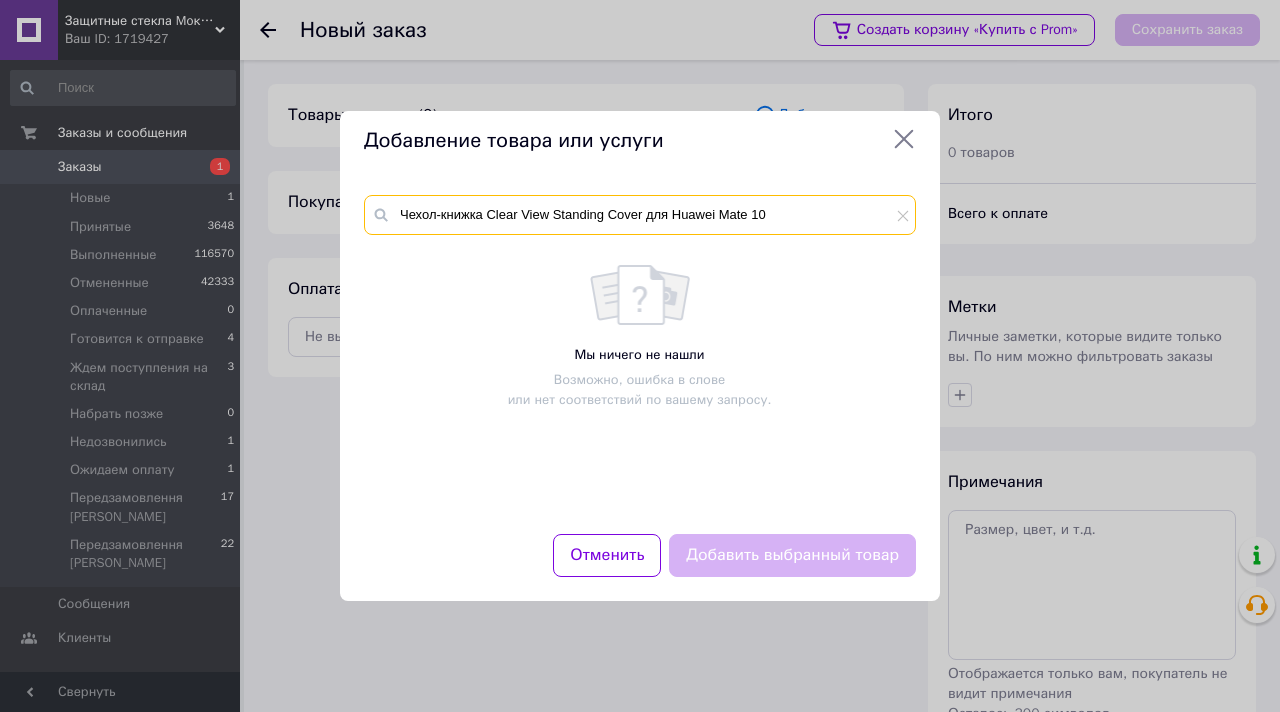 click on "Чехол-книжка Clear View Standing Cover для Huawei Mate 10" at bounding box center (640, 215) 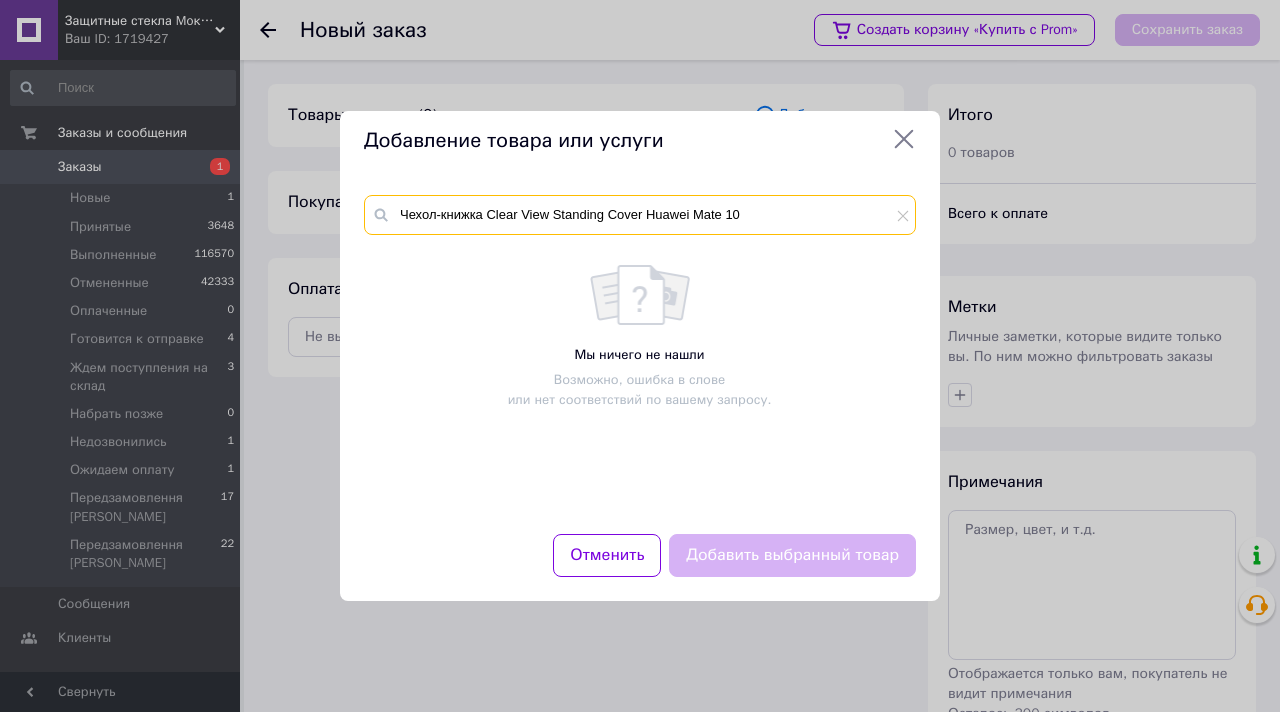 drag, startPoint x: 487, startPoint y: 217, endPoint x: 374, endPoint y: 210, distance: 113.216606 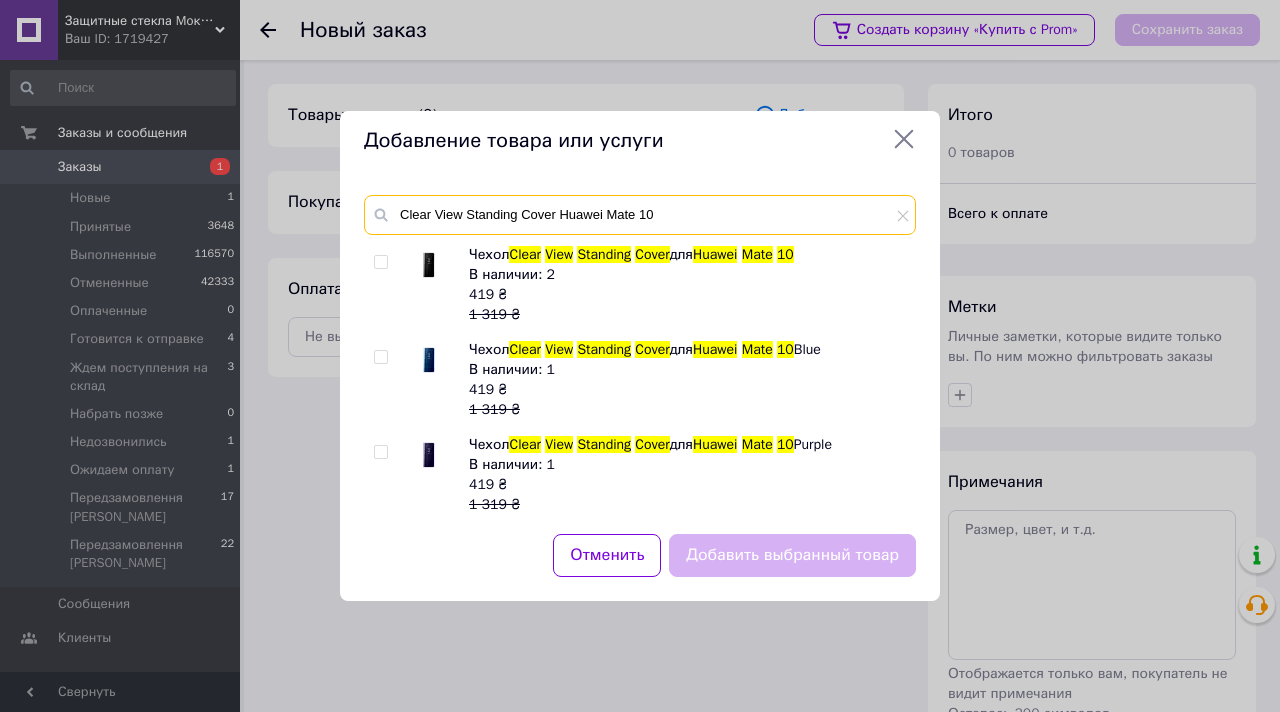 type on "Clear View Standing Cover Huawei Mate 10" 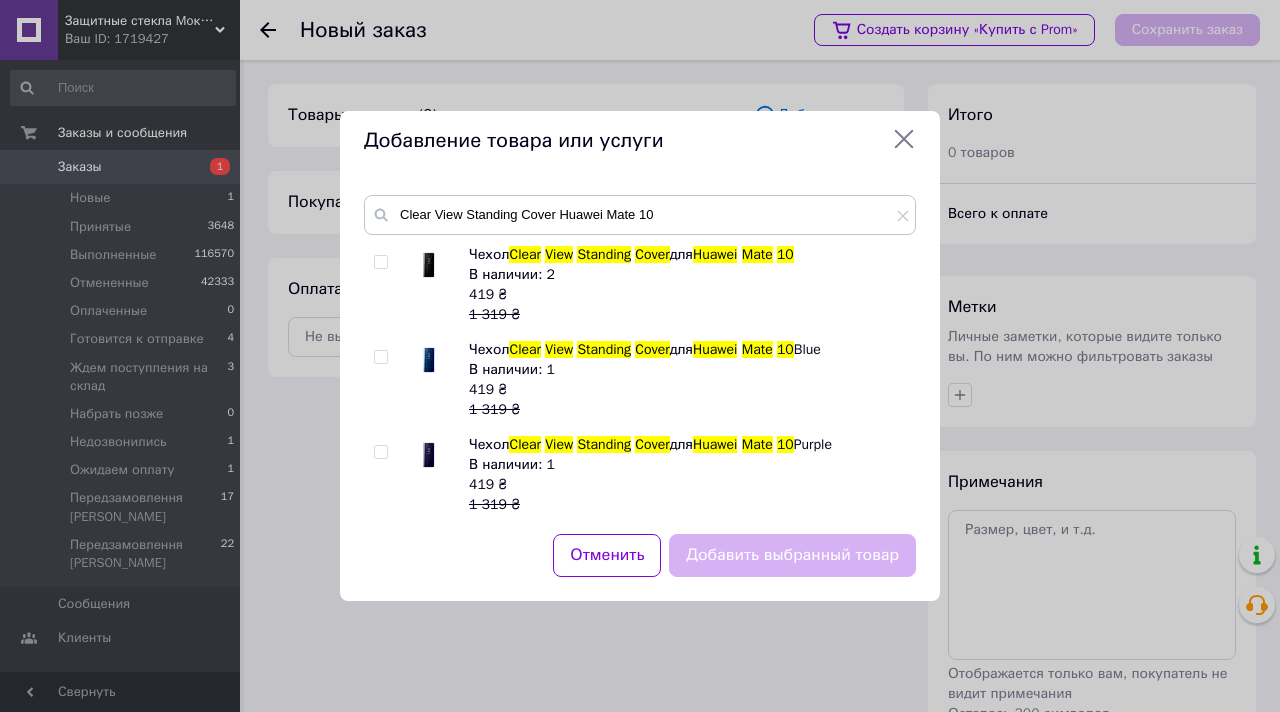 click at bounding box center (380, 262) 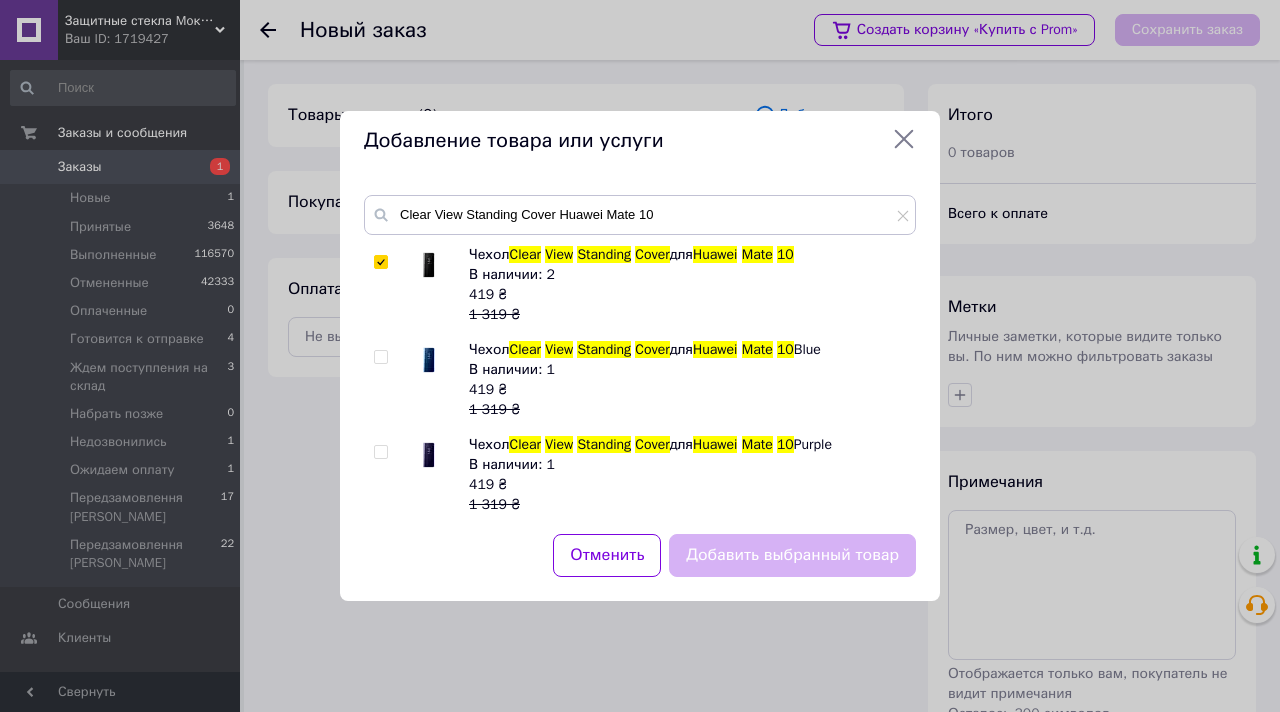 checkbox on "true" 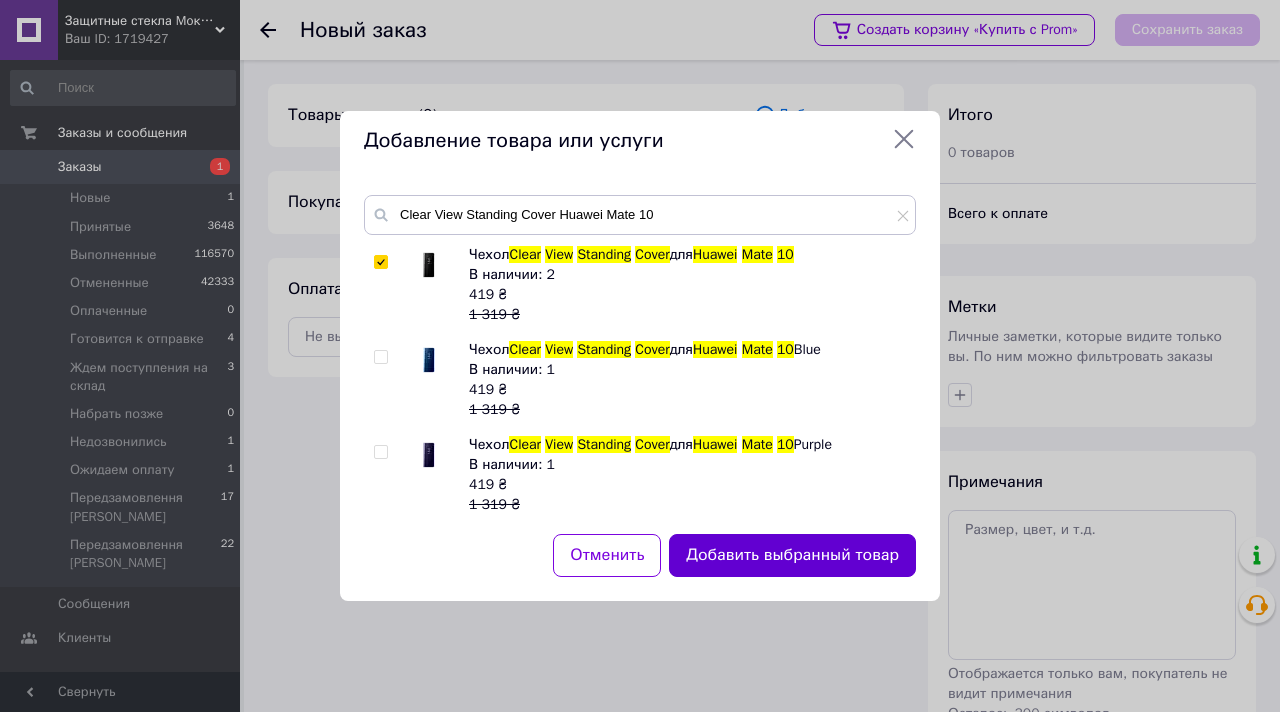 click on "Добавить выбранный товар" at bounding box center (792, 555) 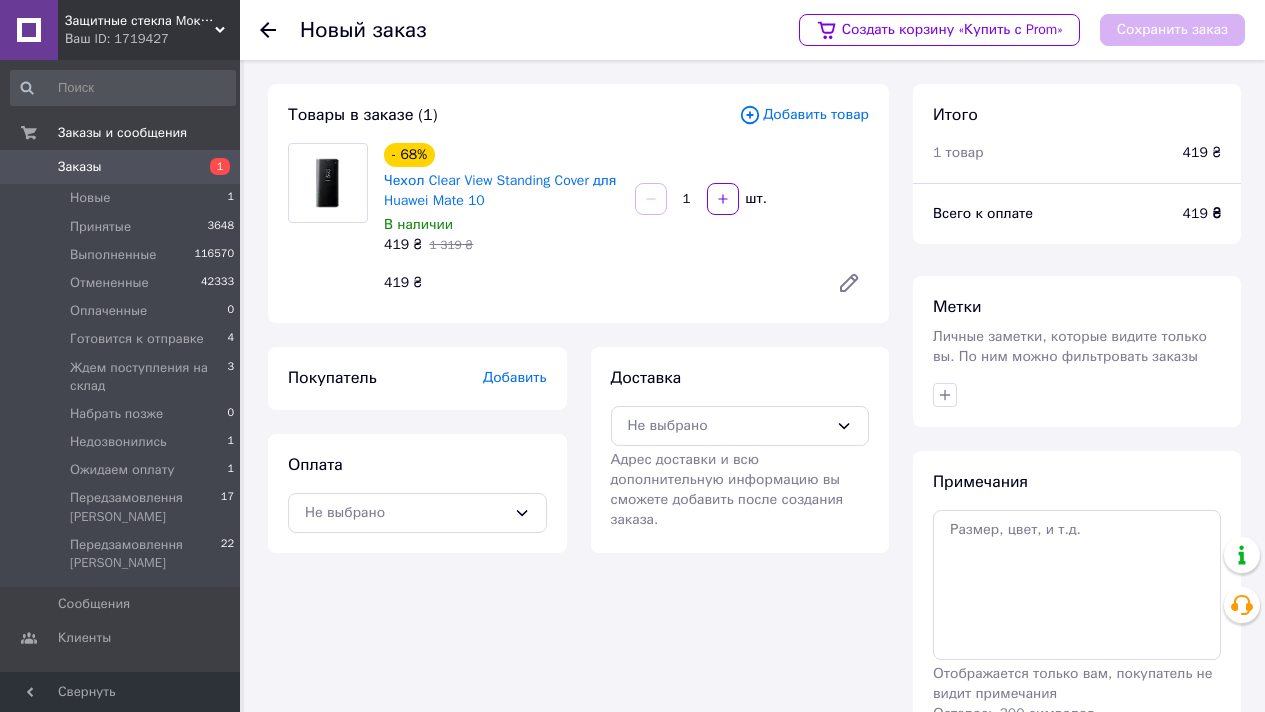 click on "Добавить товар" at bounding box center [804, 115] 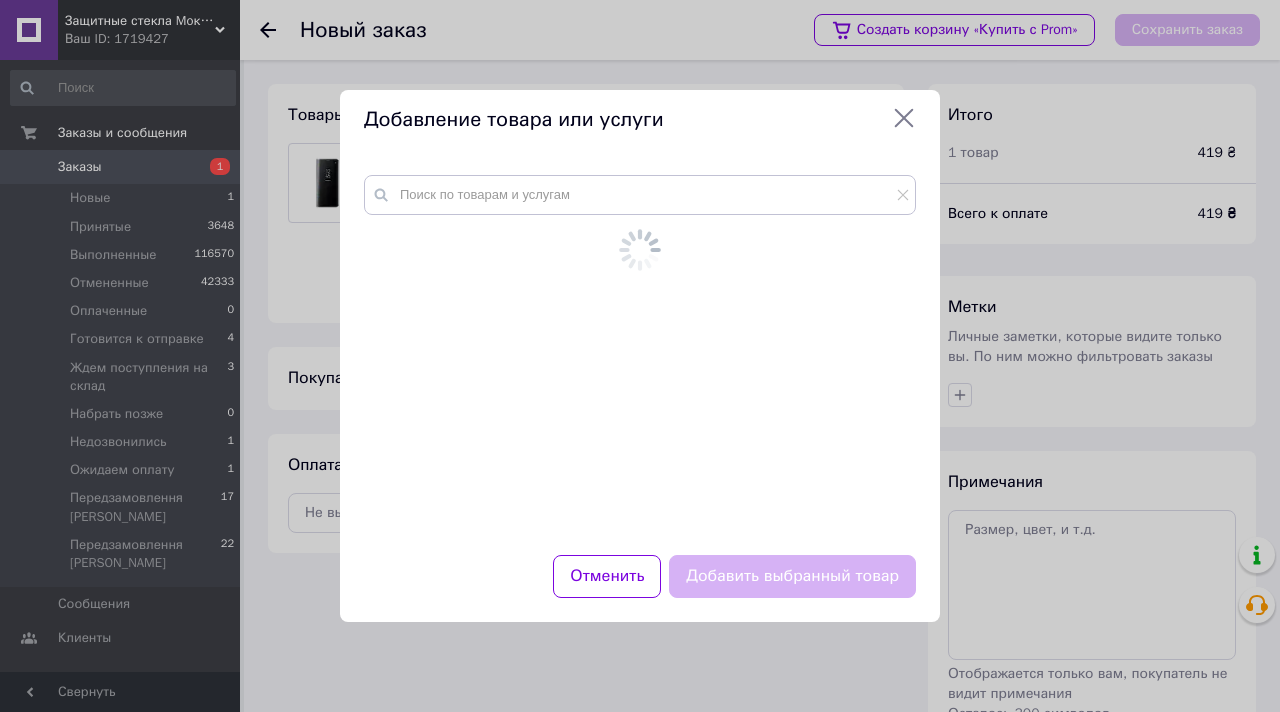 click at bounding box center [640, 353] 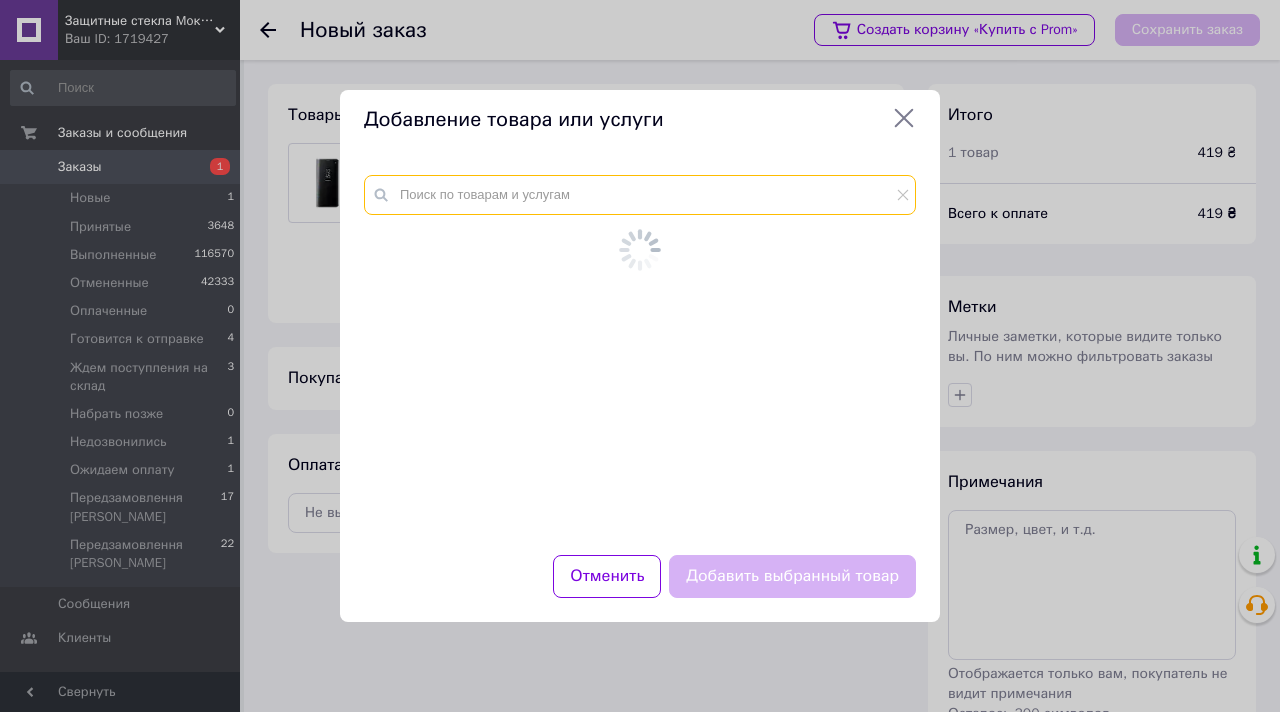 click at bounding box center [640, 195] 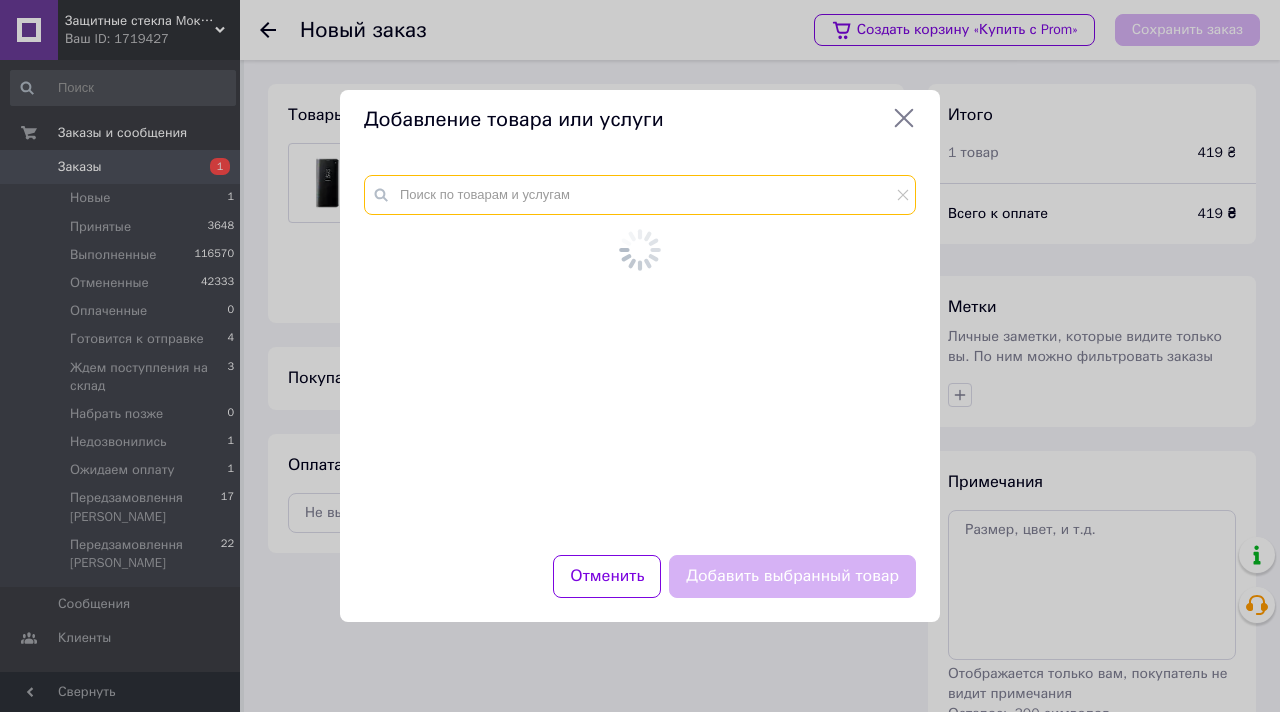 paste on "Чехол Huawei Mate 10 Ipaky Armor SALE" 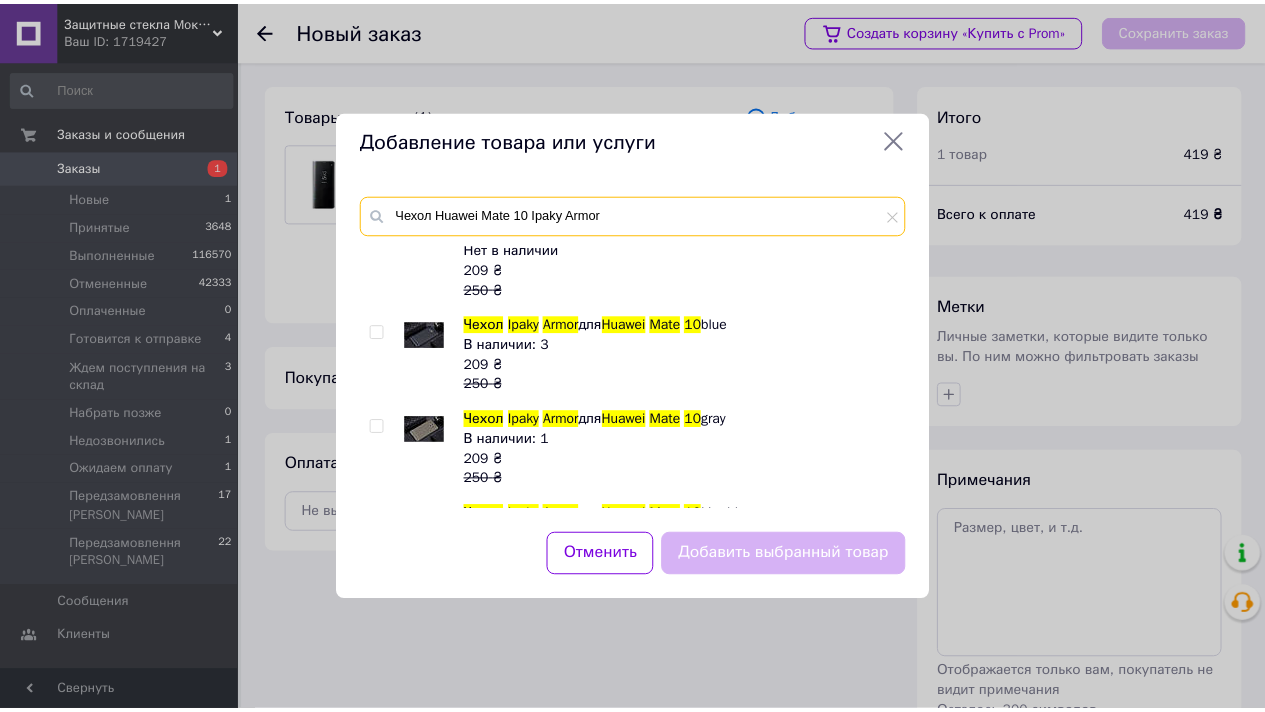 scroll, scrollTop: 111, scrollLeft: 0, axis: vertical 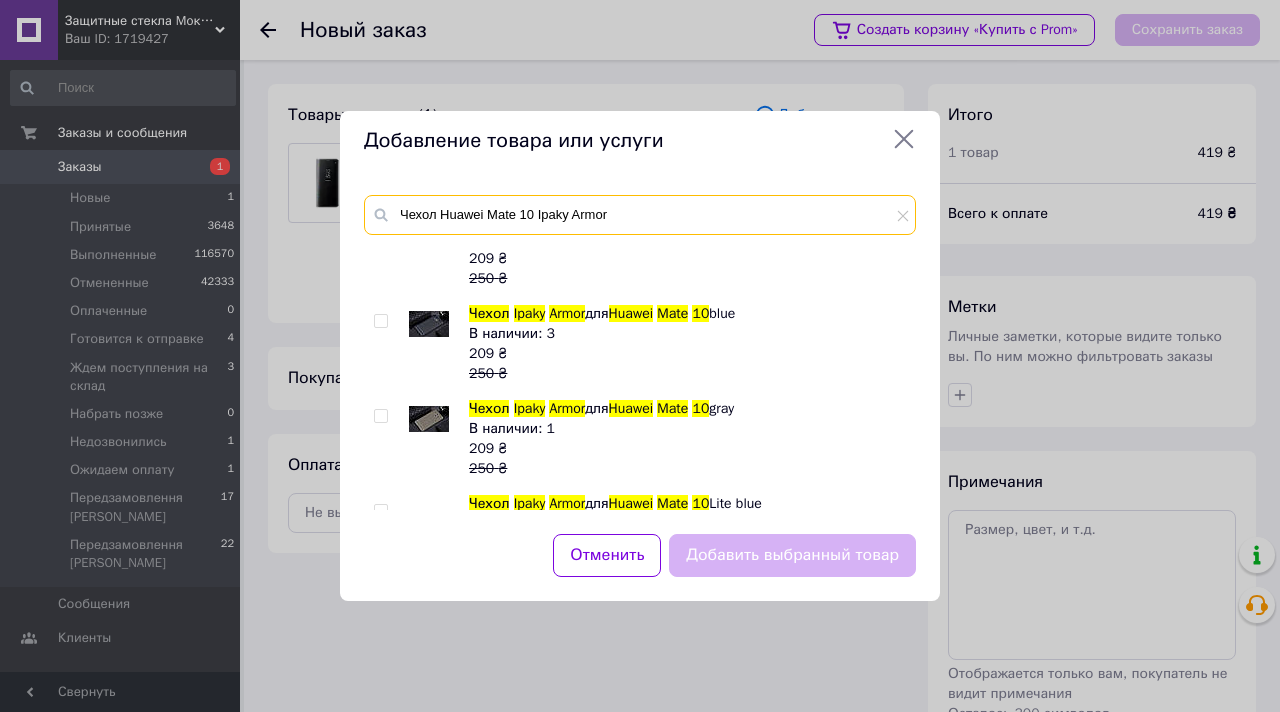 type on "Чехол Huawei Mate 10 Ipaky Armor" 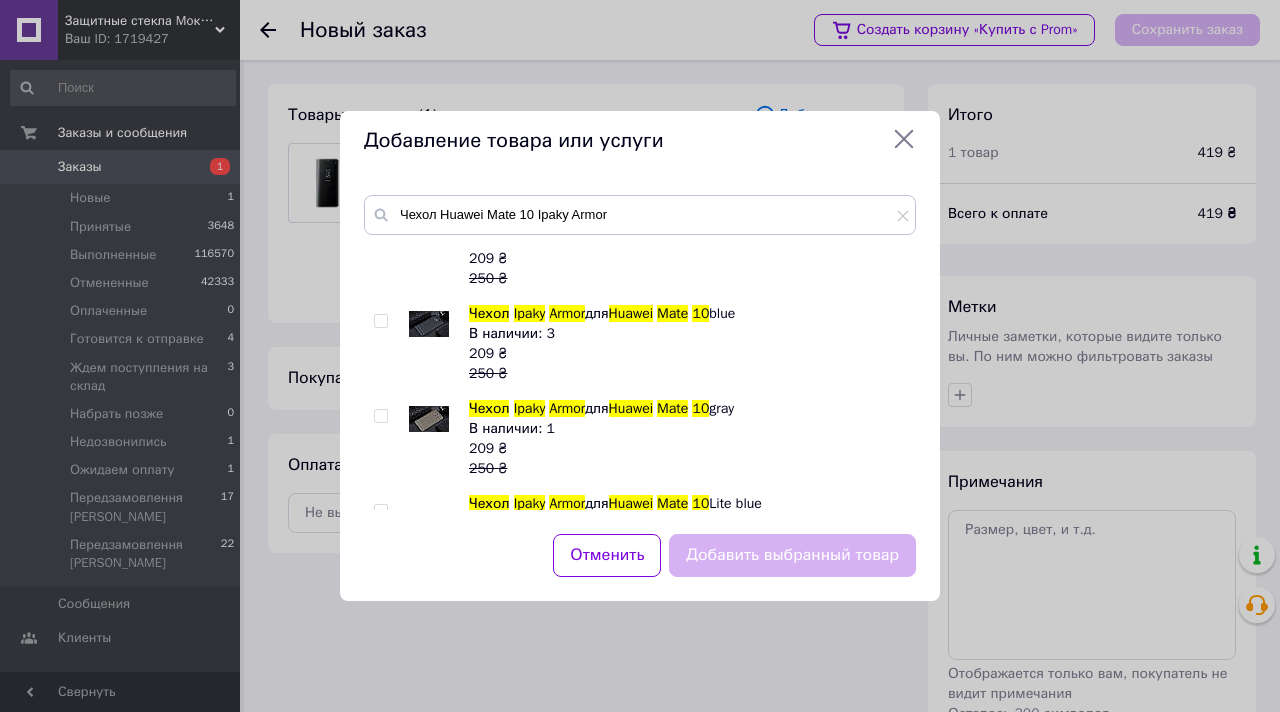 click at bounding box center [380, 321] 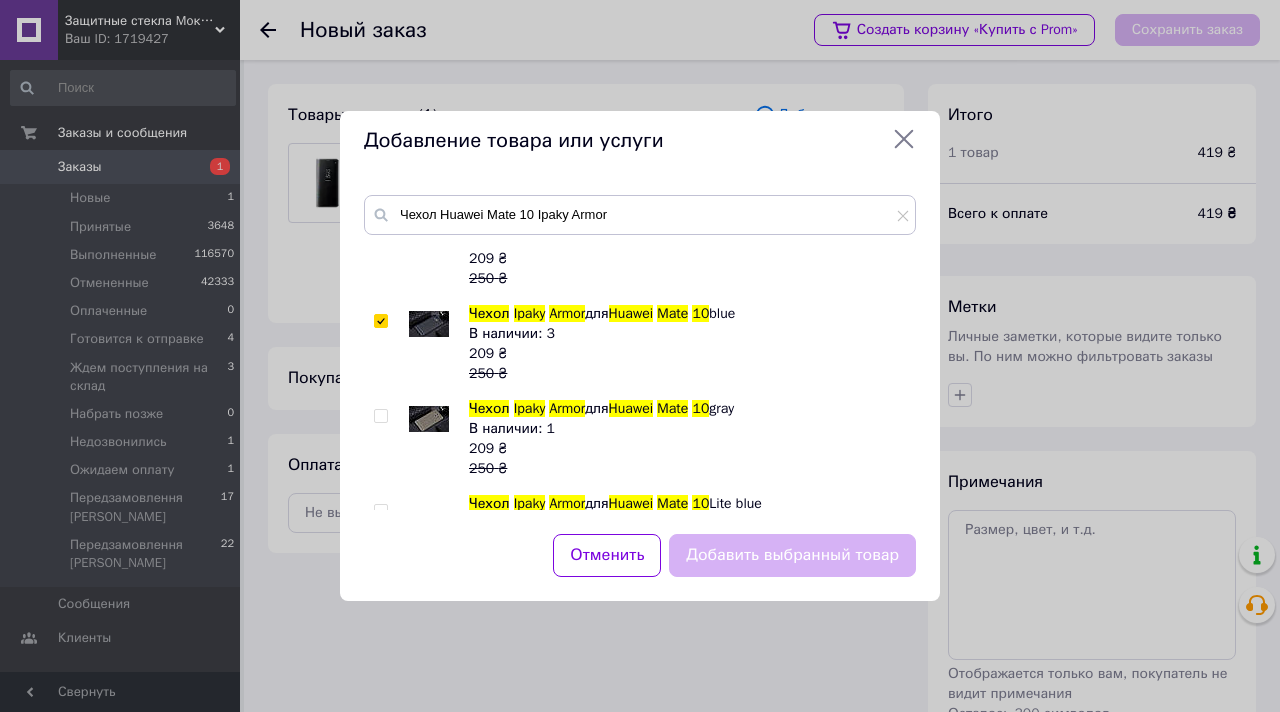 checkbox on "true" 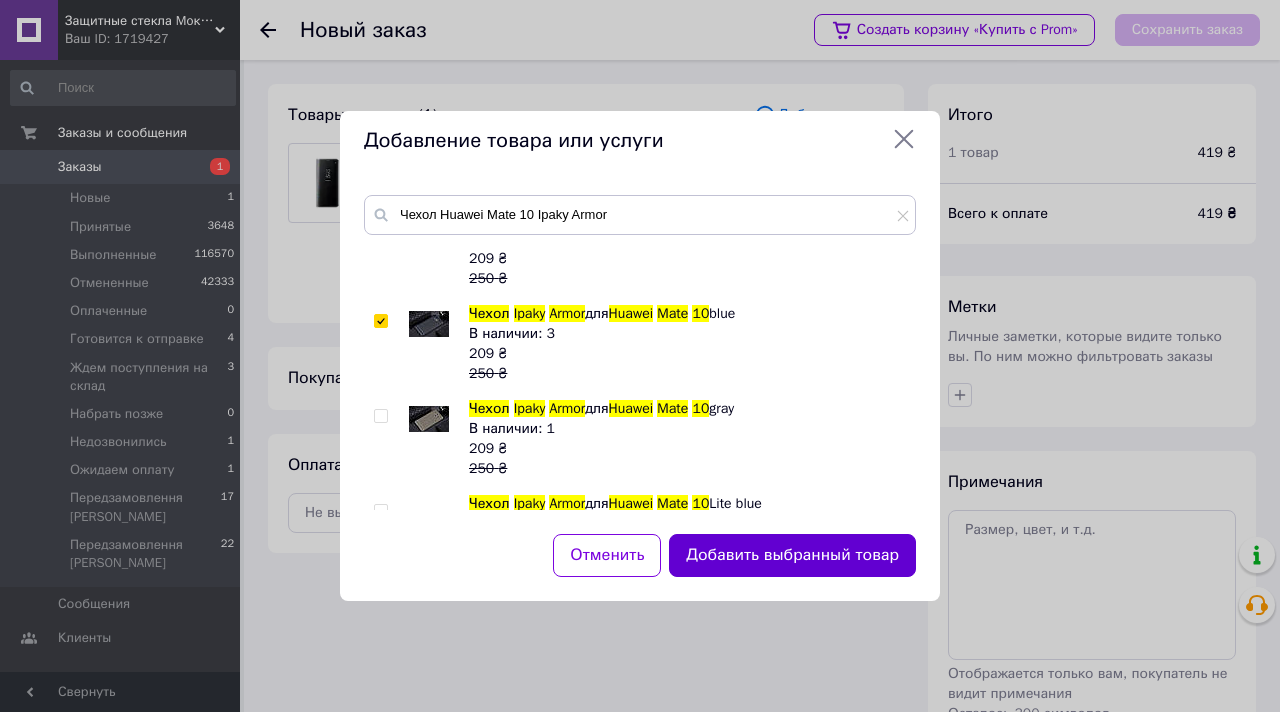 click on "Добавить выбранный товар" at bounding box center [792, 555] 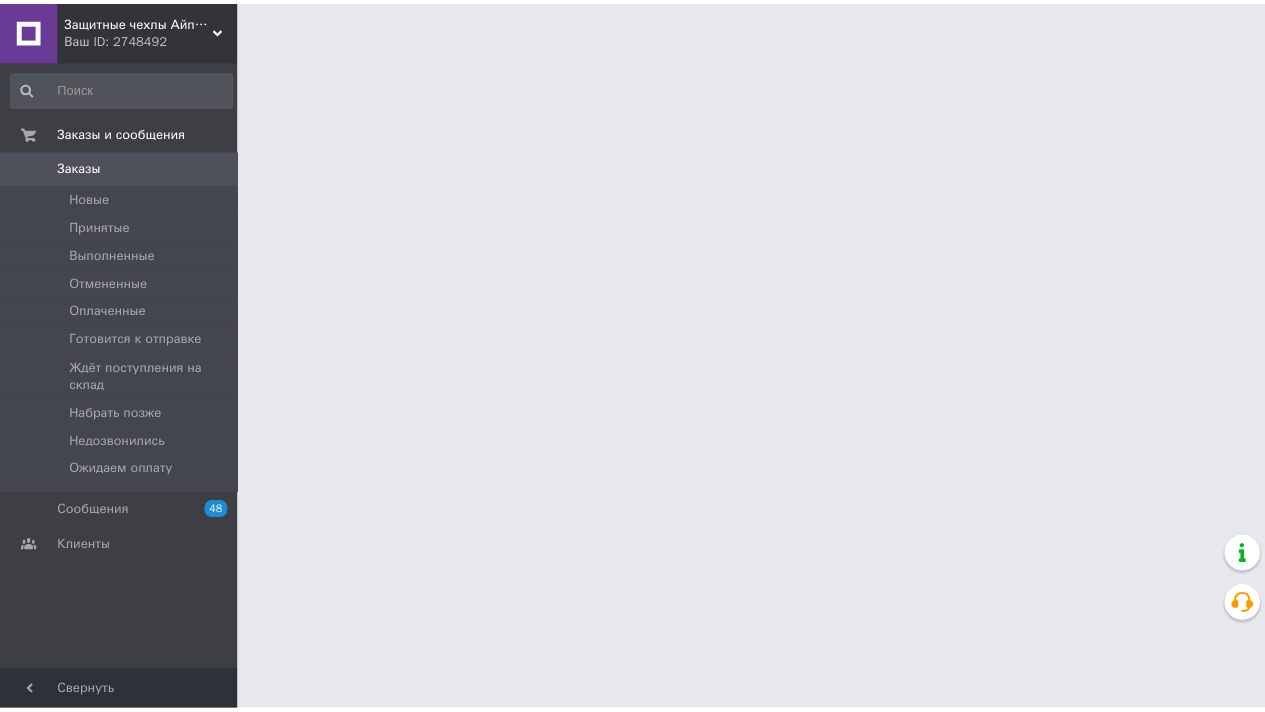 scroll, scrollTop: 0, scrollLeft: 0, axis: both 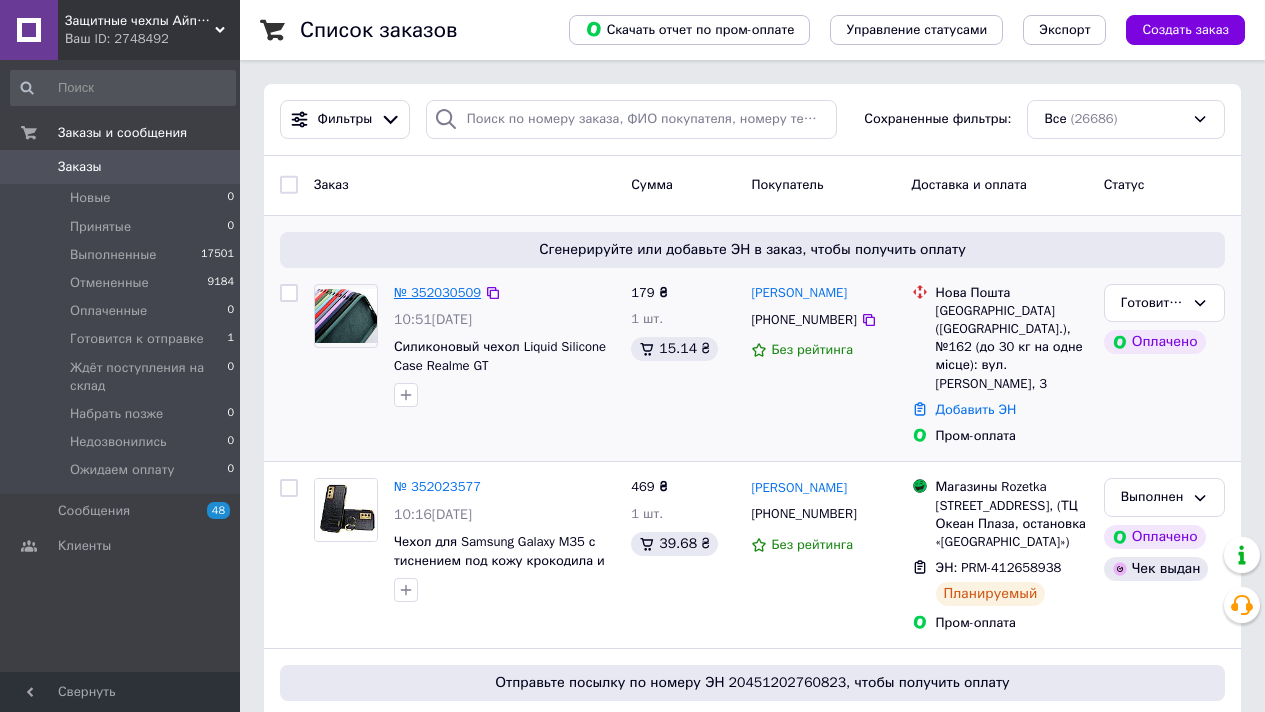 click on "№ 352030509" at bounding box center [437, 292] 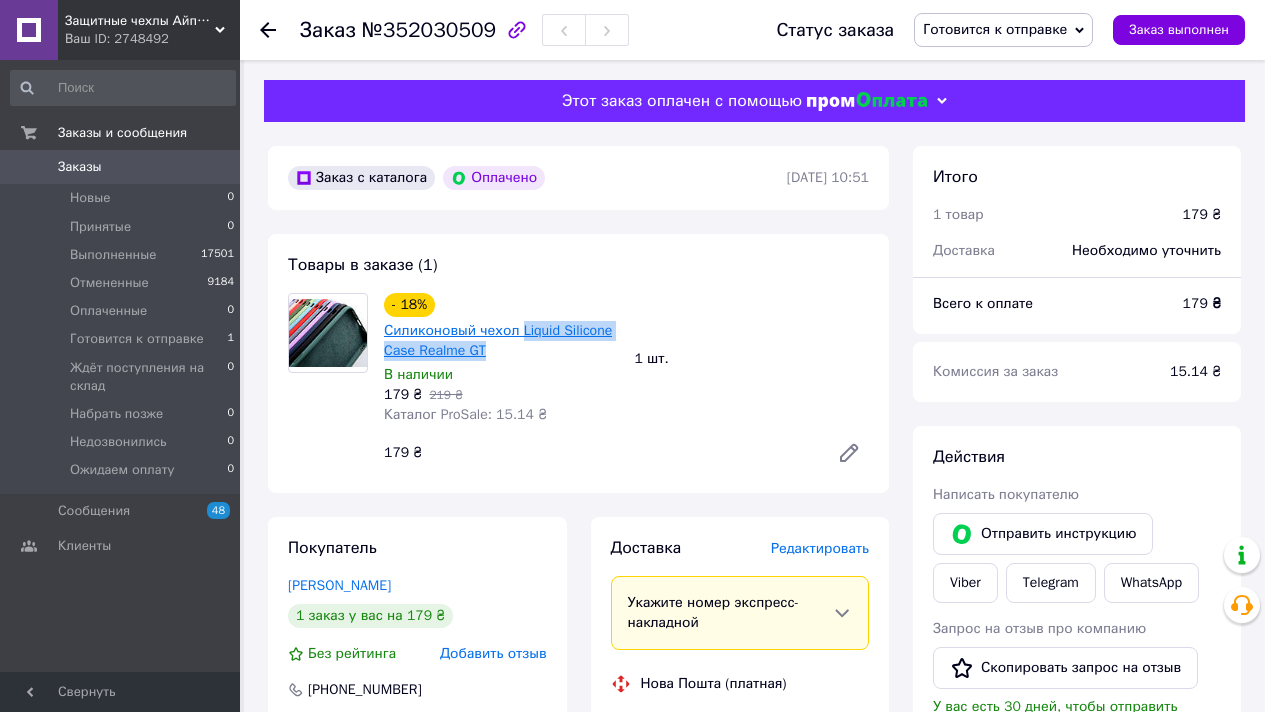 drag, startPoint x: 548, startPoint y: 347, endPoint x: 523, endPoint y: 327, distance: 32.01562 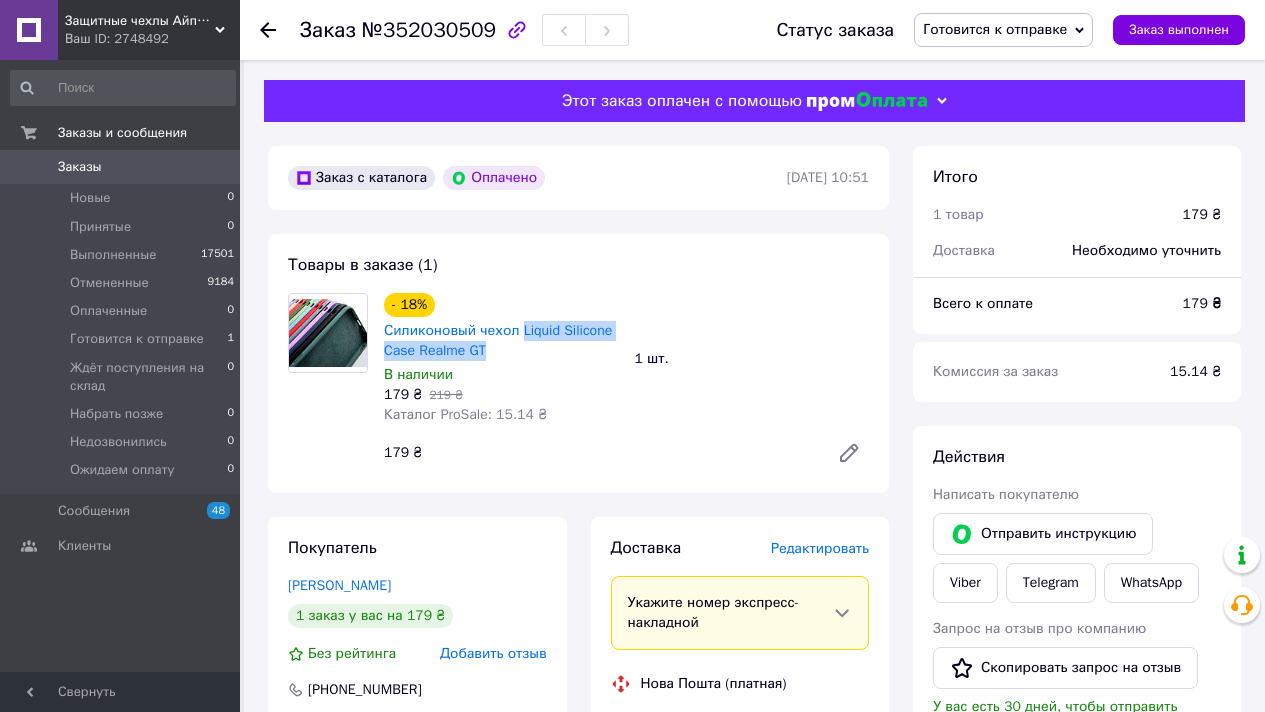 copy on "Liquid Silicone Case Realme GT" 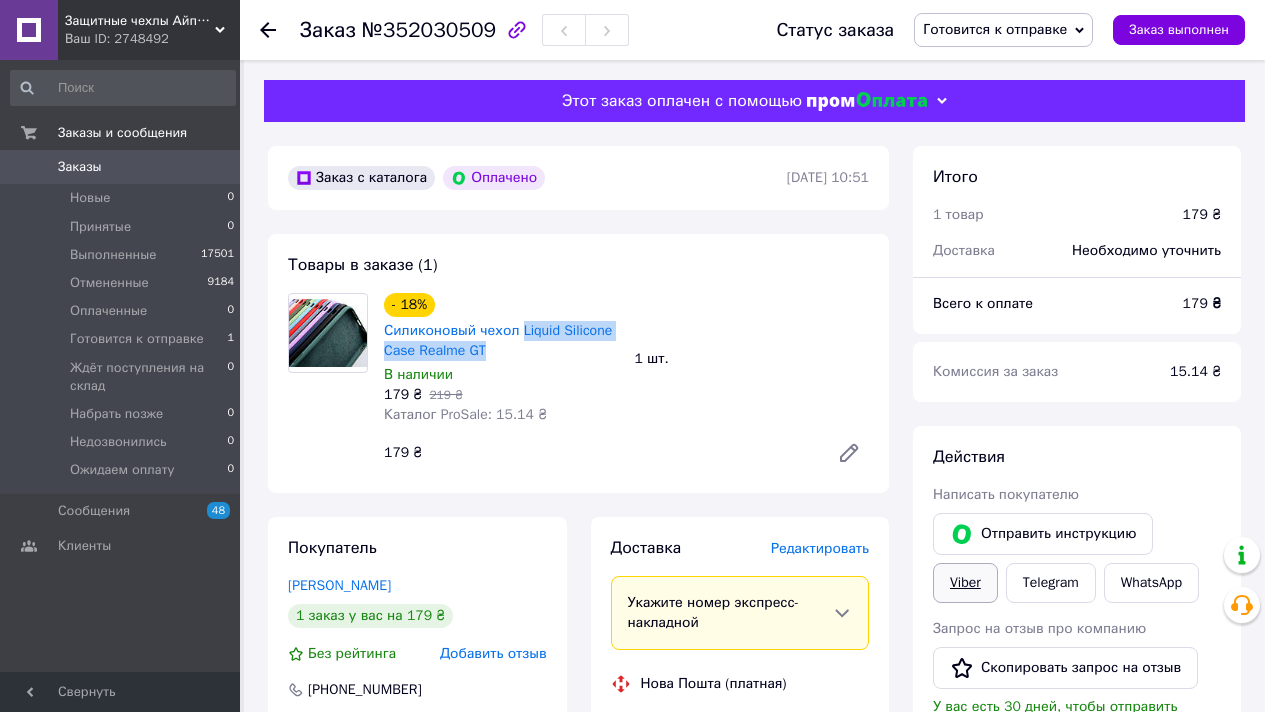 copy on "Liquid Silicone Case Realme GT" 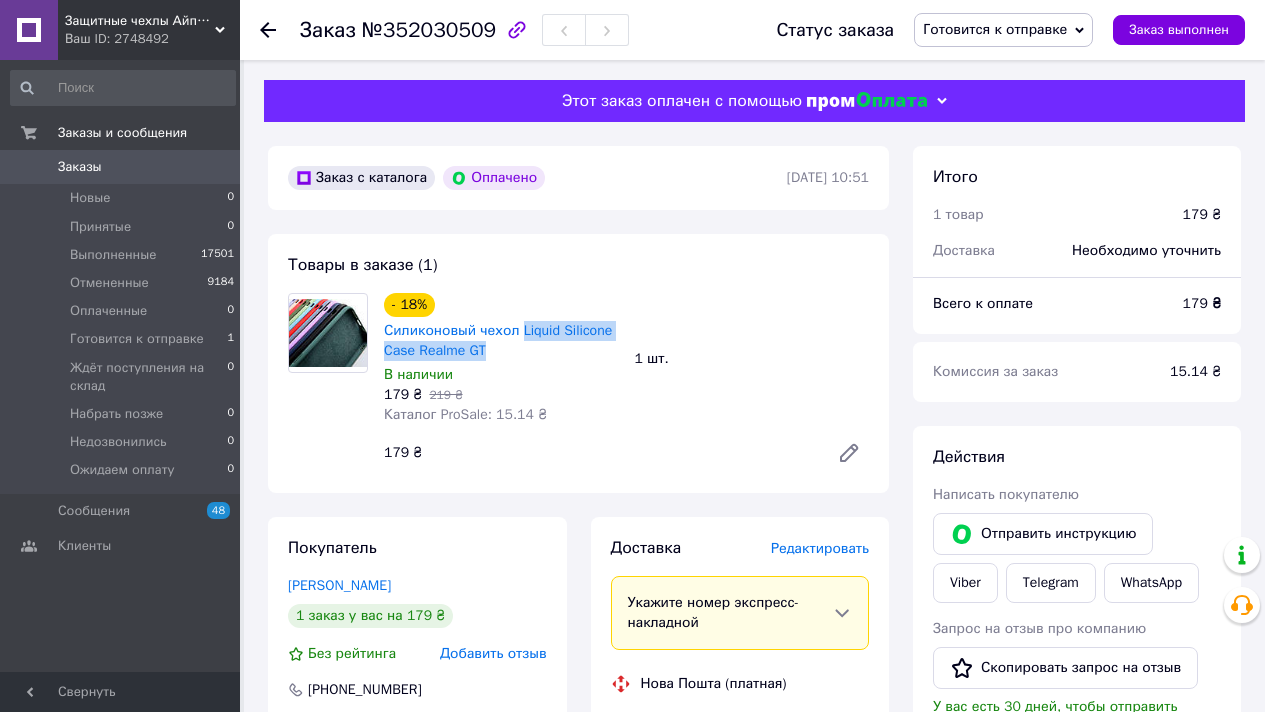copy on "Liquid Silicone Case Realme GT" 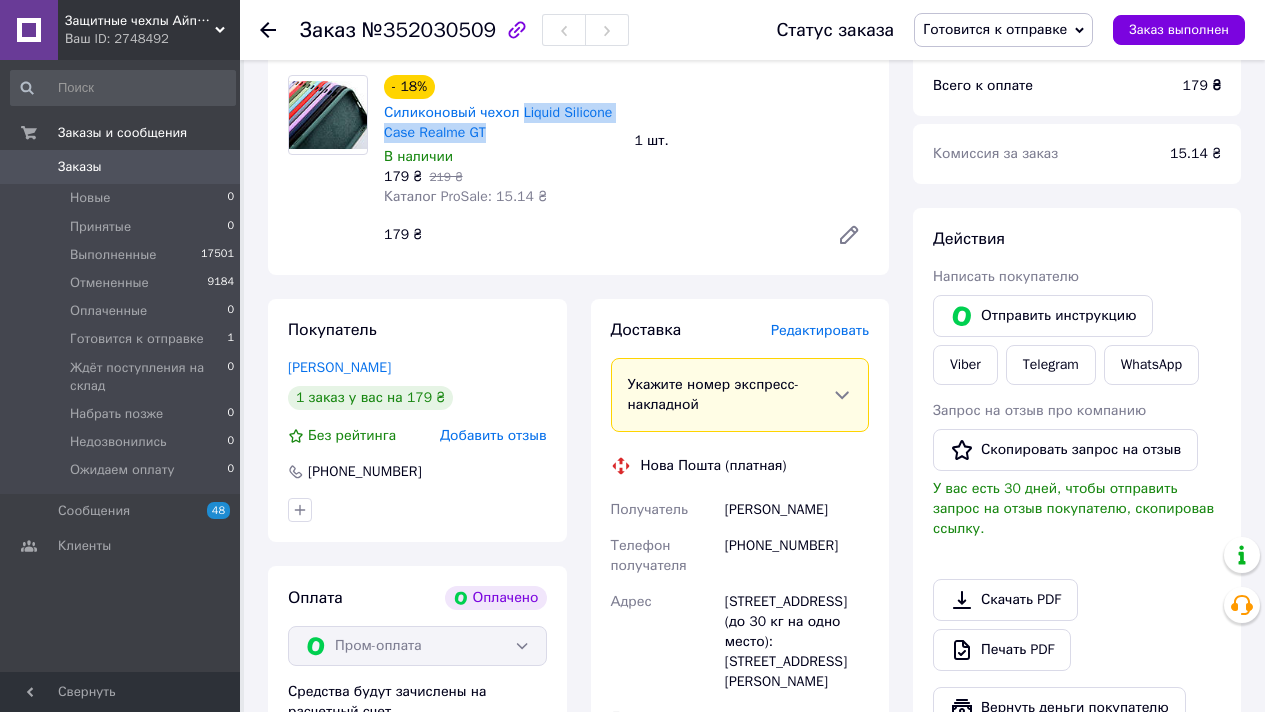 scroll, scrollTop: 280, scrollLeft: 0, axis: vertical 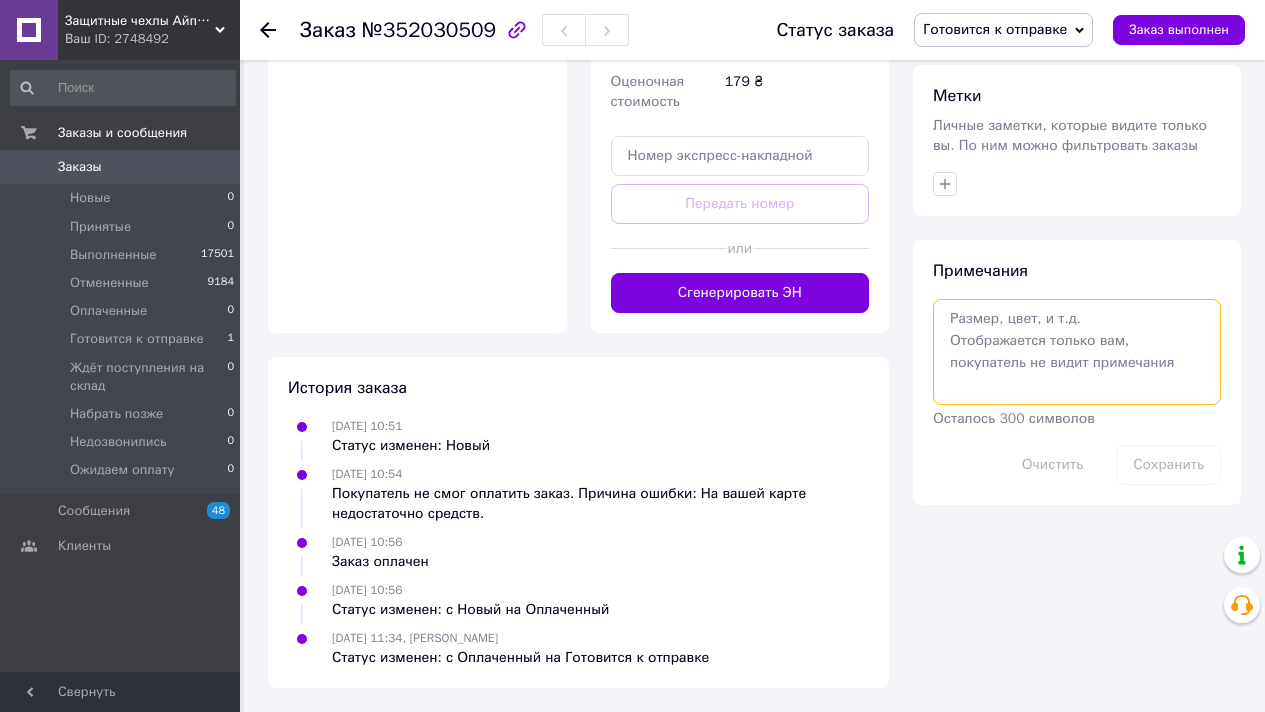 click at bounding box center (1077, 352) 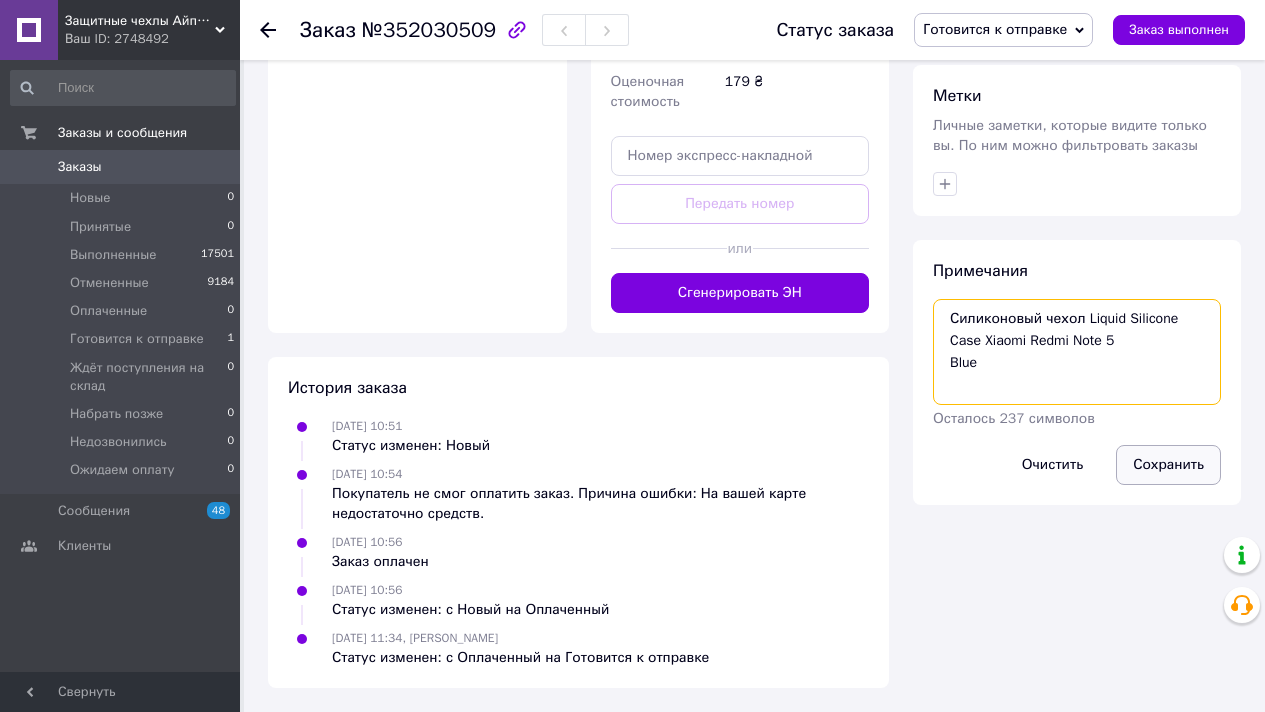type on "Силиконовый чехол Liquid Silicone Case Xiaomi Redmi Note 5
Blue" 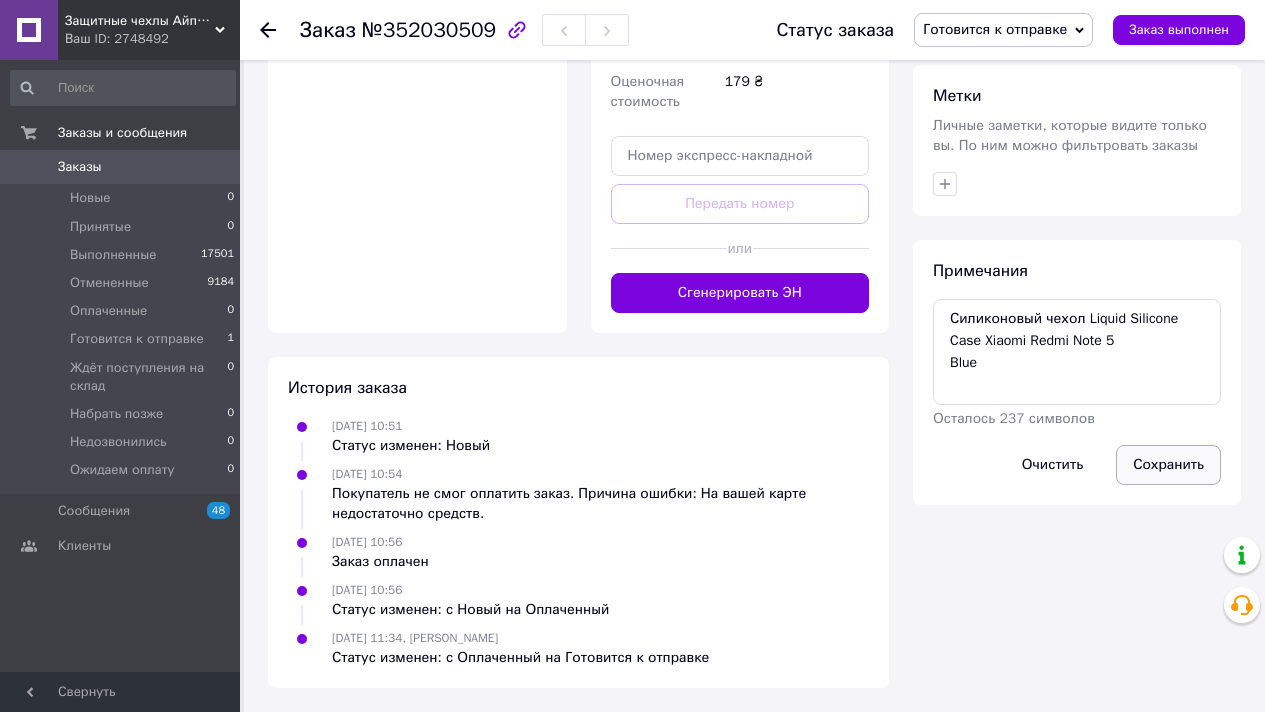 drag, startPoint x: 1149, startPoint y: 449, endPoint x: 1148, endPoint y: 474, distance: 25.019993 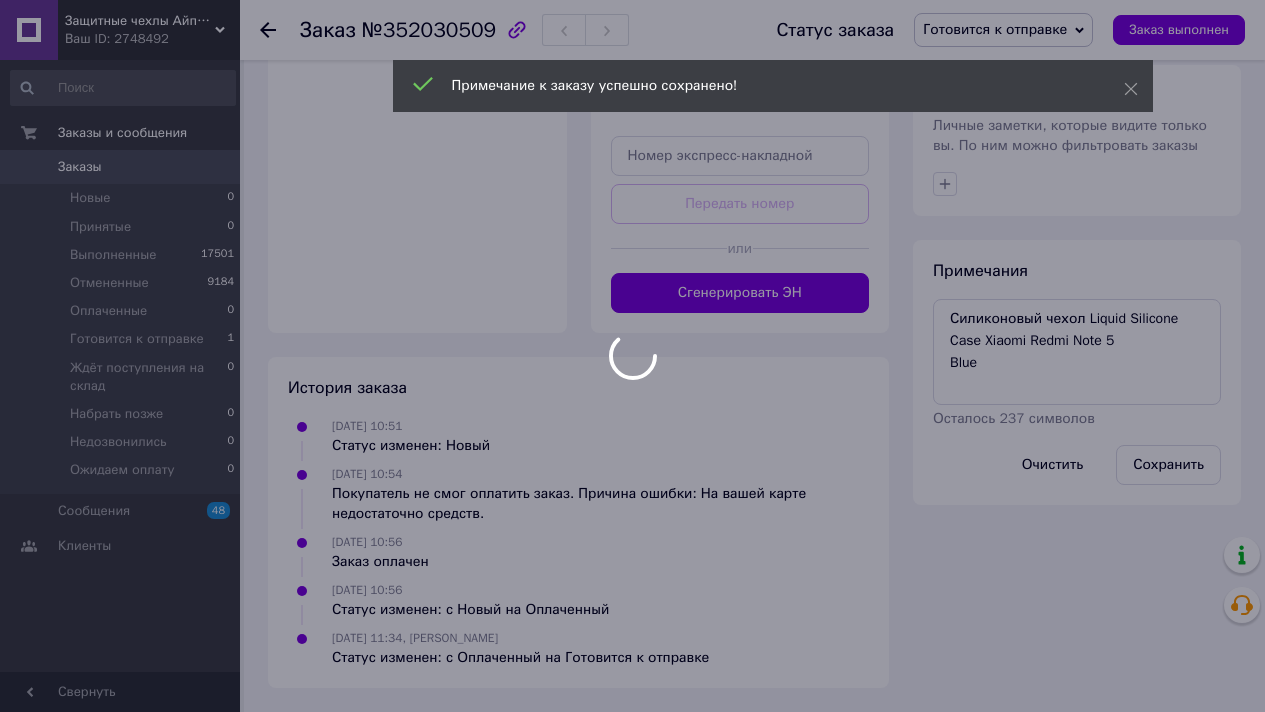 click at bounding box center [632, 356] 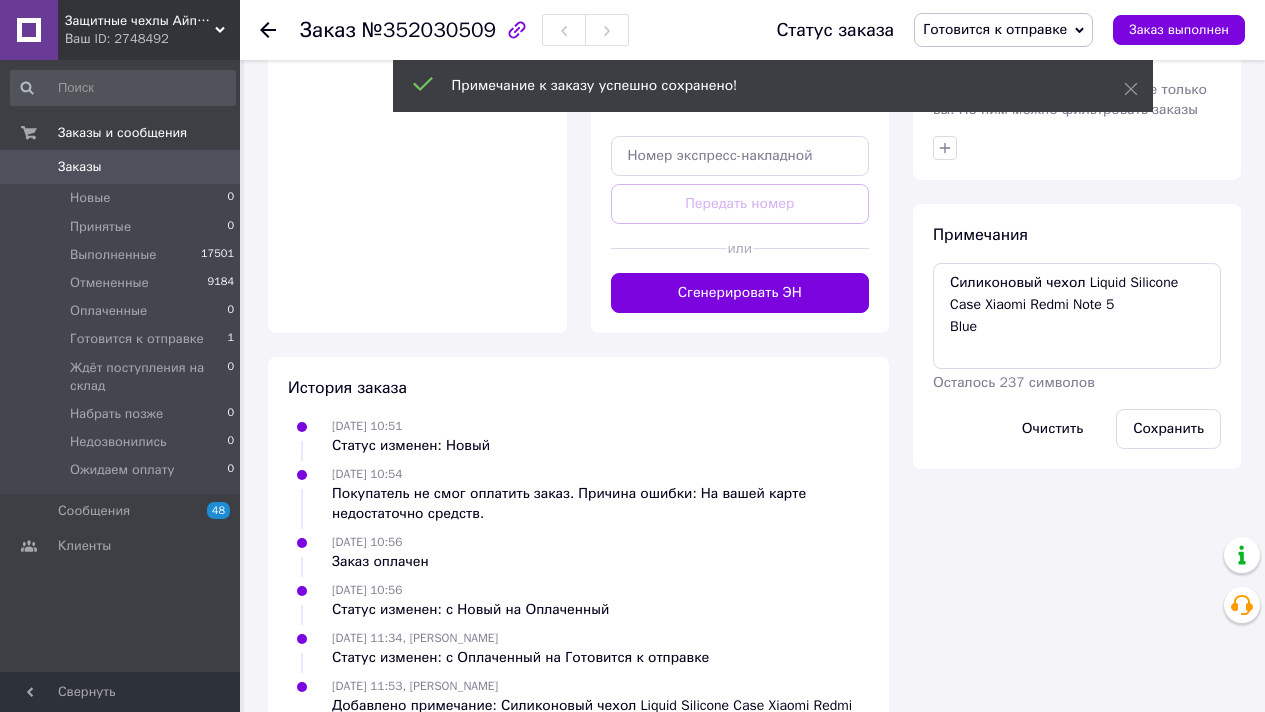click on "Ваш ID: 2748492" at bounding box center [152, 39] 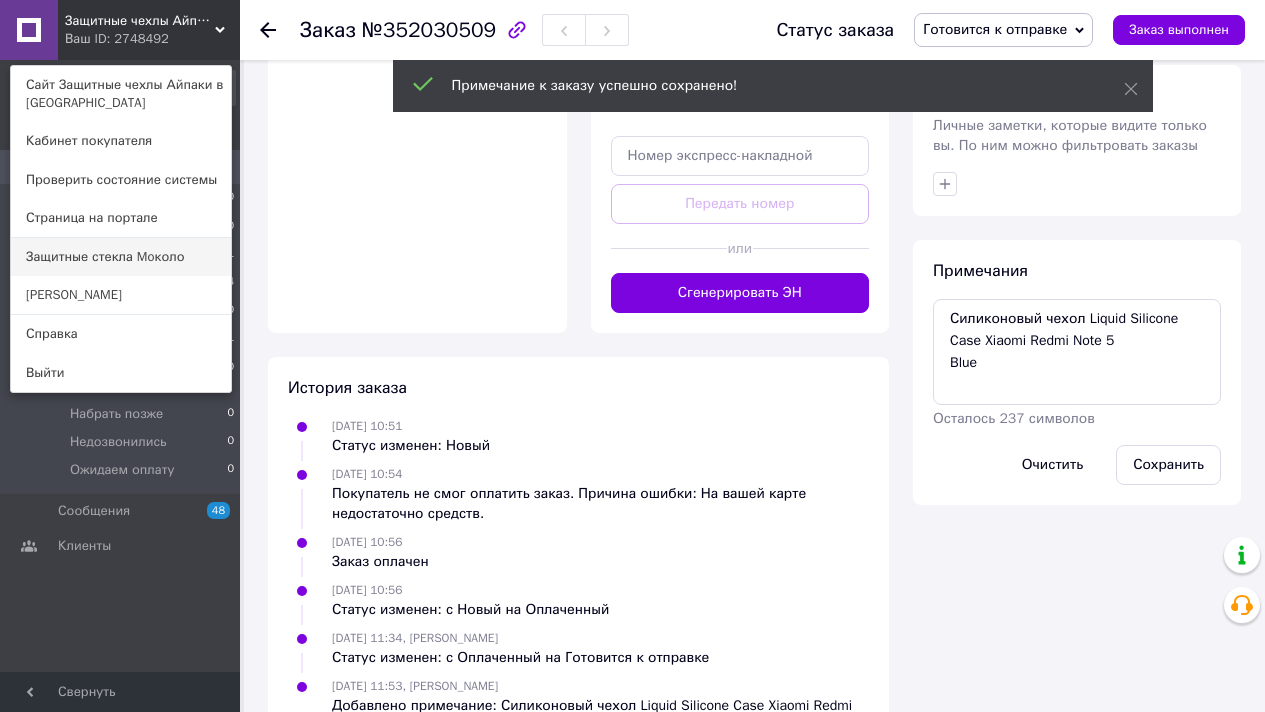 click on "Защитные стекла Moколо" at bounding box center [121, 257] 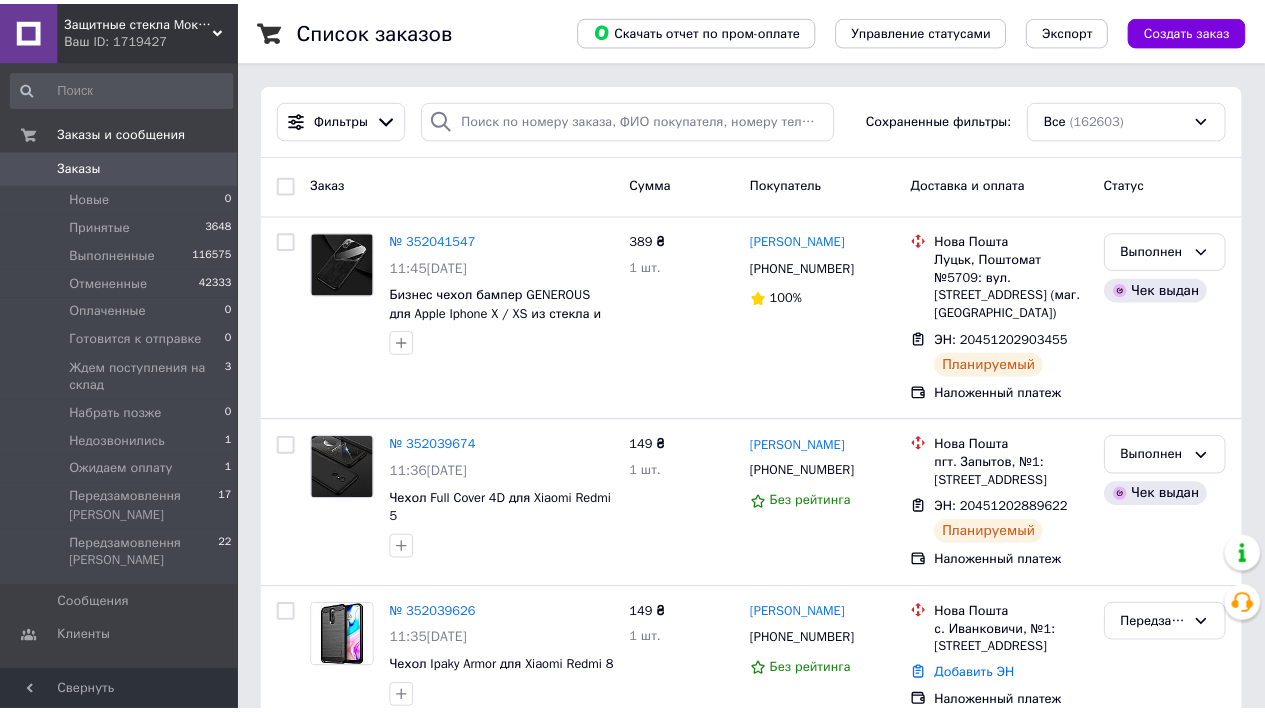 scroll, scrollTop: 0, scrollLeft: 0, axis: both 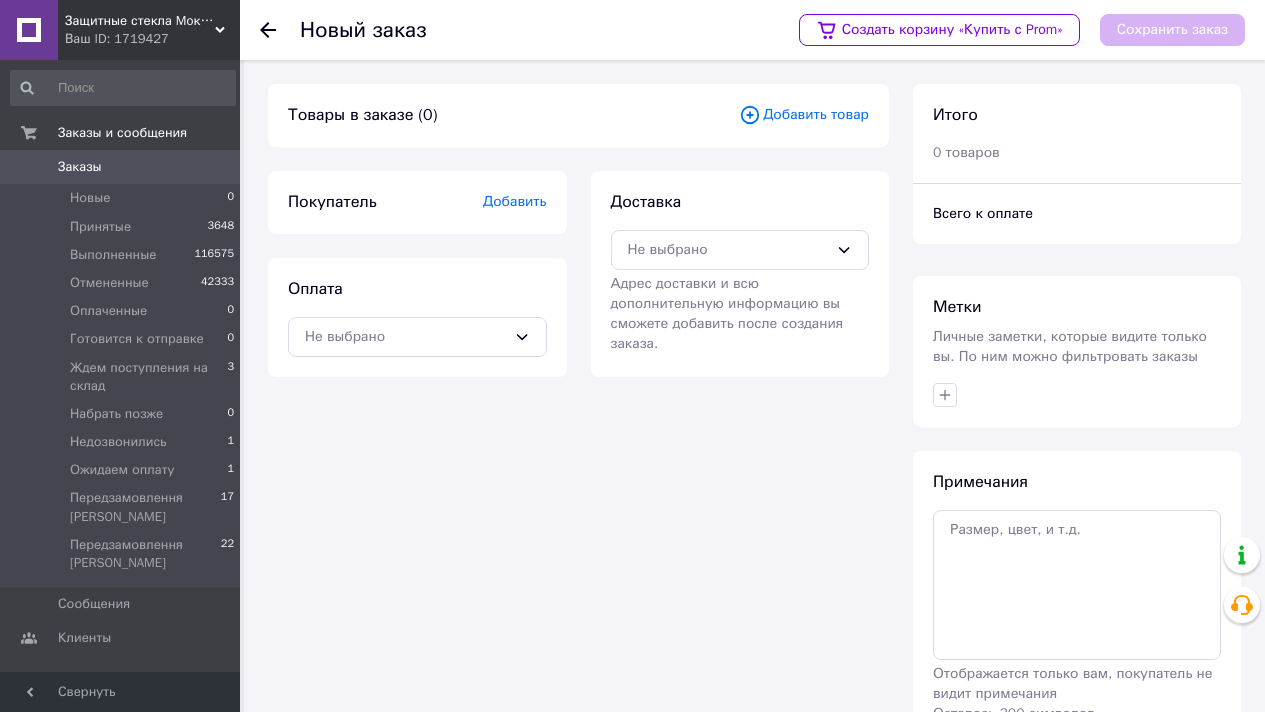 click on "Добавить товар" at bounding box center (804, 115) 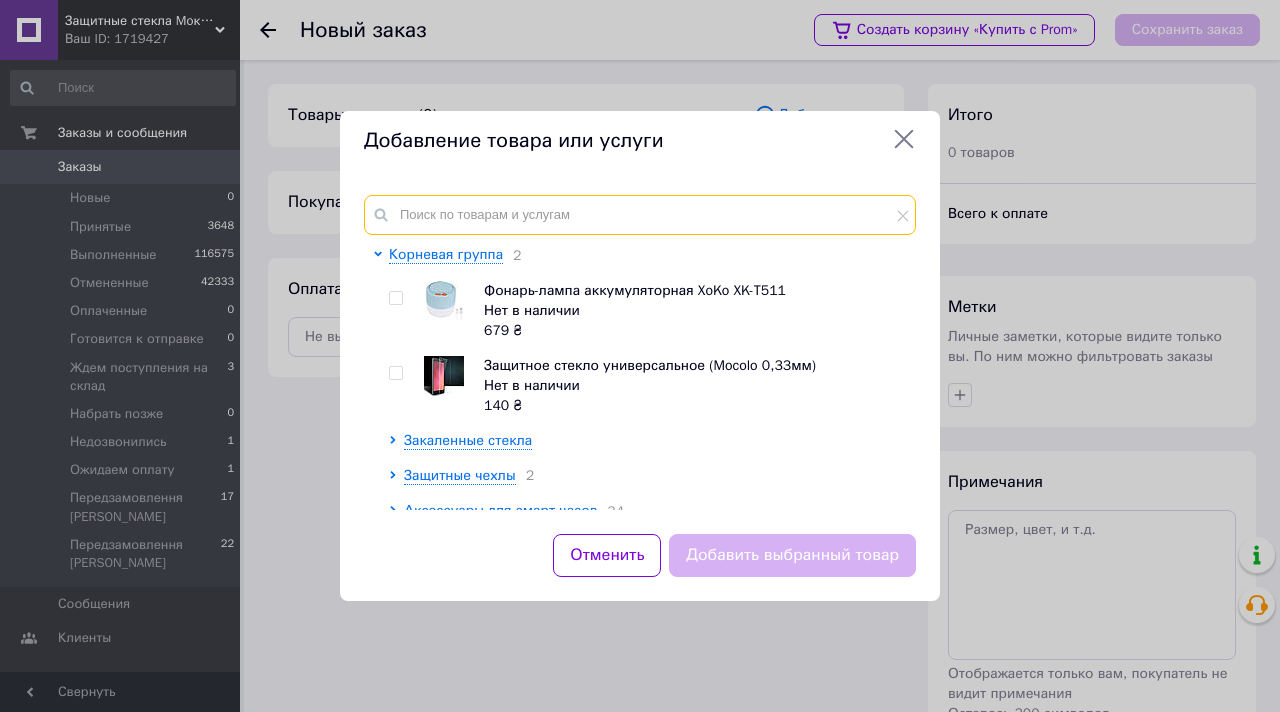 click at bounding box center (640, 215) 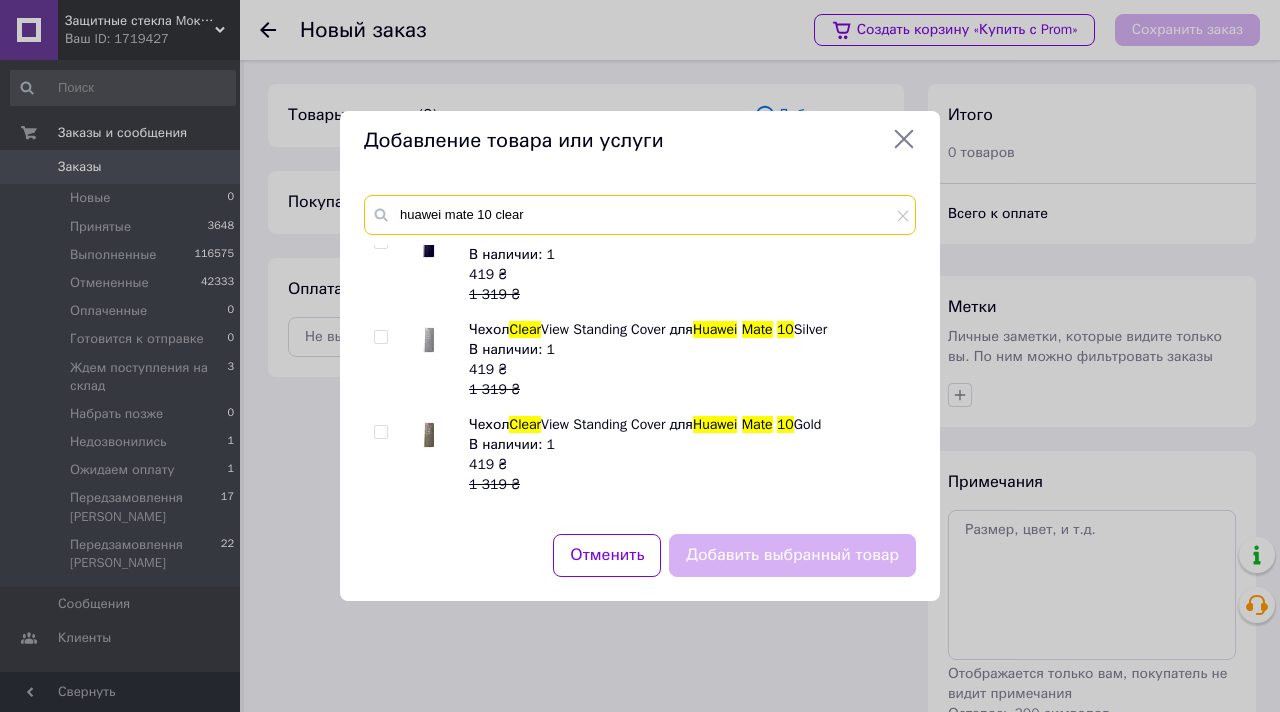 scroll, scrollTop: 0, scrollLeft: 0, axis: both 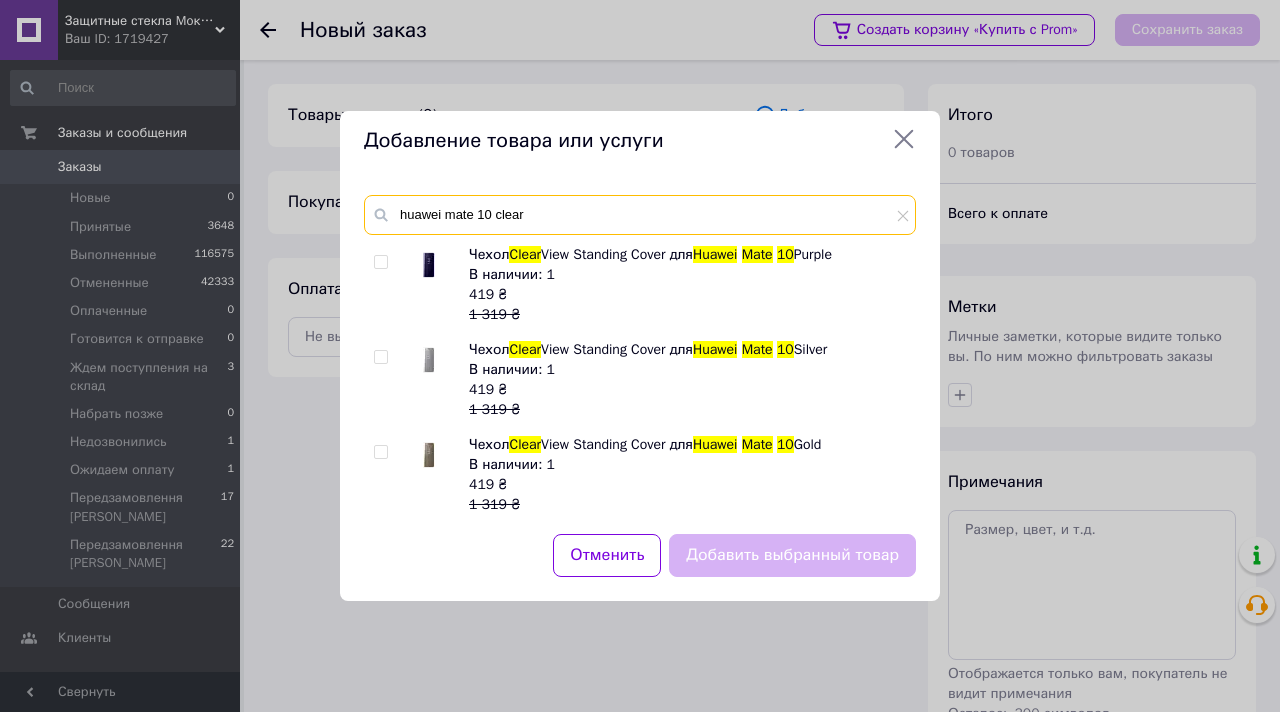 type on "huawei mate 10 clear" 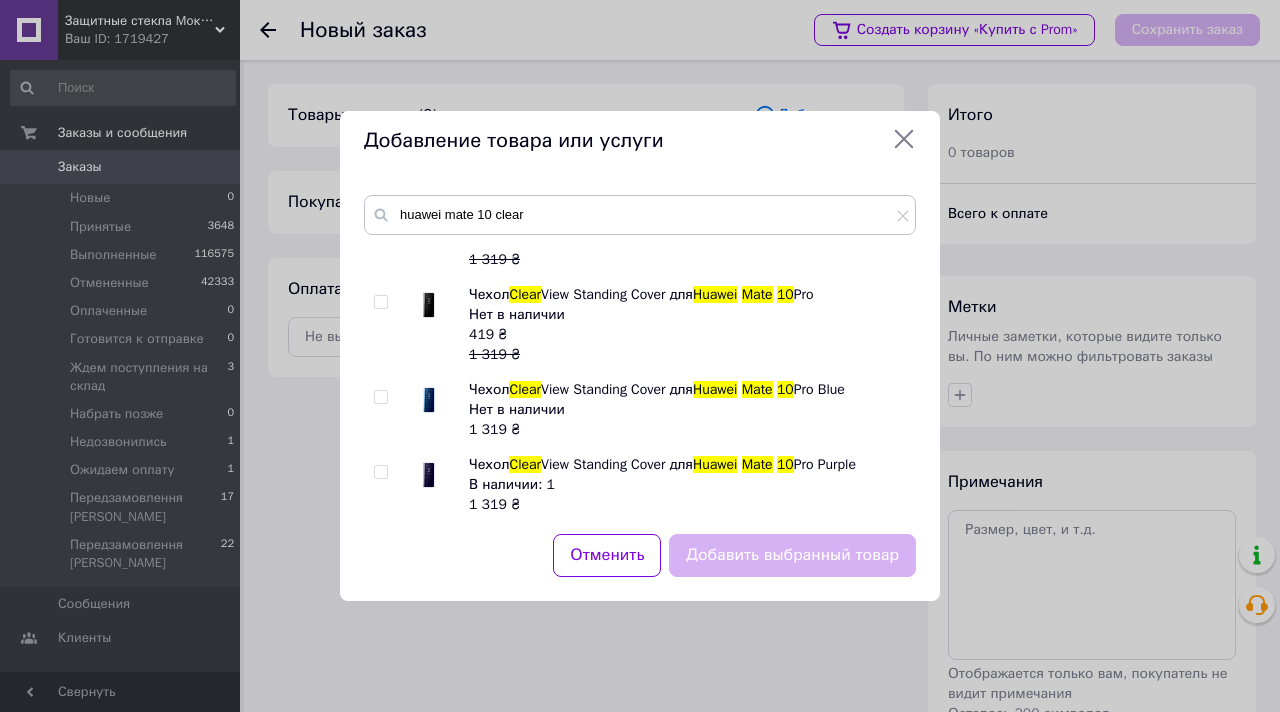click on "Добавление товара или услуги" at bounding box center (640, 141) 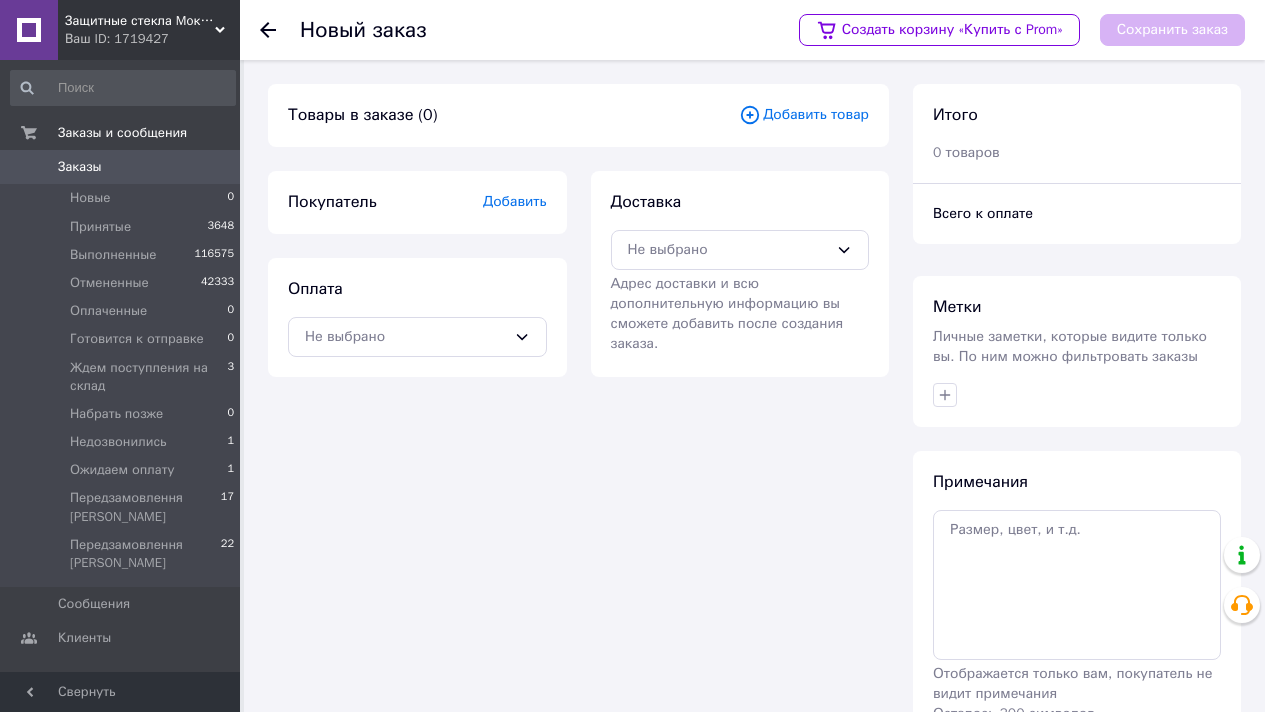 click on "Добавить товар" at bounding box center [804, 115] 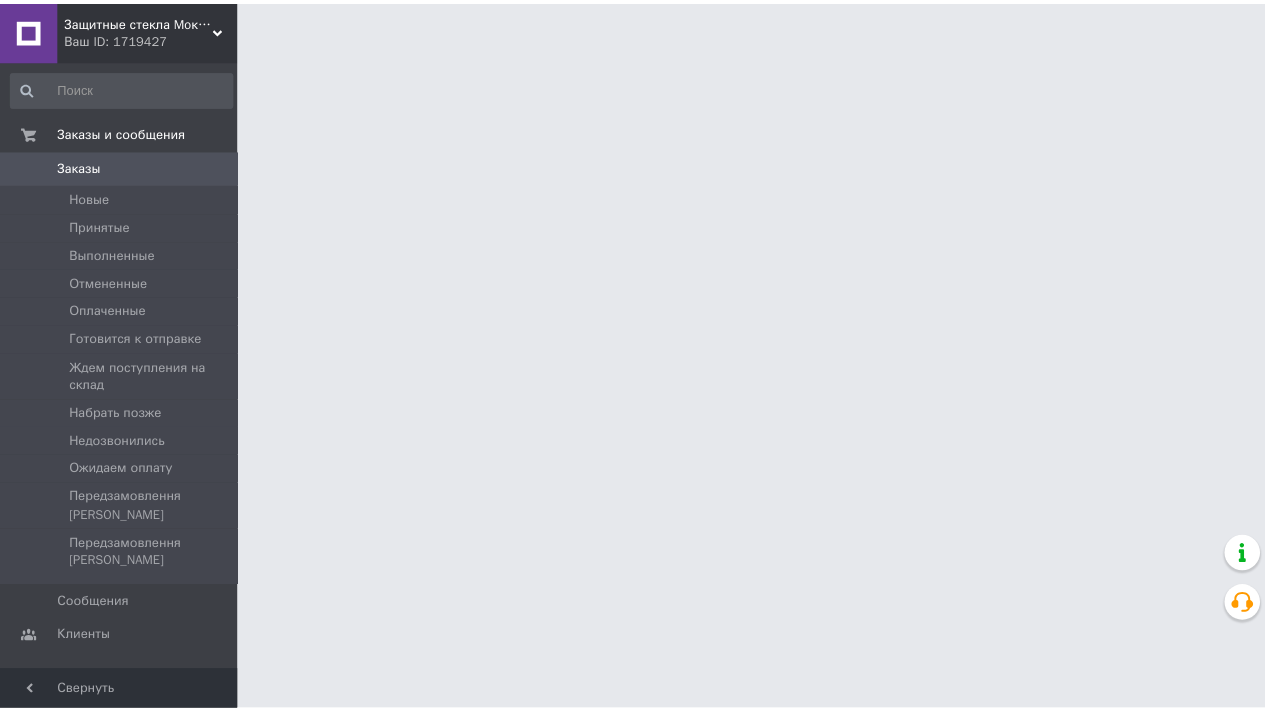 scroll, scrollTop: 0, scrollLeft: 0, axis: both 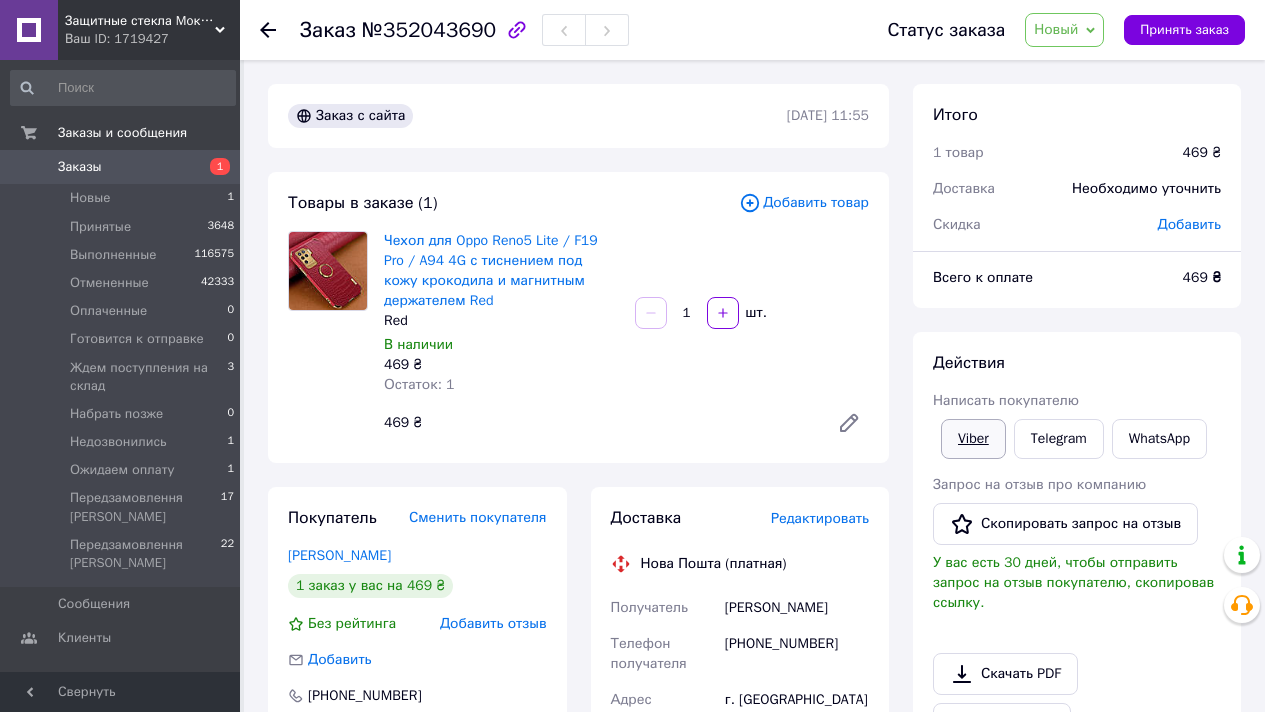 click on "Viber" at bounding box center [973, 439] 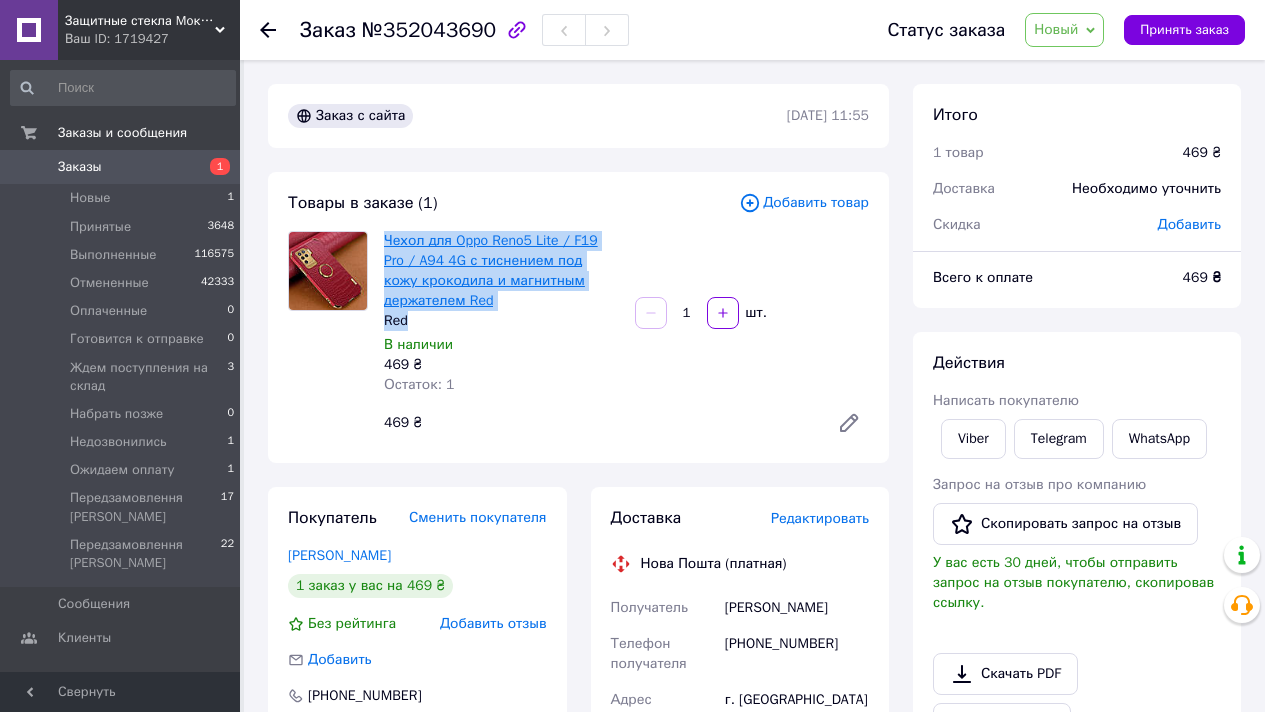 drag, startPoint x: 428, startPoint y: 323, endPoint x: 386, endPoint y: 241, distance: 92.13034 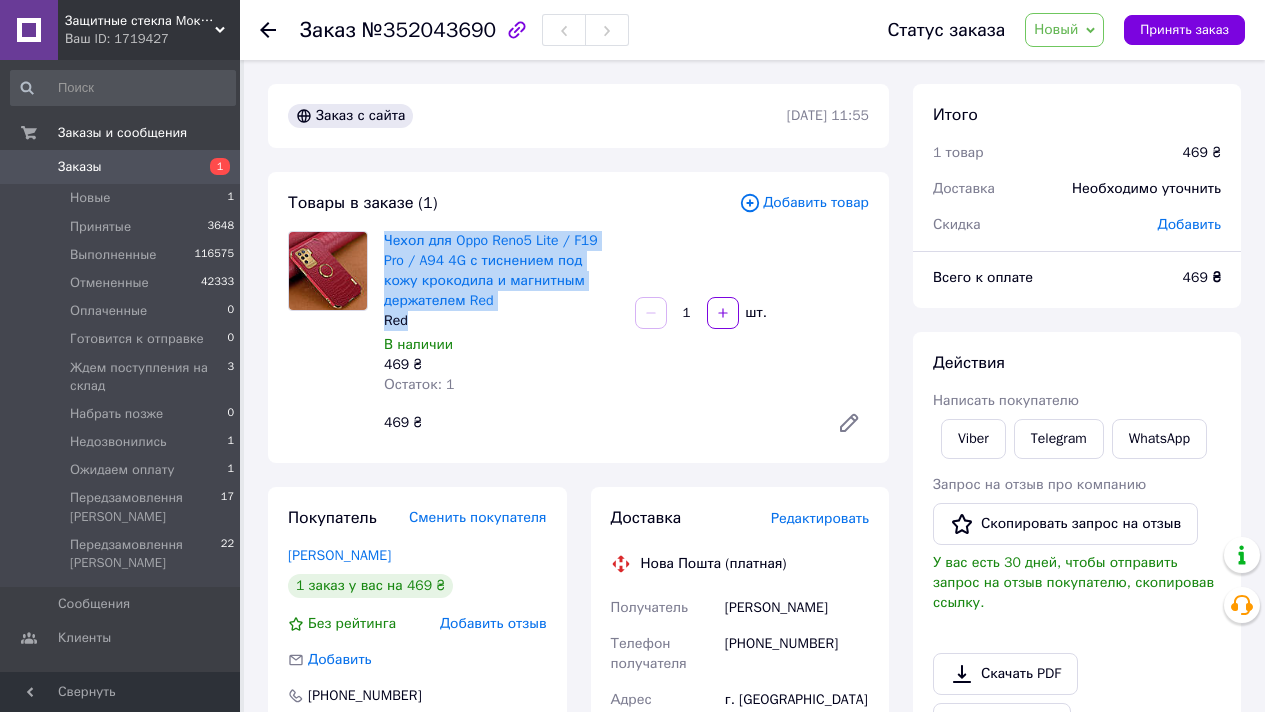 click on "Новый" at bounding box center (1056, 29) 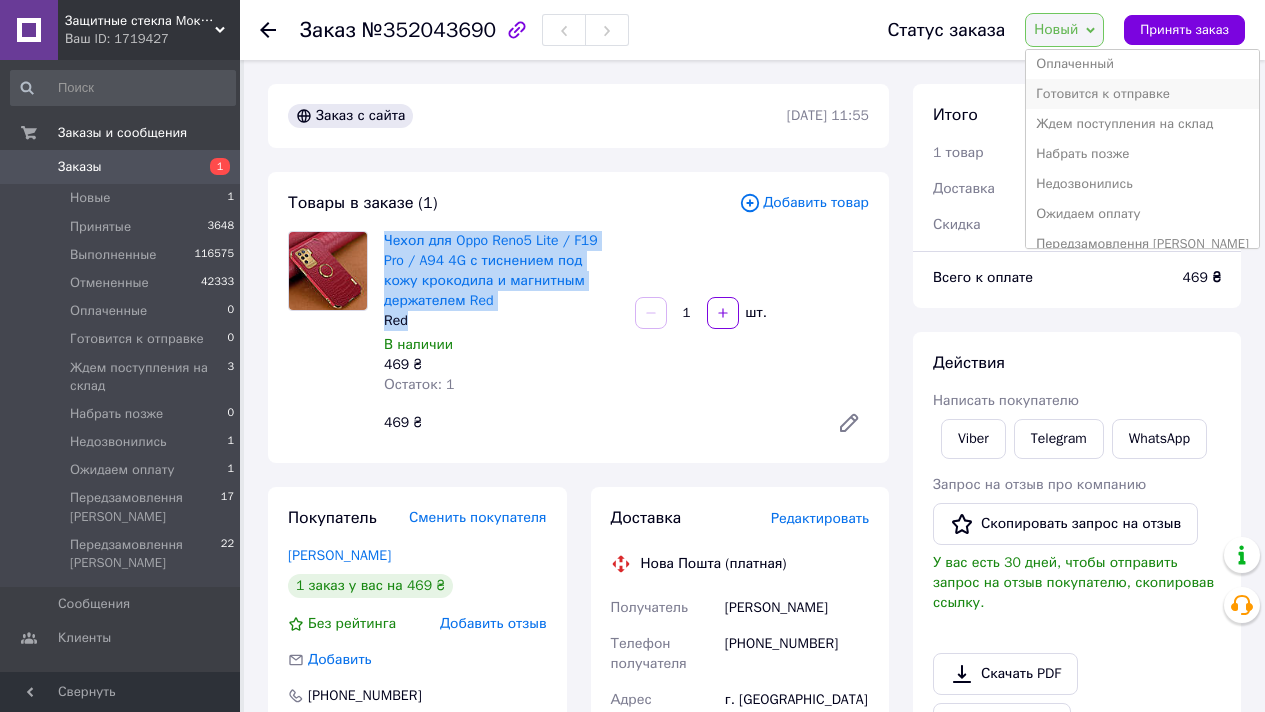 scroll, scrollTop: 142, scrollLeft: 0, axis: vertical 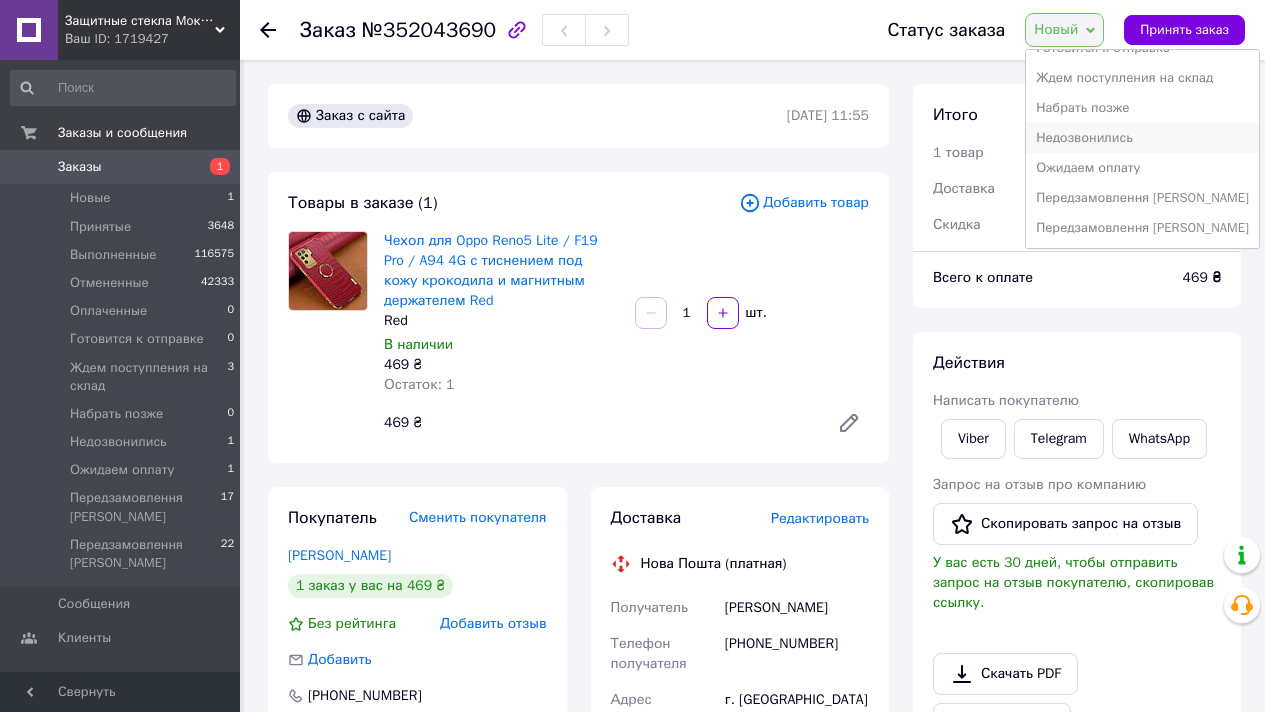 click on "Недозвонились" at bounding box center [1142, 138] 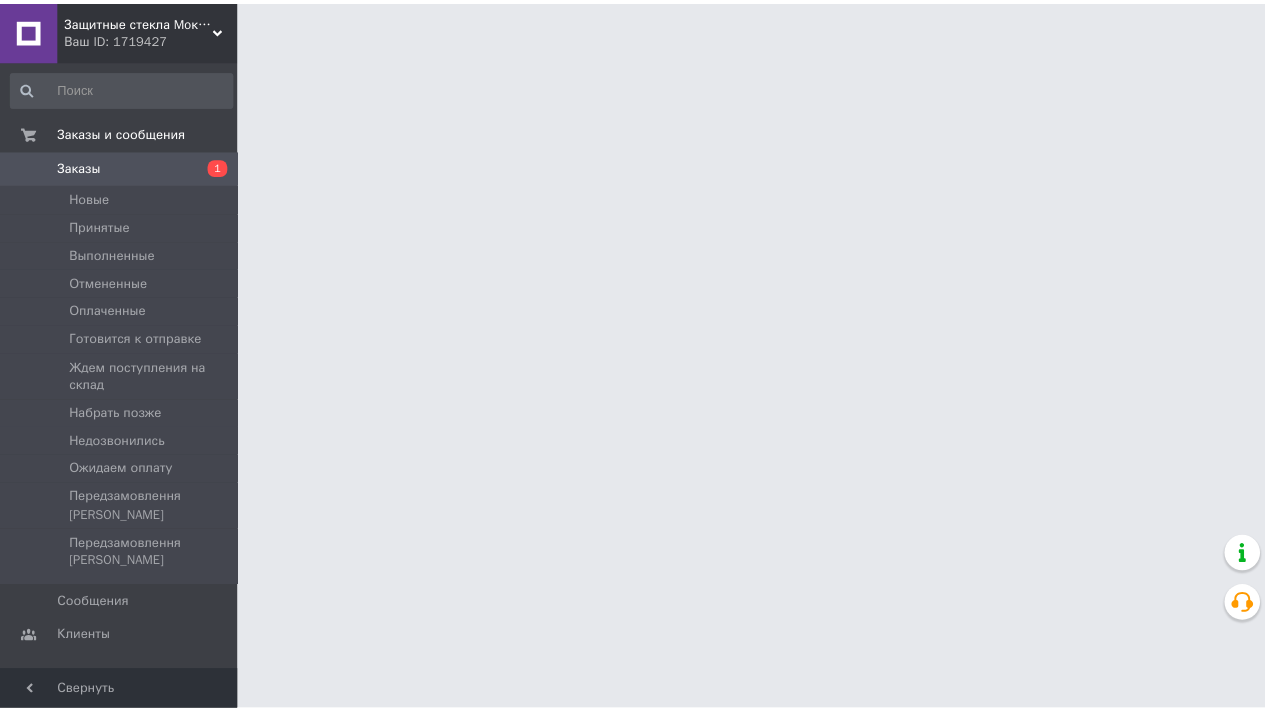 scroll, scrollTop: 0, scrollLeft: 0, axis: both 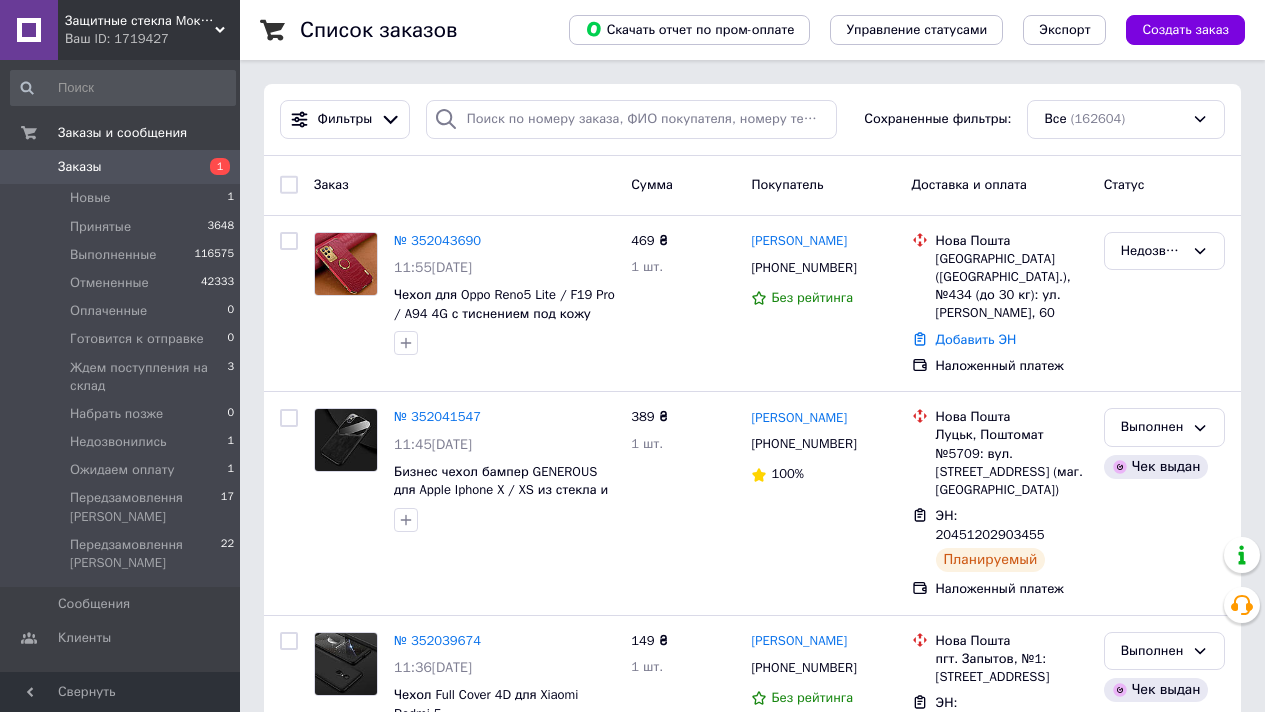 click on "Защитные стекла Moколо" at bounding box center (140, 21) 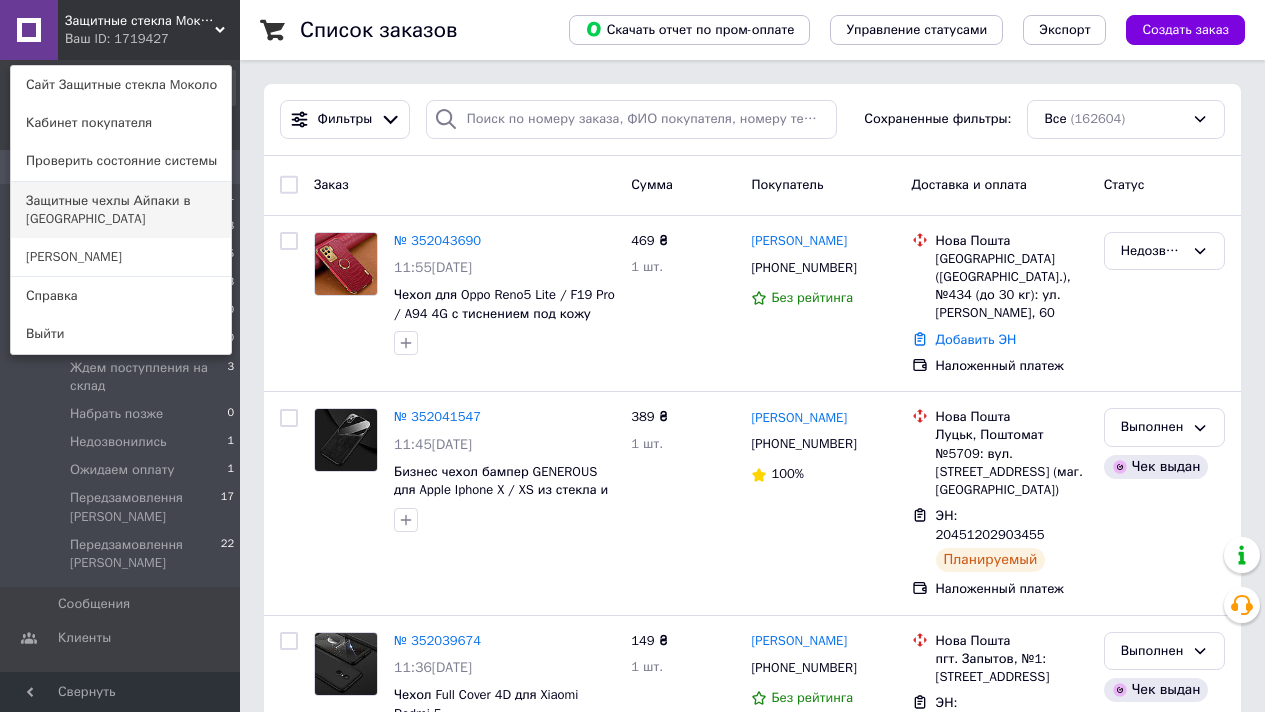 click on "Защитные чехлы Айпаки в [GEOGRAPHIC_DATA]" at bounding box center (121, 210) 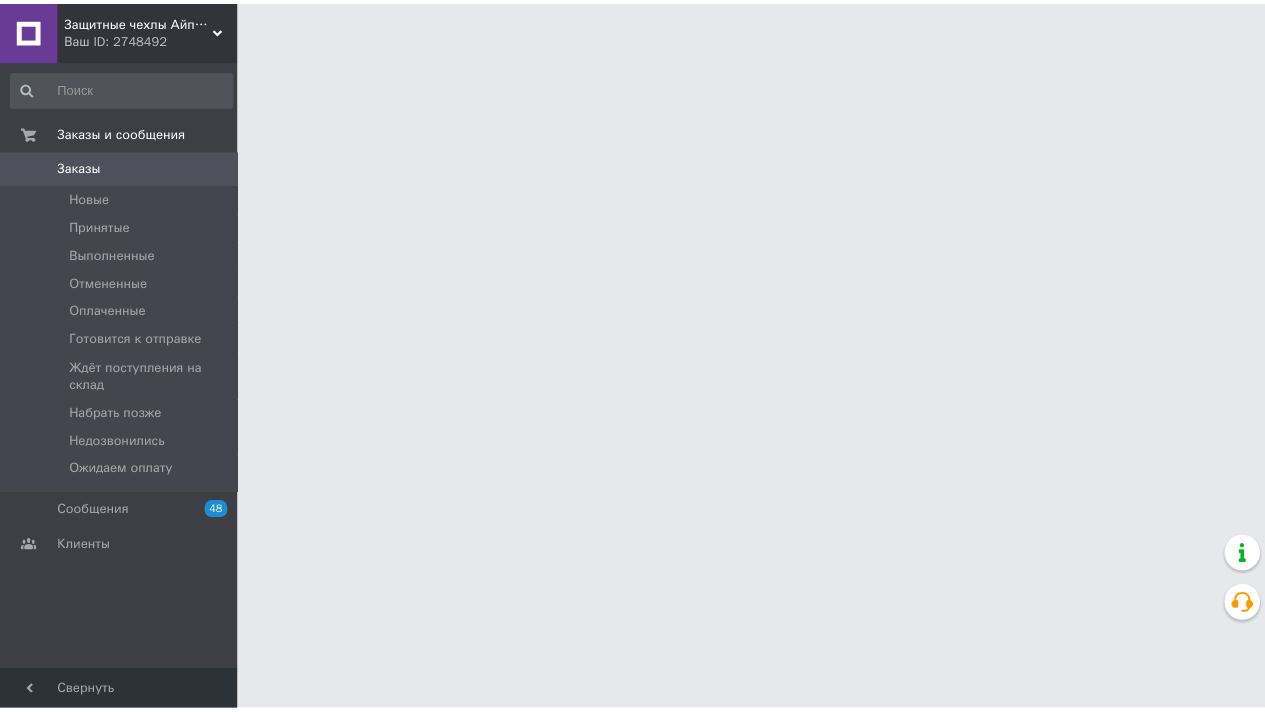 scroll, scrollTop: 0, scrollLeft: 0, axis: both 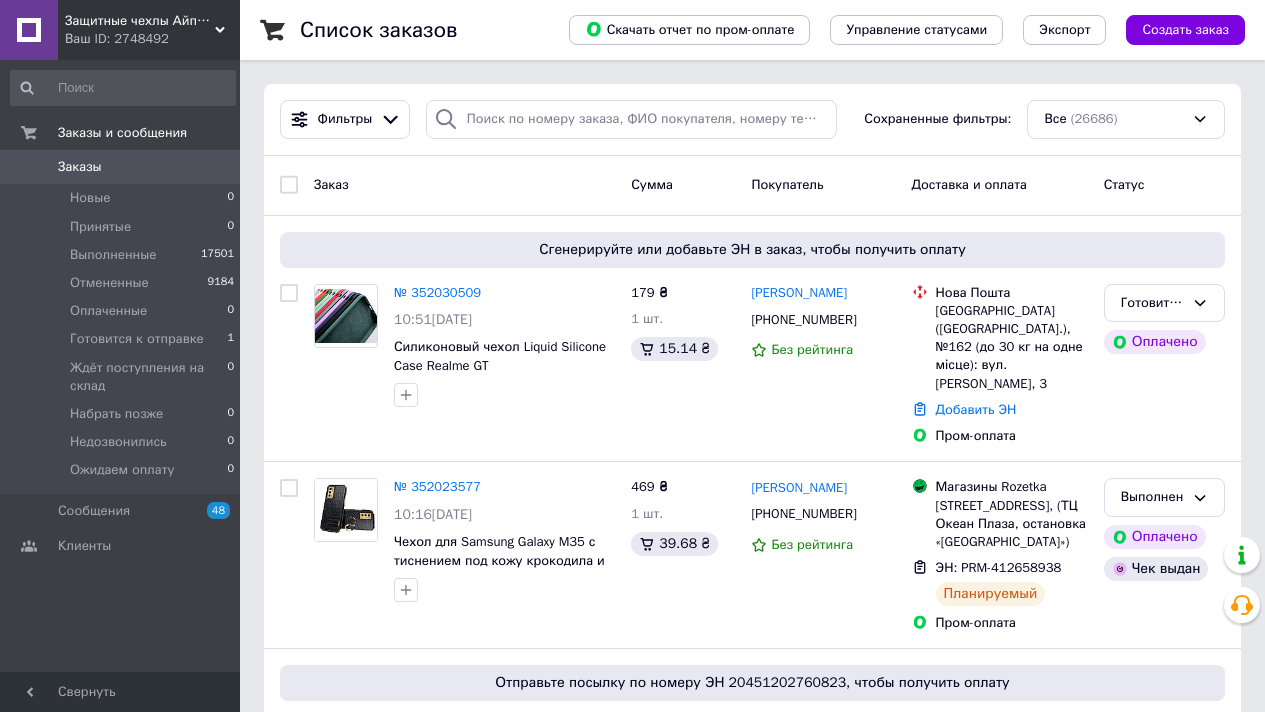click on "Защитные чехлы Айпаки в Украине Ваш ID: 2748492" at bounding box center (149, 30) 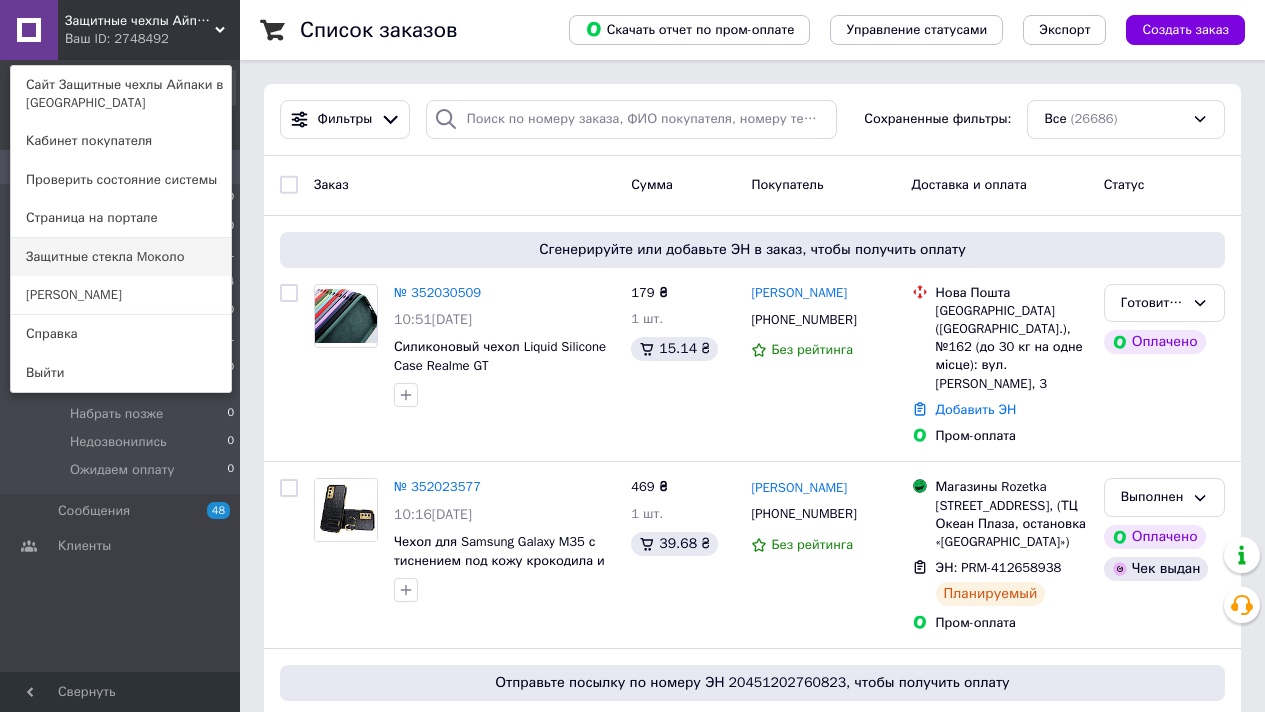 click on "Защитные стекла Moколо" at bounding box center (121, 257) 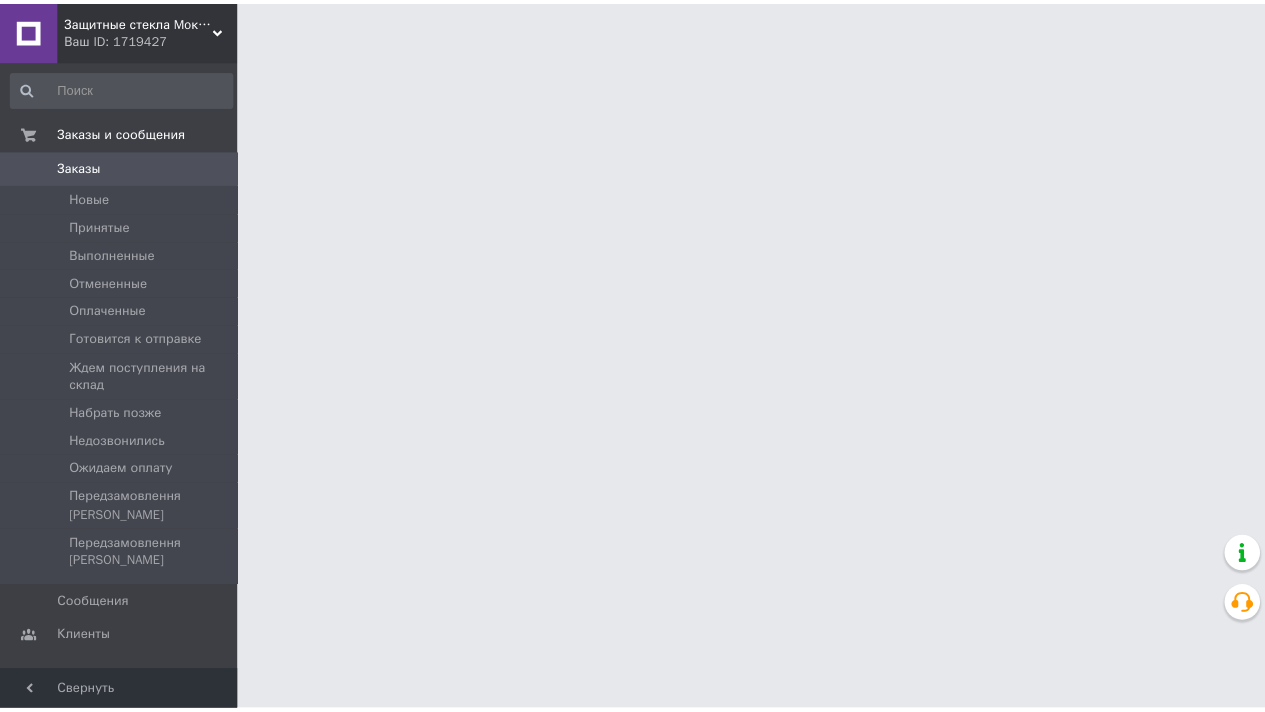 scroll, scrollTop: 0, scrollLeft: 0, axis: both 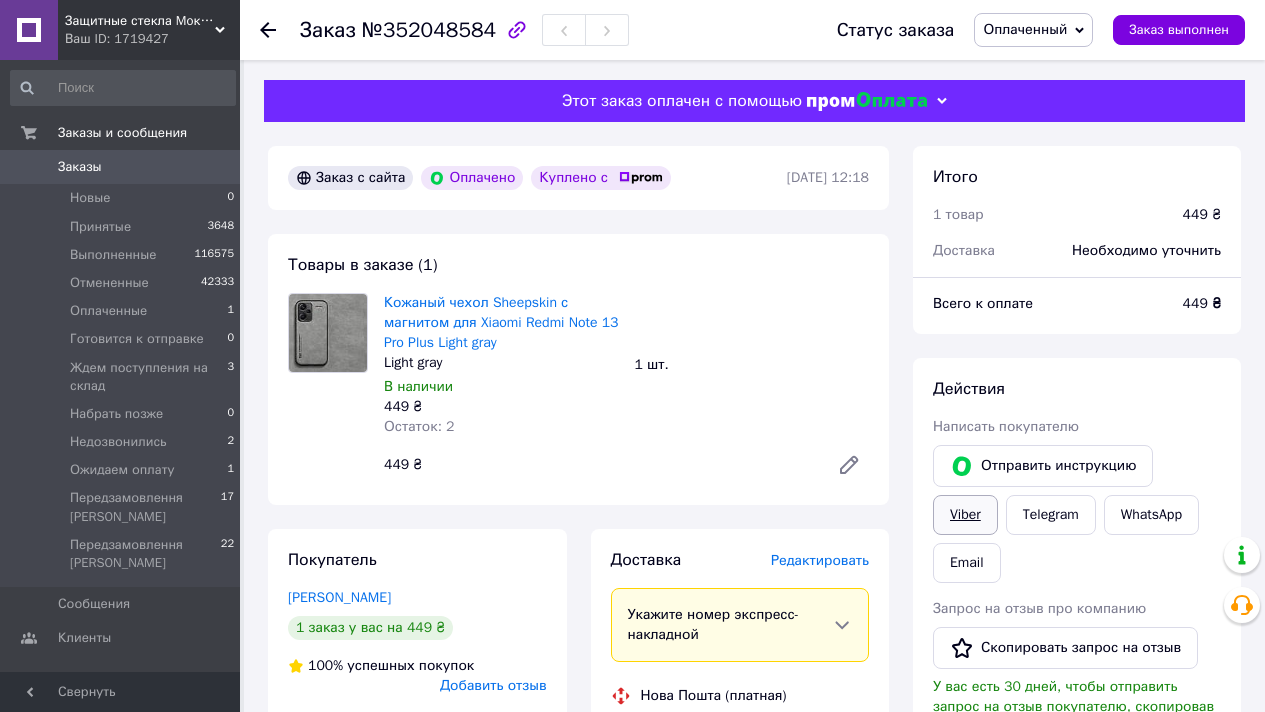 click on "Viber" at bounding box center [965, 515] 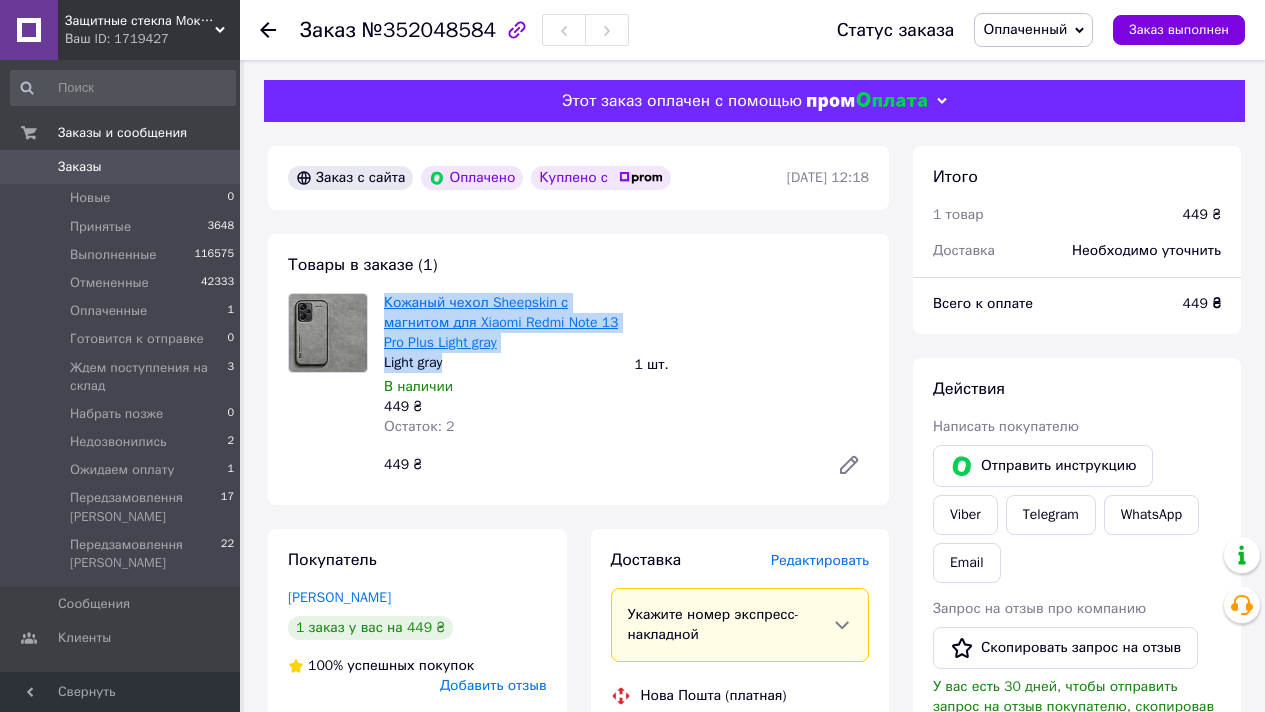 copy on "Кожаный чехол Sheepskin с магнитом для Xiaomi Redmi Note 13 Pro Plus Light gray Light gray" 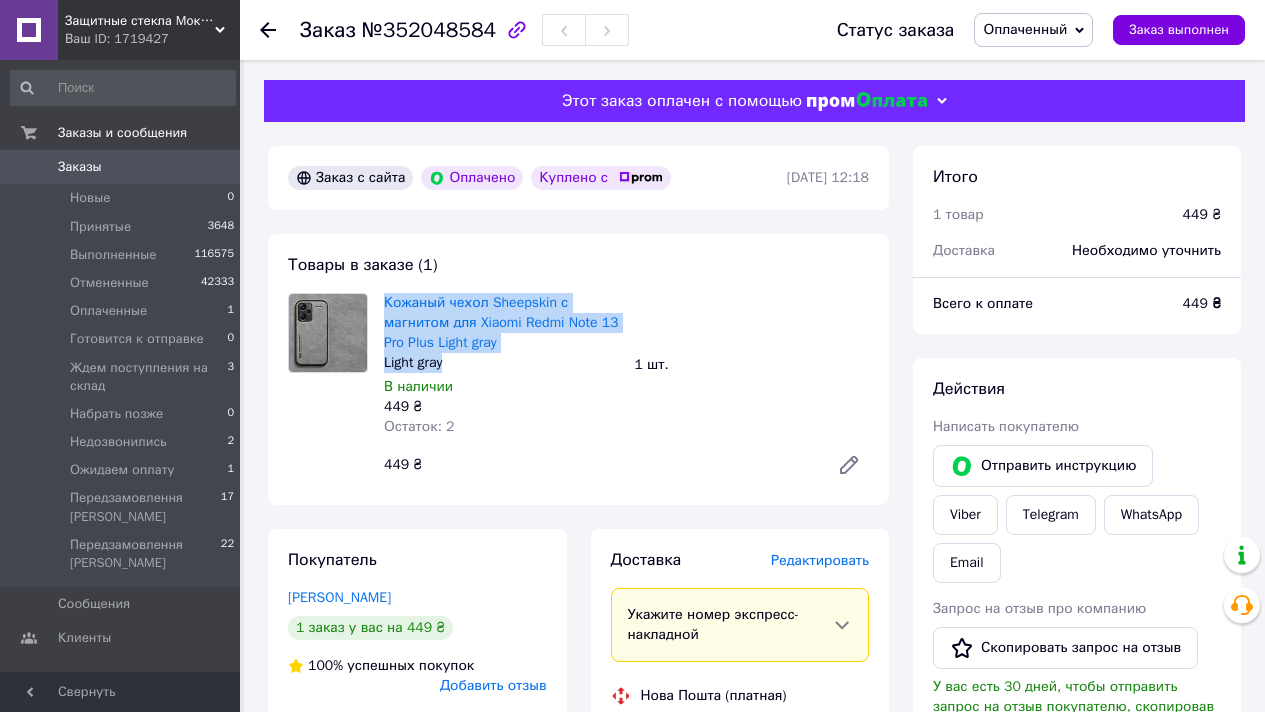 click on "Оплаченный" at bounding box center (1033, 30) 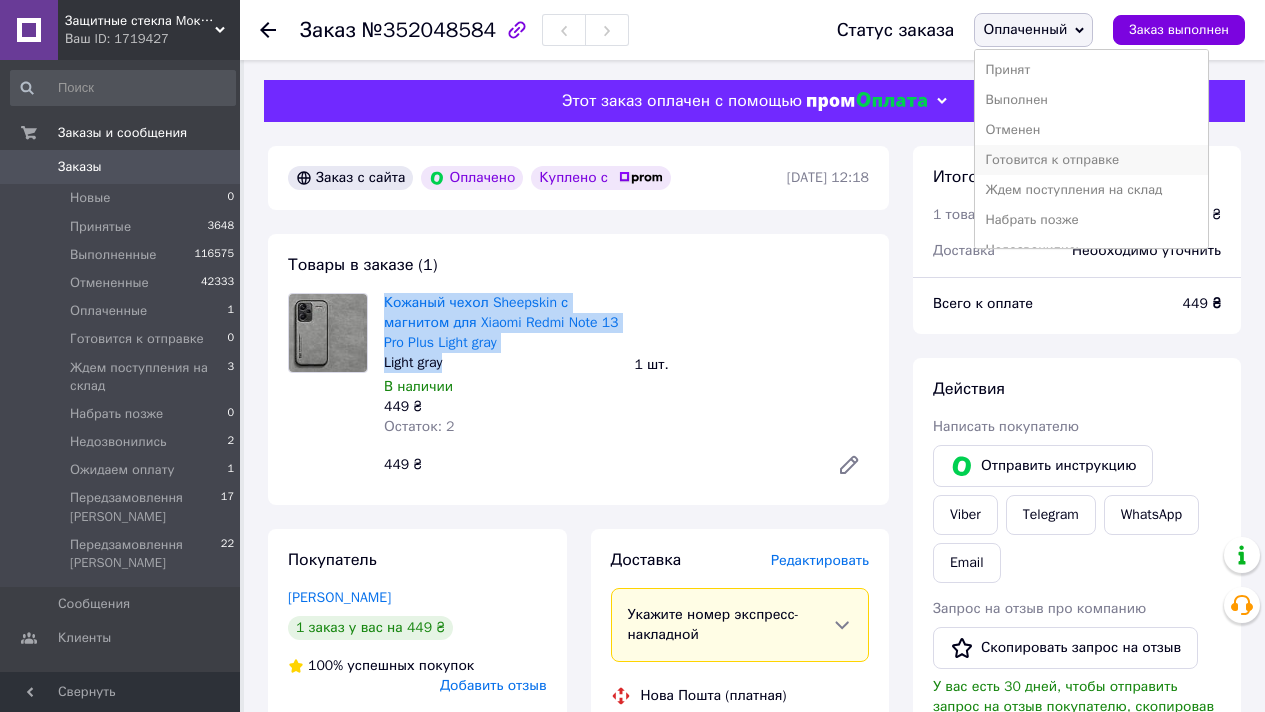 scroll, scrollTop: 112, scrollLeft: 0, axis: vertical 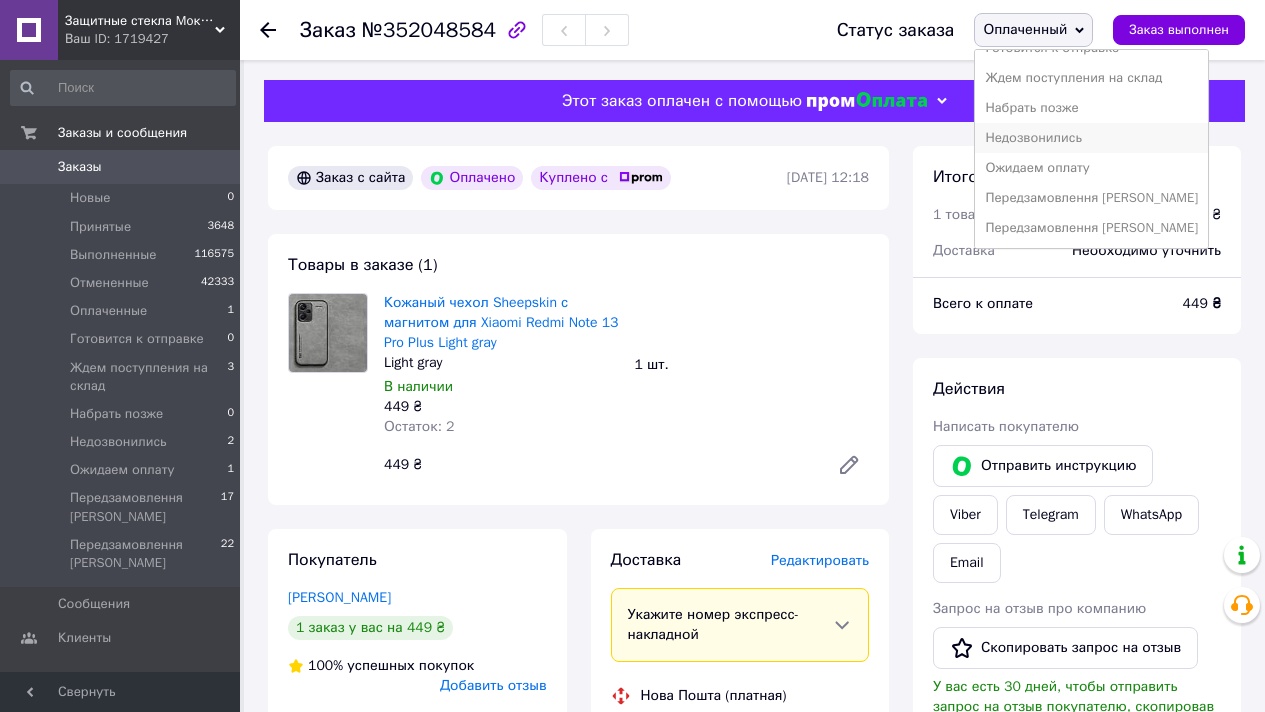click on "Недозвонились" at bounding box center (1091, 138) 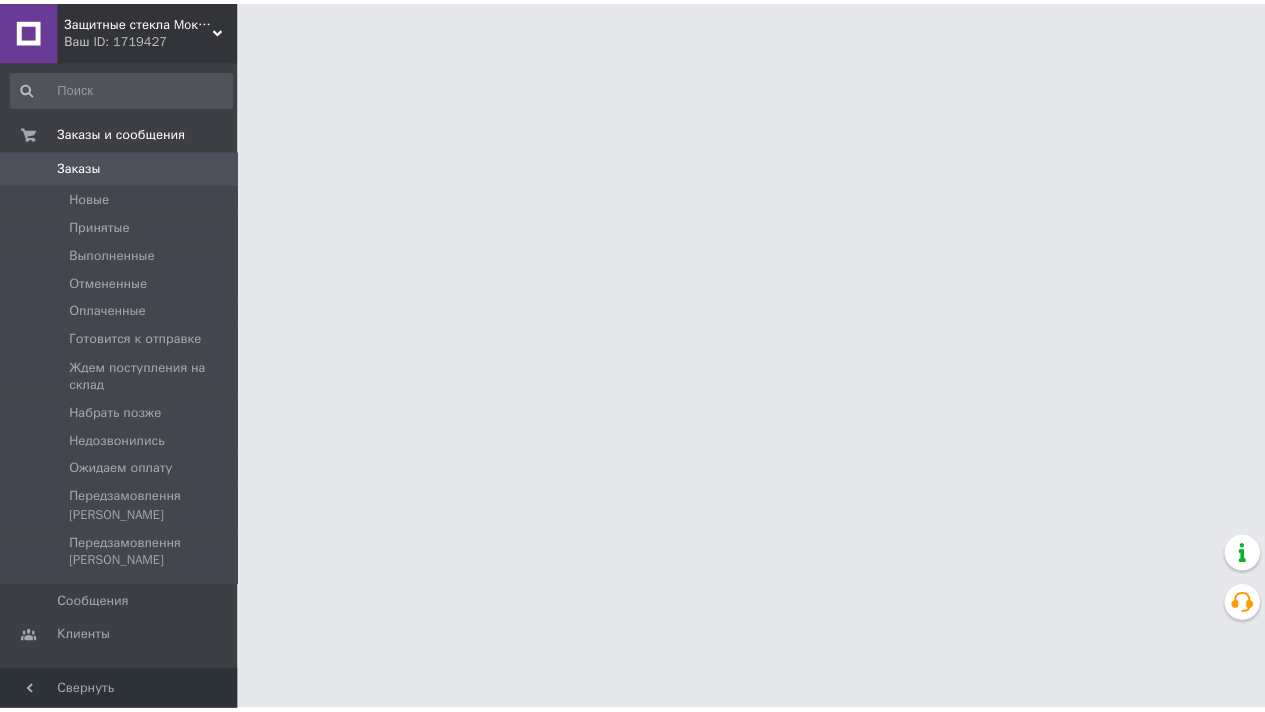 scroll, scrollTop: 0, scrollLeft: 0, axis: both 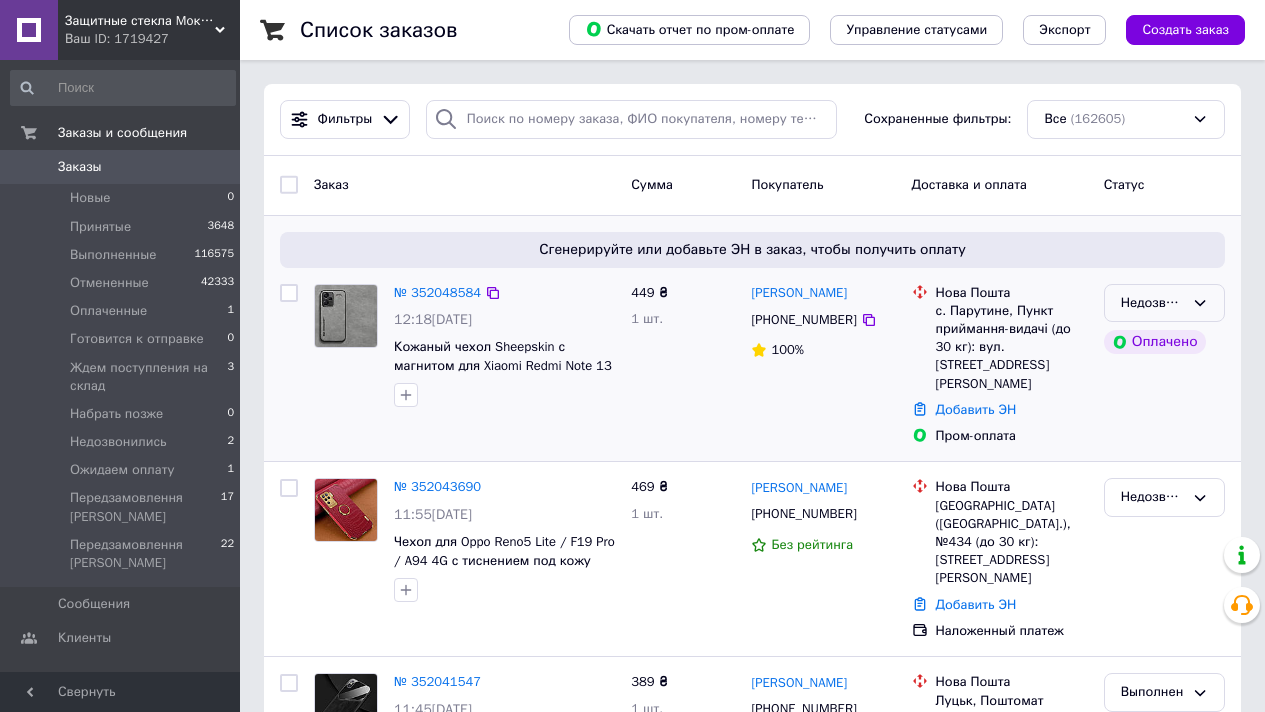 click on "Недозвонились" at bounding box center (1152, 303) 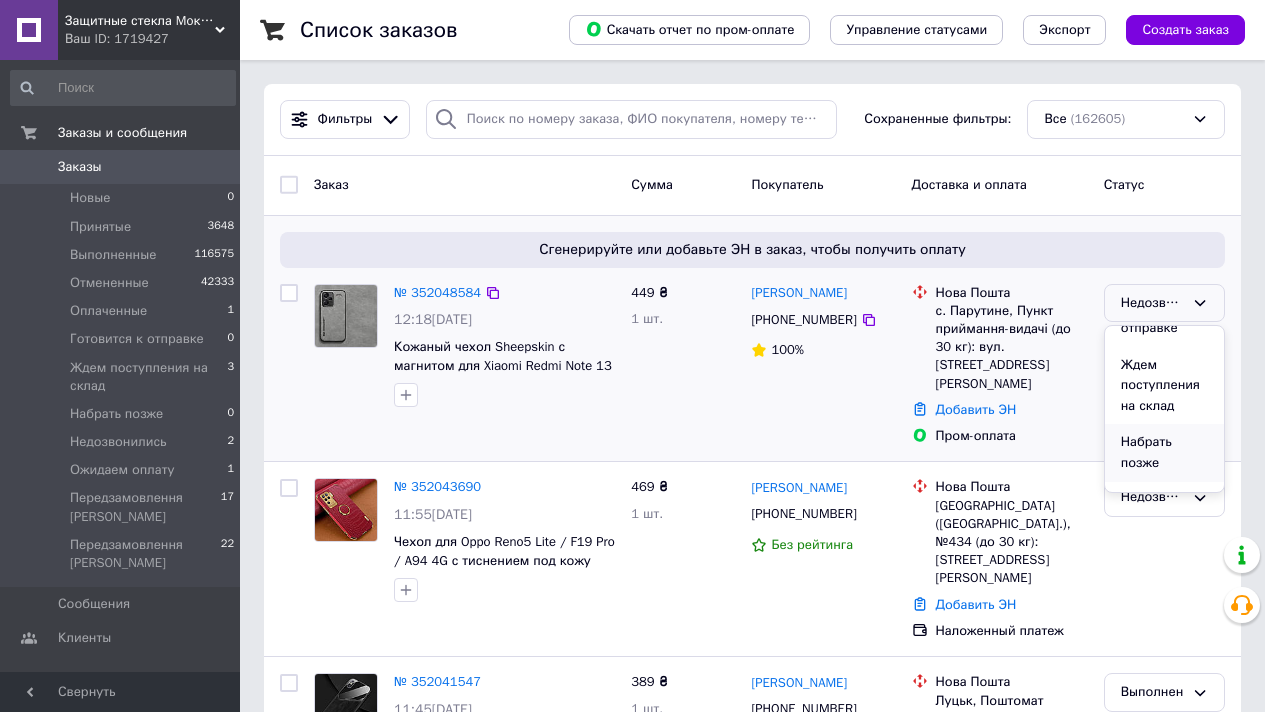 scroll, scrollTop: 385, scrollLeft: 0, axis: vertical 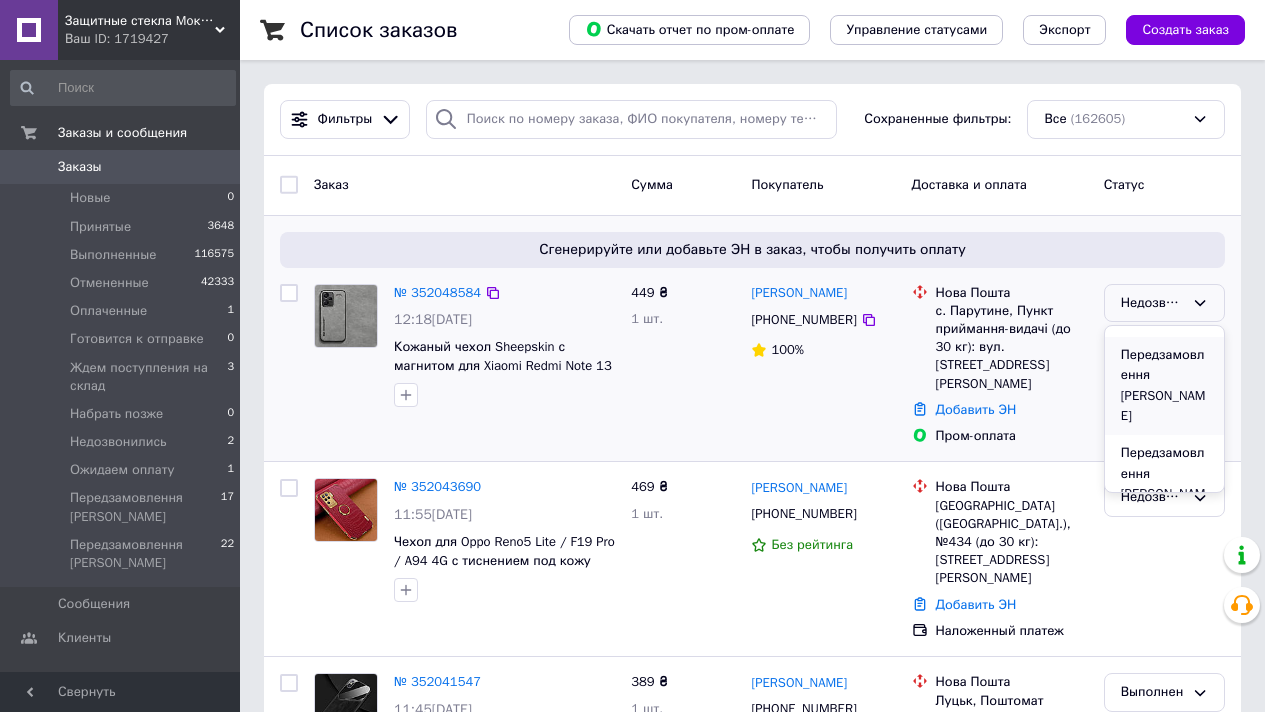click on "Передзамовлення [PERSON_NAME]" at bounding box center [1164, 386] 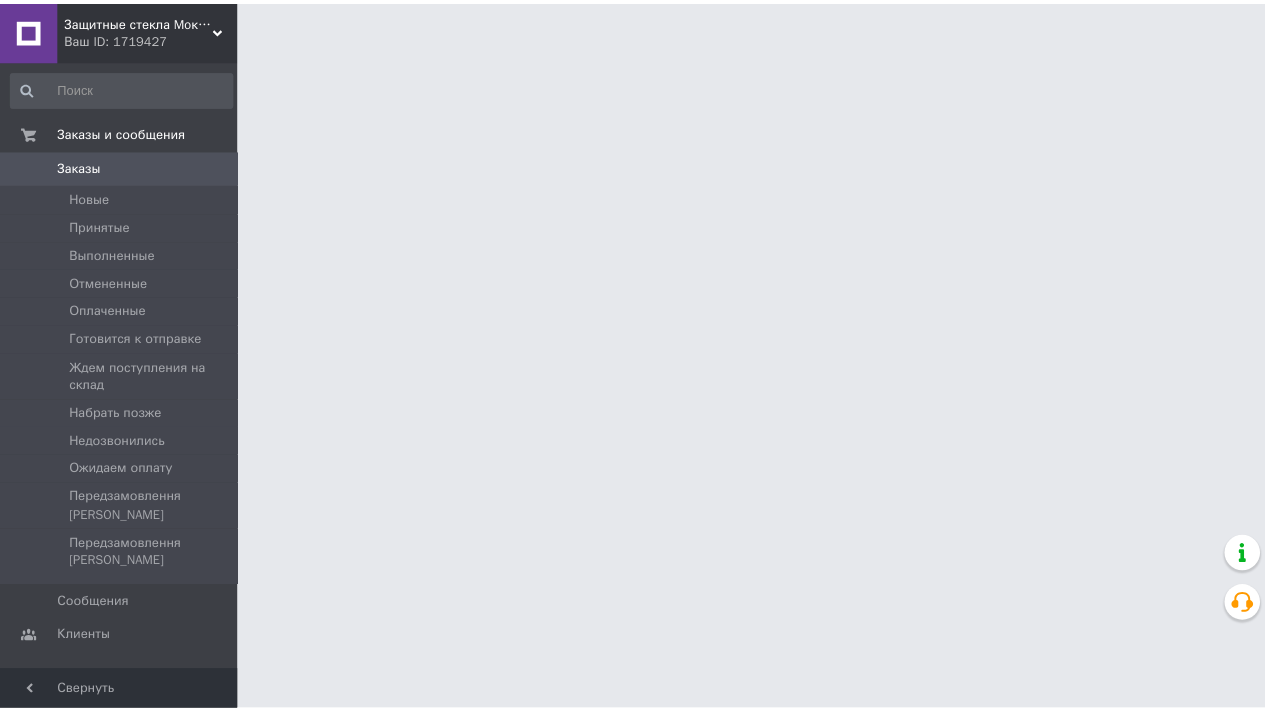 scroll, scrollTop: 0, scrollLeft: 0, axis: both 